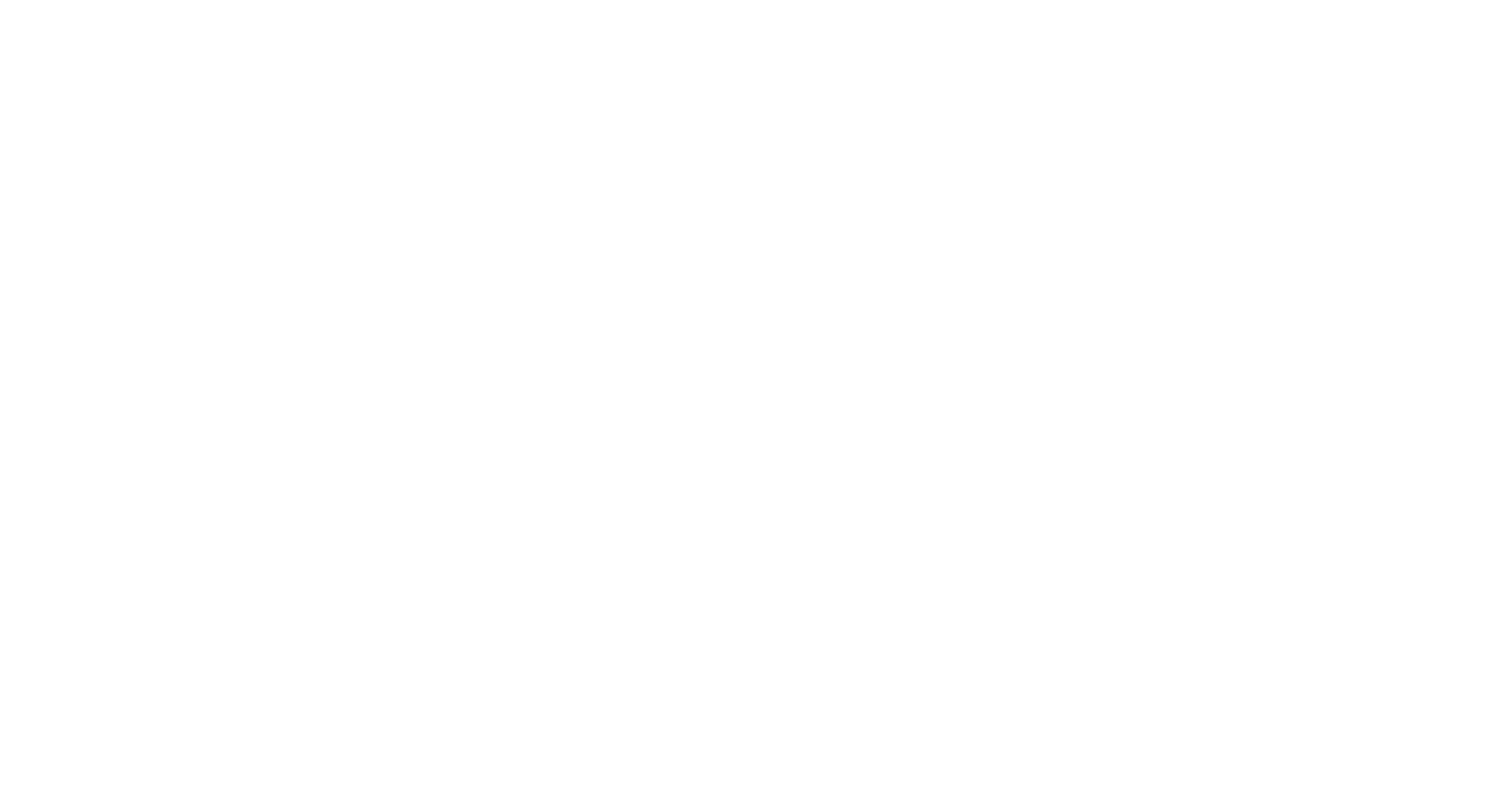 scroll, scrollTop: 0, scrollLeft: 0, axis: both 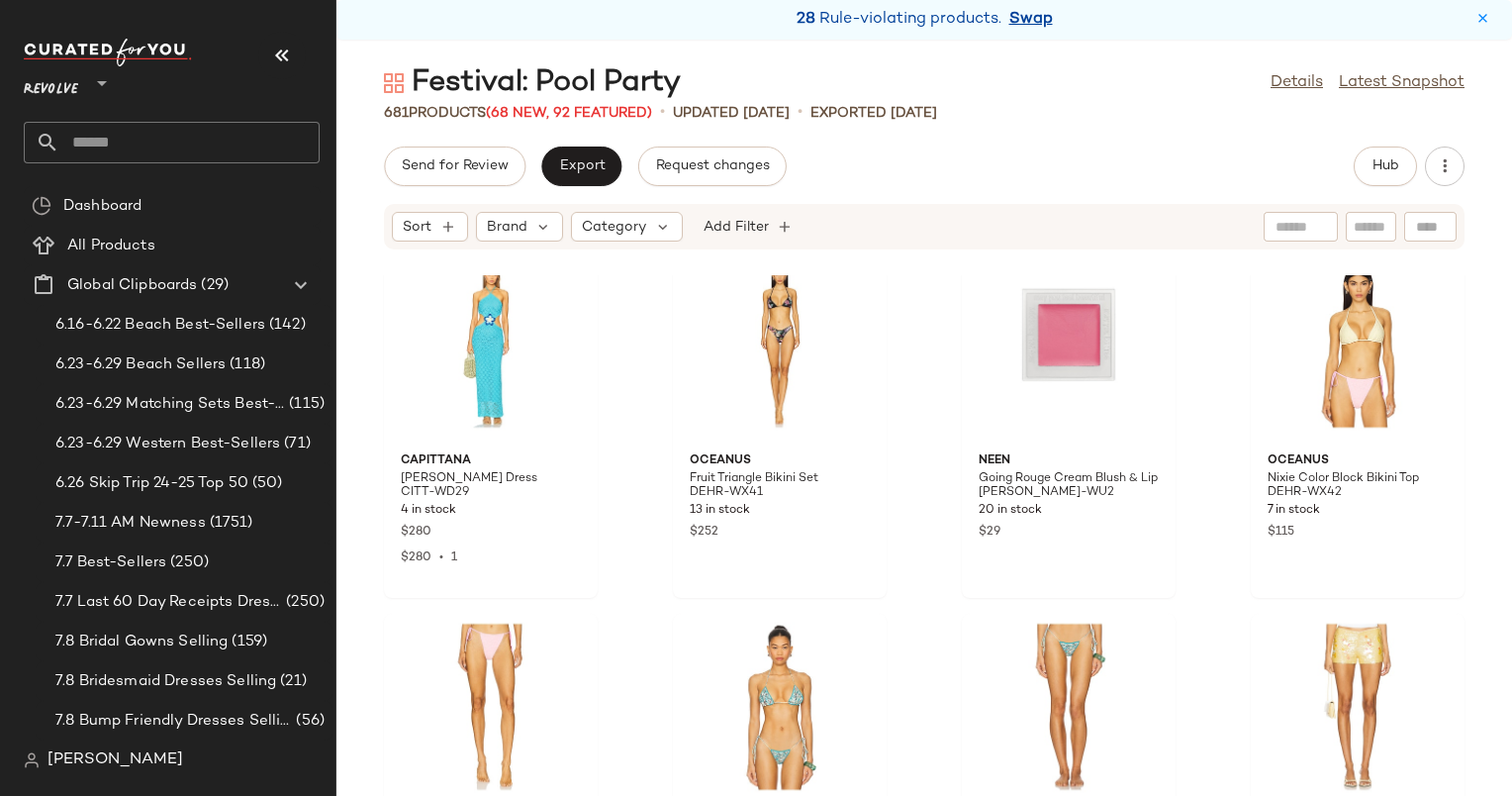 click on "Swap" at bounding box center [1031, 20] 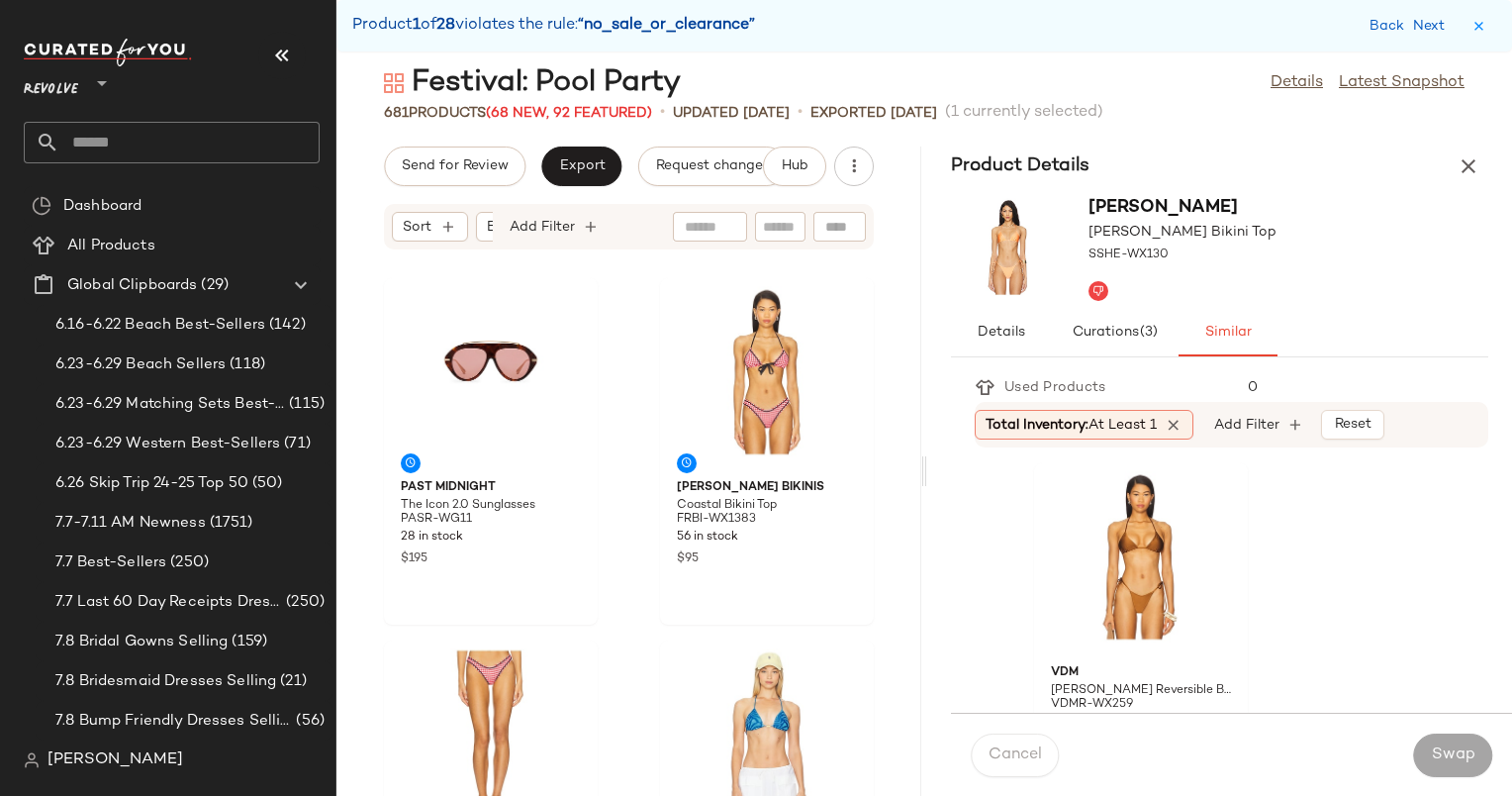 scroll, scrollTop: 364, scrollLeft: 0, axis: vertical 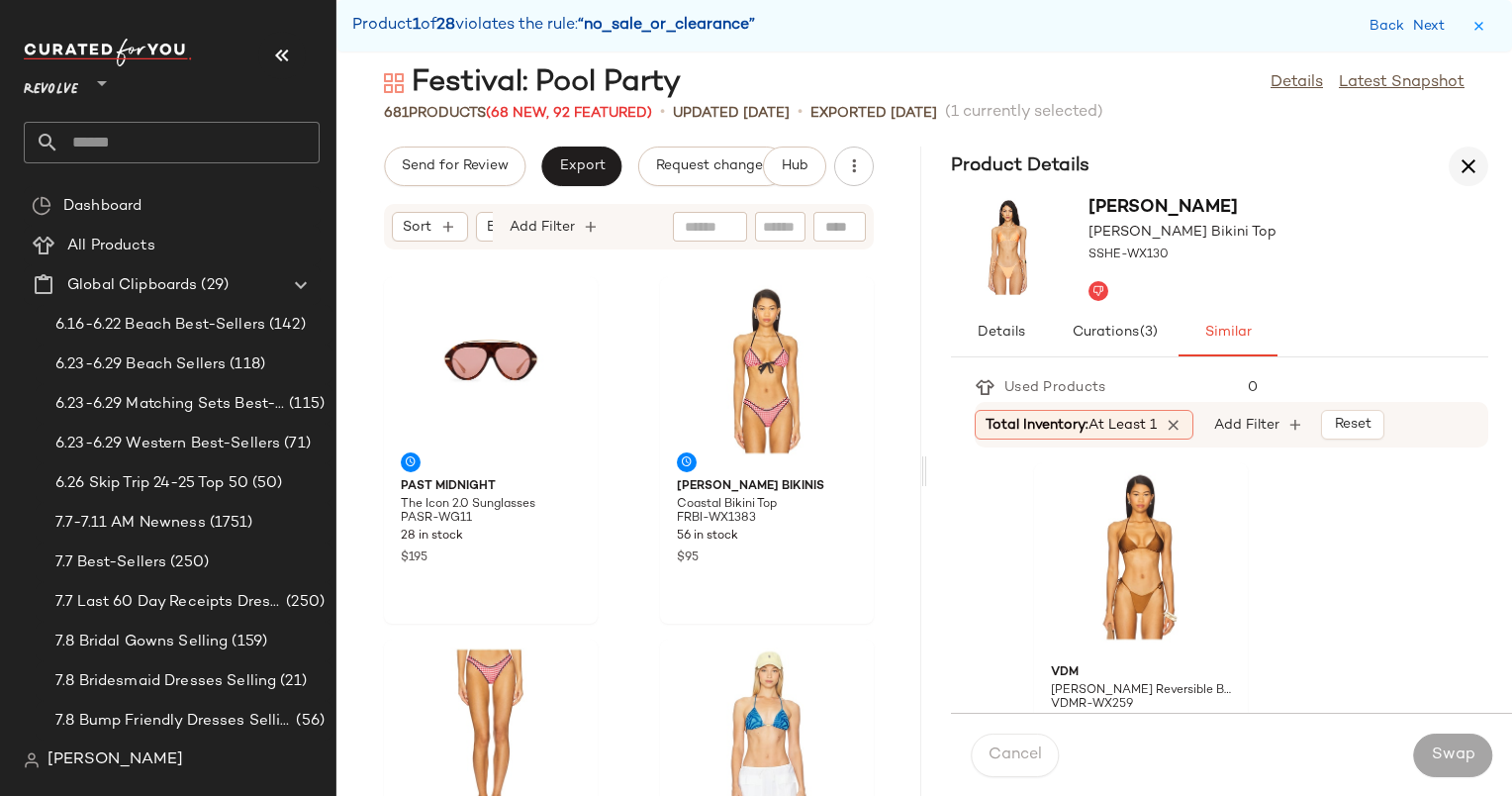 click at bounding box center [1468, 166] 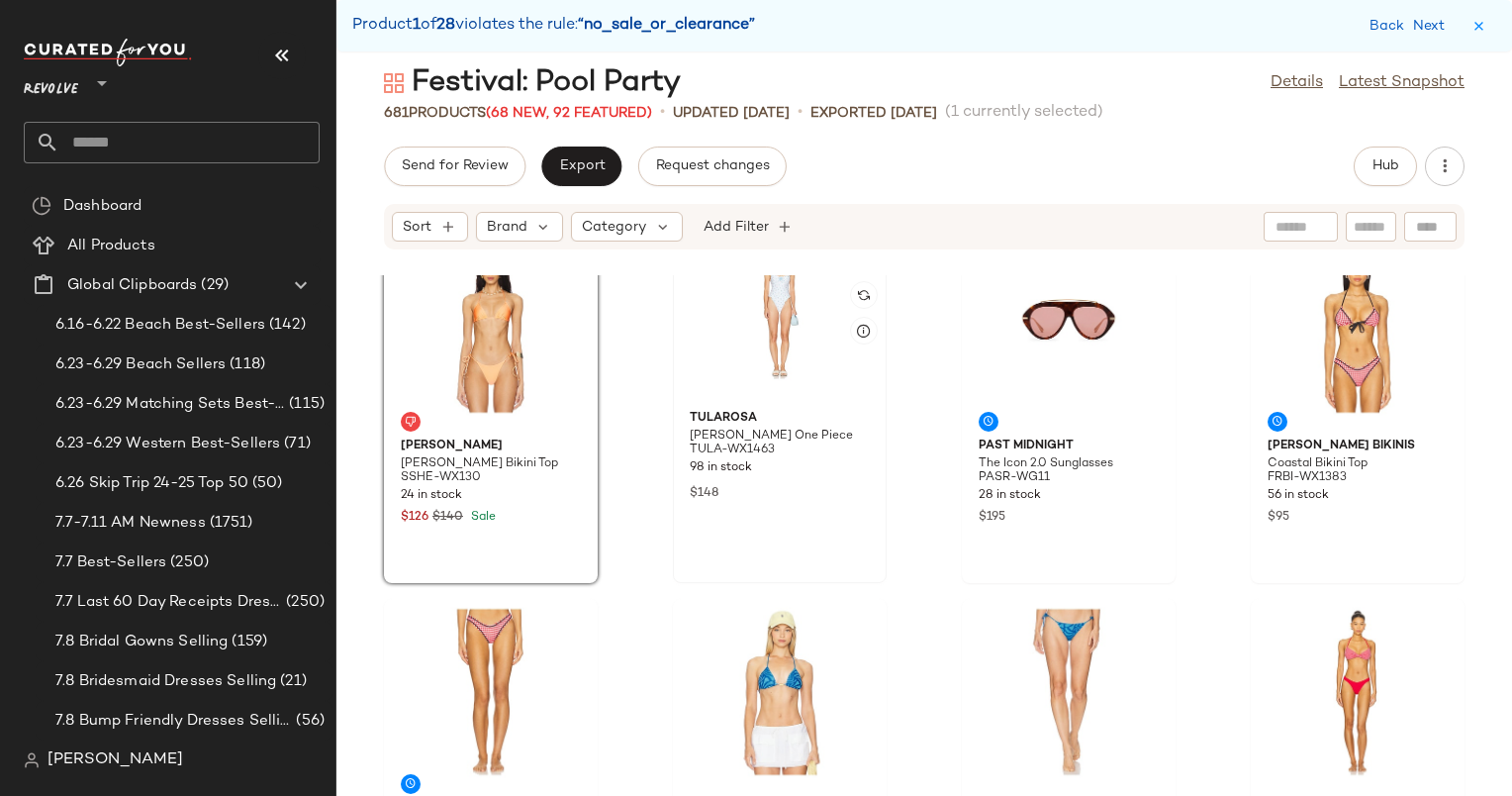 scroll, scrollTop: 0, scrollLeft: 0, axis: both 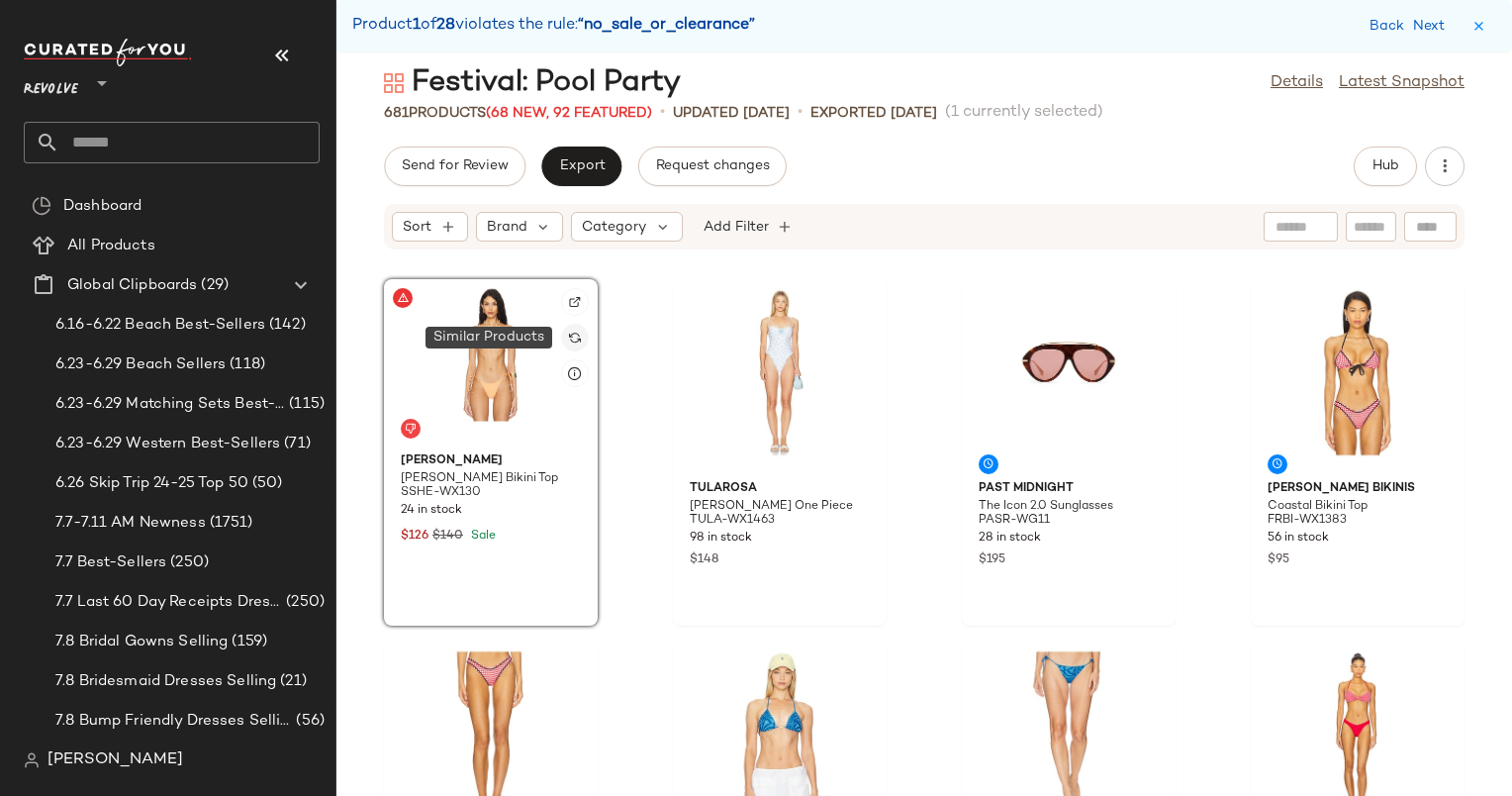 click 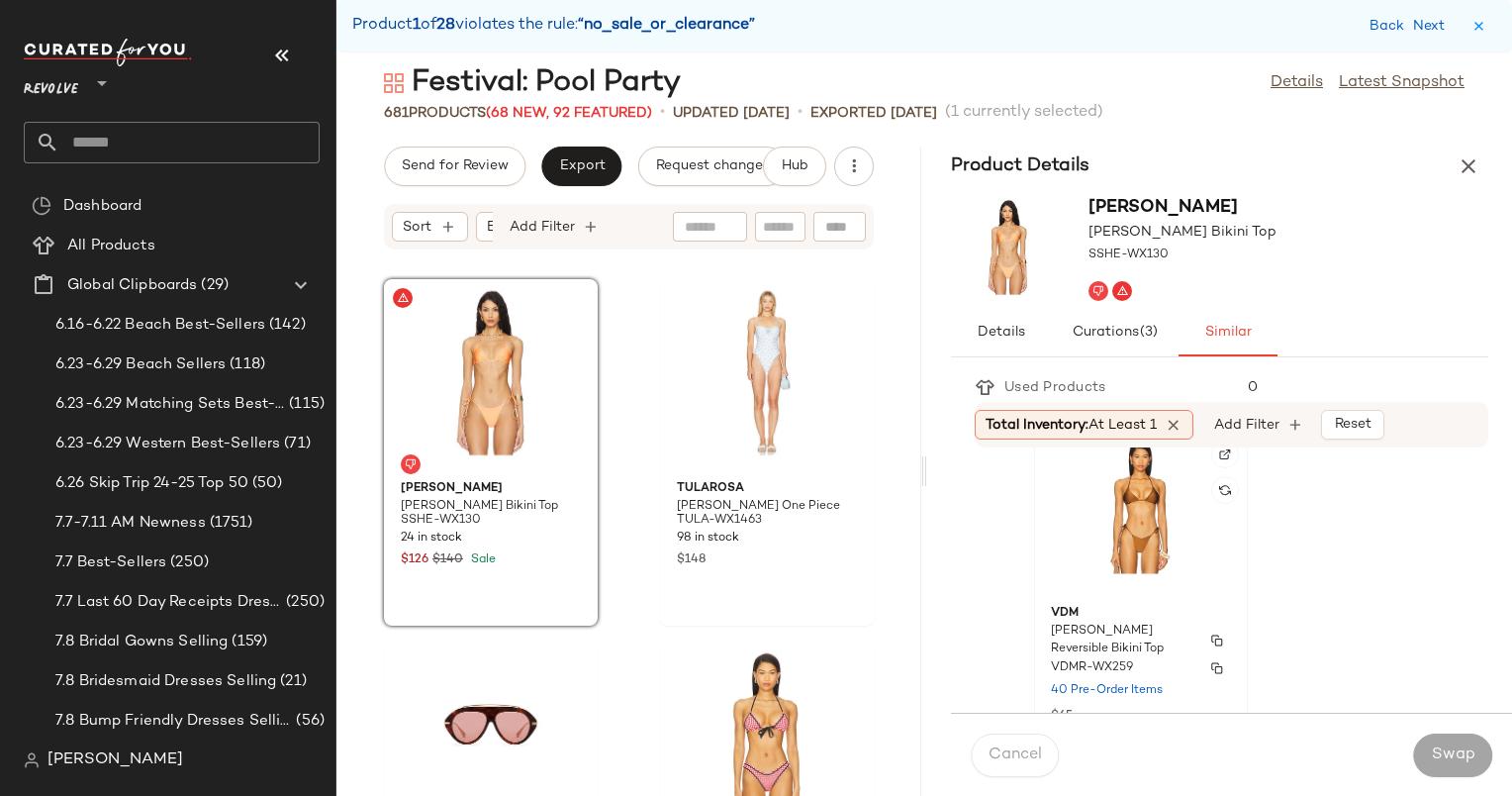 scroll, scrollTop: 0, scrollLeft: 0, axis: both 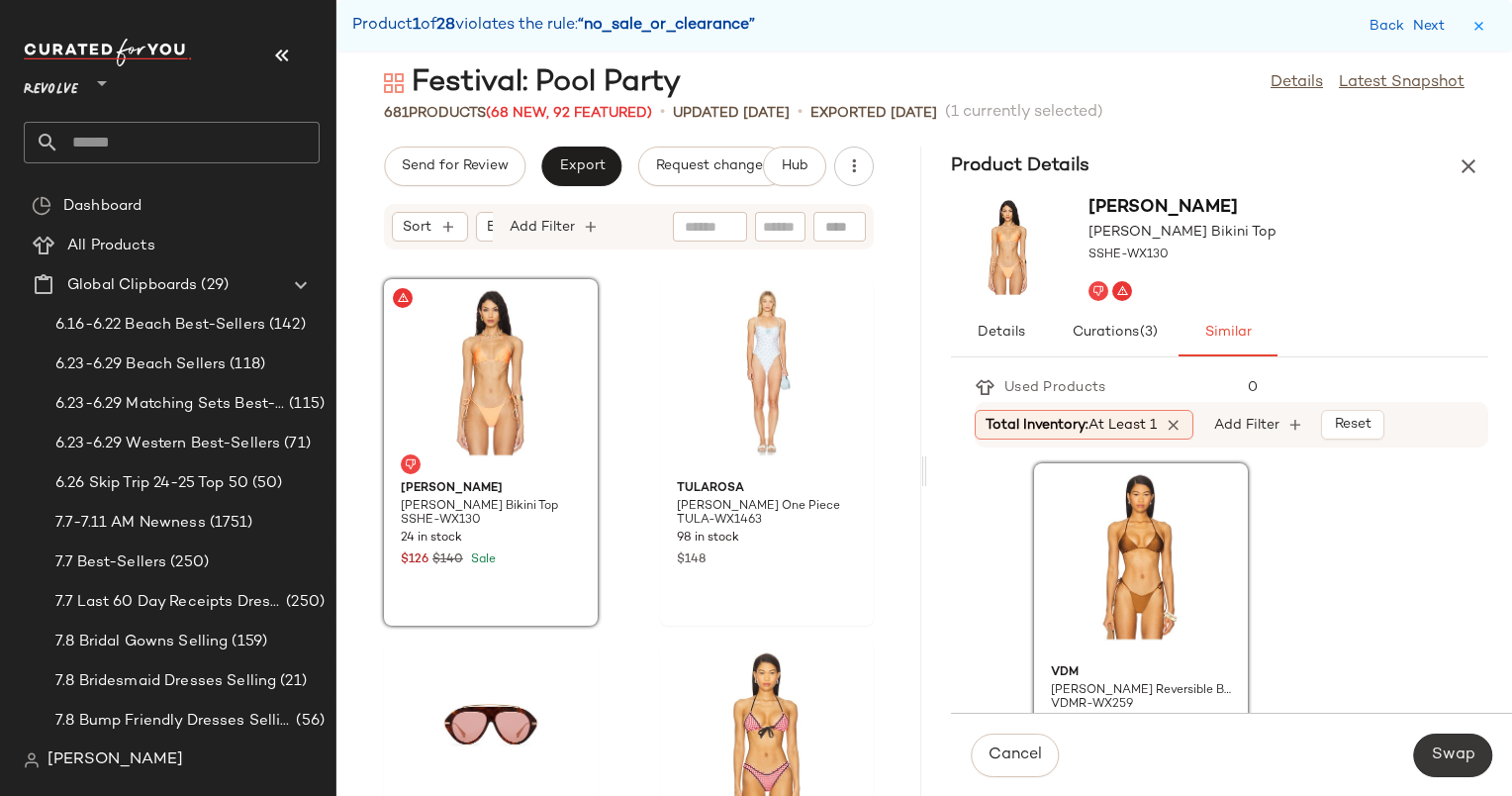 click on "Swap" 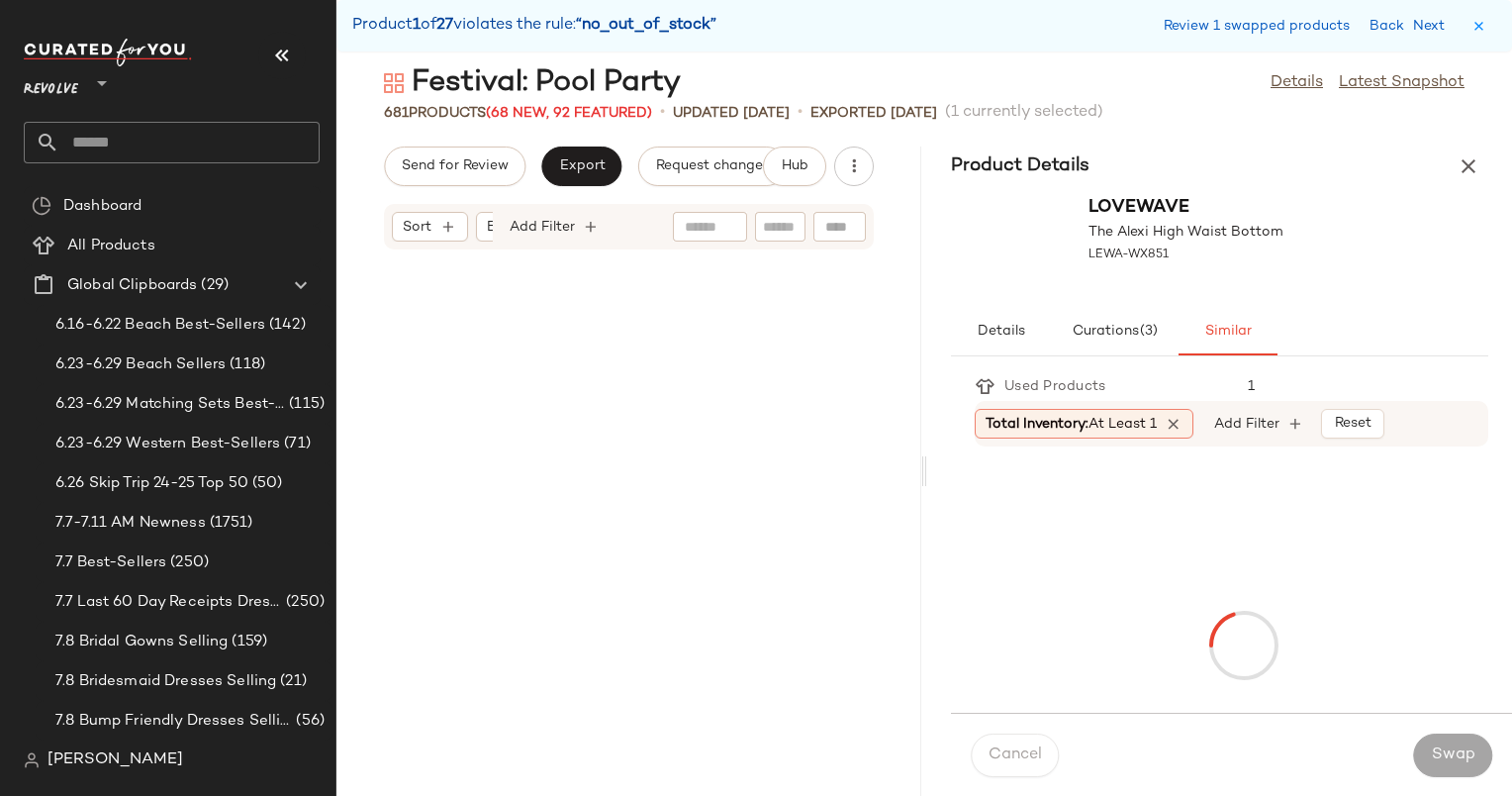 scroll, scrollTop: 3624, scrollLeft: 0, axis: vertical 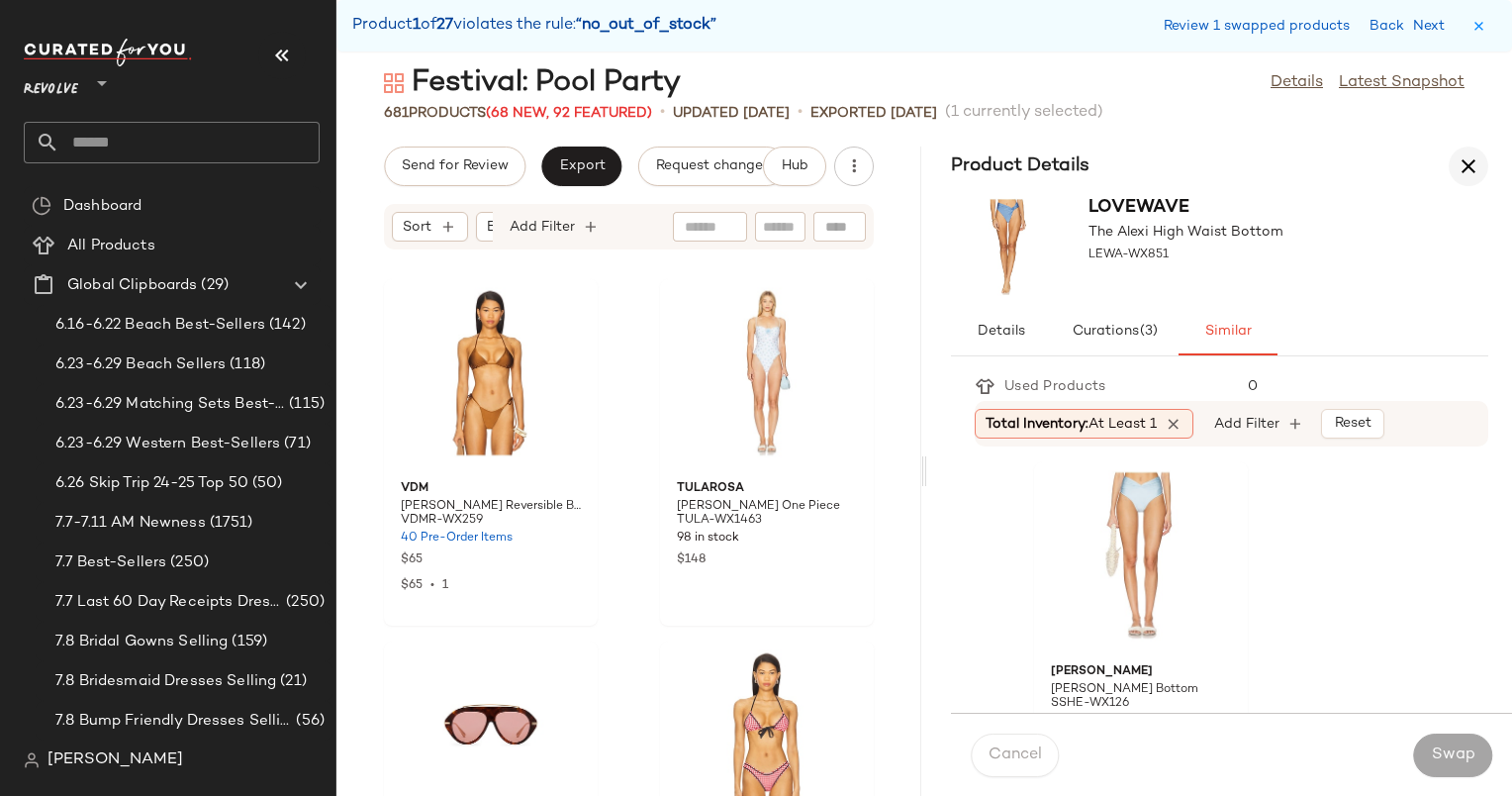 click at bounding box center [1468, 166] 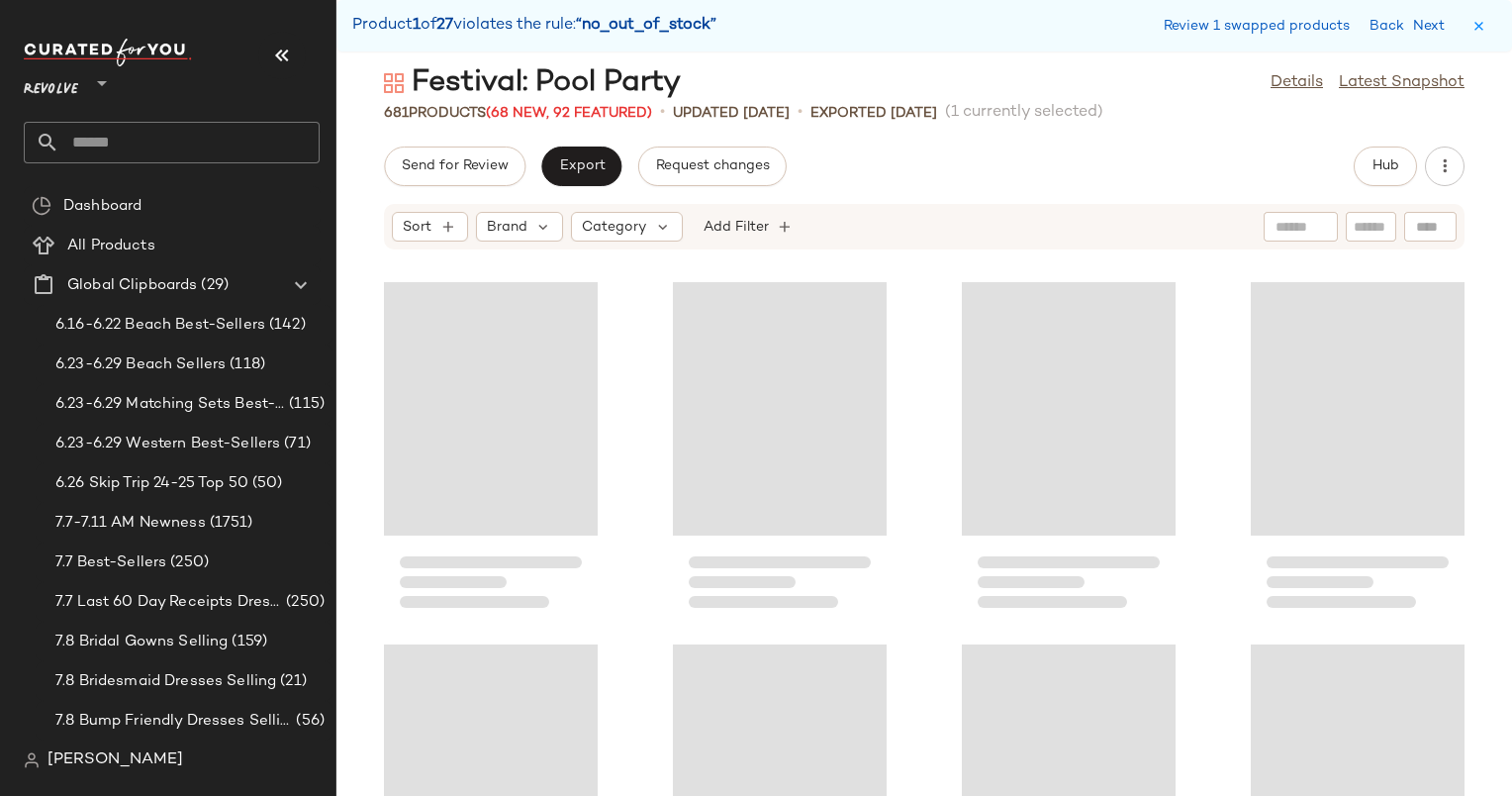 scroll, scrollTop: 1812, scrollLeft: 0, axis: vertical 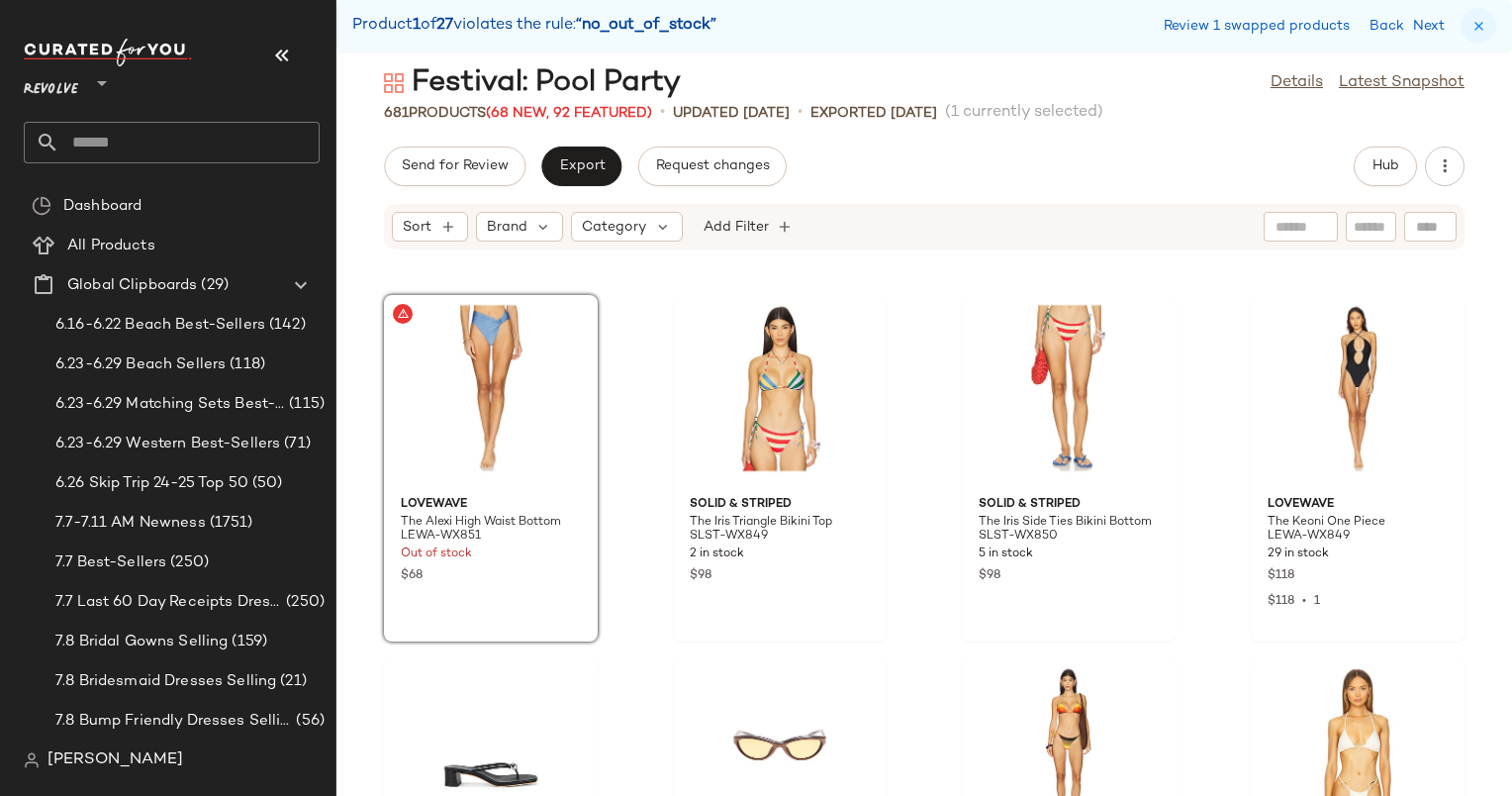 click at bounding box center [1478, 26] 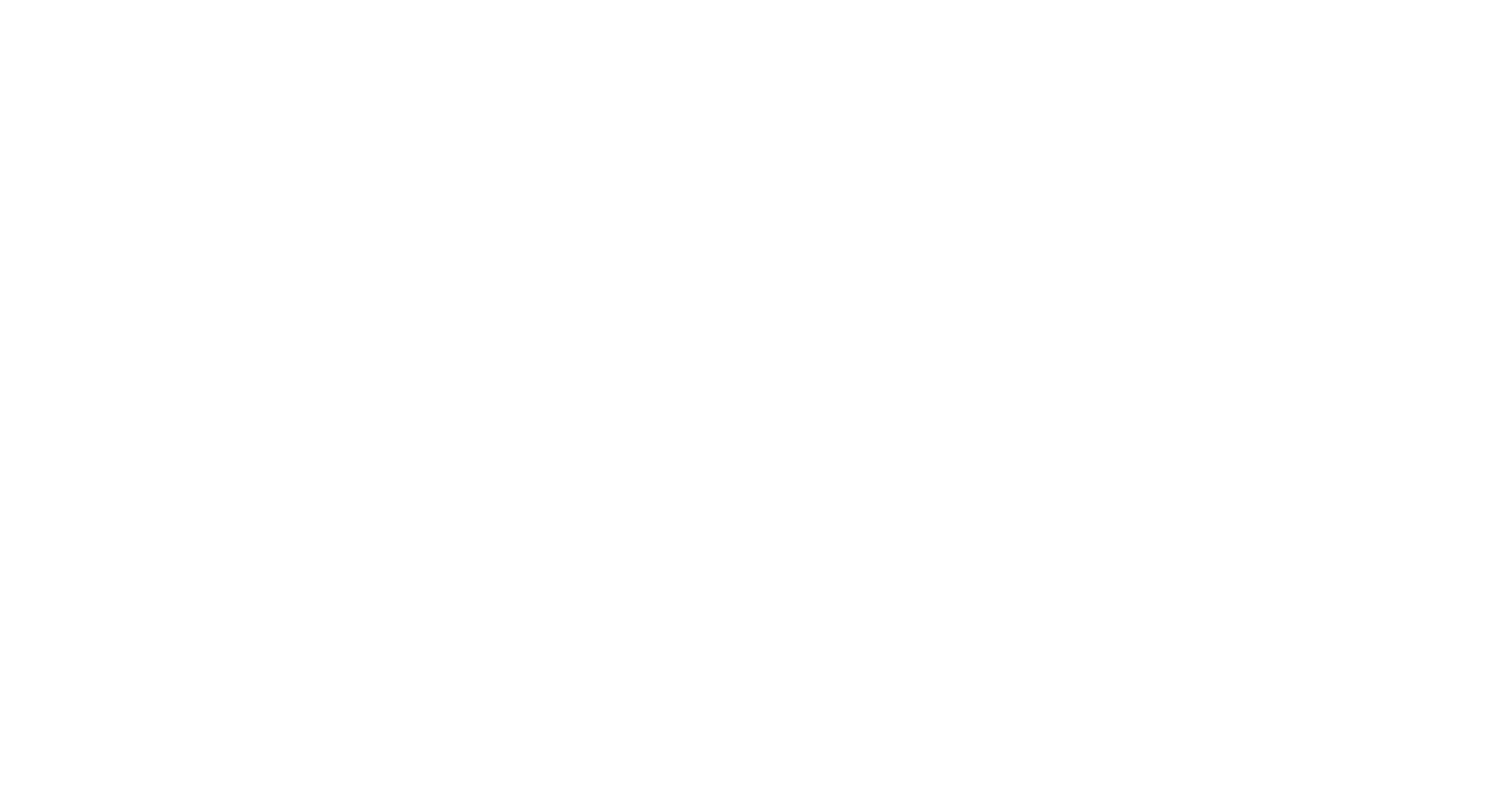 scroll, scrollTop: 0, scrollLeft: 0, axis: both 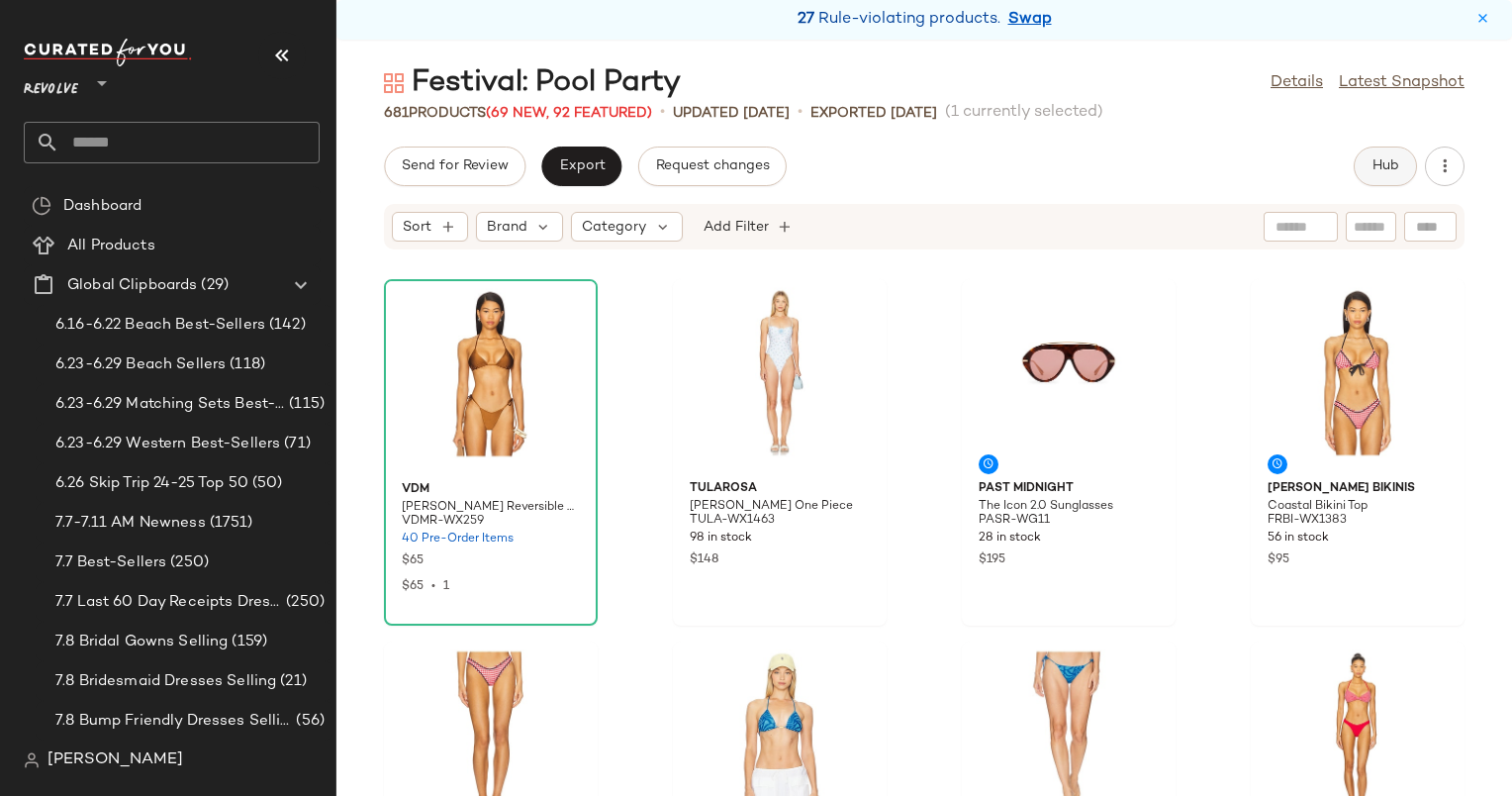 click on "Hub" at bounding box center (1385, 166) 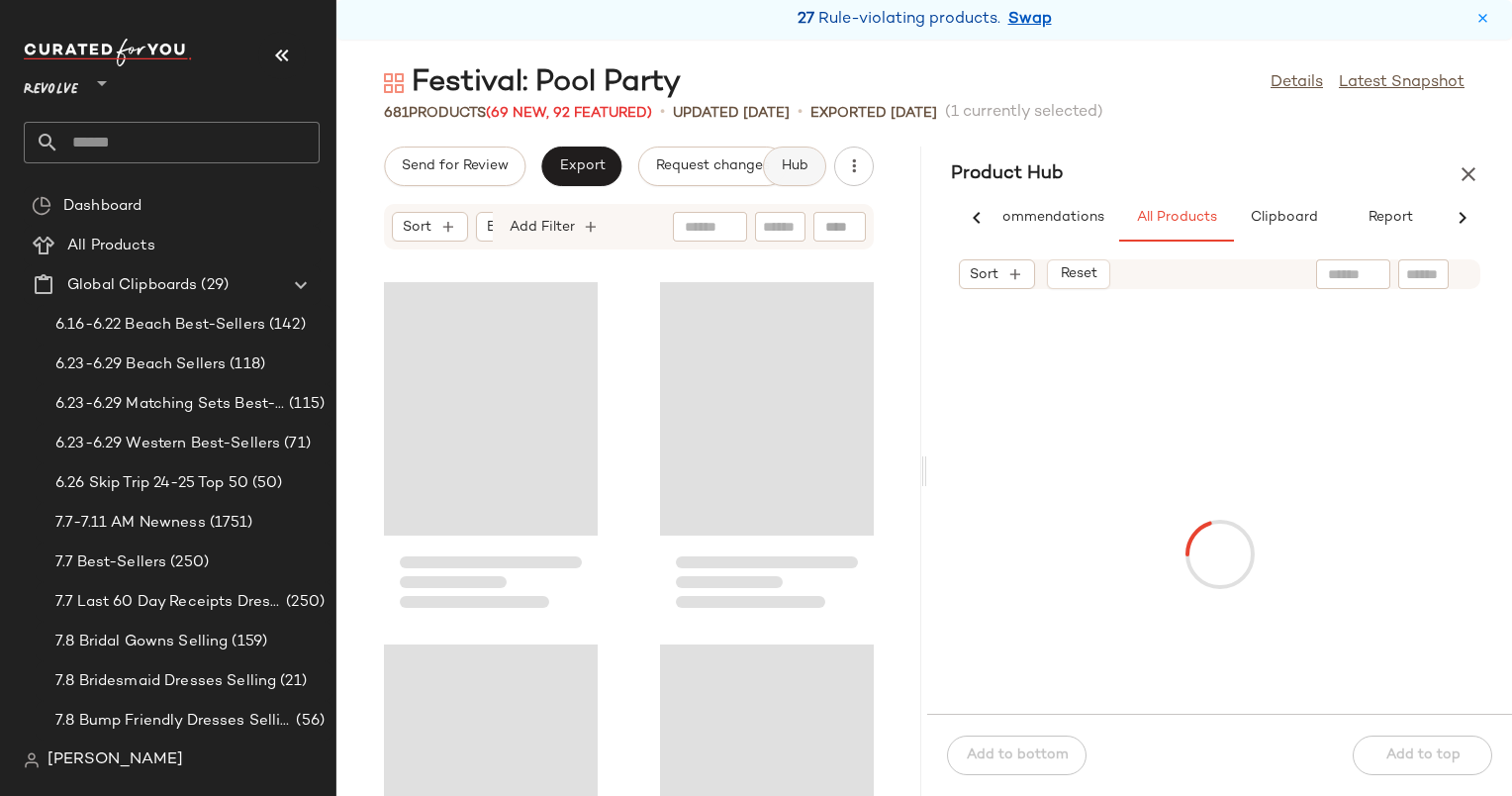scroll, scrollTop: 0, scrollLeft: 57, axis: horizontal 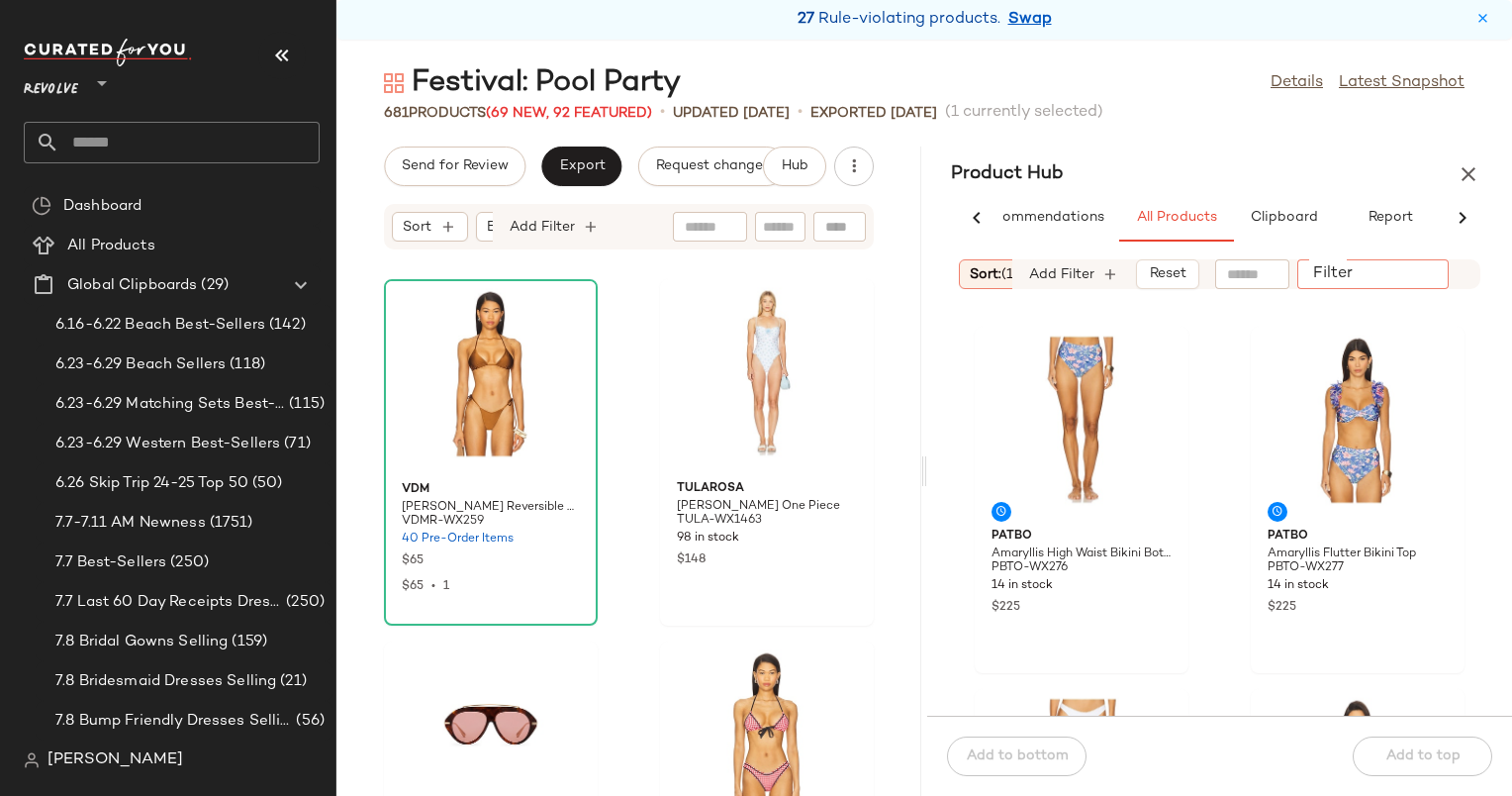 click on "Filter" 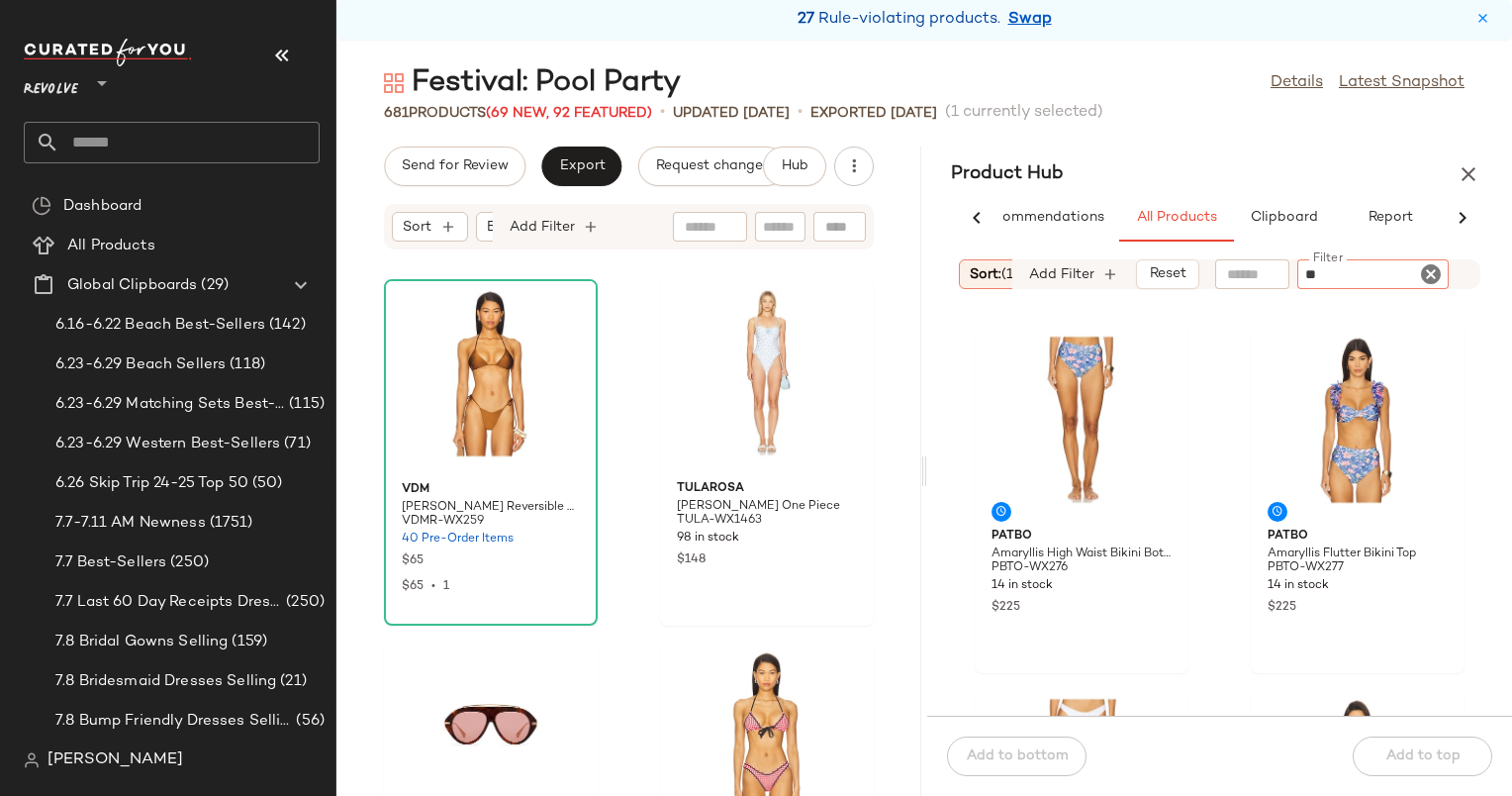 type on "***" 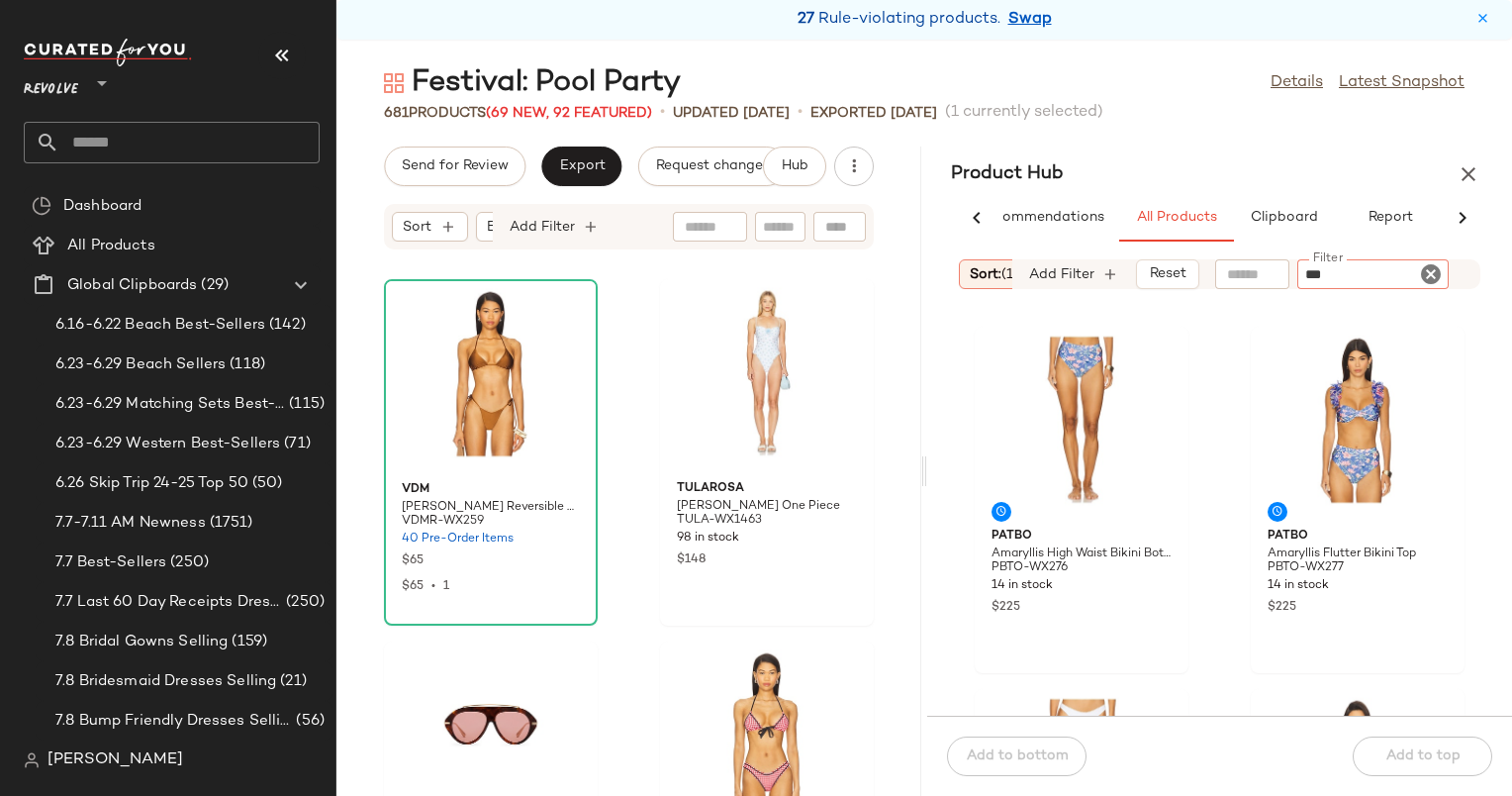 type 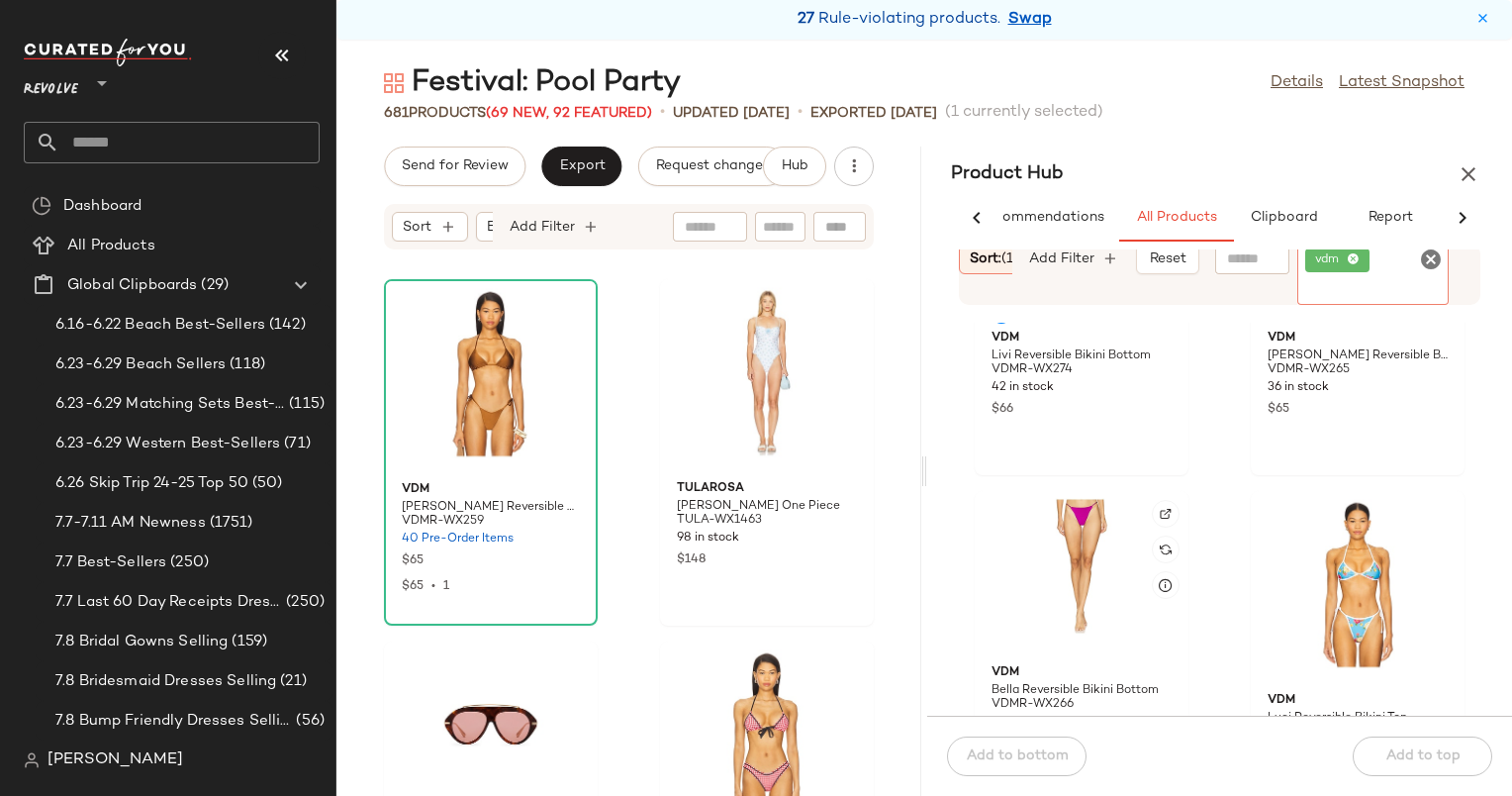 scroll, scrollTop: 943, scrollLeft: 0, axis: vertical 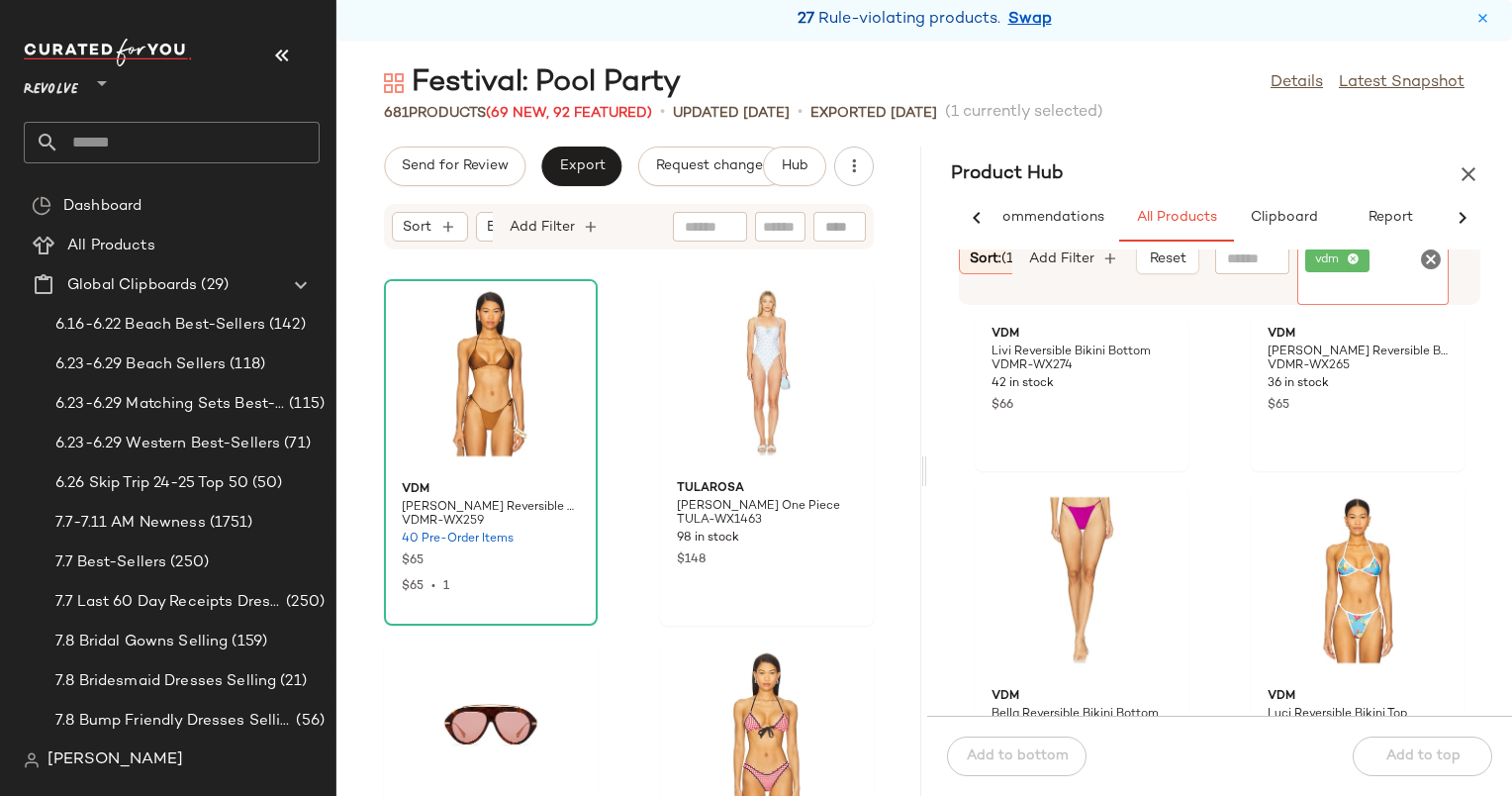 click 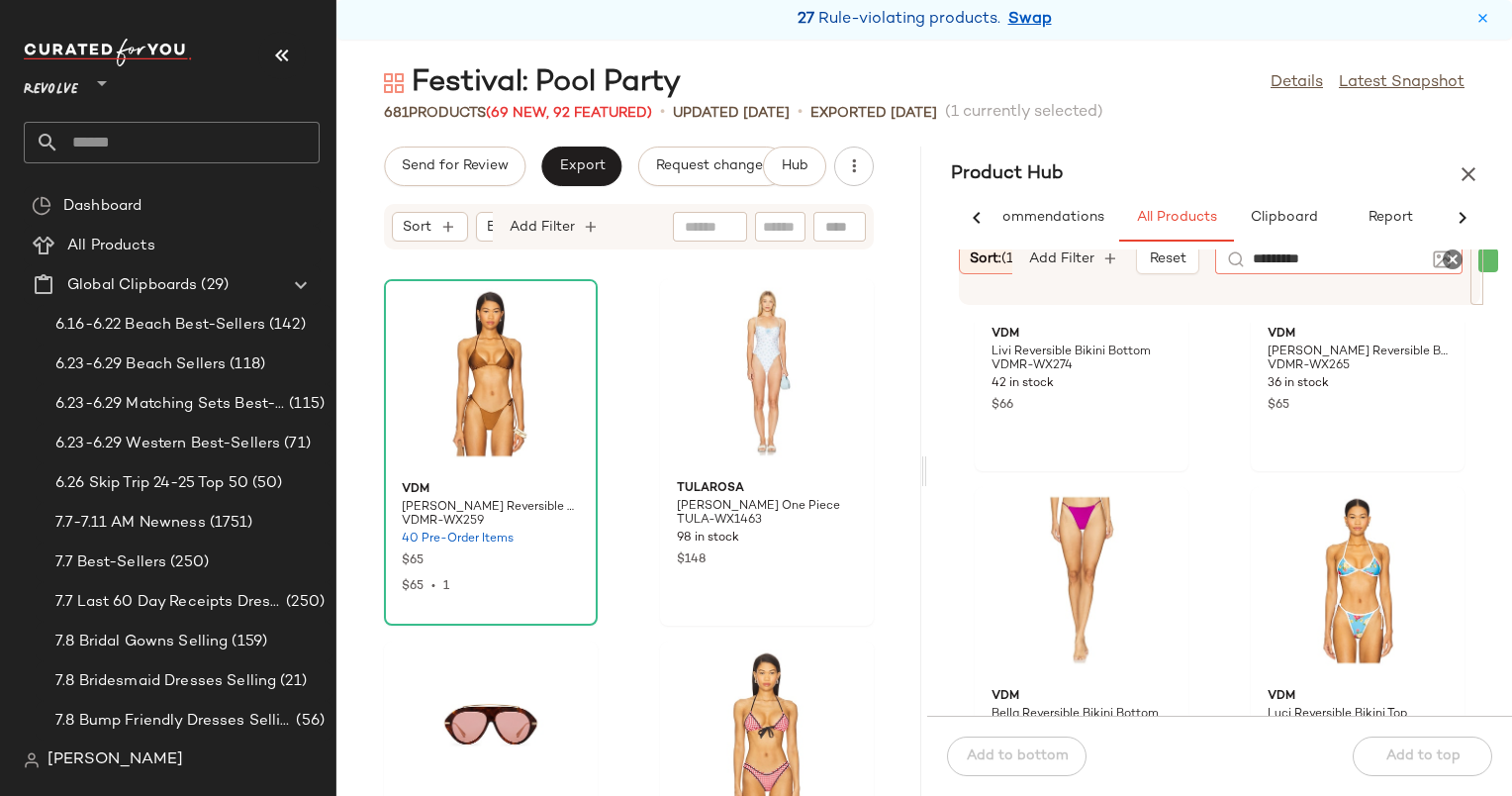 type on "**********" 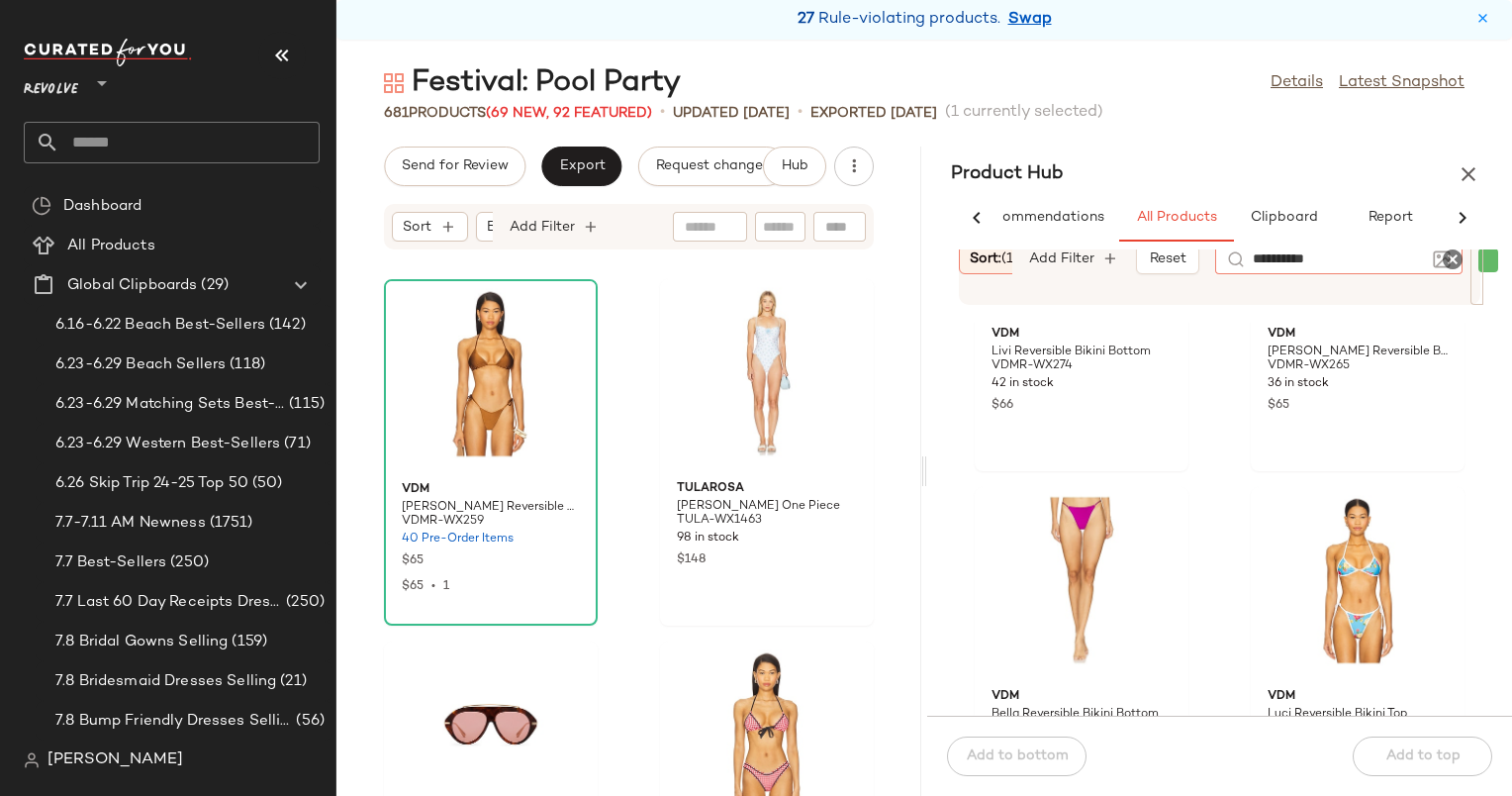 type 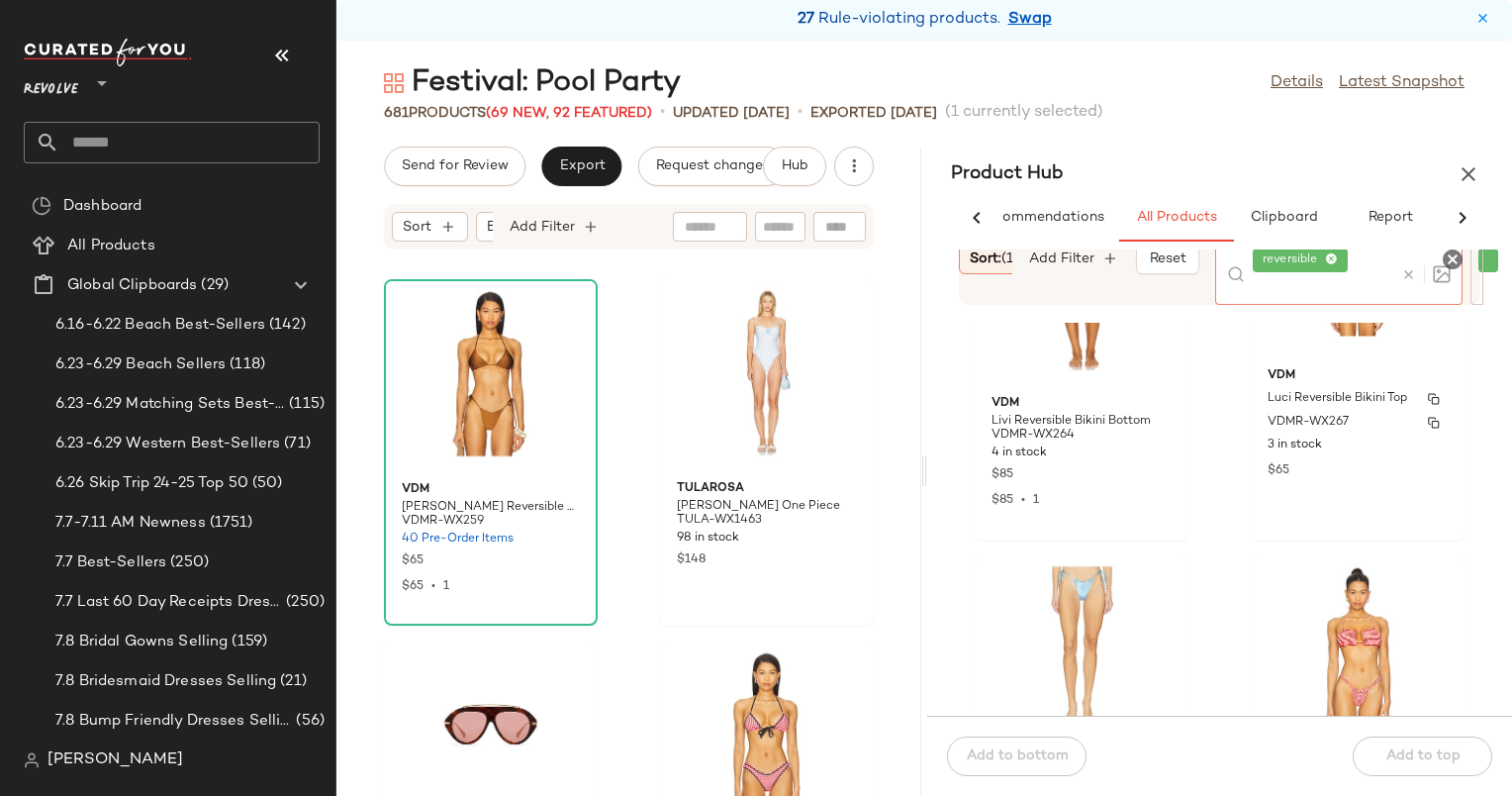 scroll, scrollTop: 1959, scrollLeft: 0, axis: vertical 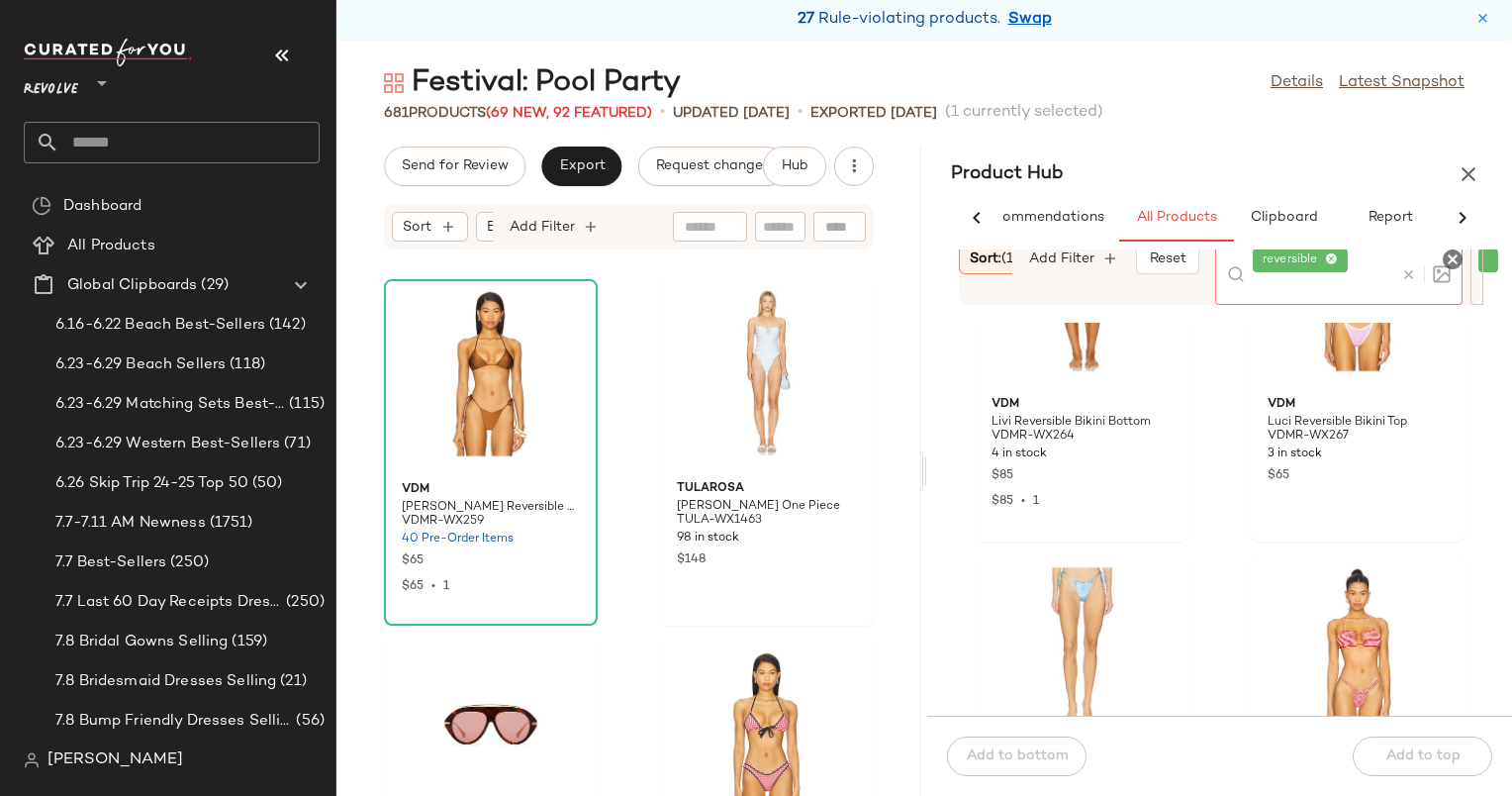 click at bounding box center [1408, 274] 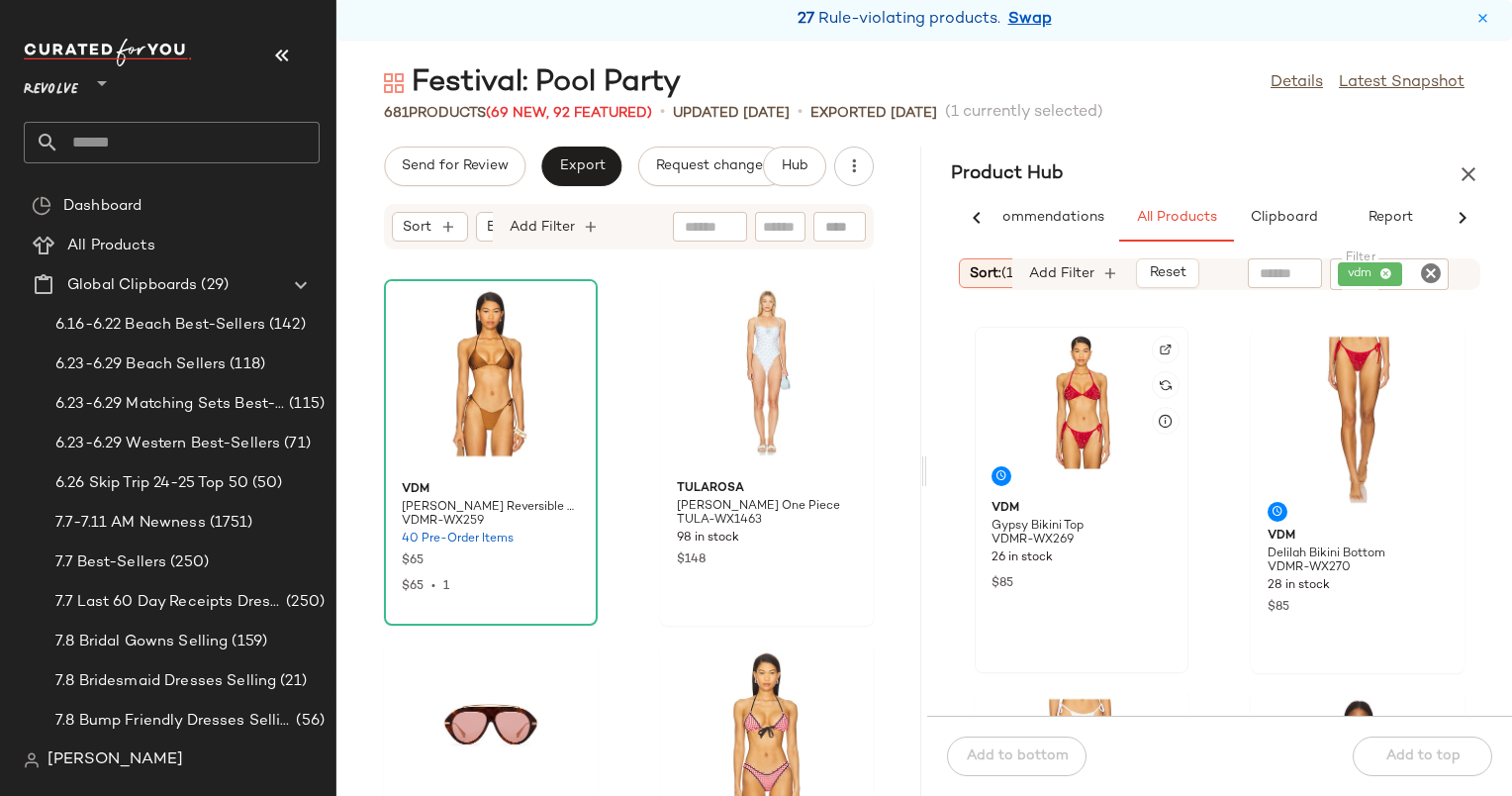 click 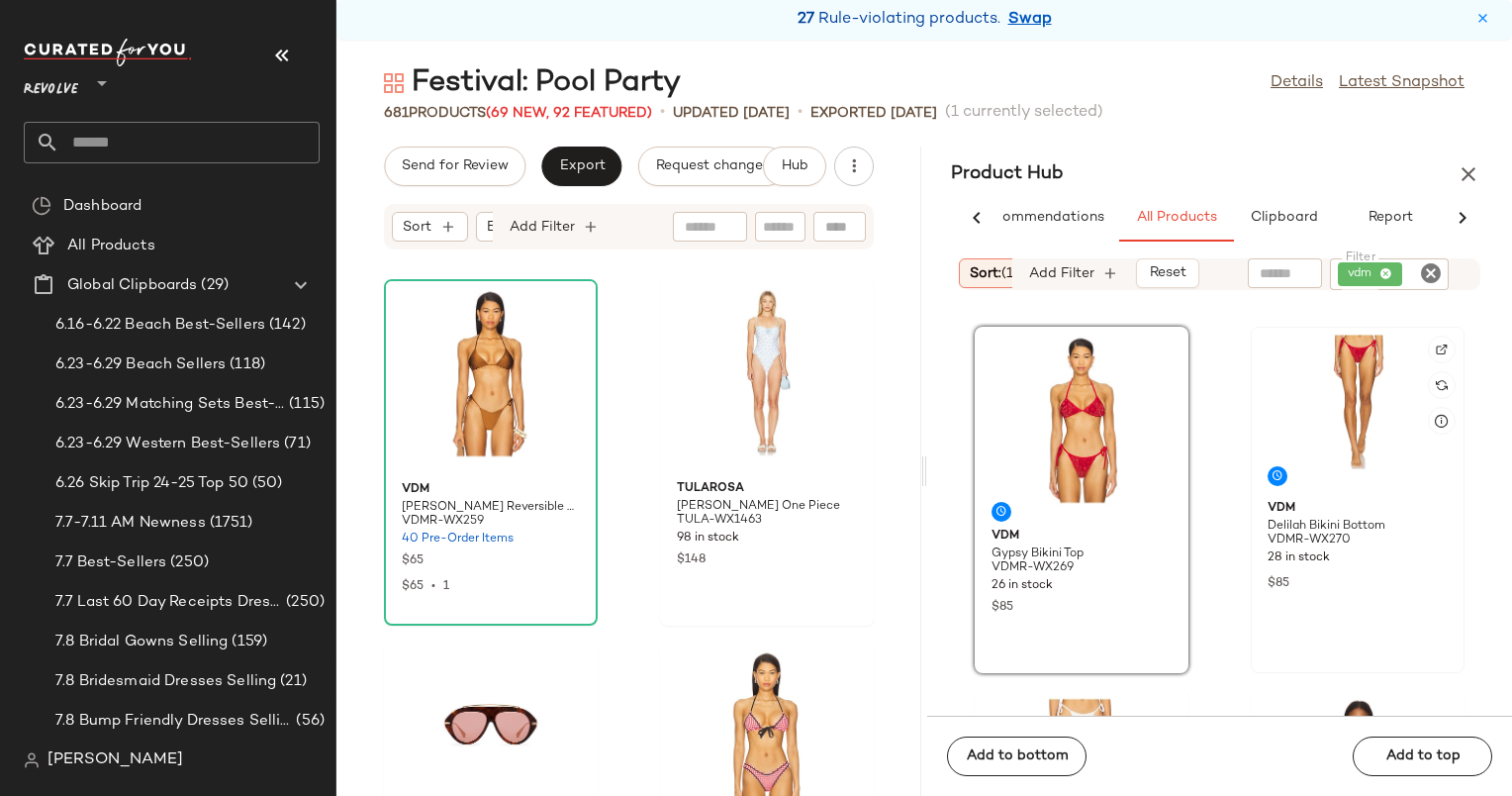 click 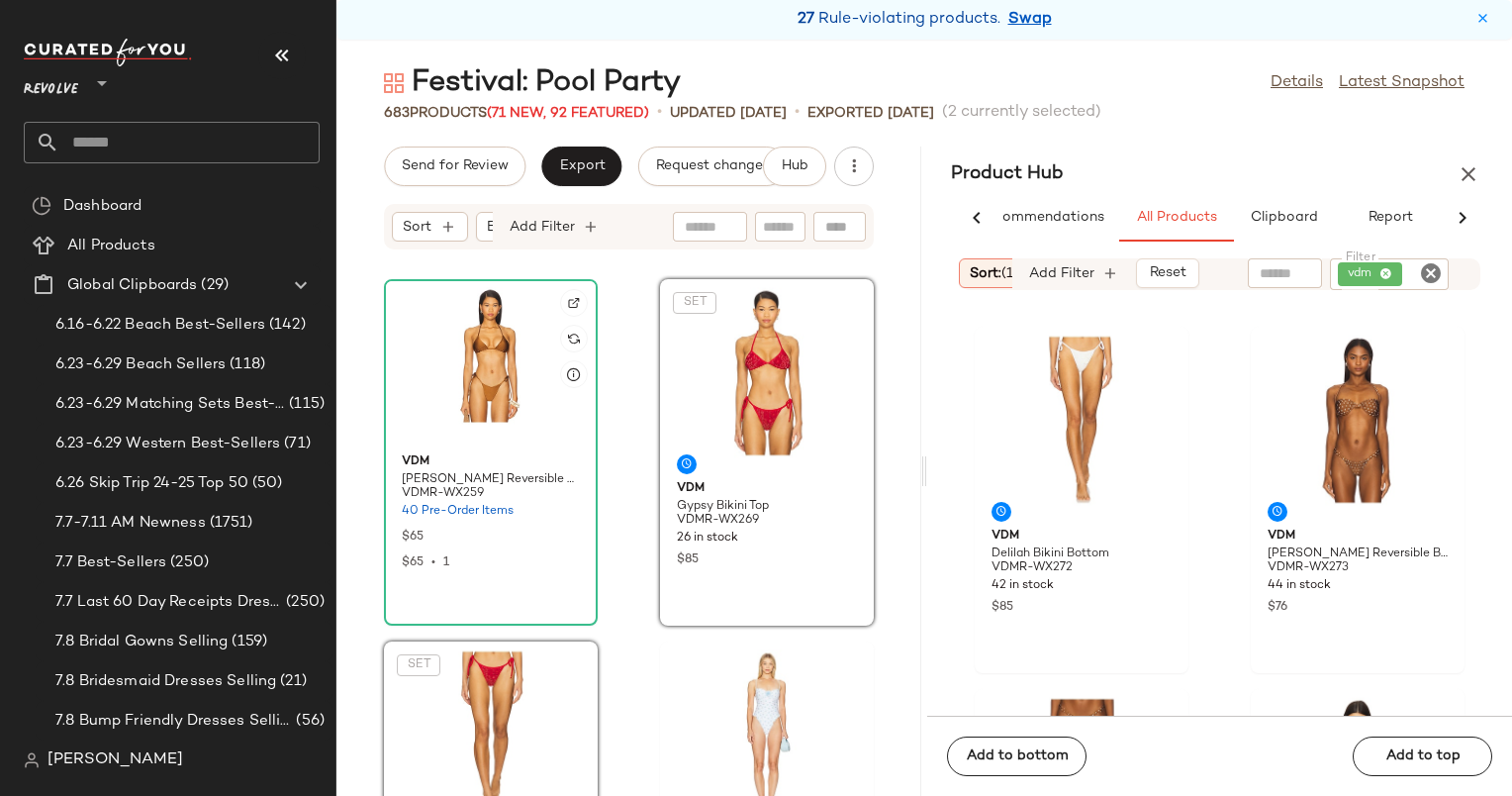 click 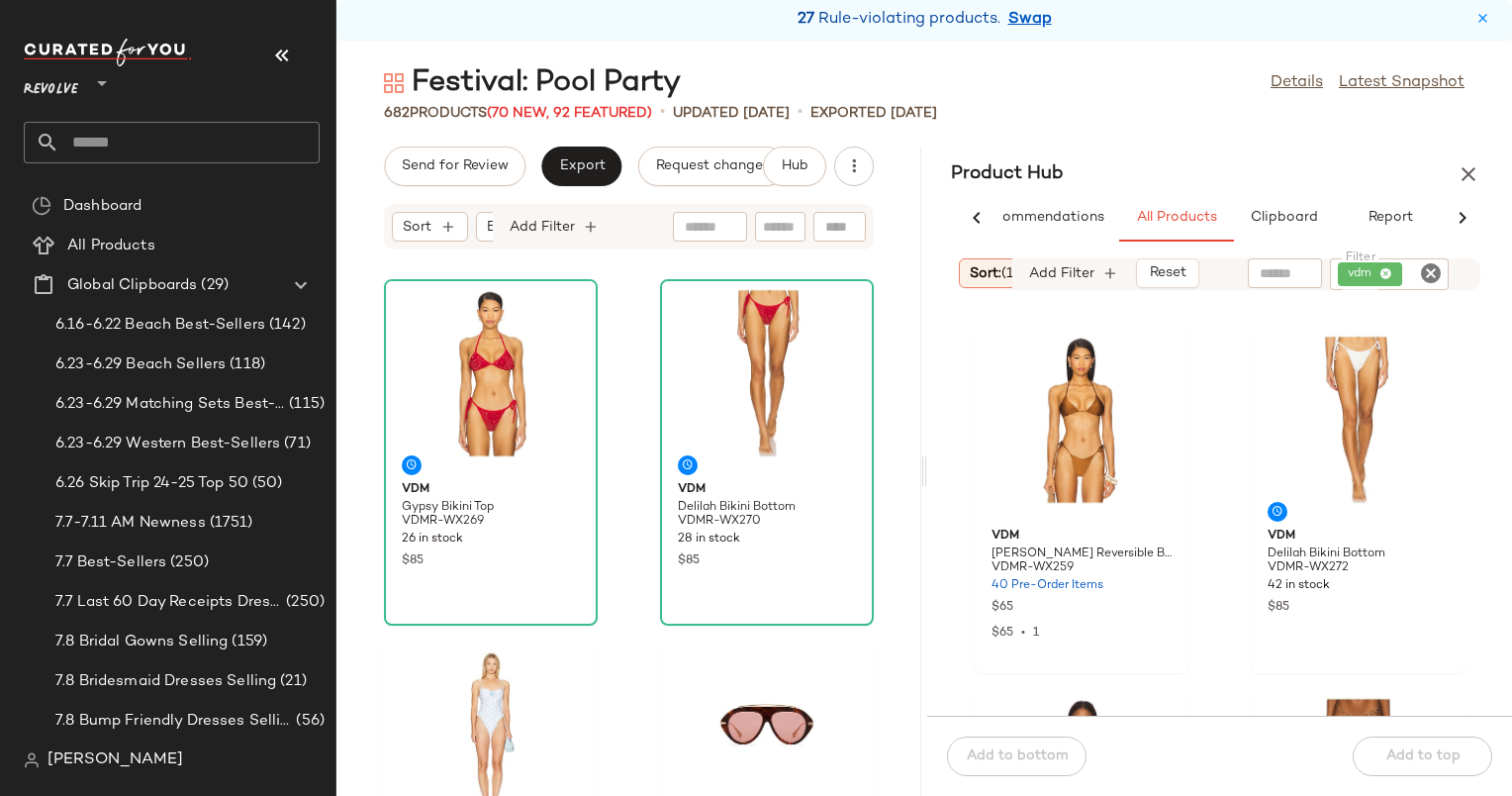 click on "Product Hub" at bounding box center (1219, 174) 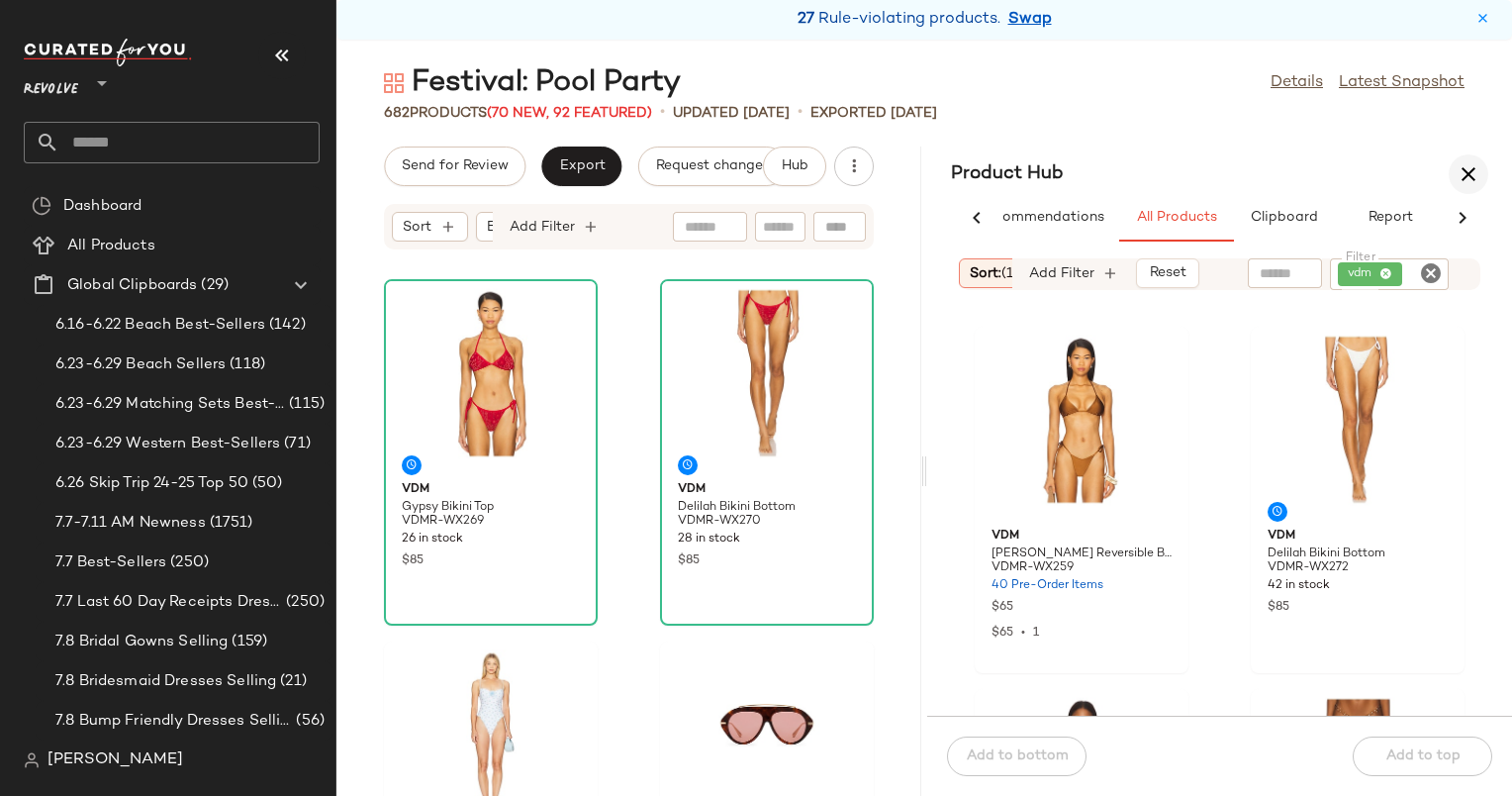 click at bounding box center [1468, 174] 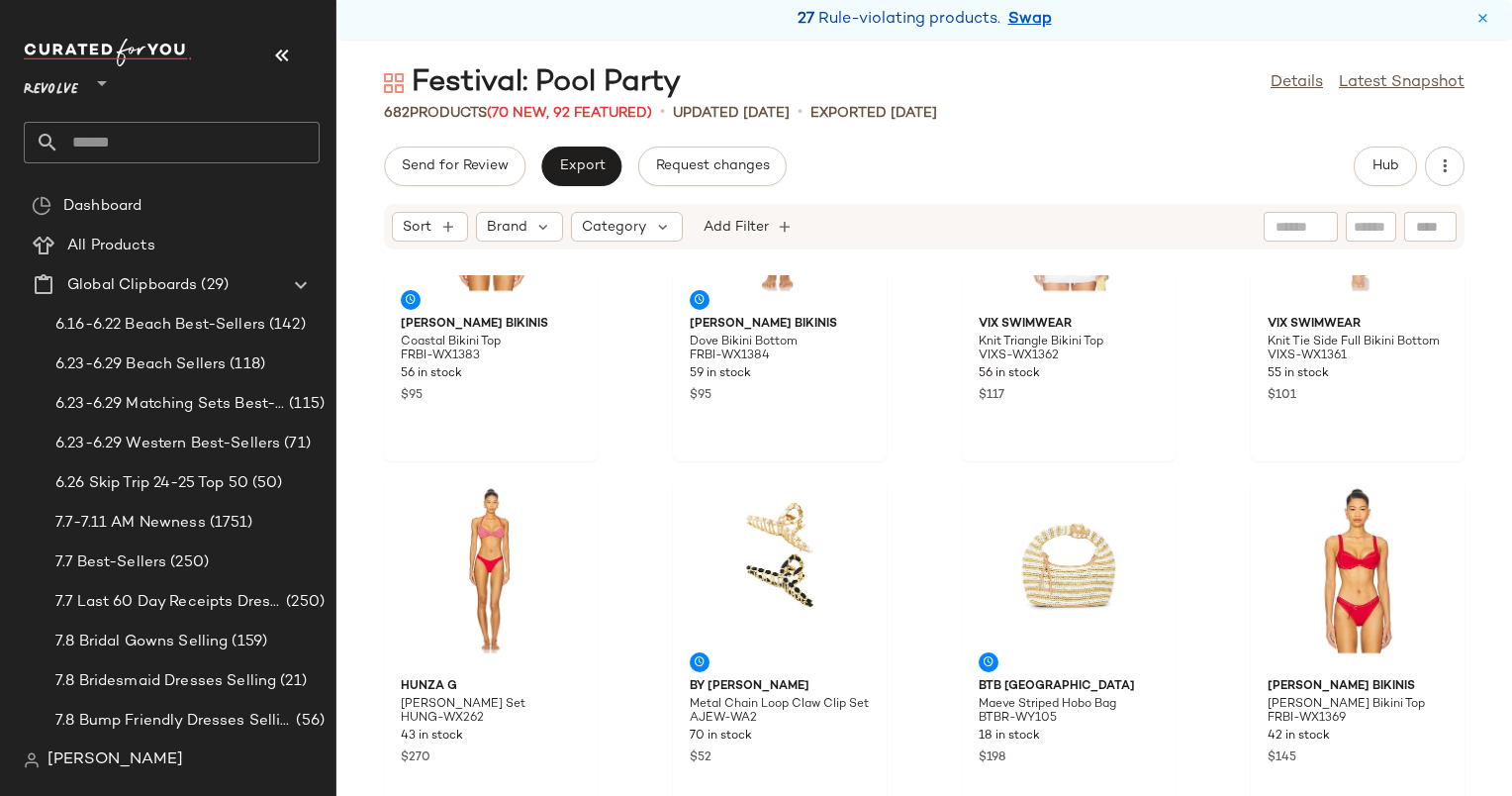 scroll, scrollTop: 569, scrollLeft: 0, axis: vertical 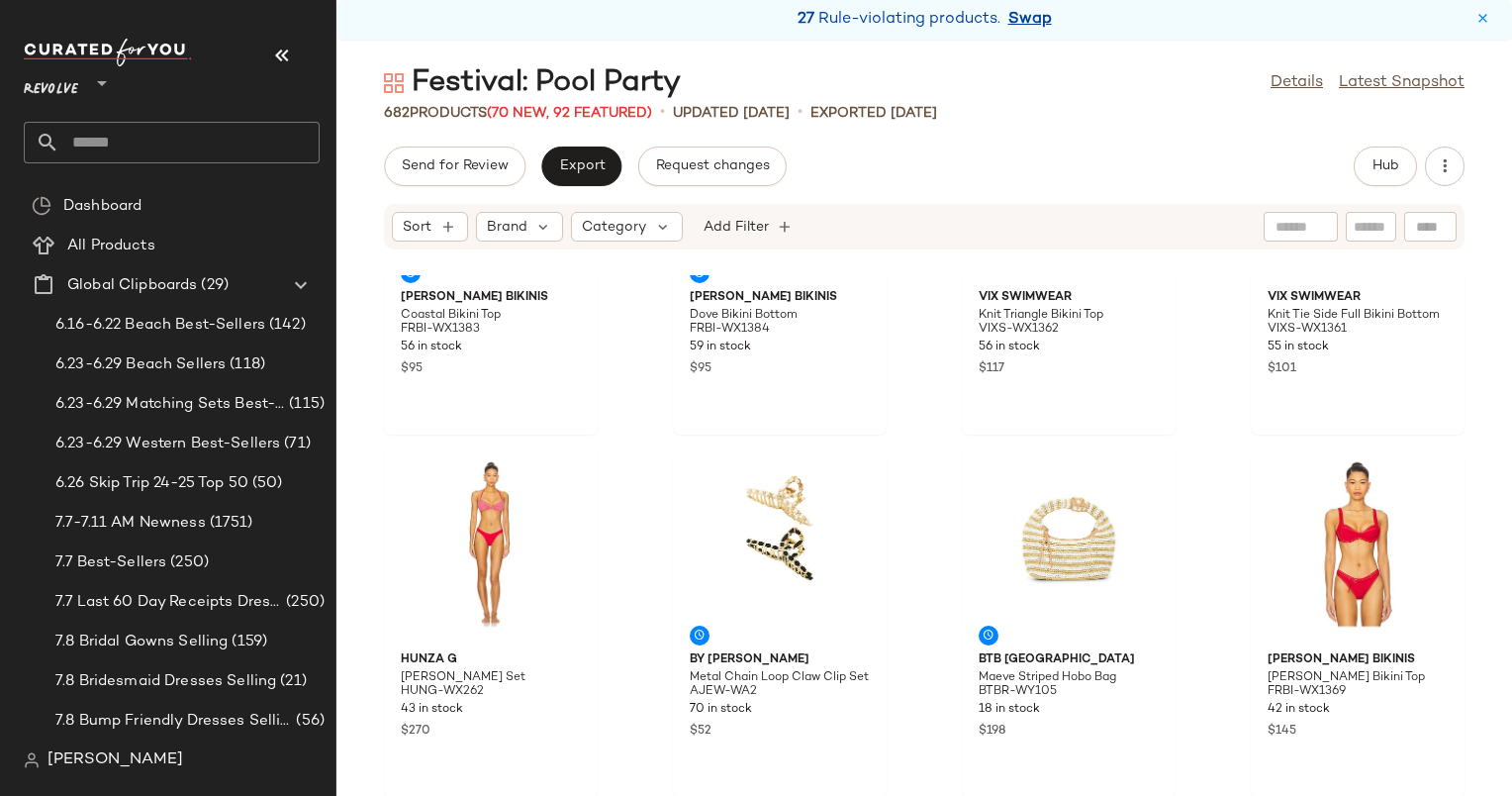click on "Swap" at bounding box center [1030, 20] 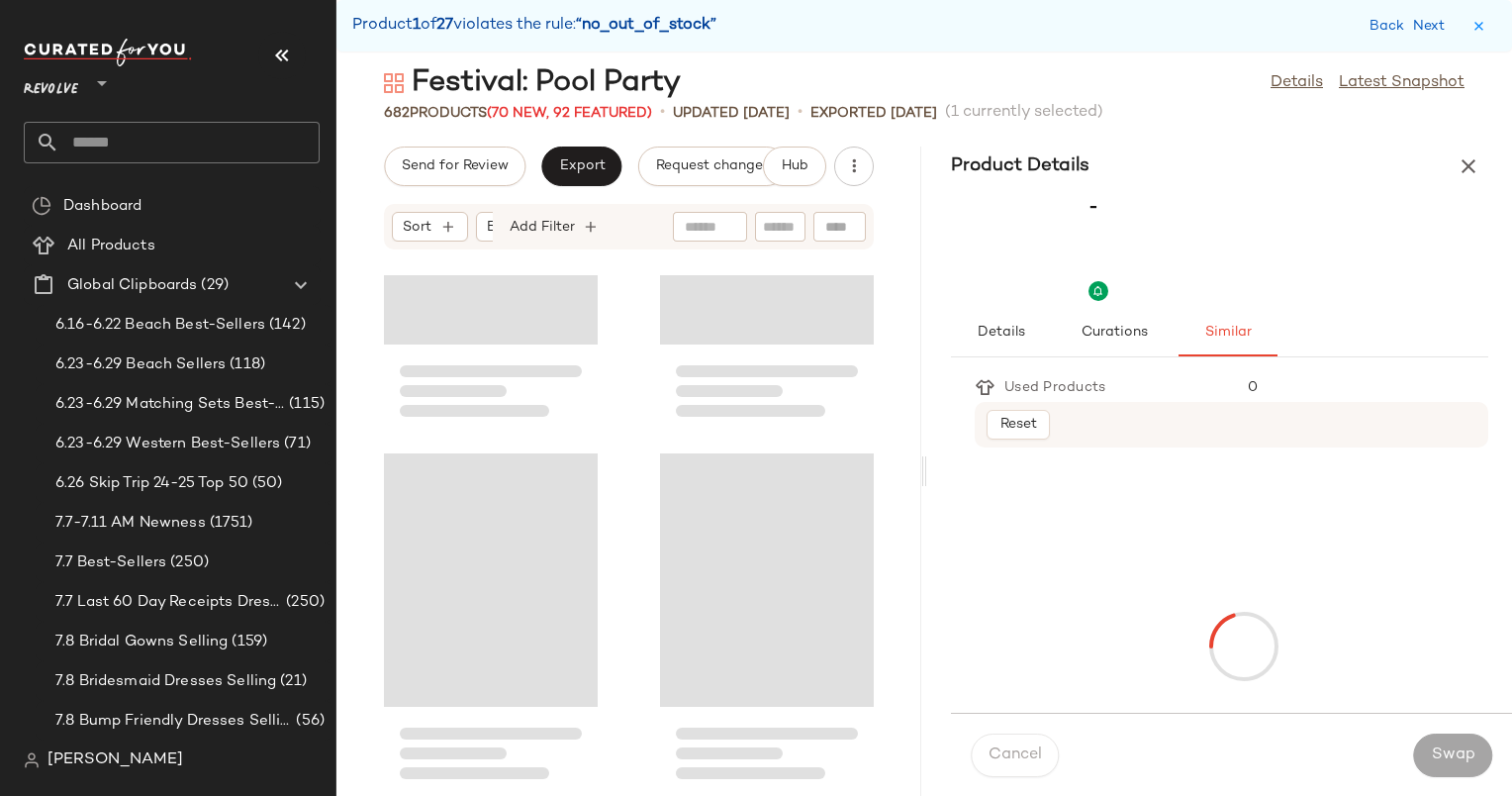 scroll, scrollTop: 3624, scrollLeft: 0, axis: vertical 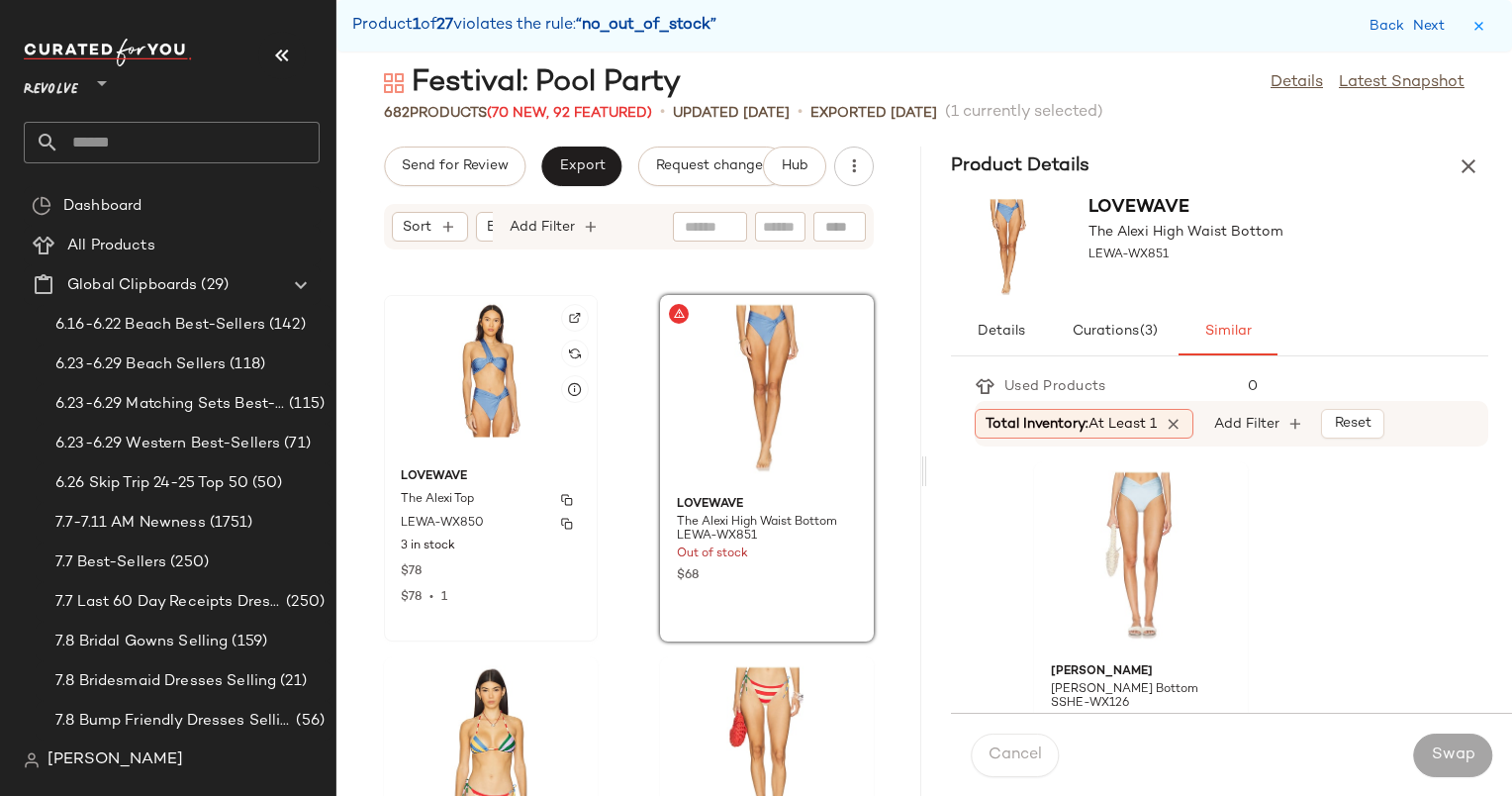 click on "lovewave The Alexi Top LEWA-WX850 3 in stock $78 $78  •  1" 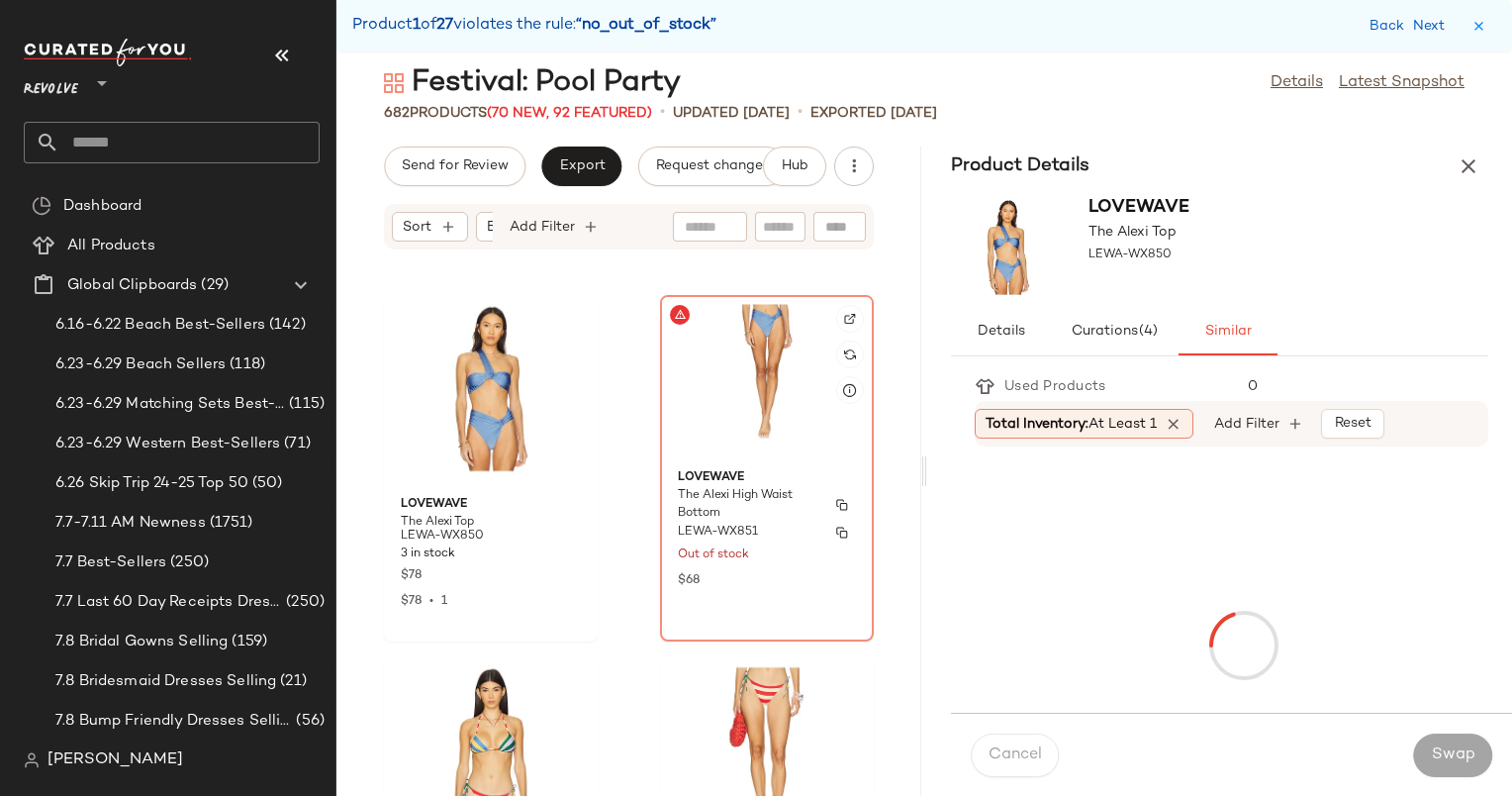 click on "lovewave" at bounding box center [767, 478] 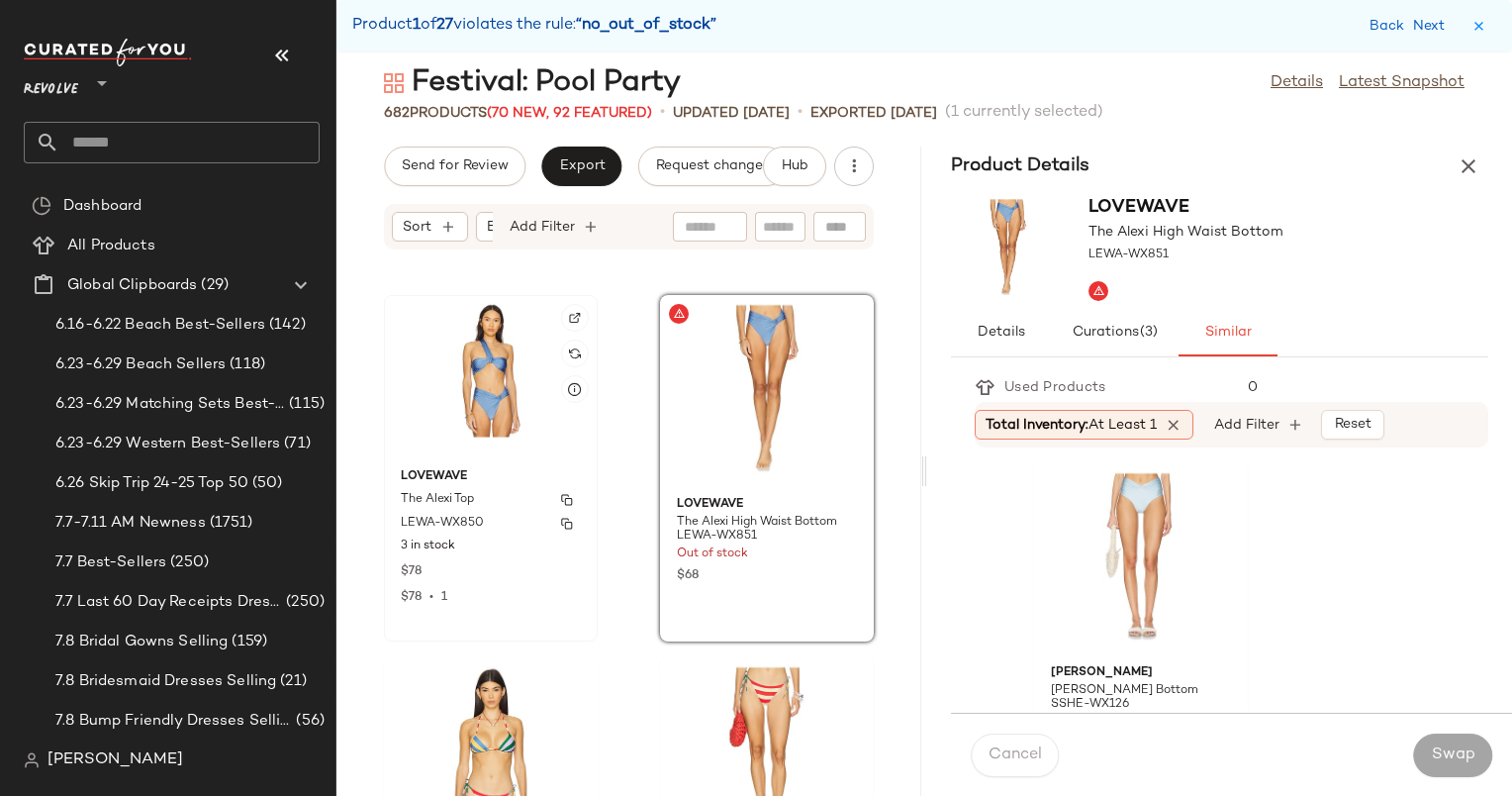 click on "lovewave The Alexi Top LEWA-WX850 3 in stock $78 $78  •  1" 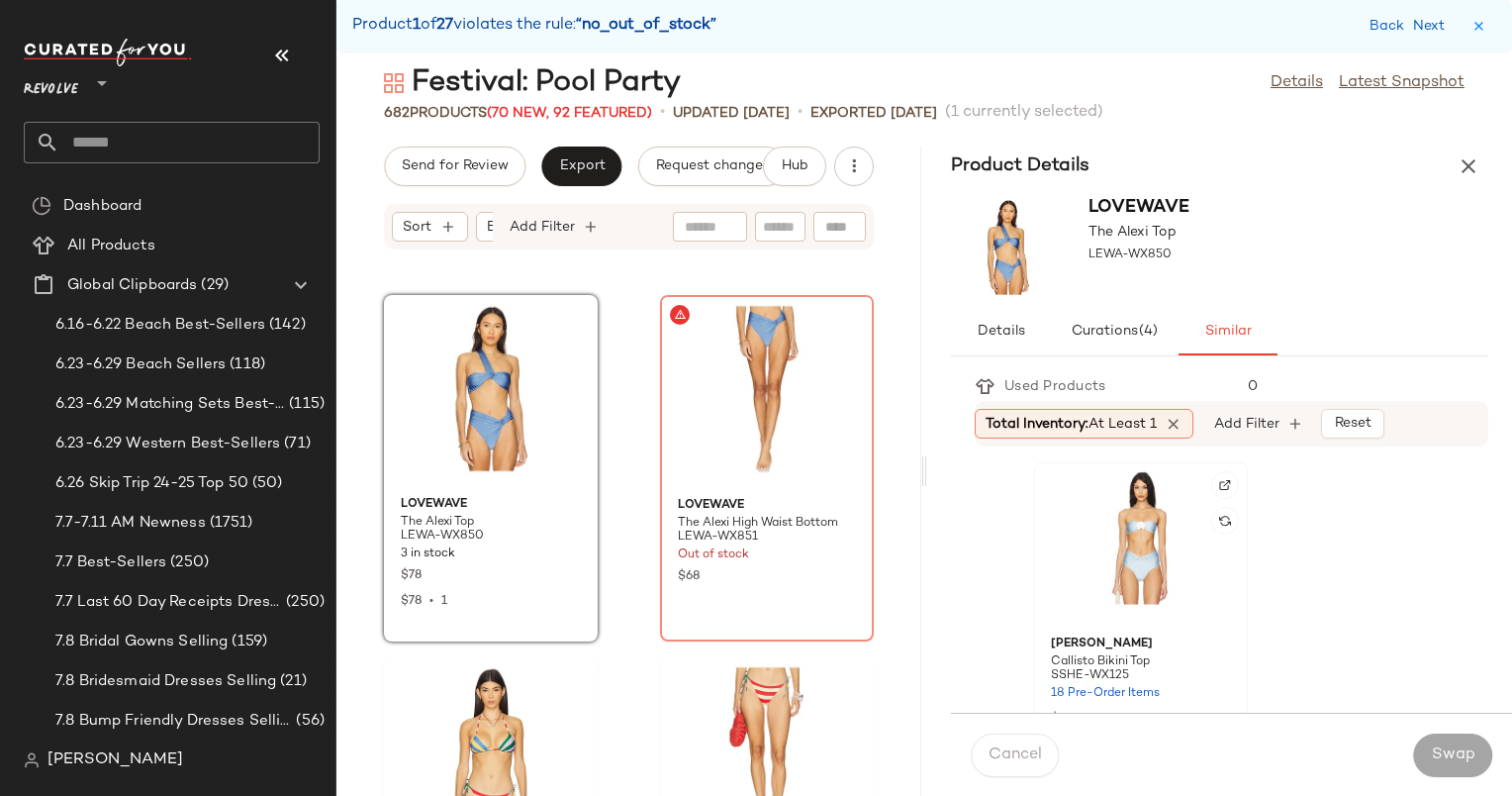 click 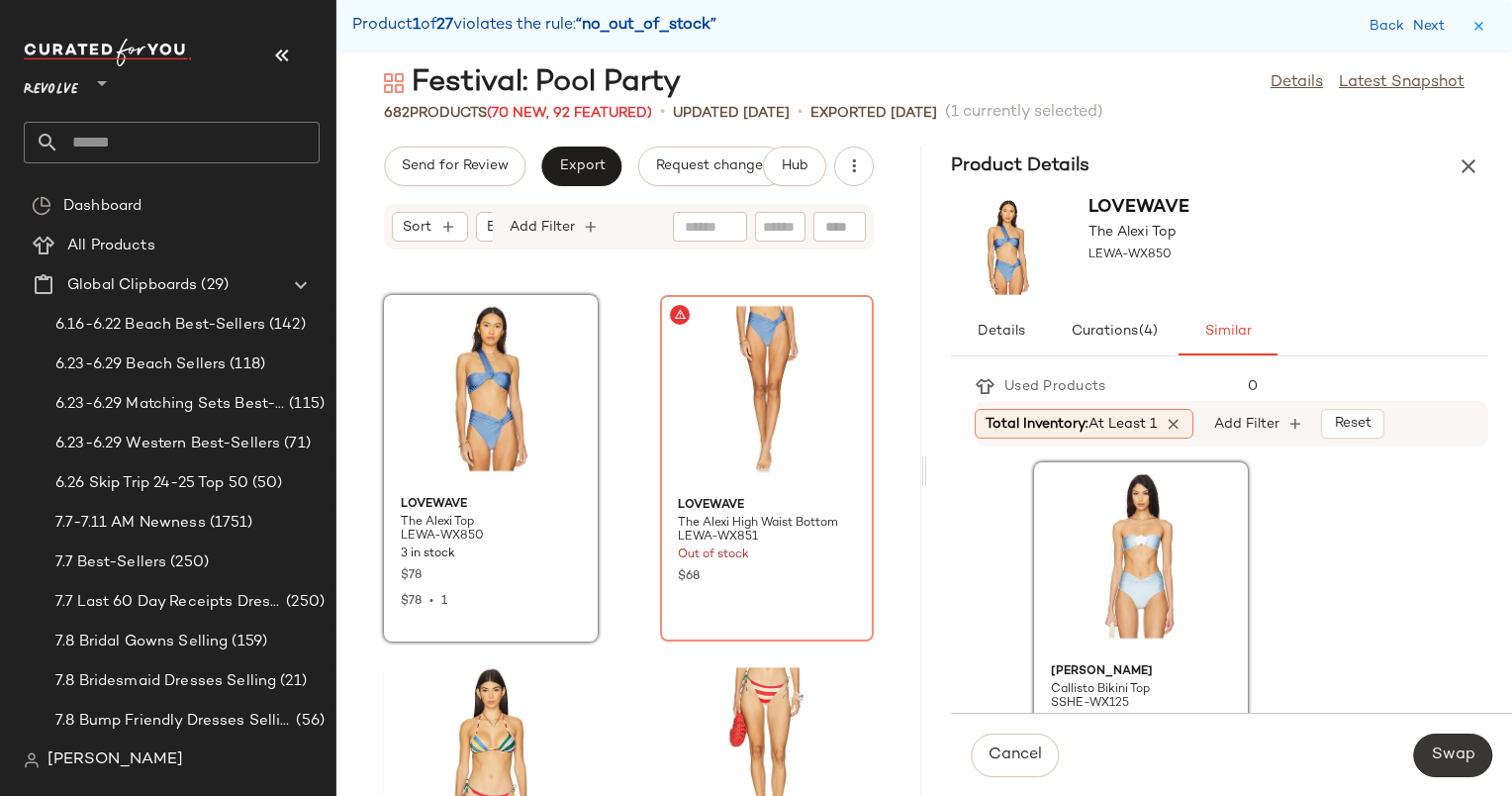 click on "Swap" 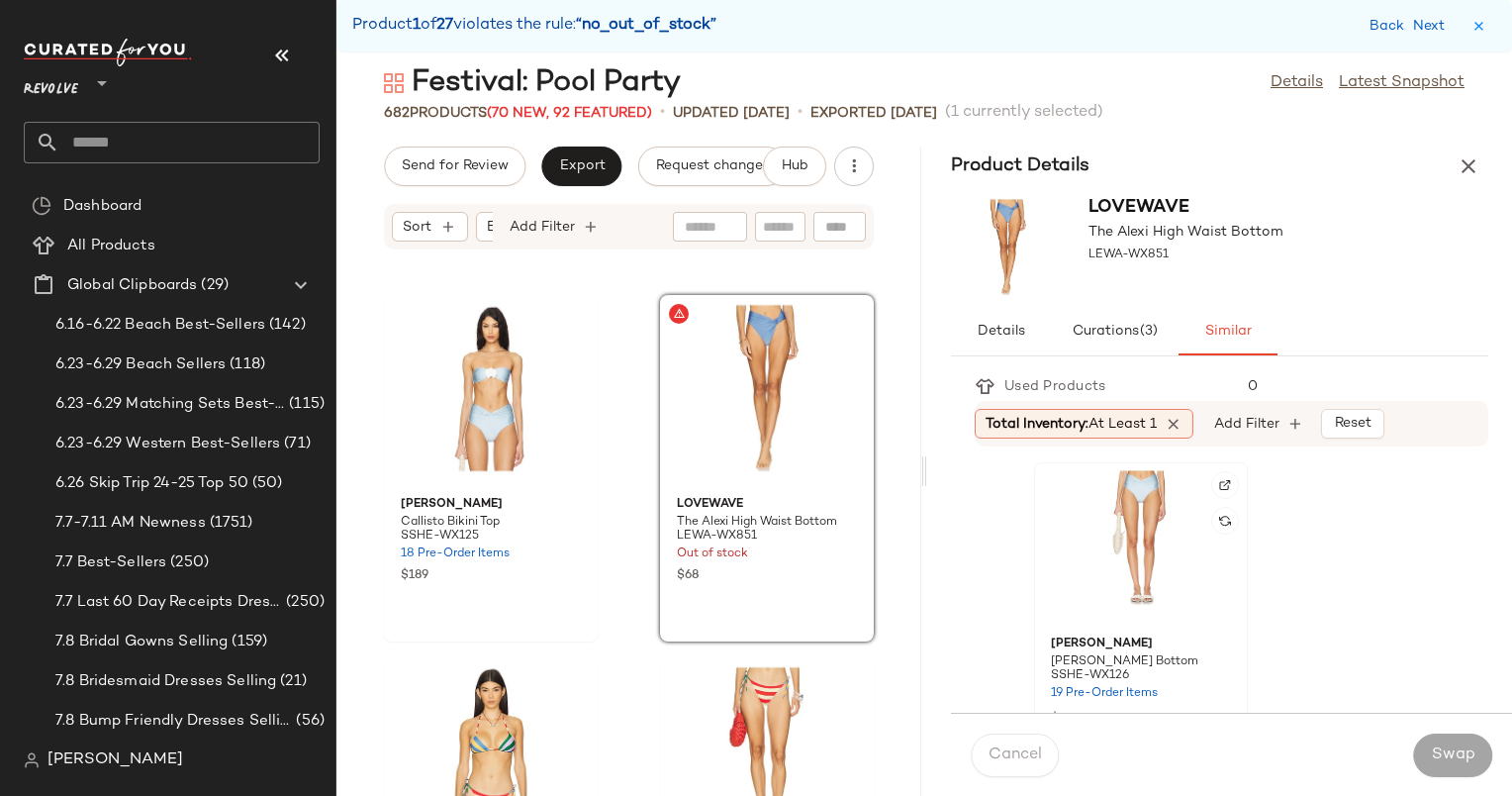 click 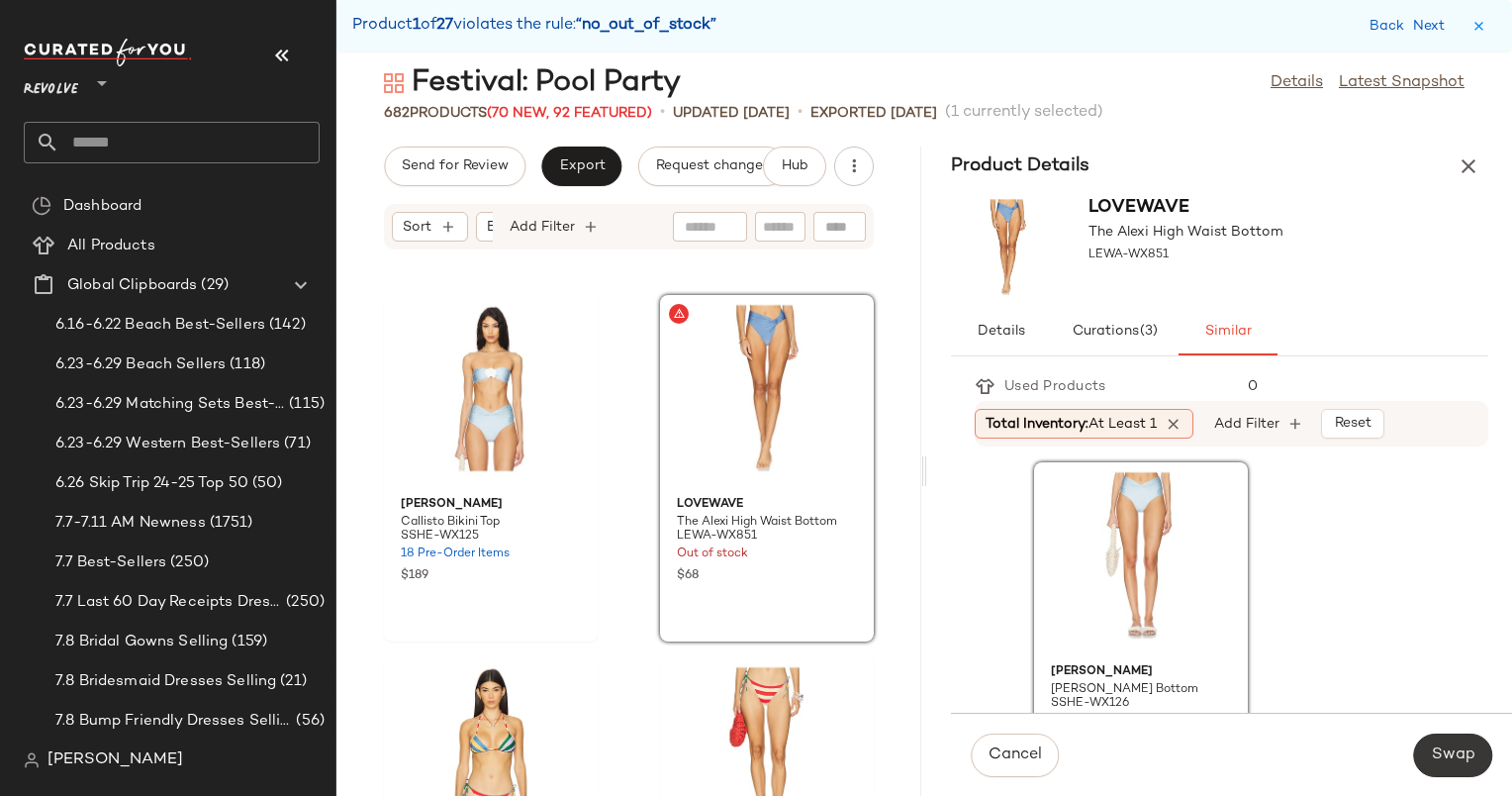 click on "Swap" at bounding box center (1453, 755) 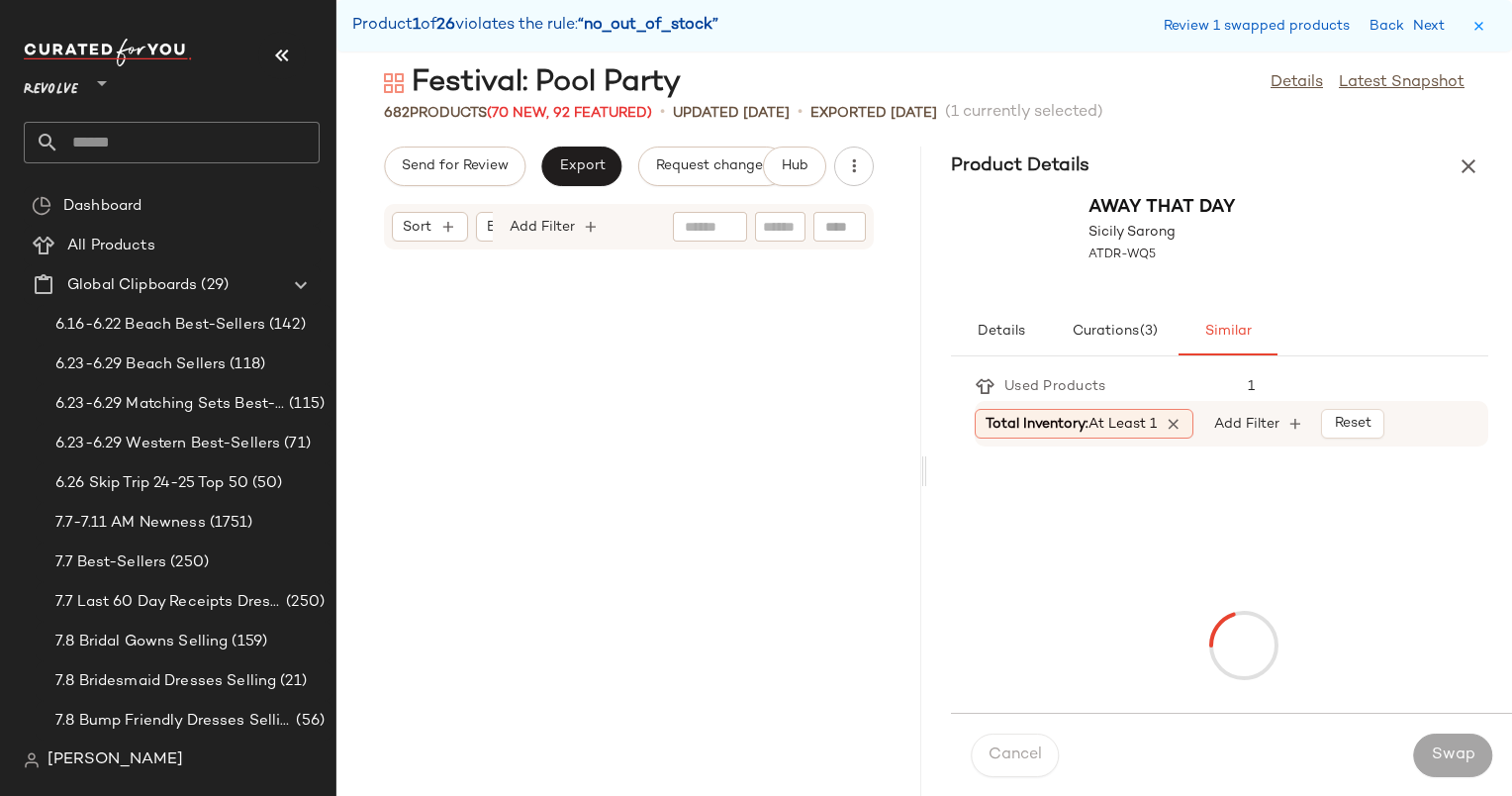 scroll, scrollTop: 8697, scrollLeft: 0, axis: vertical 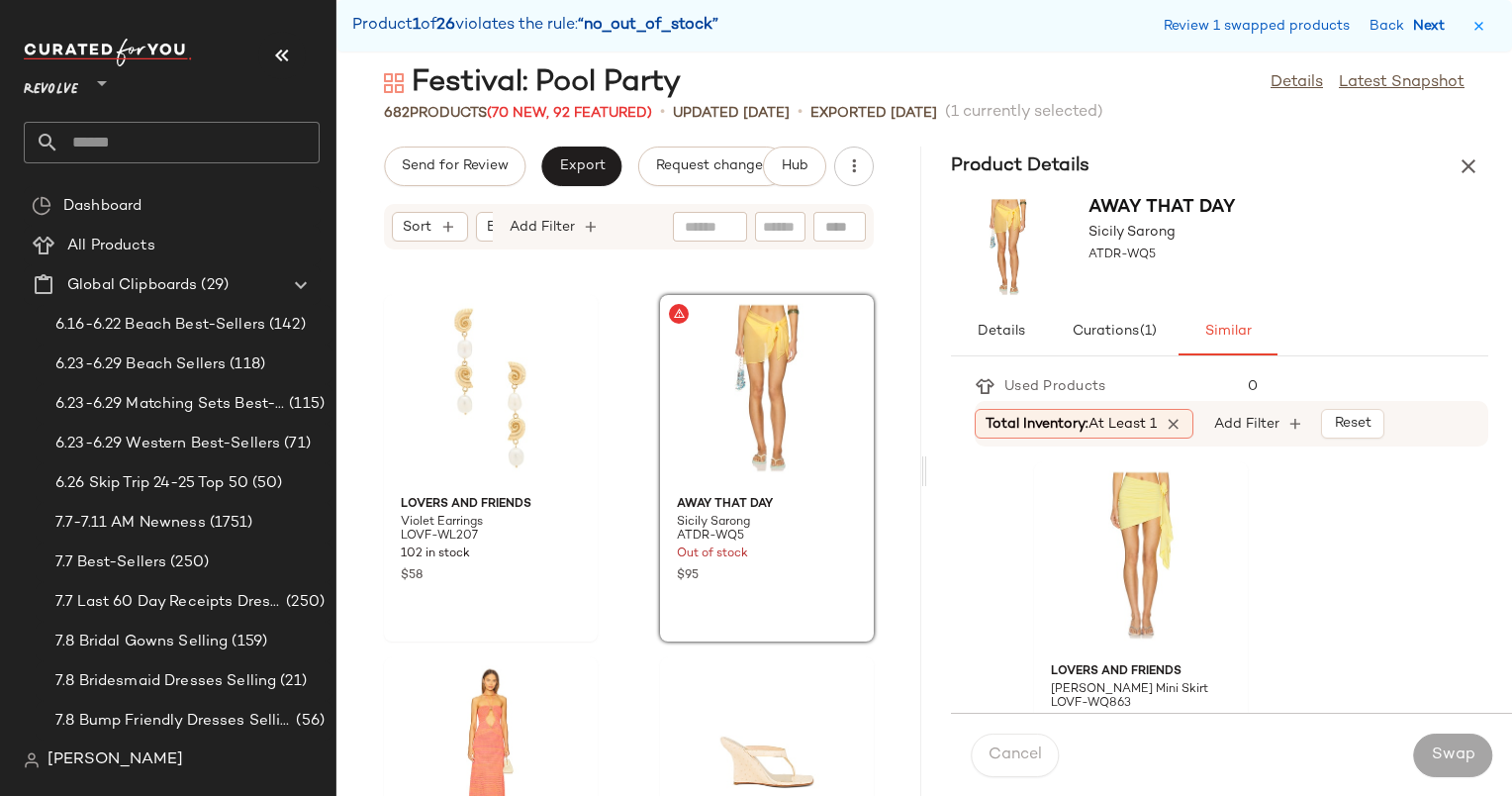 click on "Next" at bounding box center (1433, 26) 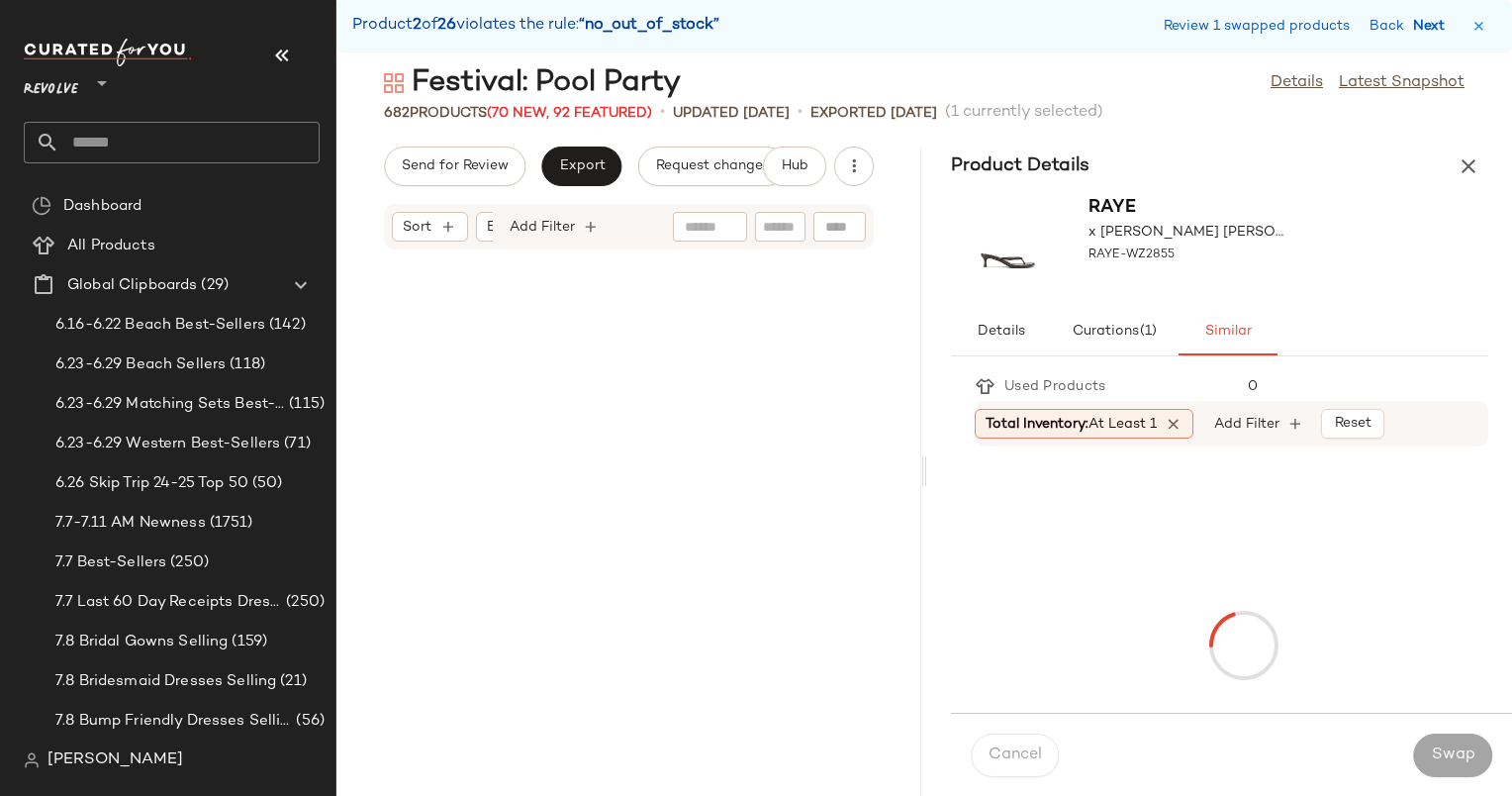 scroll, scrollTop: 20292, scrollLeft: 0, axis: vertical 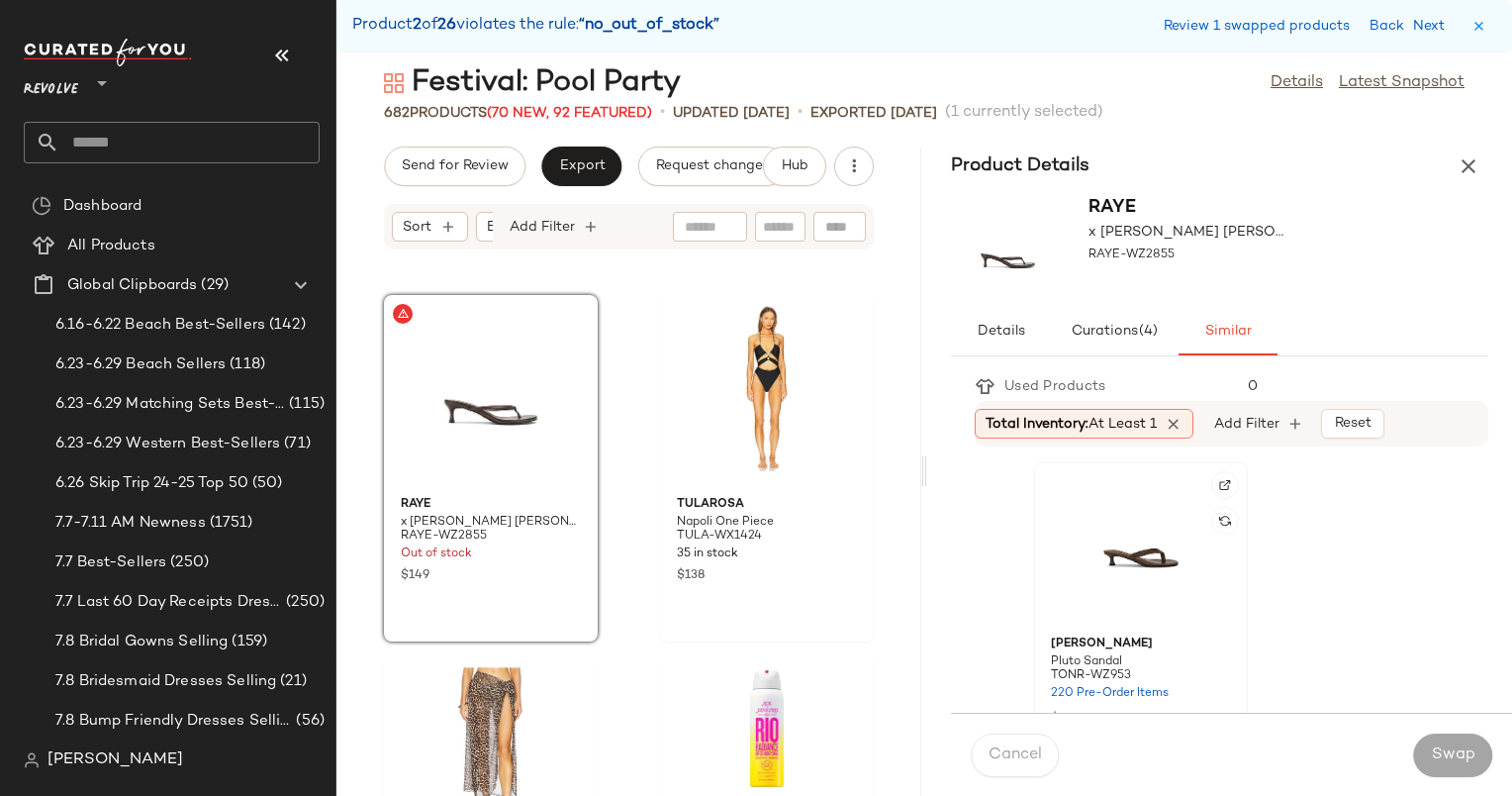 click 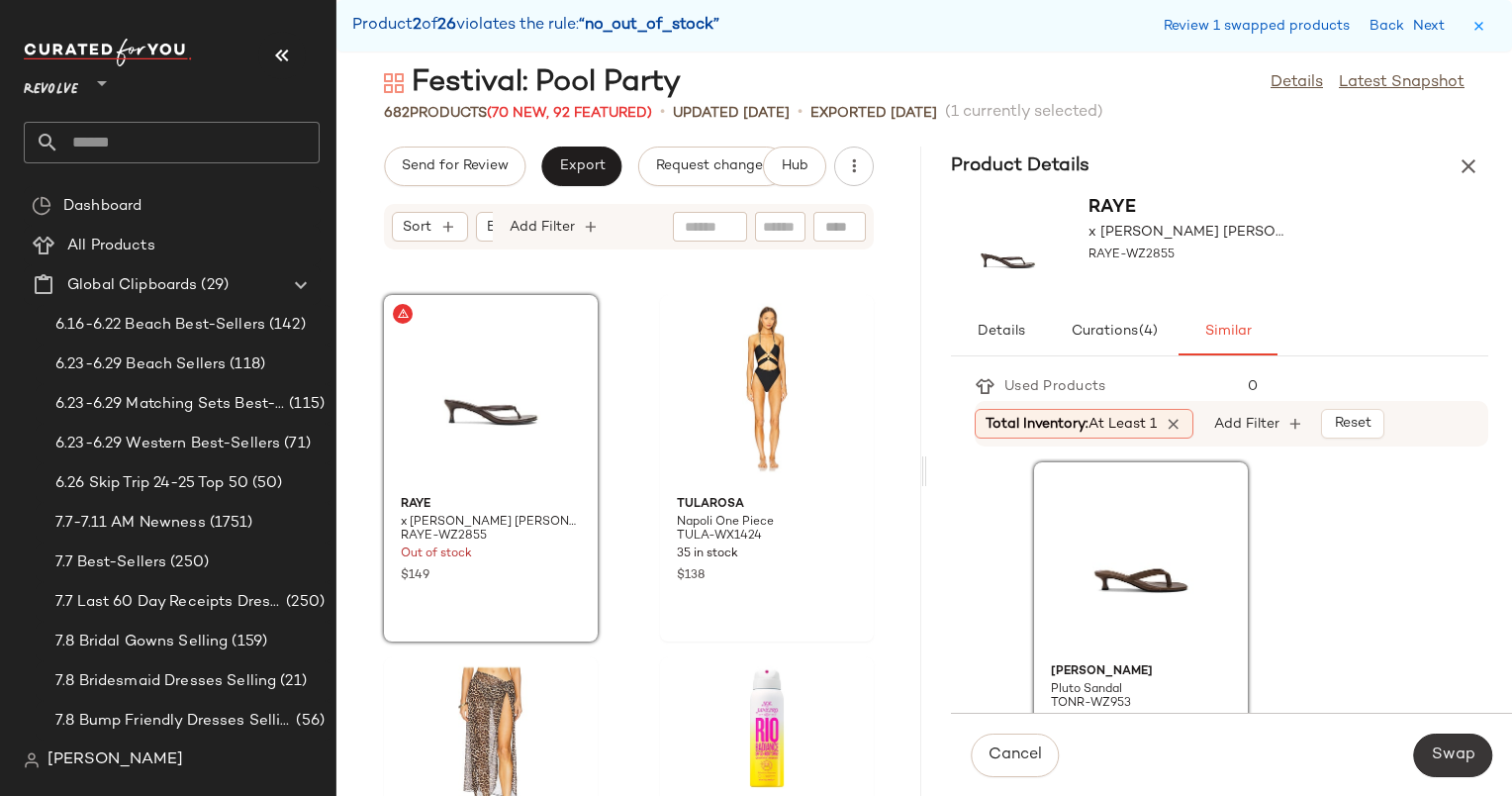 click on "Swap" 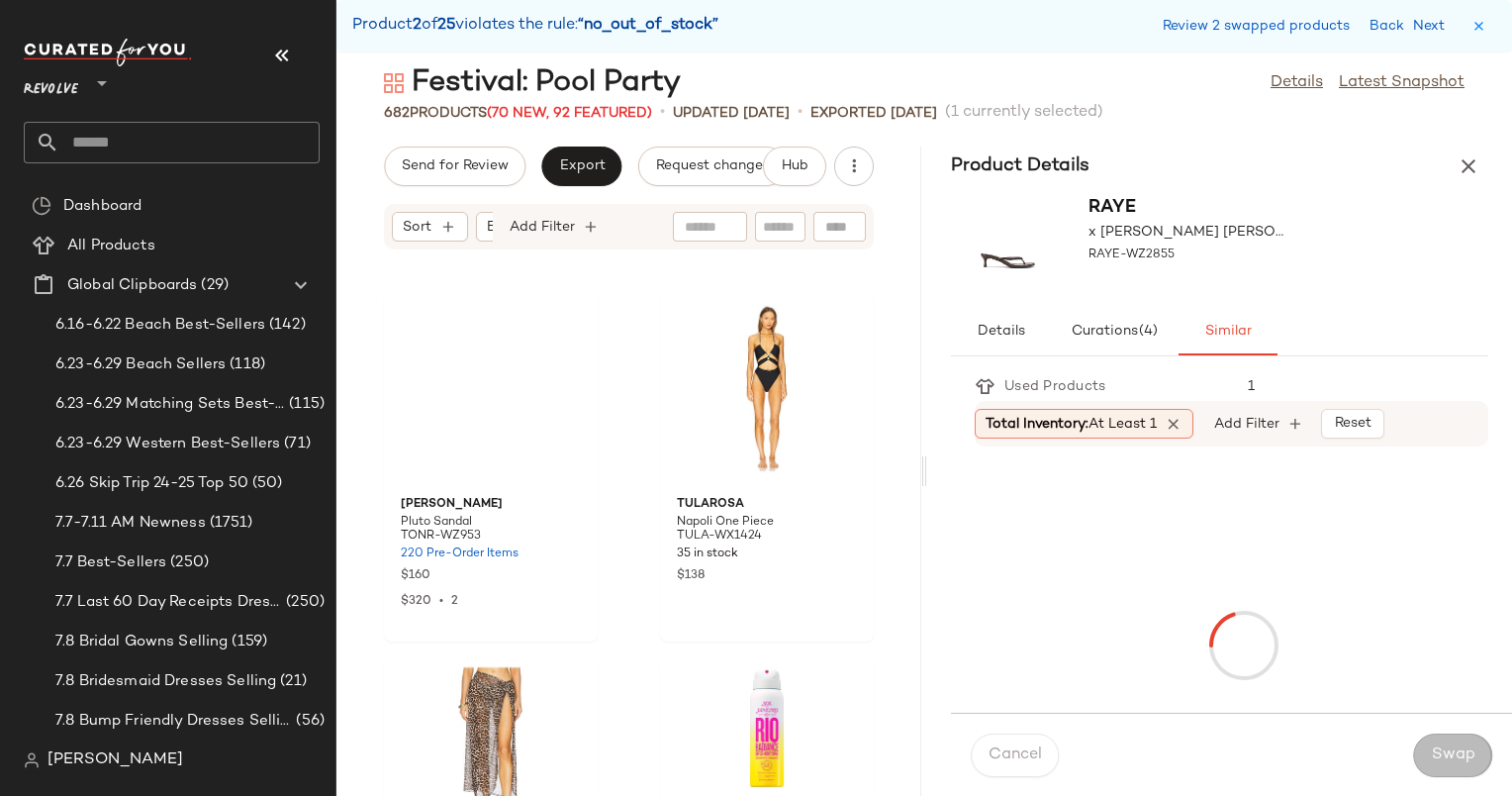 scroll, scrollTop: 28264, scrollLeft: 0, axis: vertical 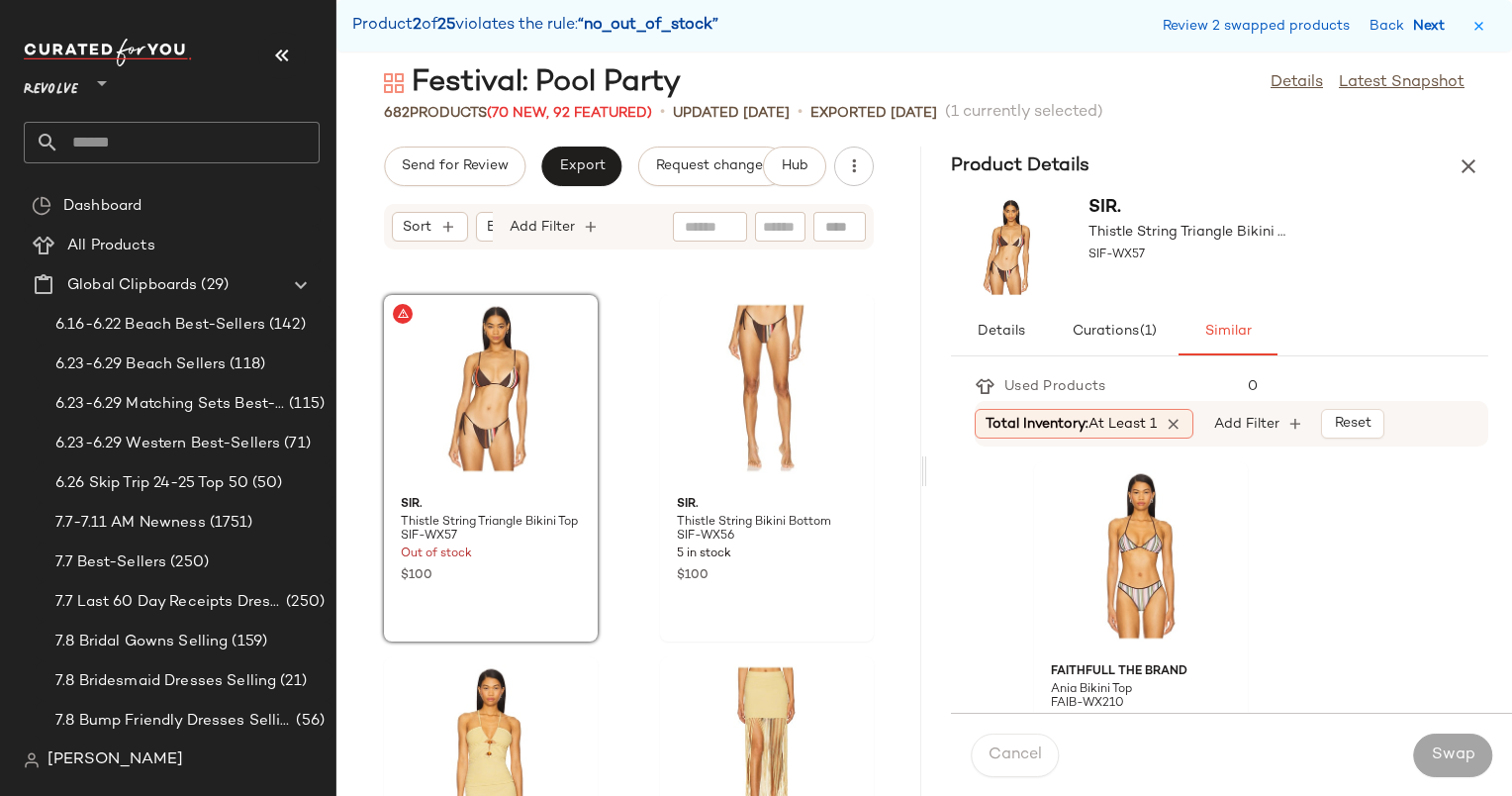 click on "Next" at bounding box center (1433, 26) 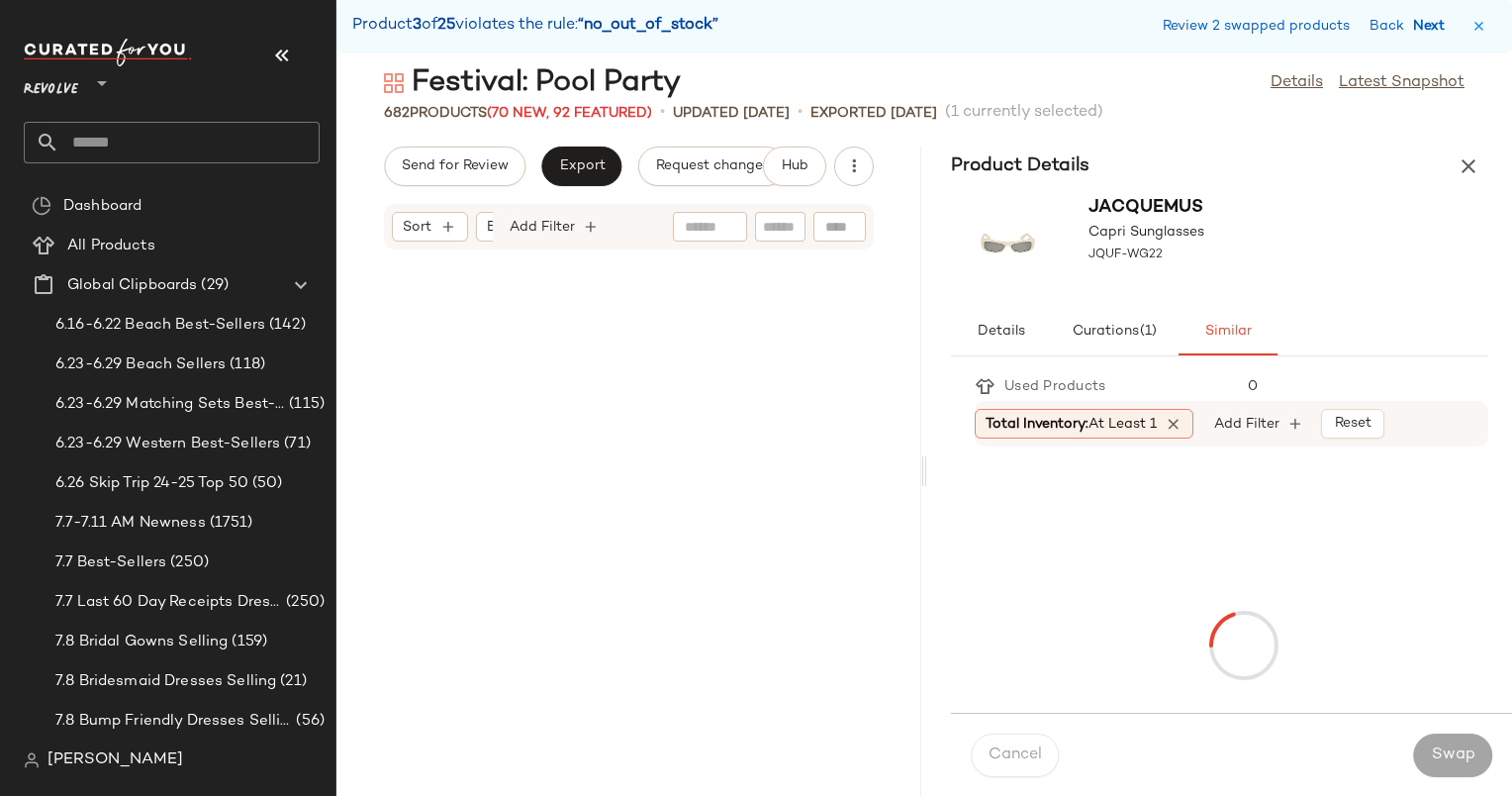 scroll, scrollTop: 31888, scrollLeft: 0, axis: vertical 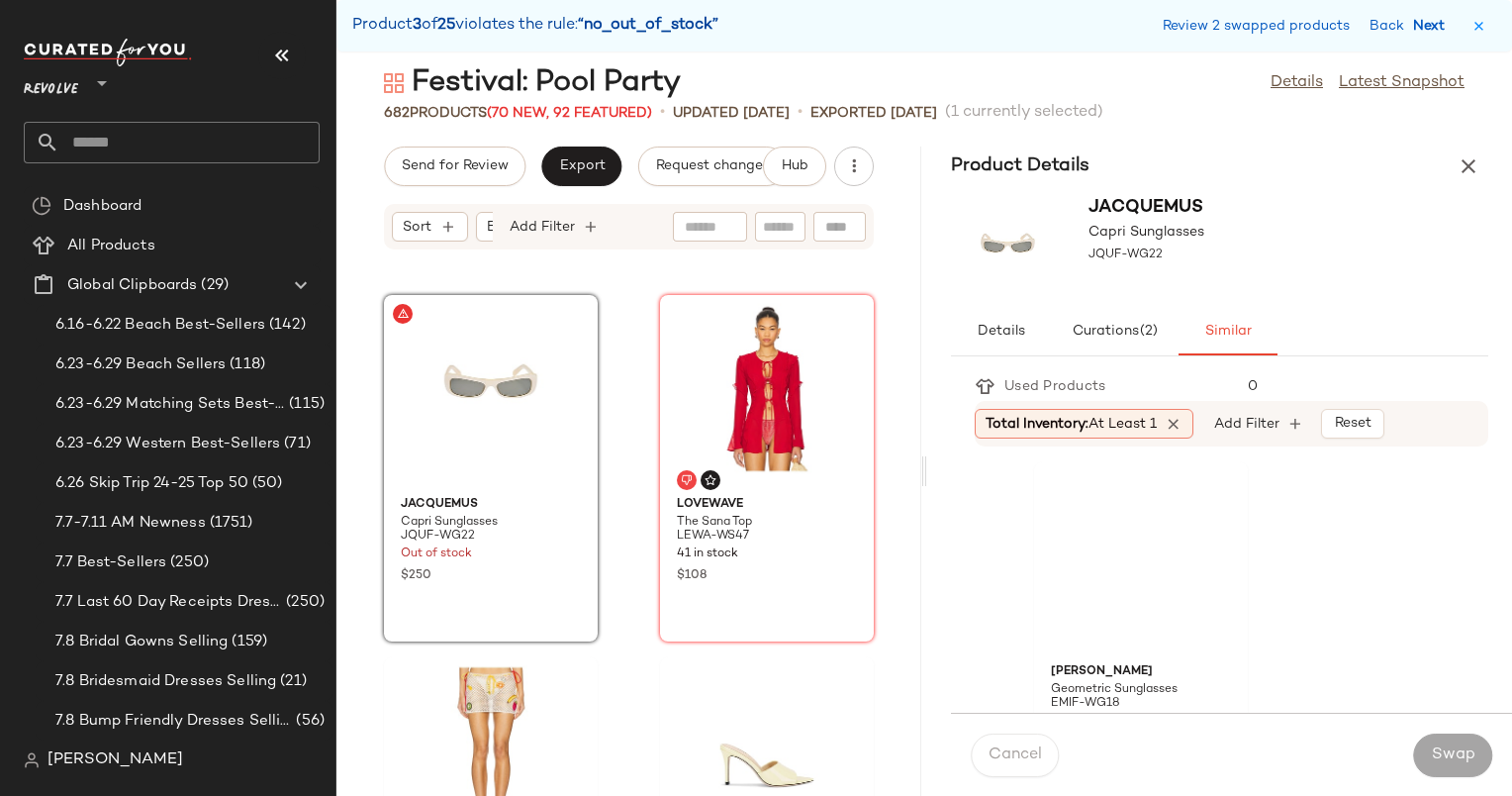 click on "Next" at bounding box center (1433, 26) 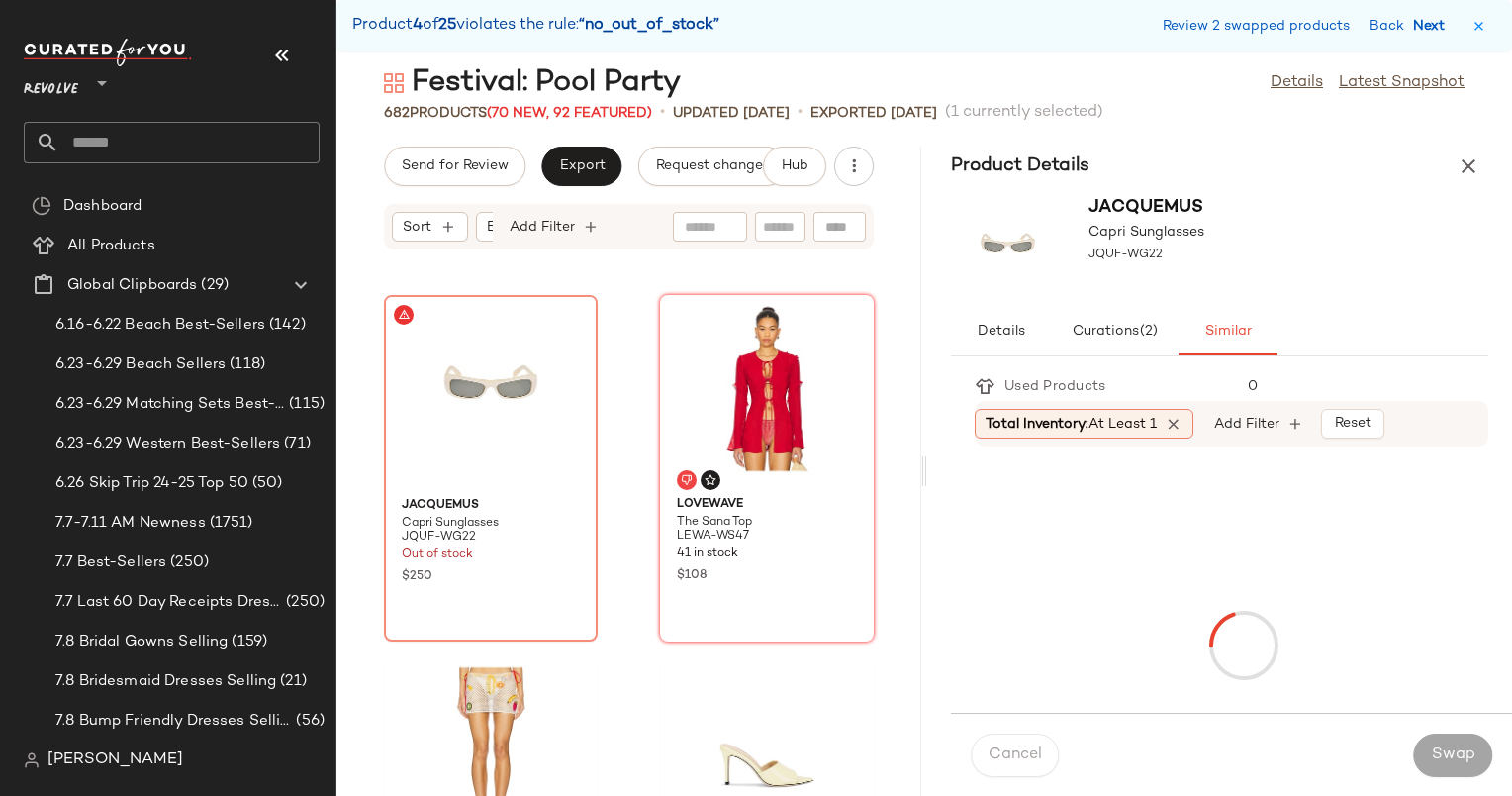 scroll, scrollTop: 46382, scrollLeft: 0, axis: vertical 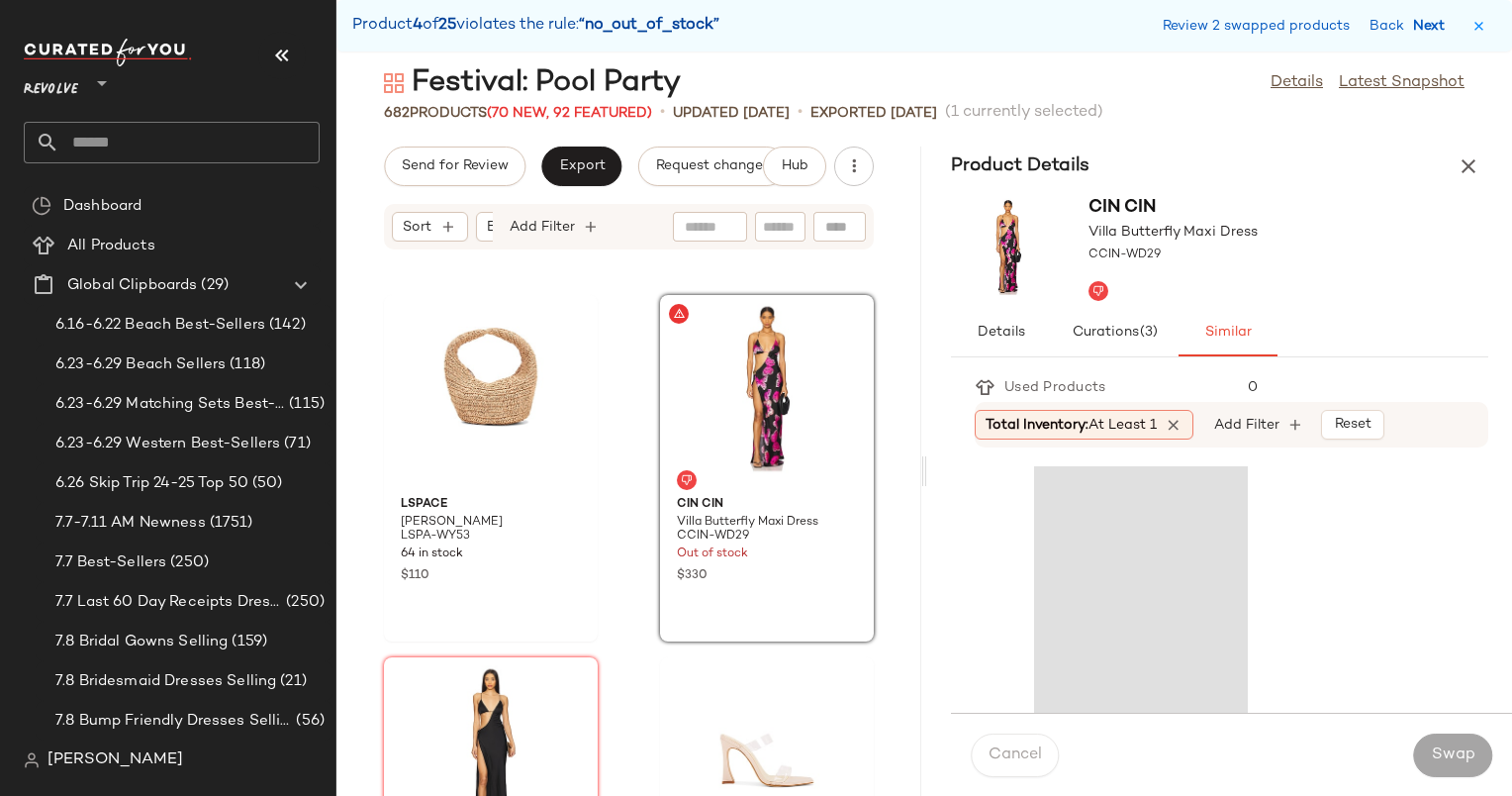 click on "Next" at bounding box center (1433, 26) 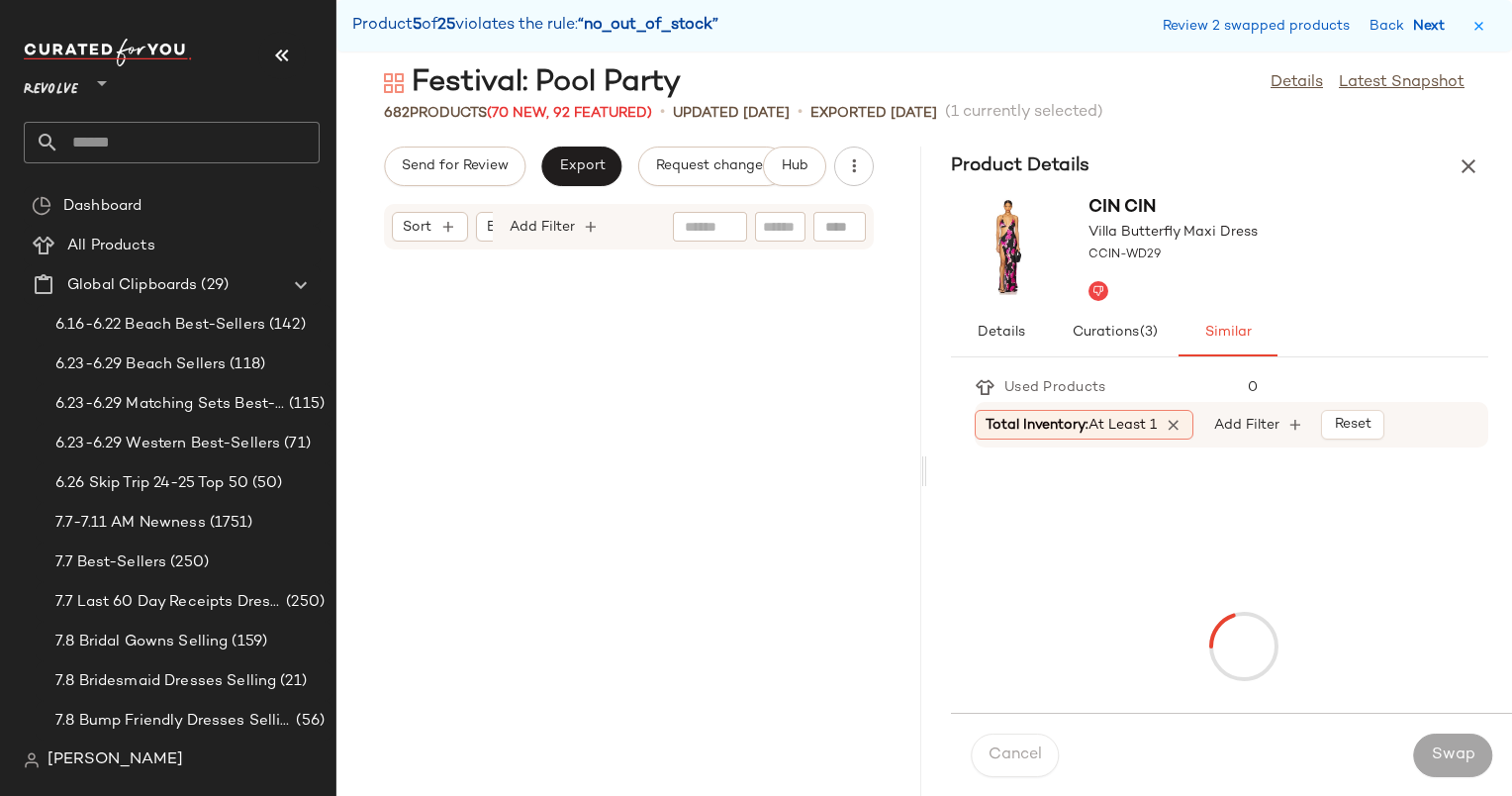 scroll, scrollTop: 49643, scrollLeft: 0, axis: vertical 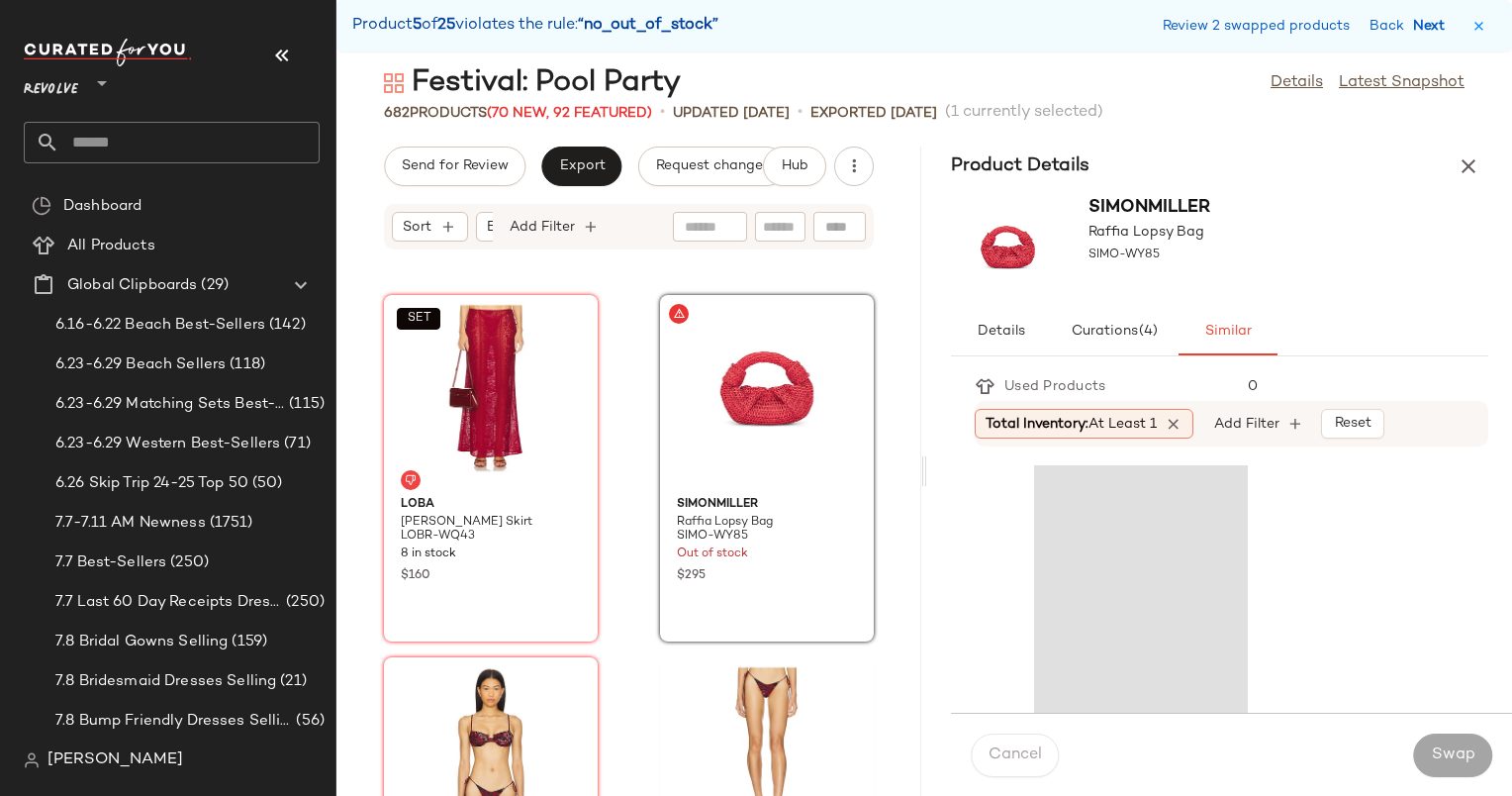 click on "Next" at bounding box center (1433, 26) 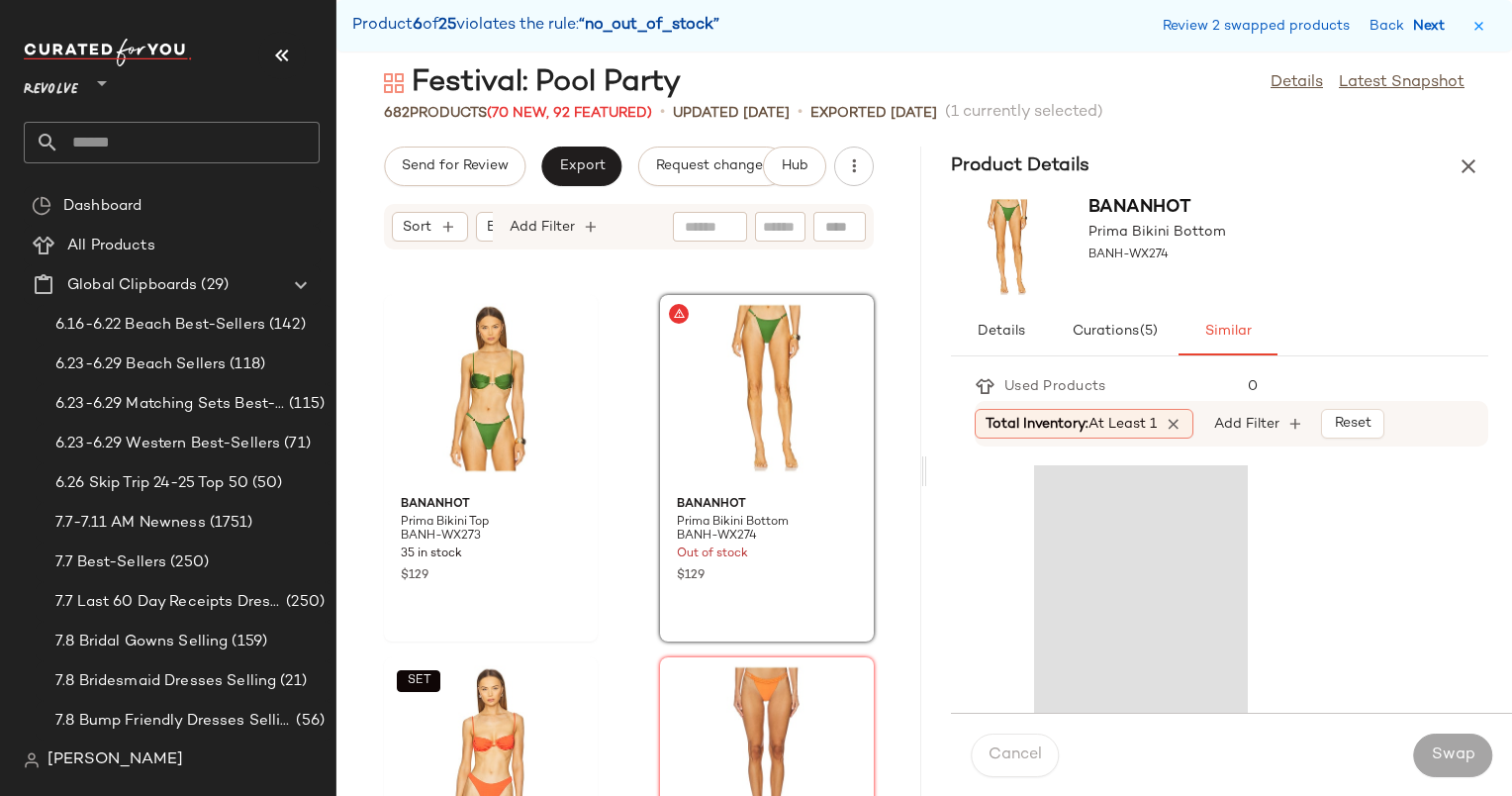 click on "Next" at bounding box center (1433, 26) 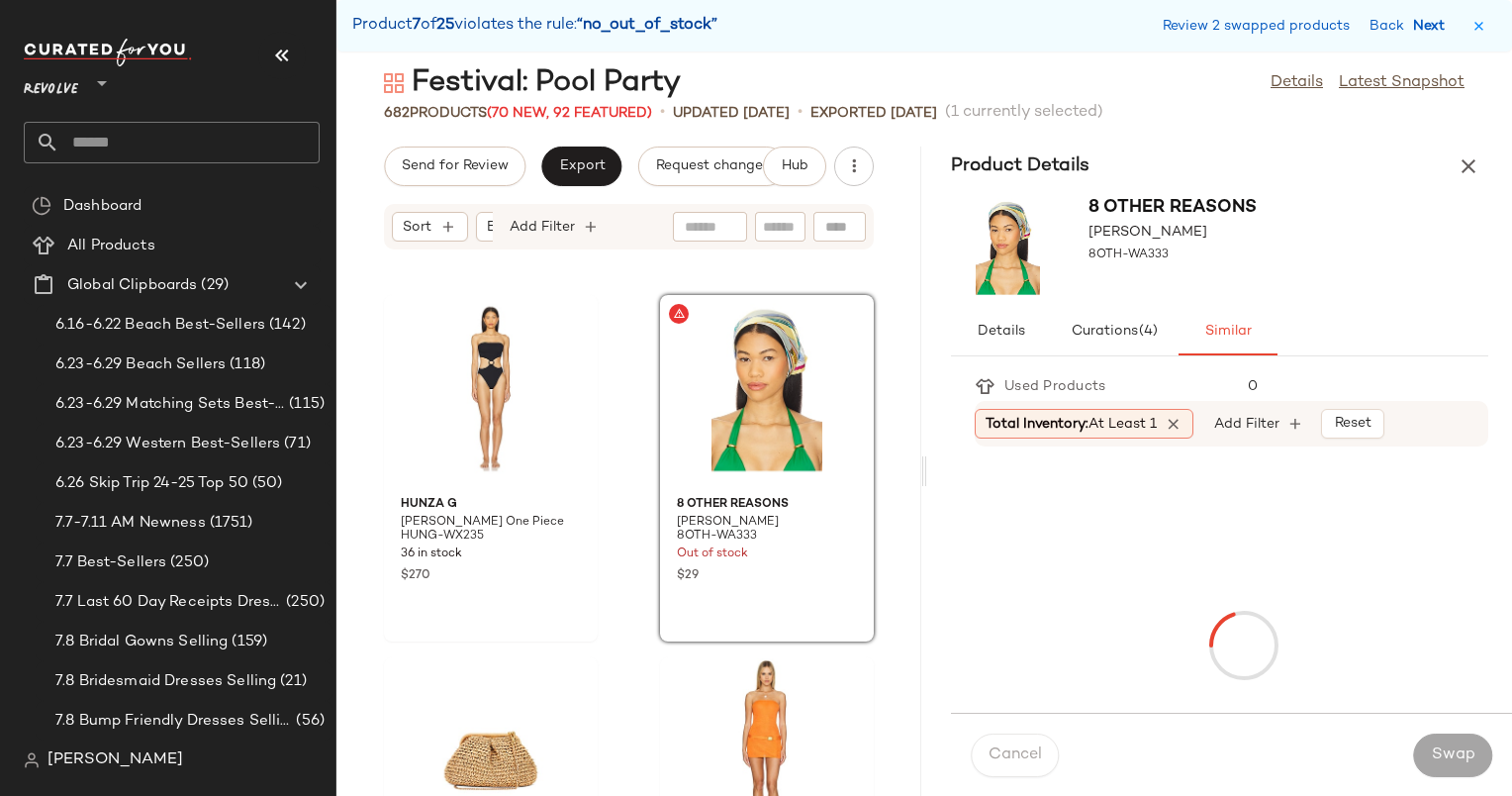 click on "Next" at bounding box center [1433, 26] 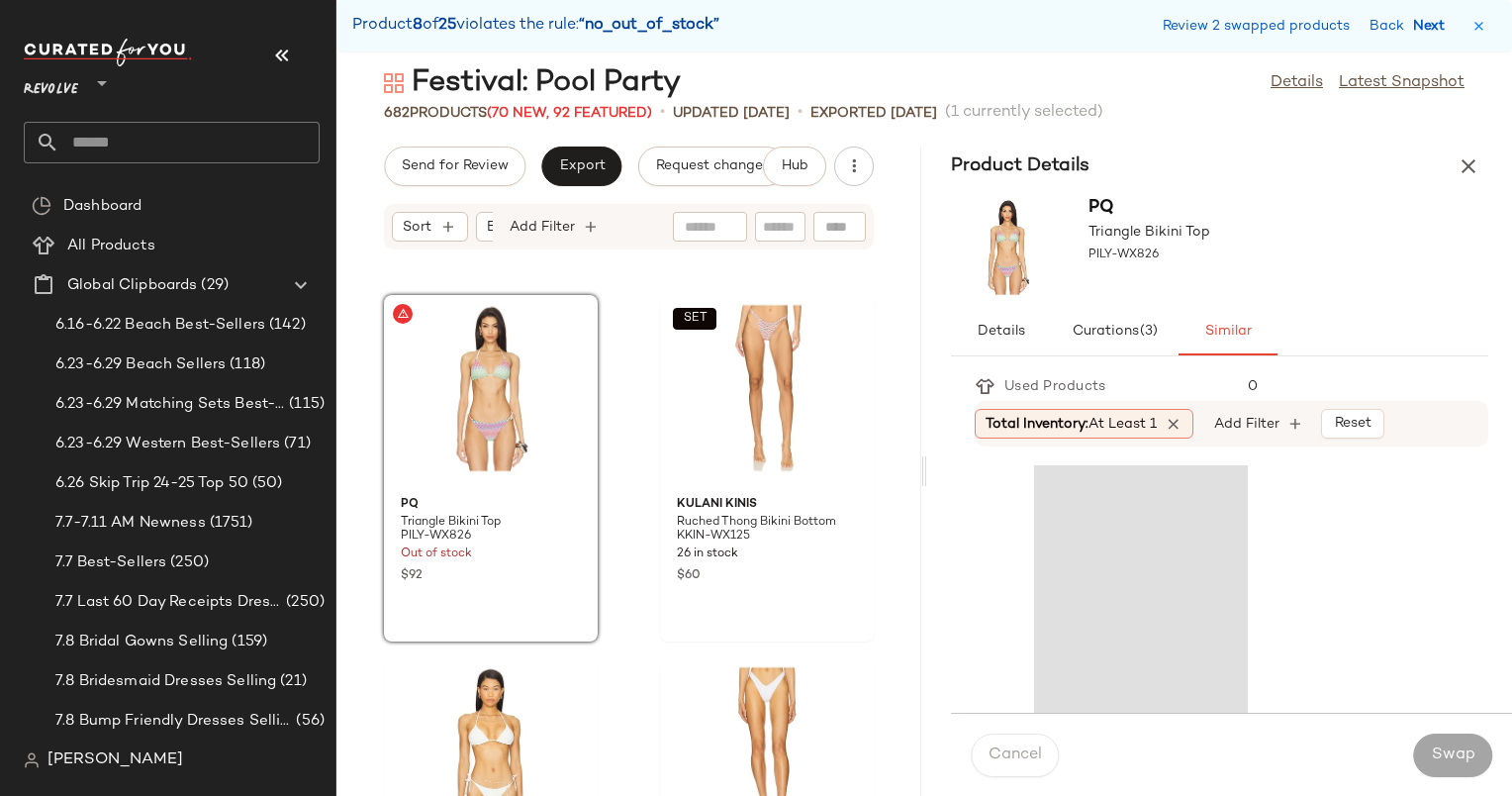 click on "Next" at bounding box center (1433, 26) 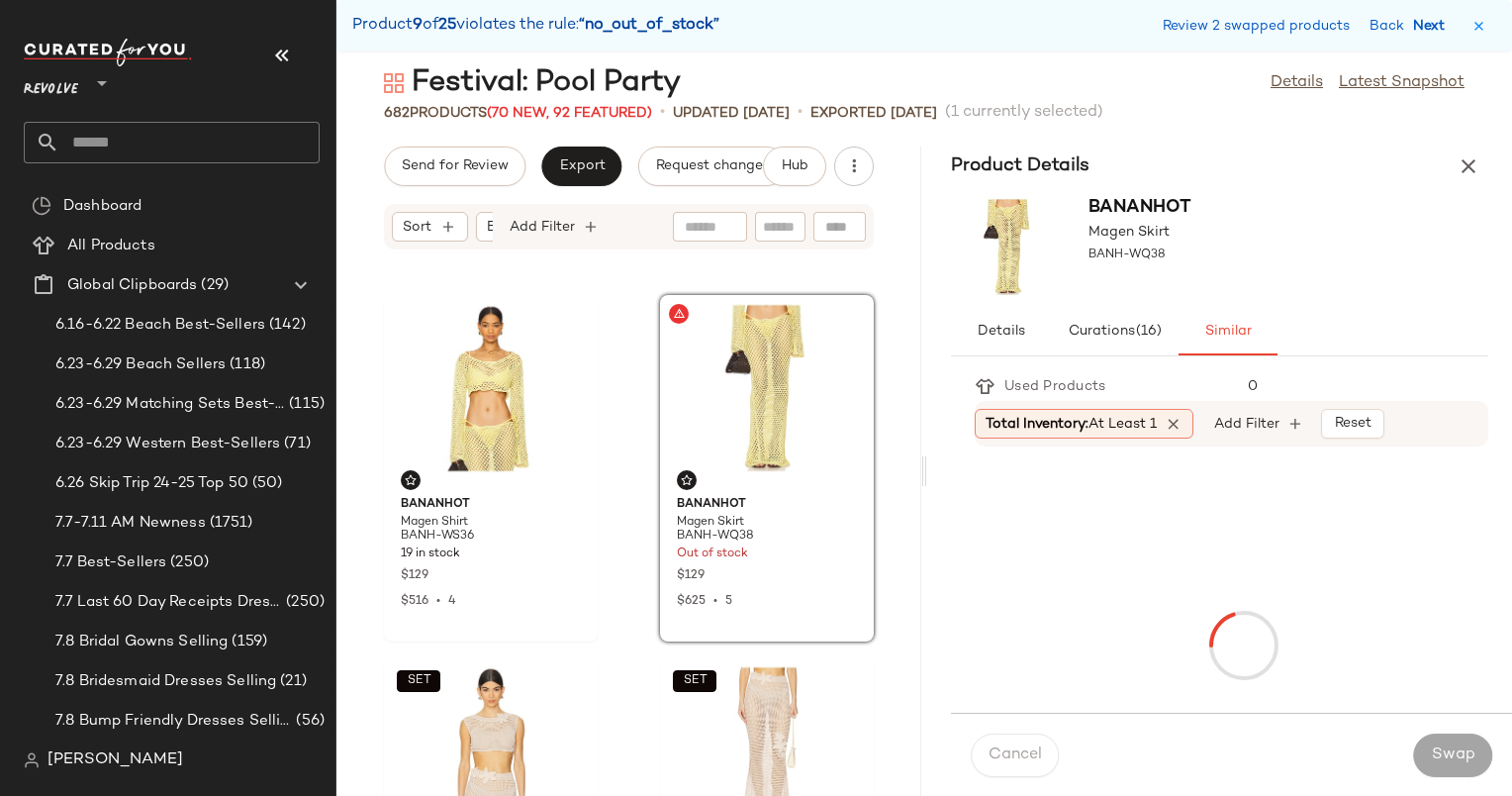 click on "Next" at bounding box center [1433, 26] 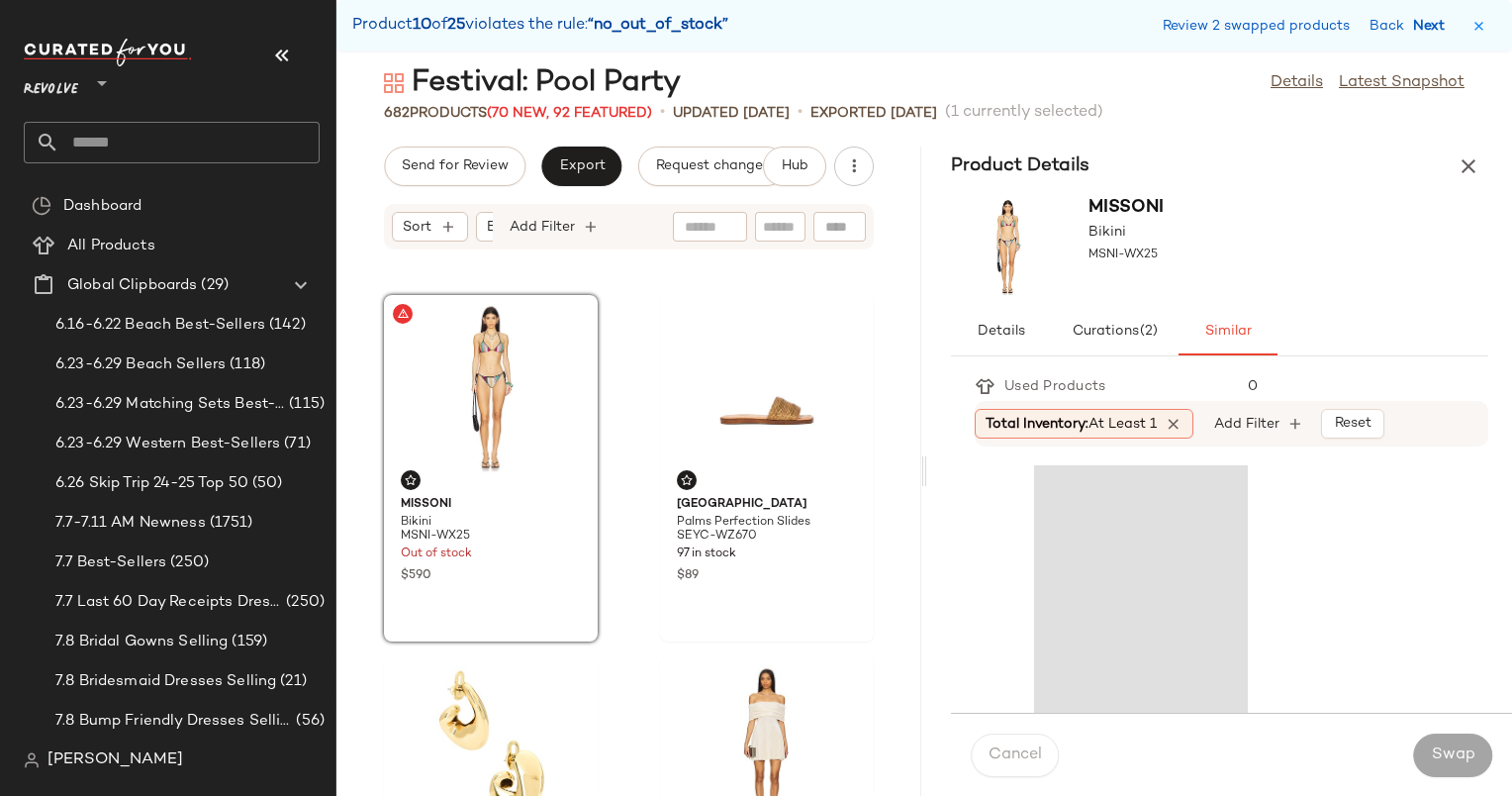 click on "Next" at bounding box center (1433, 26) 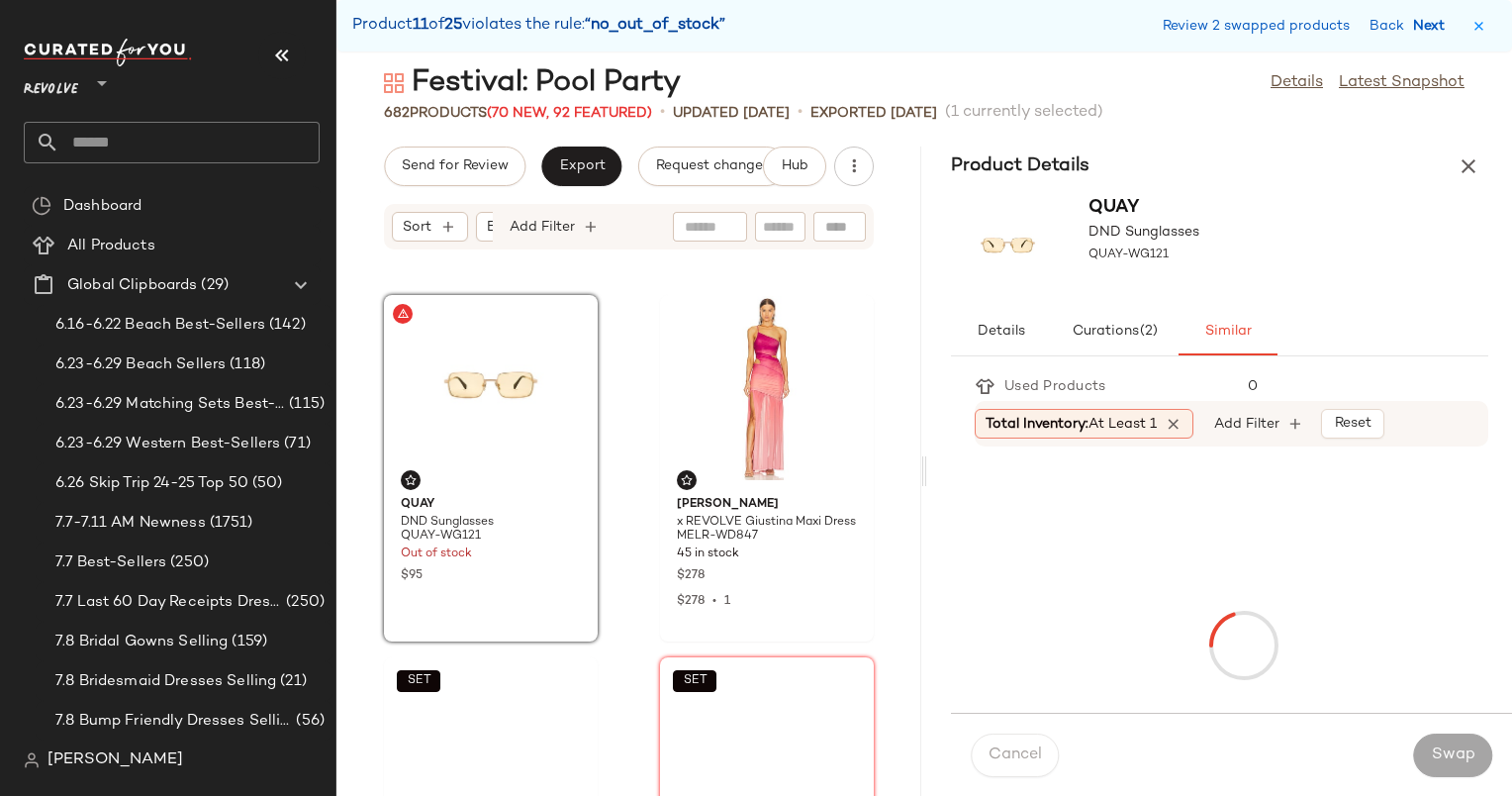 click on "Next" at bounding box center [1433, 26] 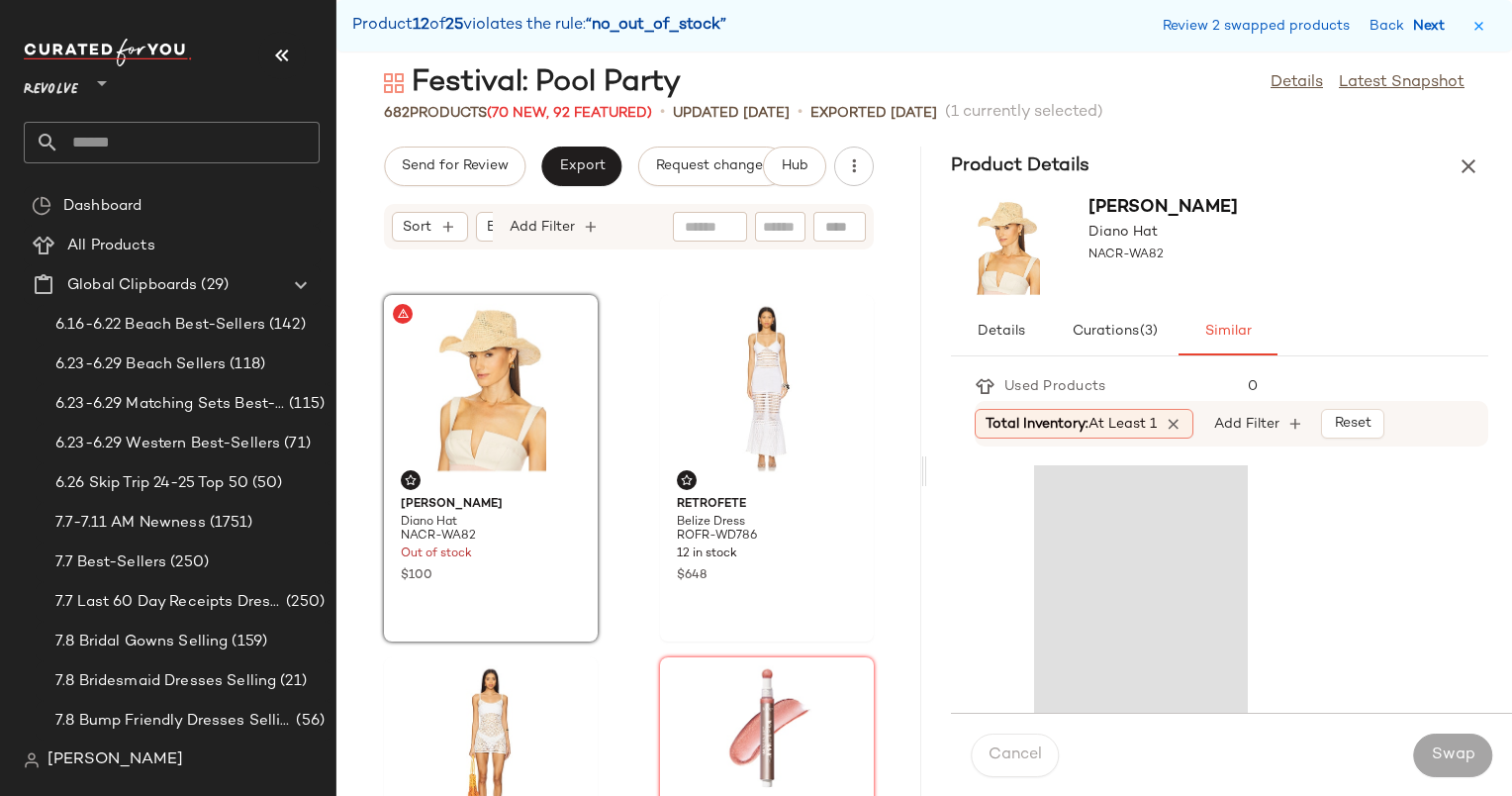 click on "Next" at bounding box center [1433, 26] 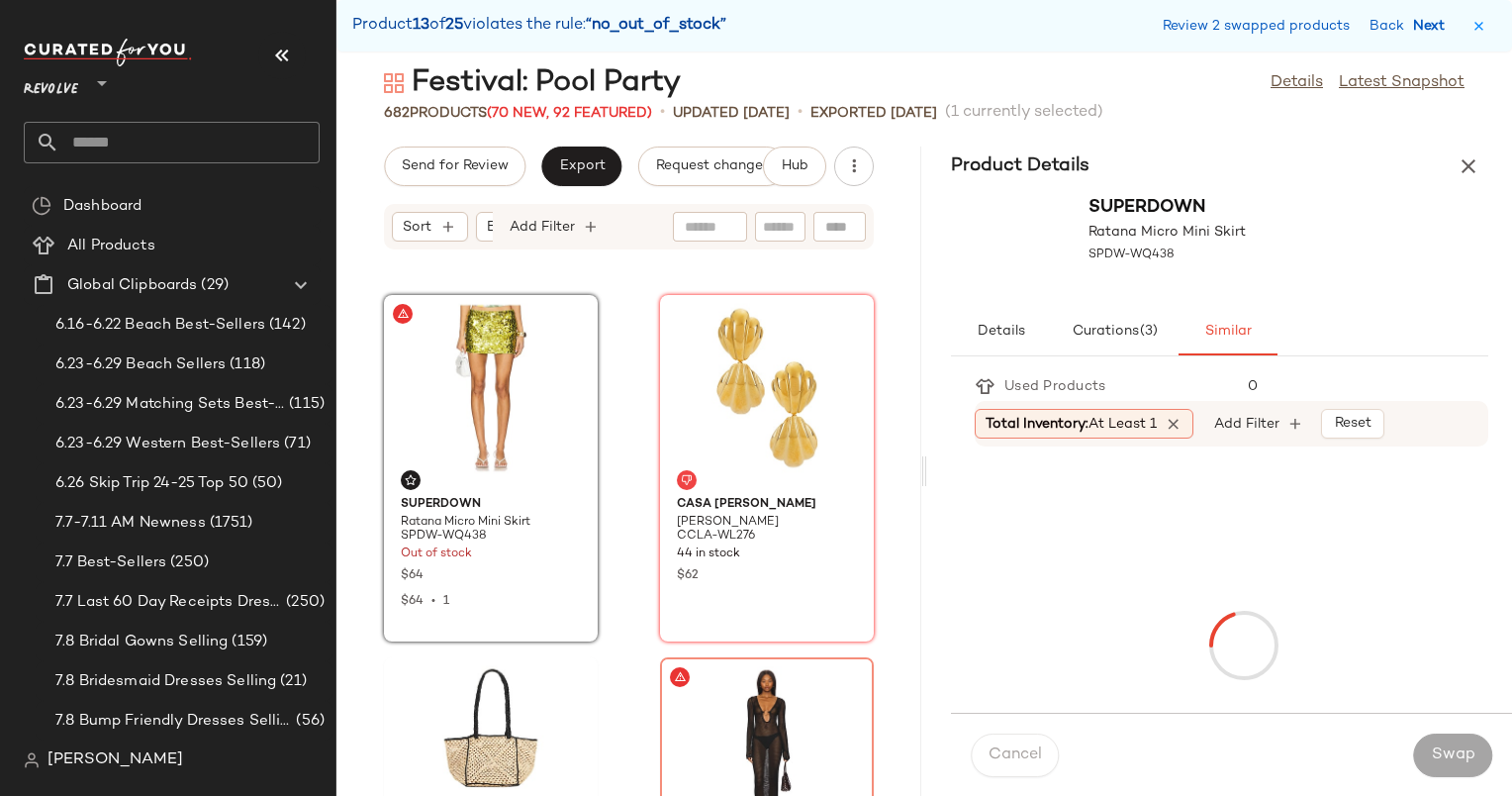 click on "Next" at bounding box center [1433, 26] 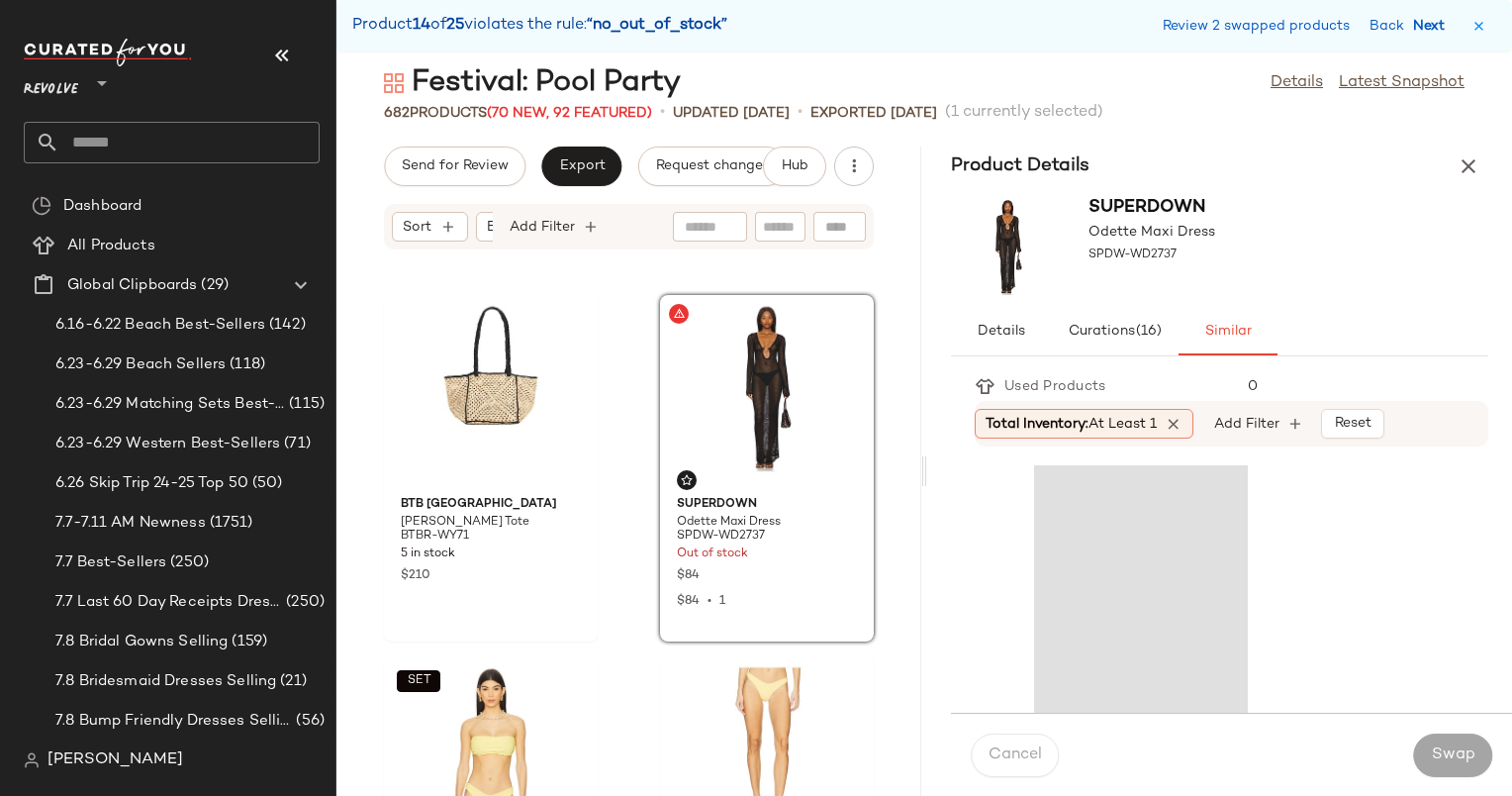 click on "Next" at bounding box center (1433, 26) 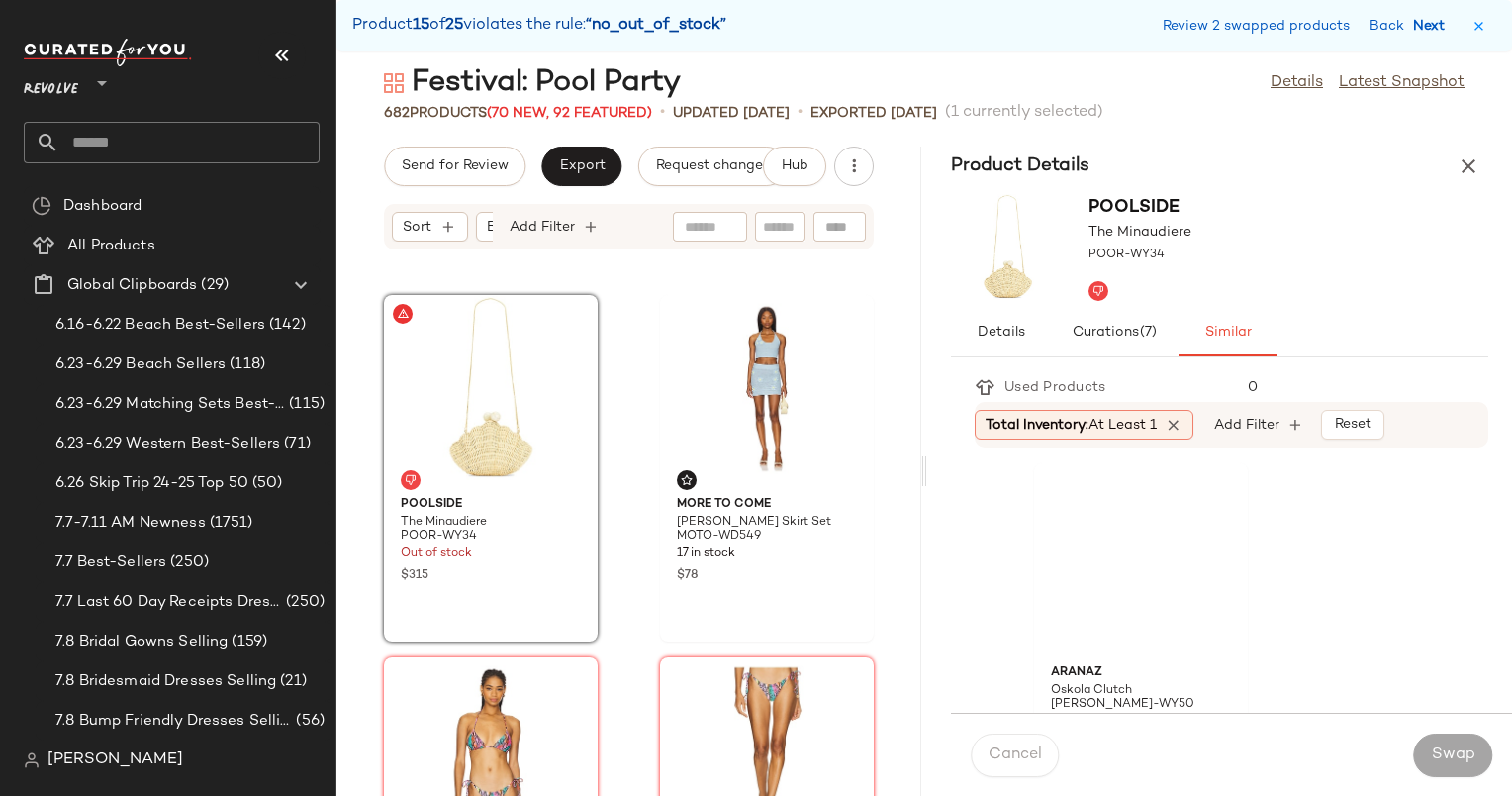 click on "Next" at bounding box center [1433, 26] 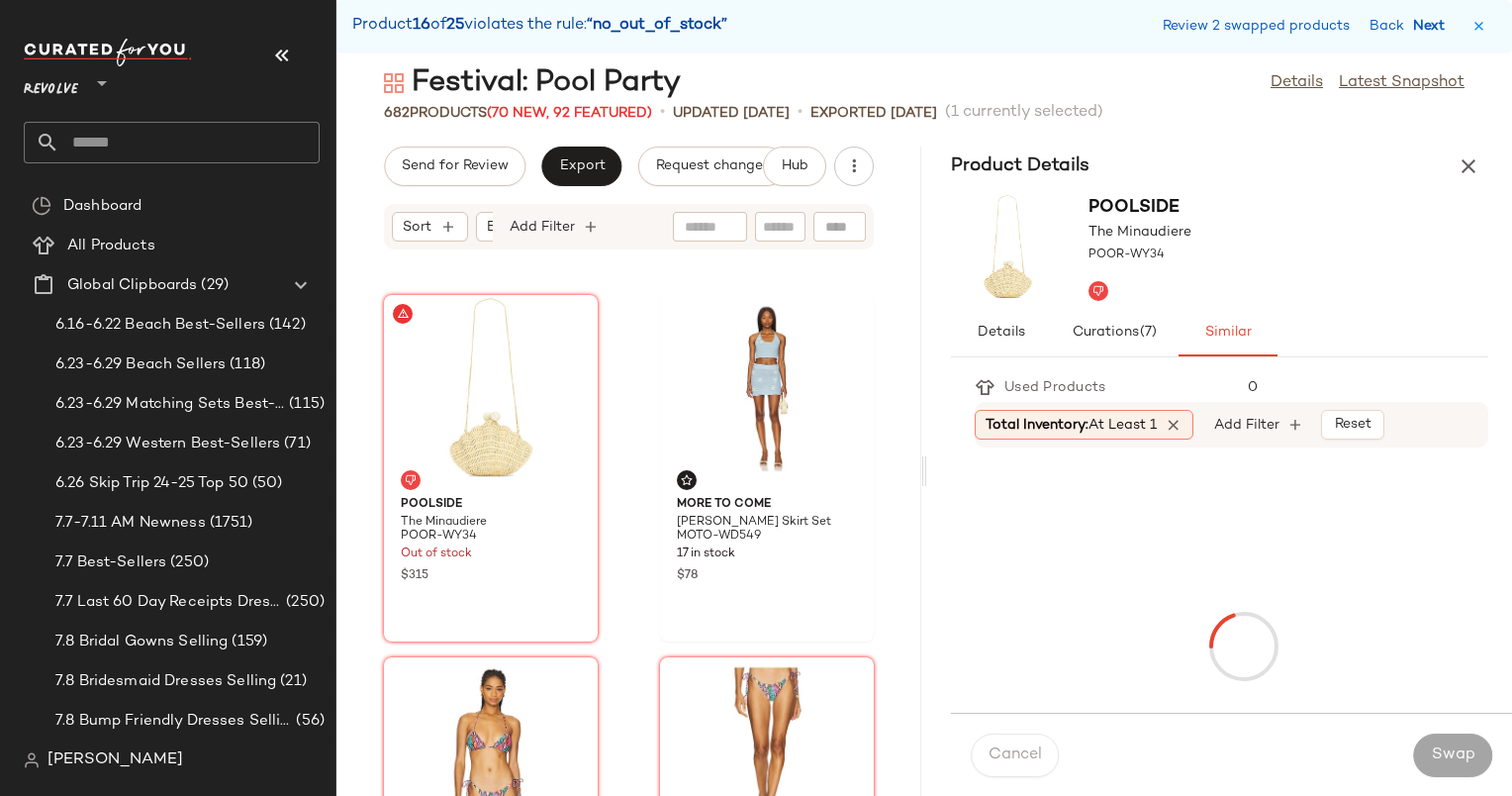 scroll, scrollTop: 101460, scrollLeft: 0, axis: vertical 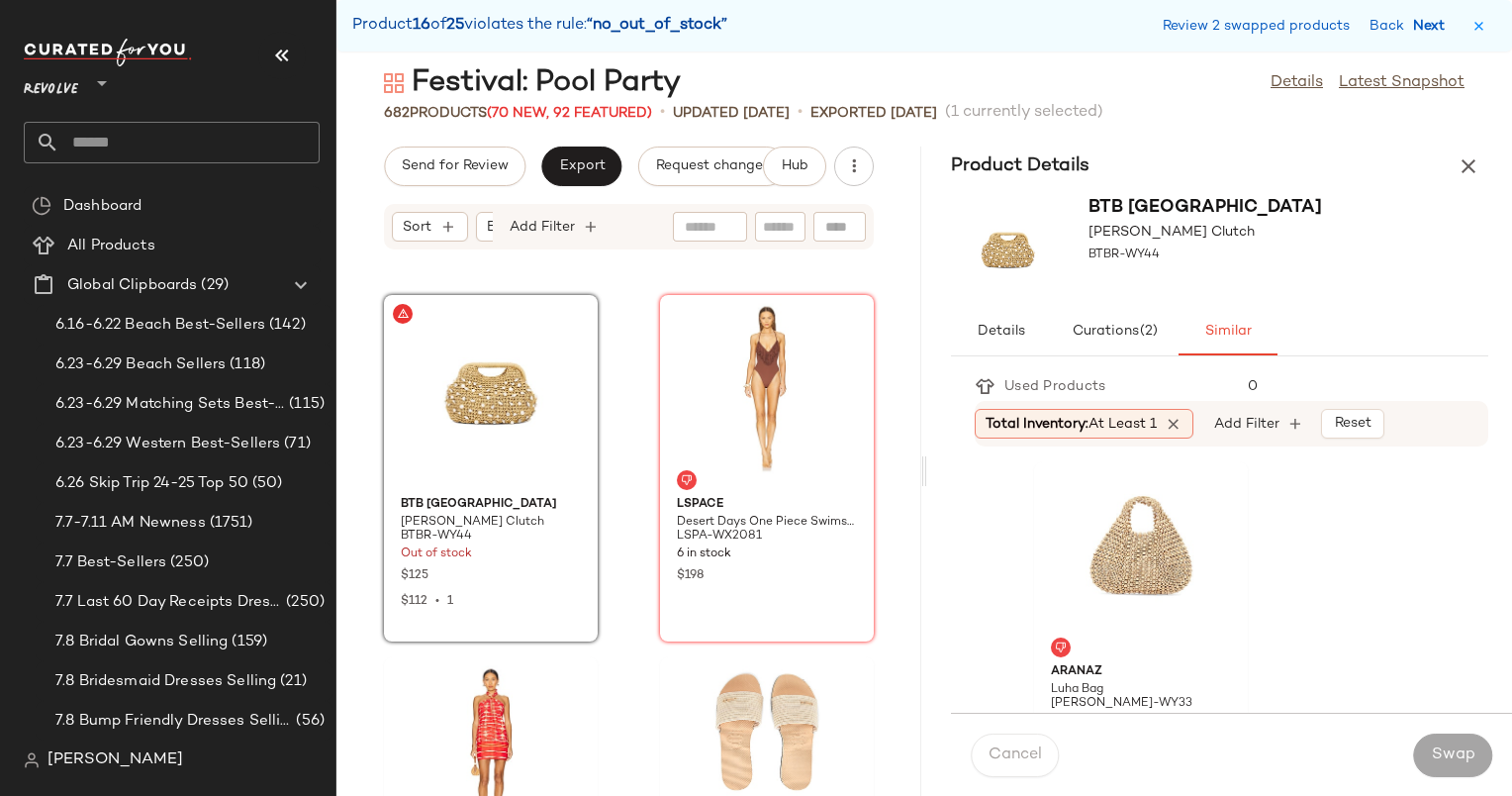 click on "Next" at bounding box center [1433, 26] 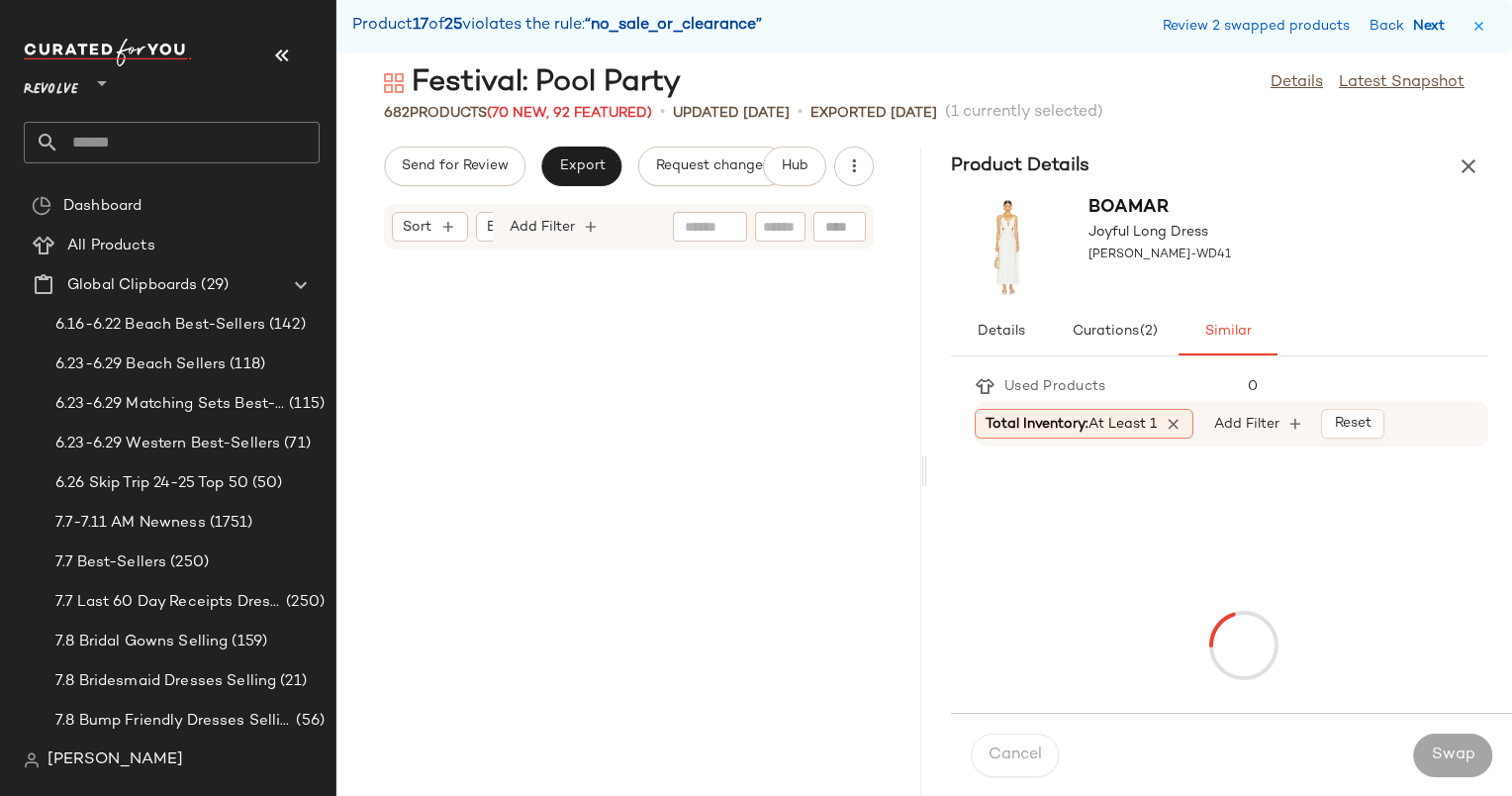 scroll, scrollTop: 116317, scrollLeft: 0, axis: vertical 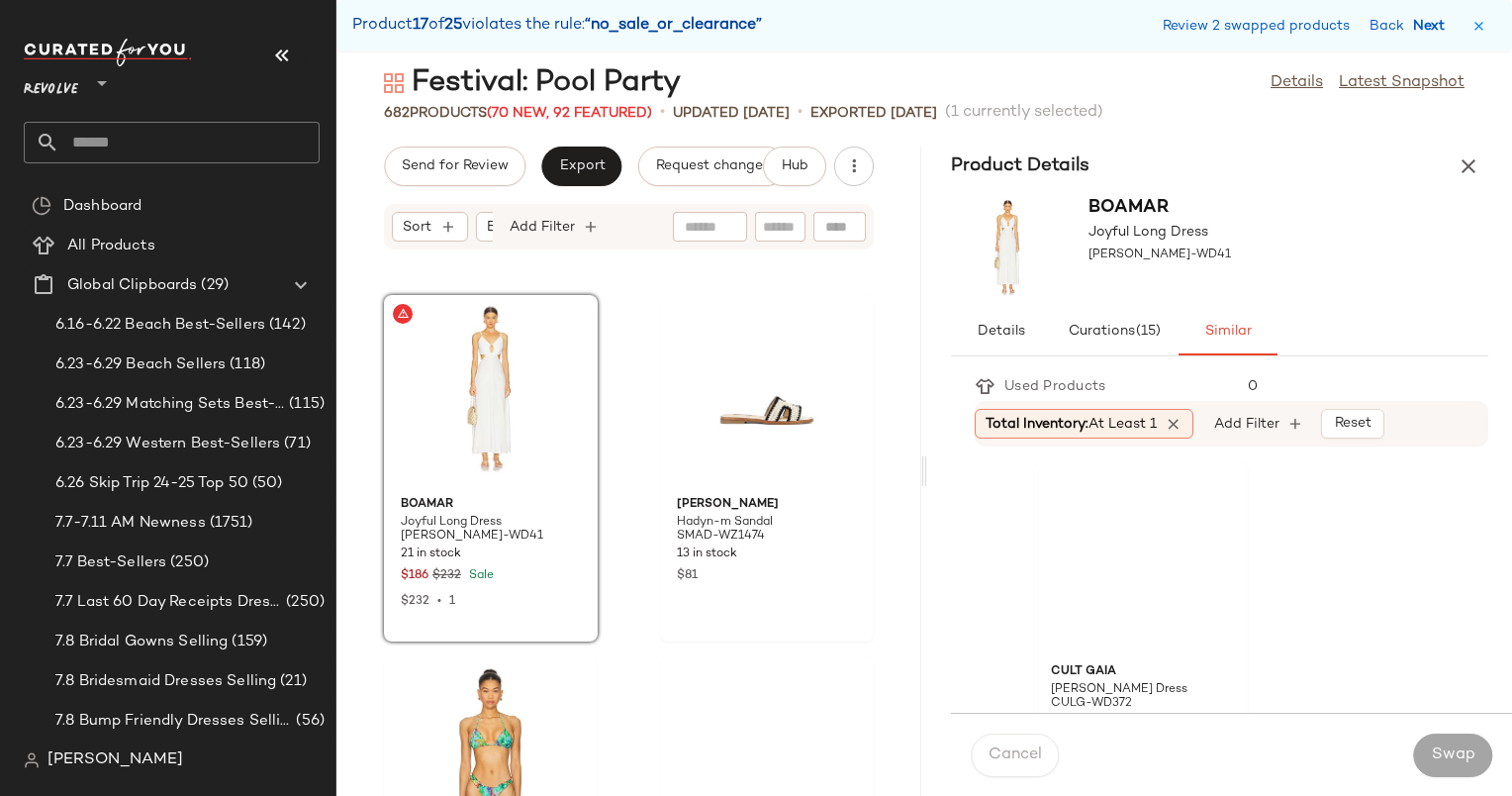 click on "Next" at bounding box center (1433, 26) 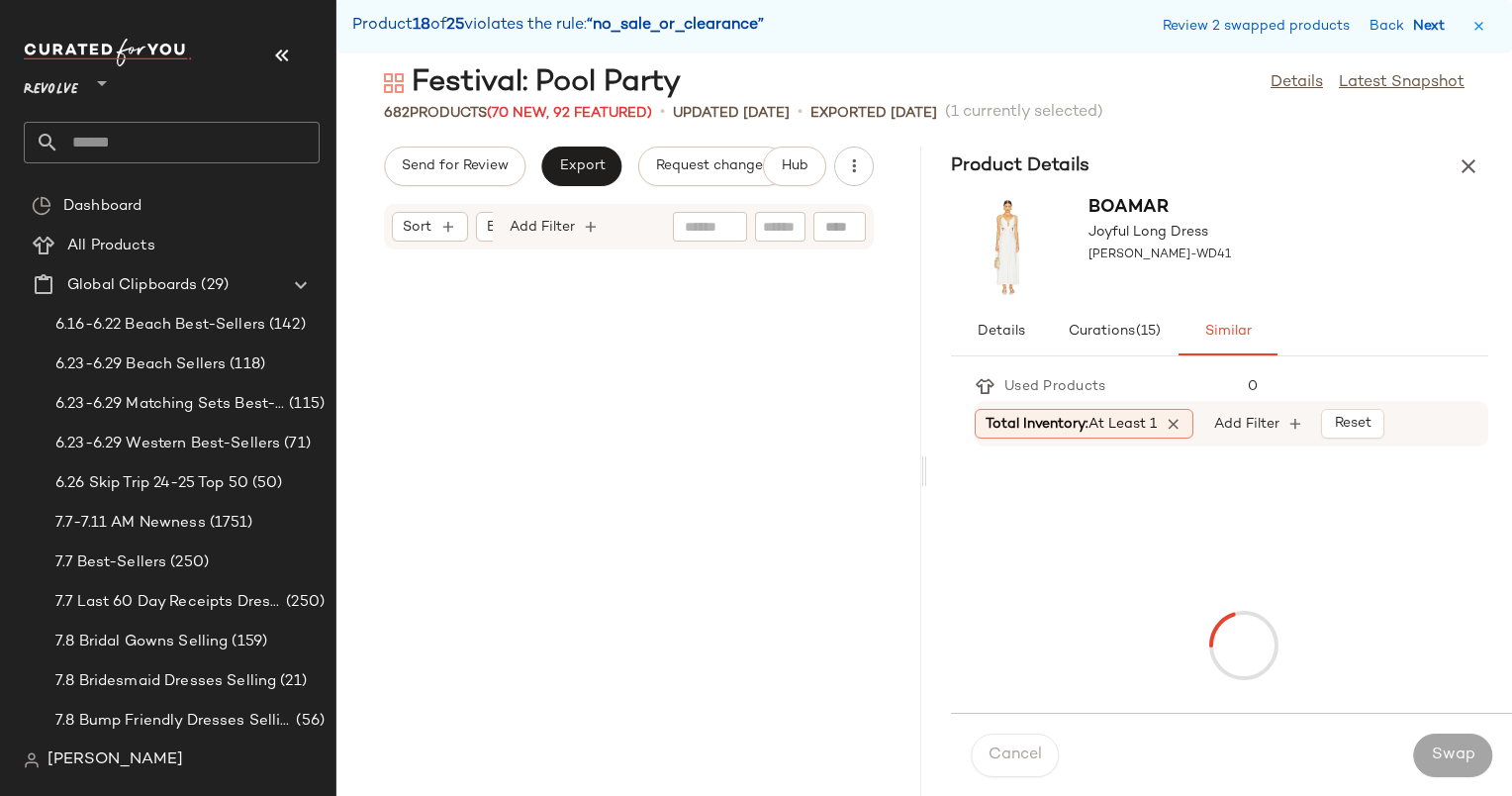 scroll, scrollTop: 117042, scrollLeft: 0, axis: vertical 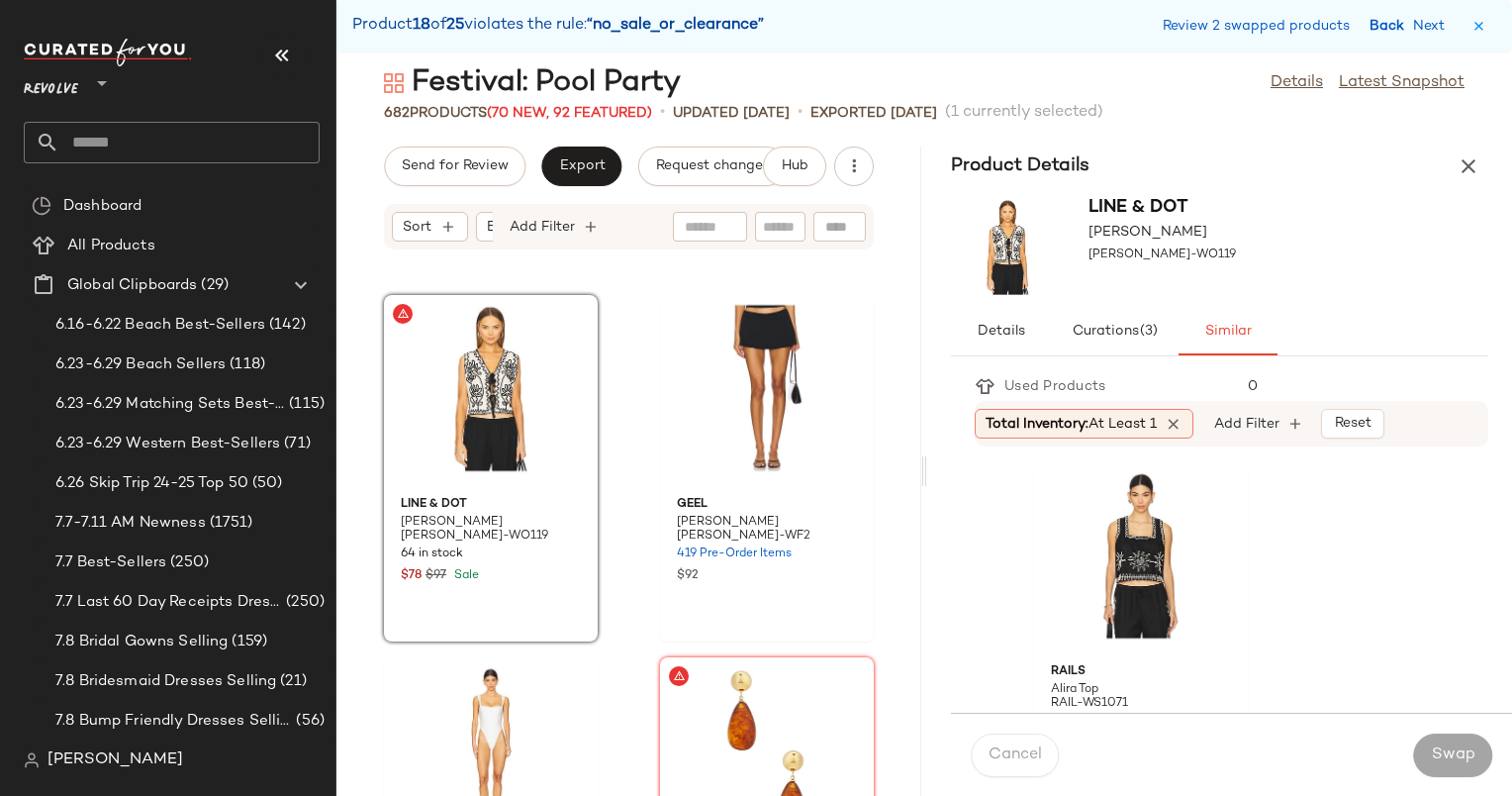 click on "Back" at bounding box center (1389, 26) 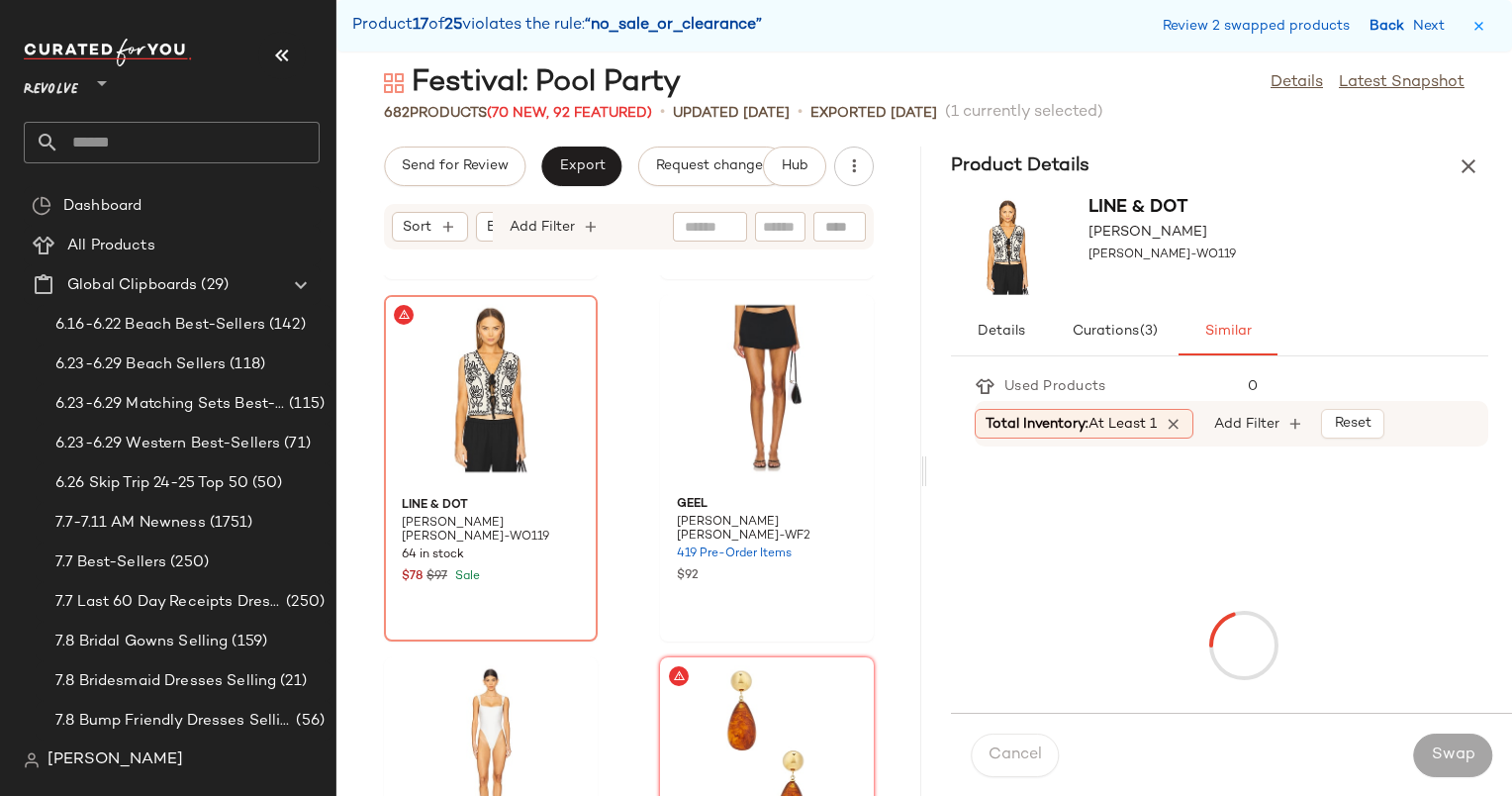 scroll, scrollTop: 116317, scrollLeft: 0, axis: vertical 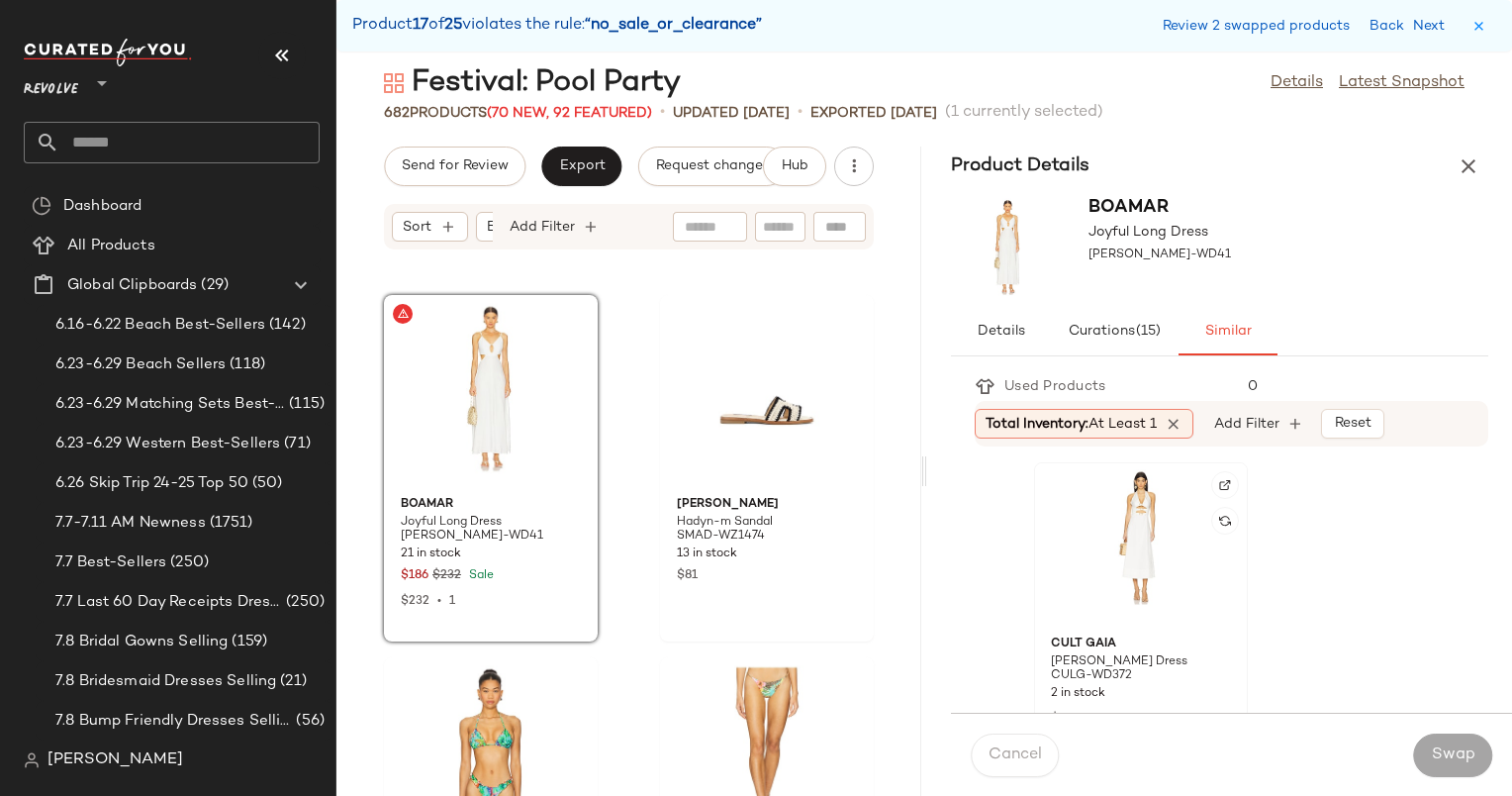 click 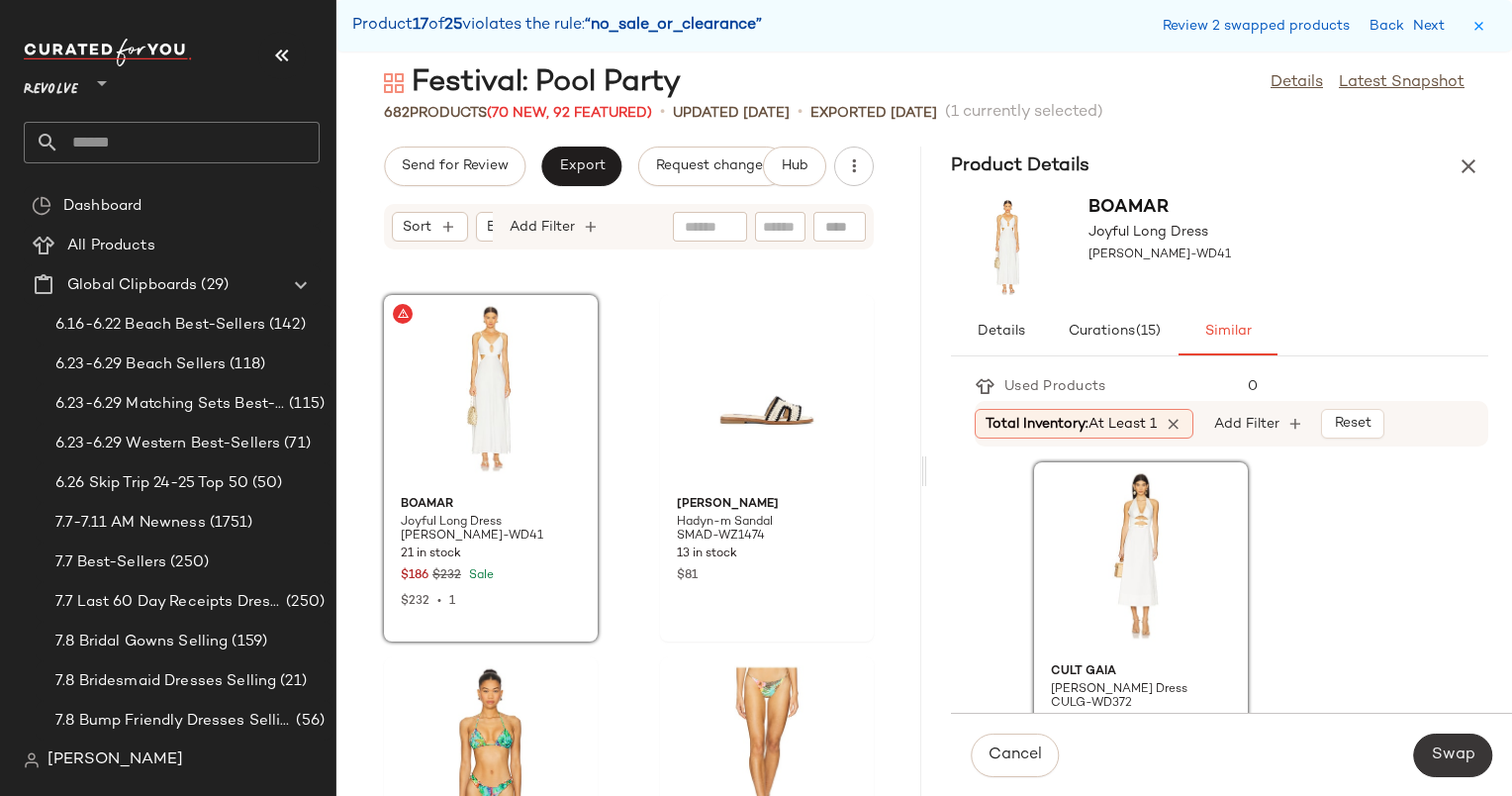 click on "Swap" 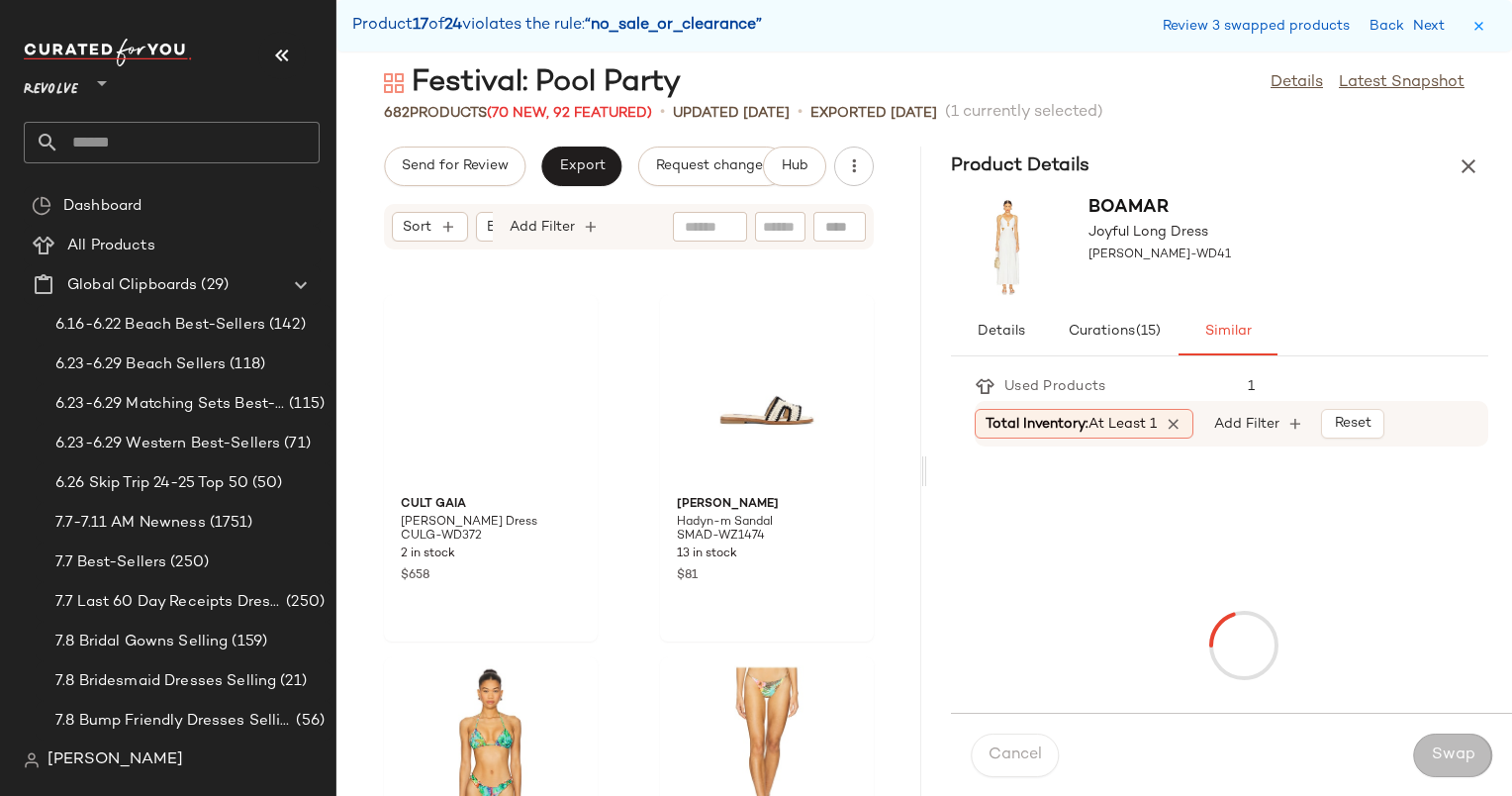 scroll, scrollTop: 117042, scrollLeft: 0, axis: vertical 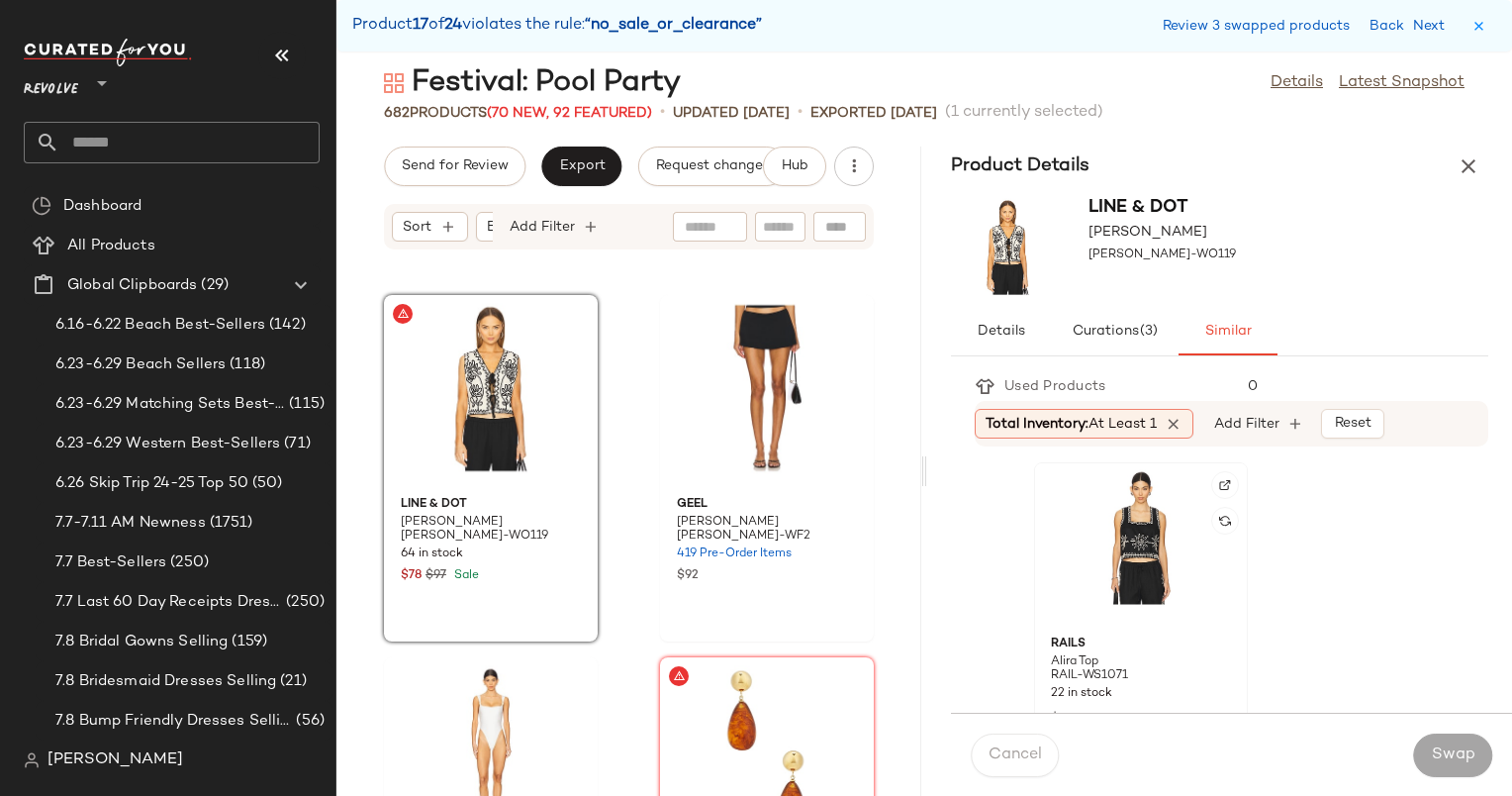 click 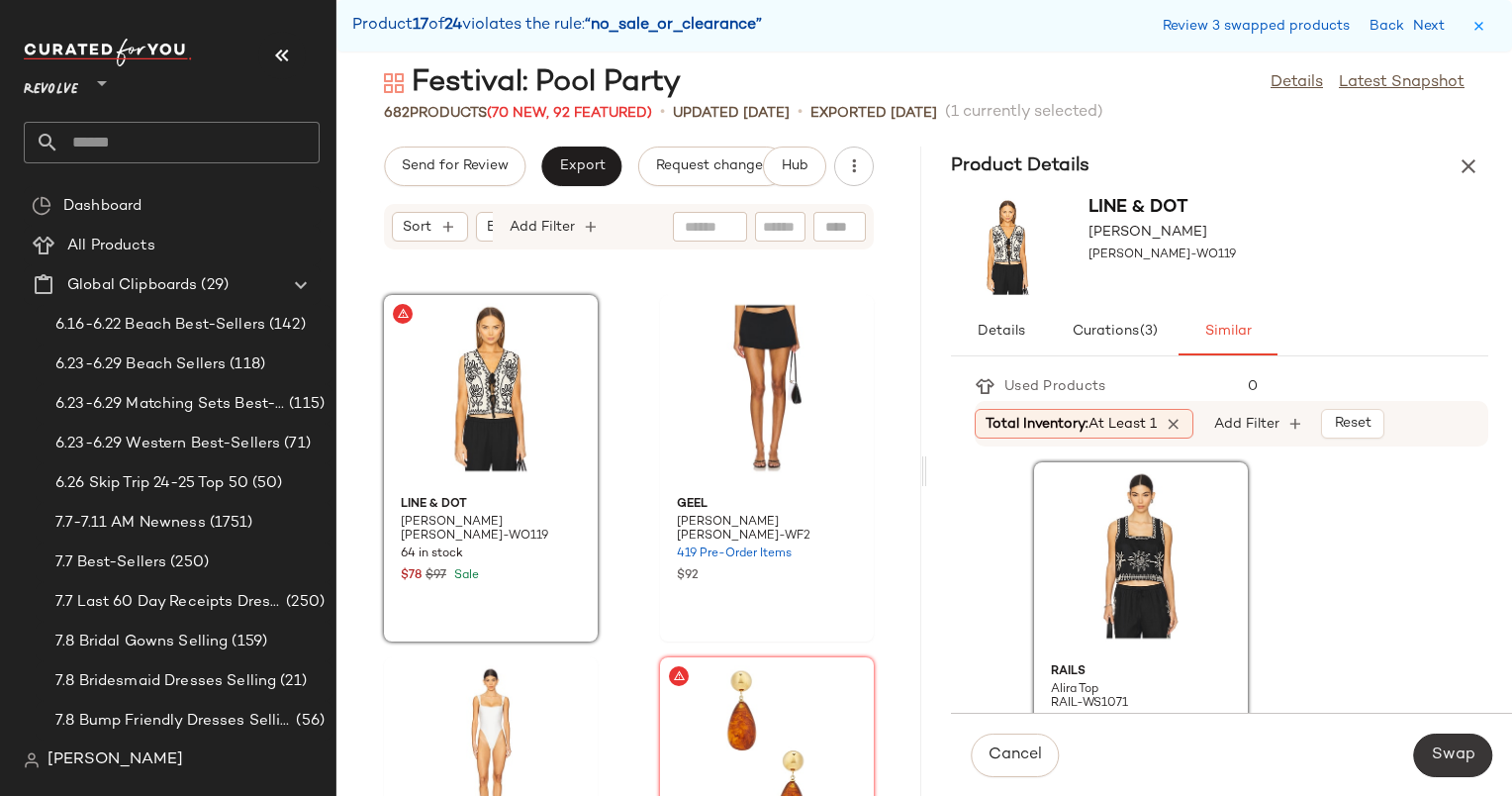 click on "Swap" at bounding box center (1453, 755) 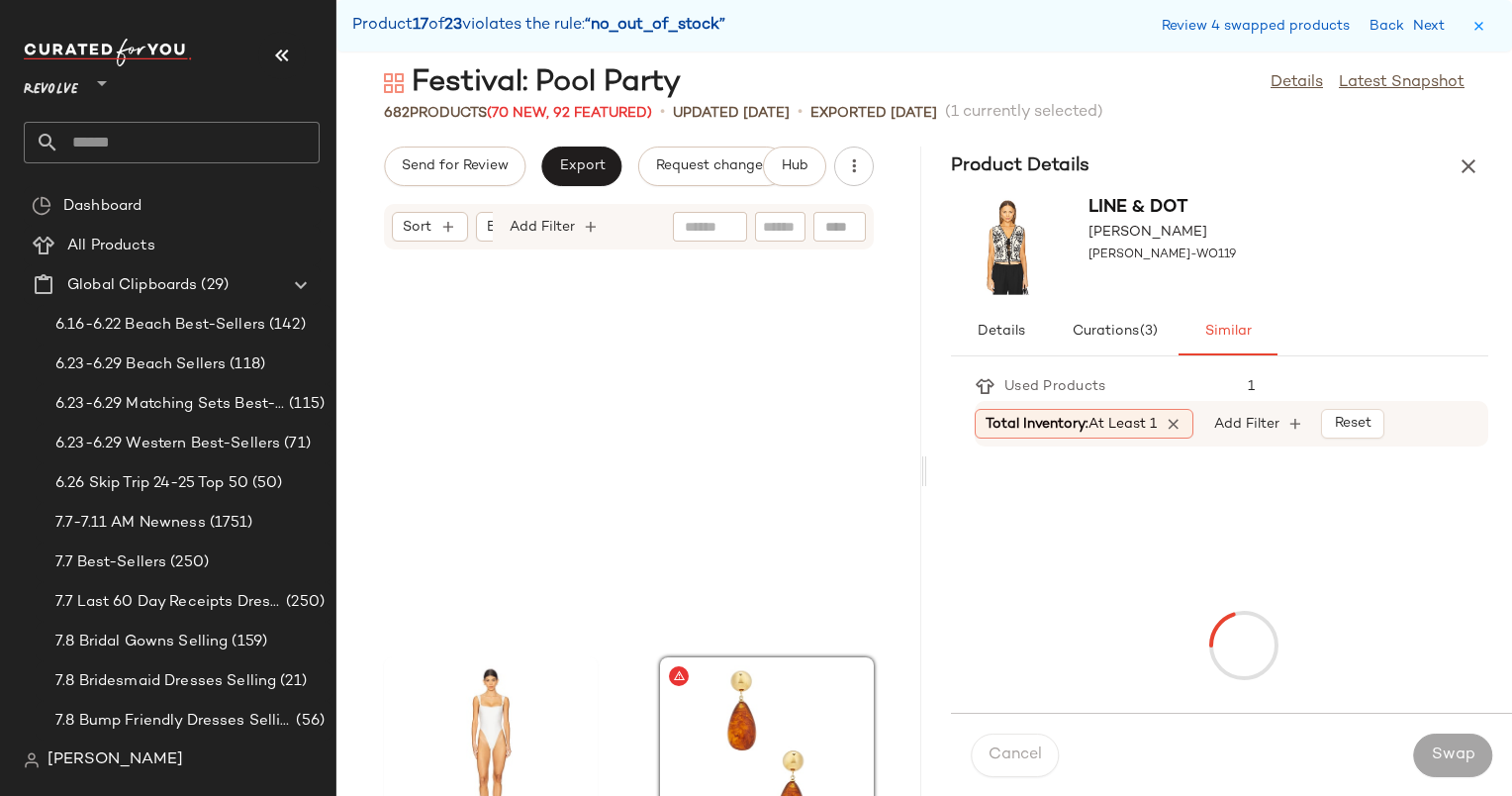 scroll, scrollTop: 117404, scrollLeft: 0, axis: vertical 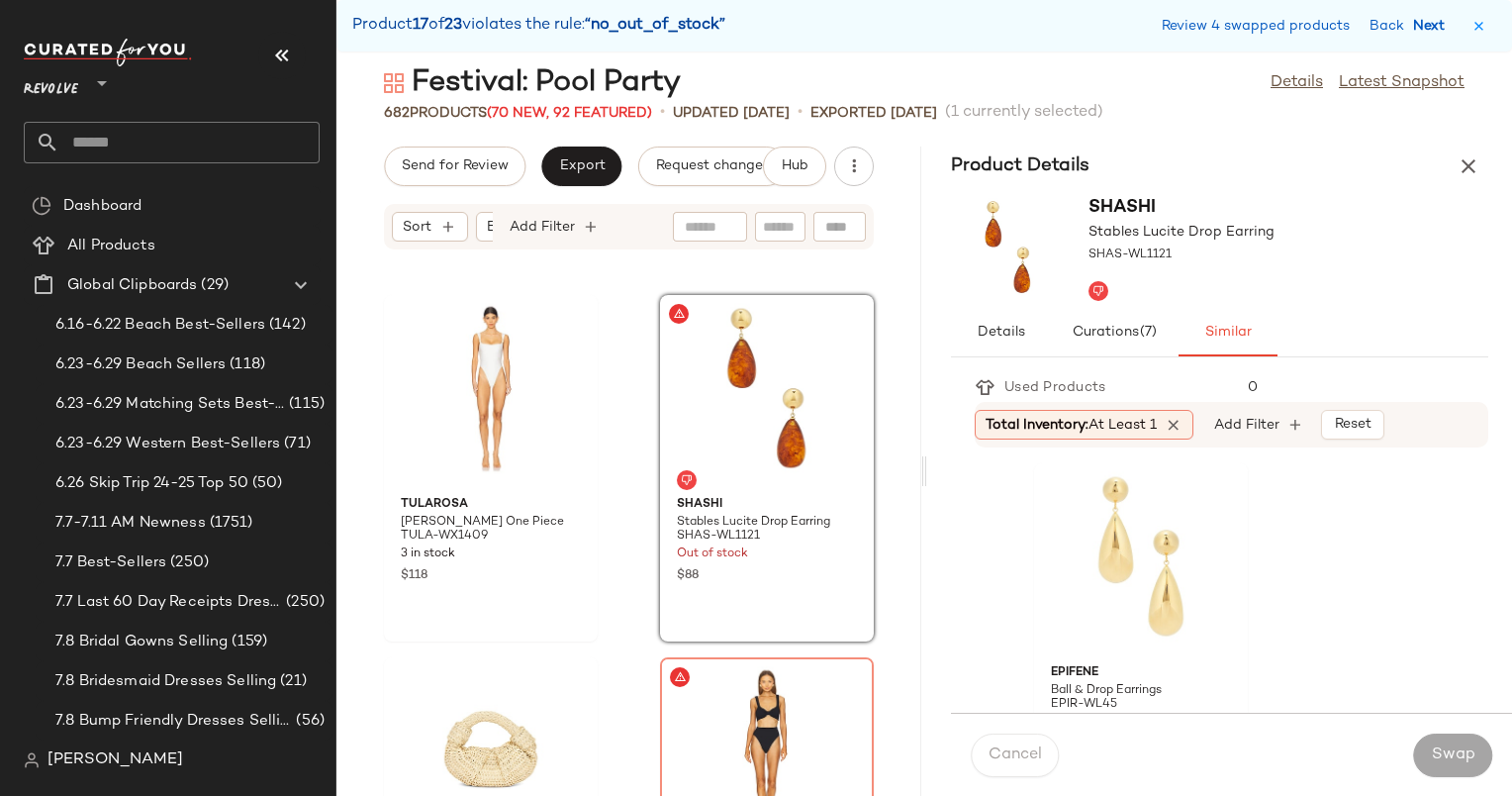 click on "Next" at bounding box center [1433, 26] 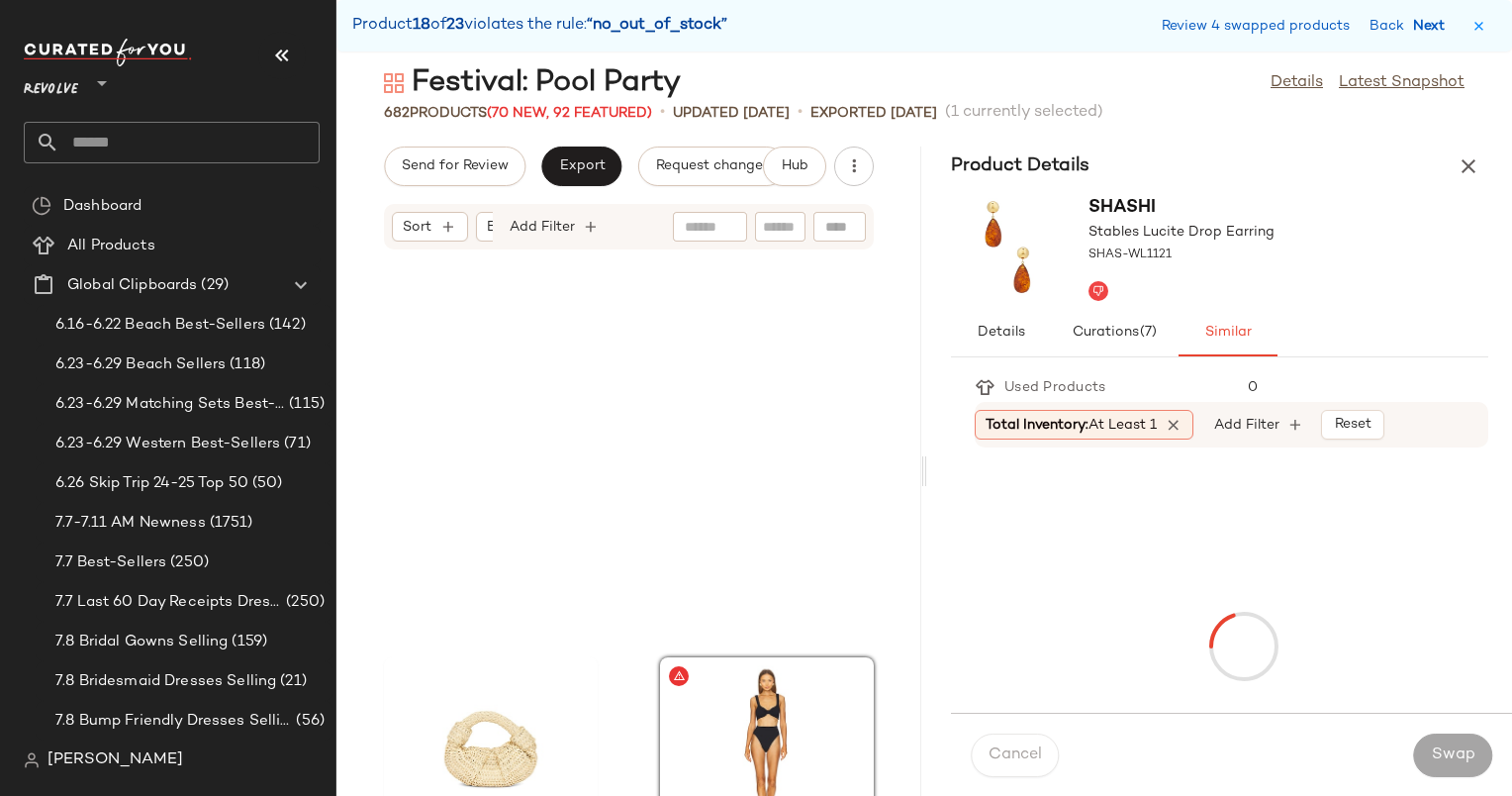 scroll, scrollTop: 117766, scrollLeft: 0, axis: vertical 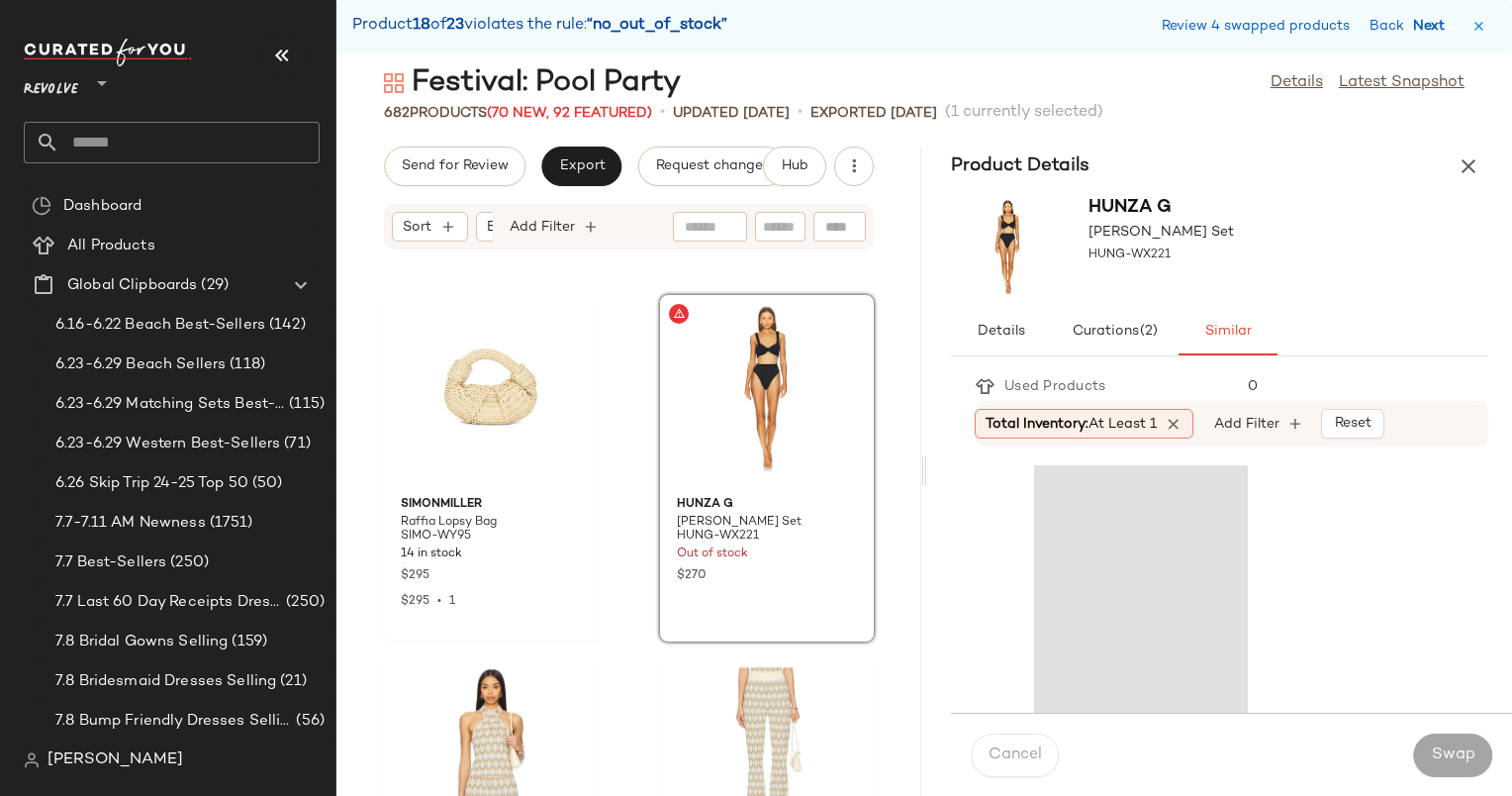 click on "Next" at bounding box center [1433, 26] 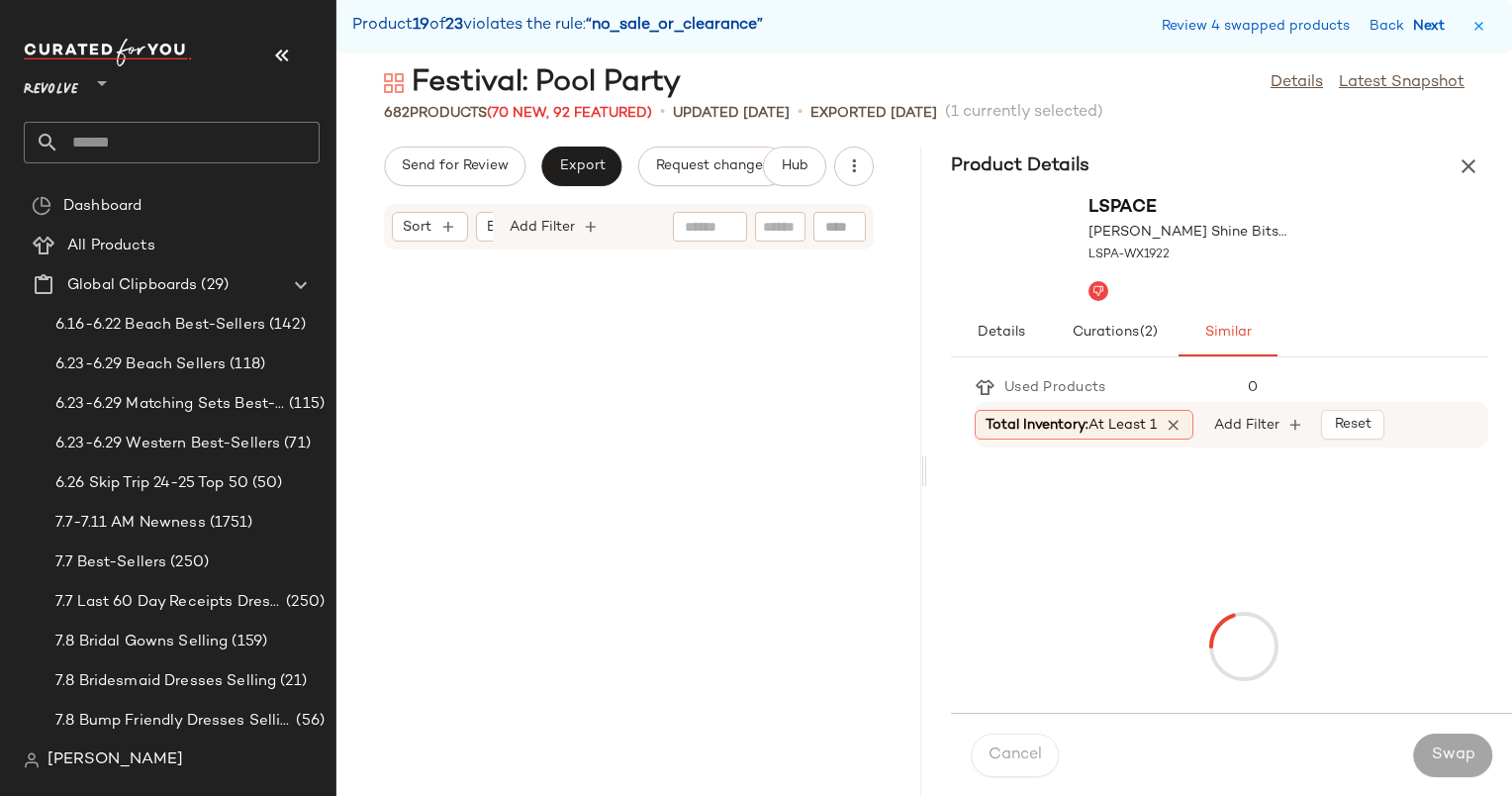 scroll, scrollTop: 119578, scrollLeft: 0, axis: vertical 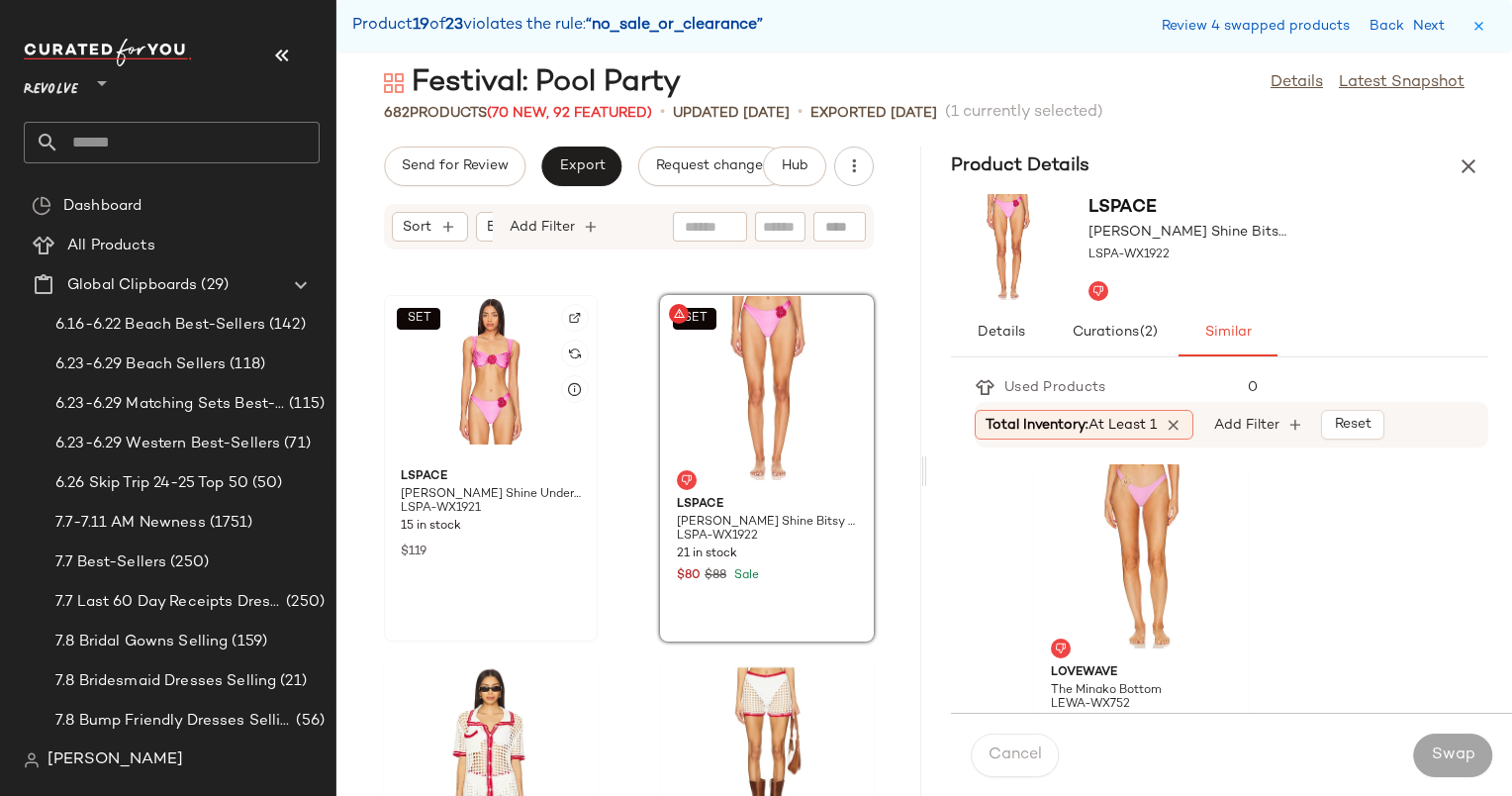 click on "SET" 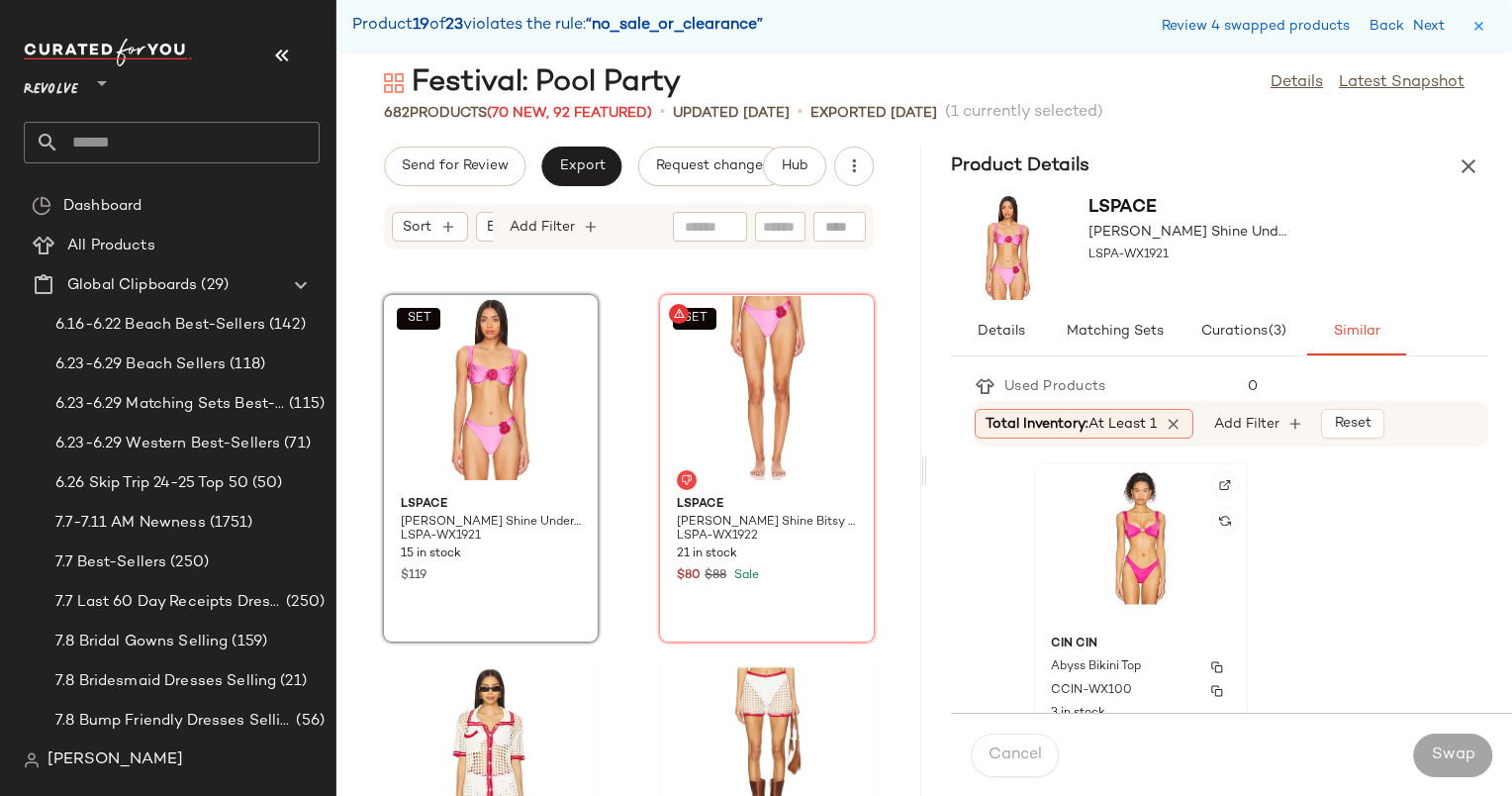 click on "CIN CIN Abyss Bikini Top CCIN-WX100 3 in stock $120 $480  •  4" 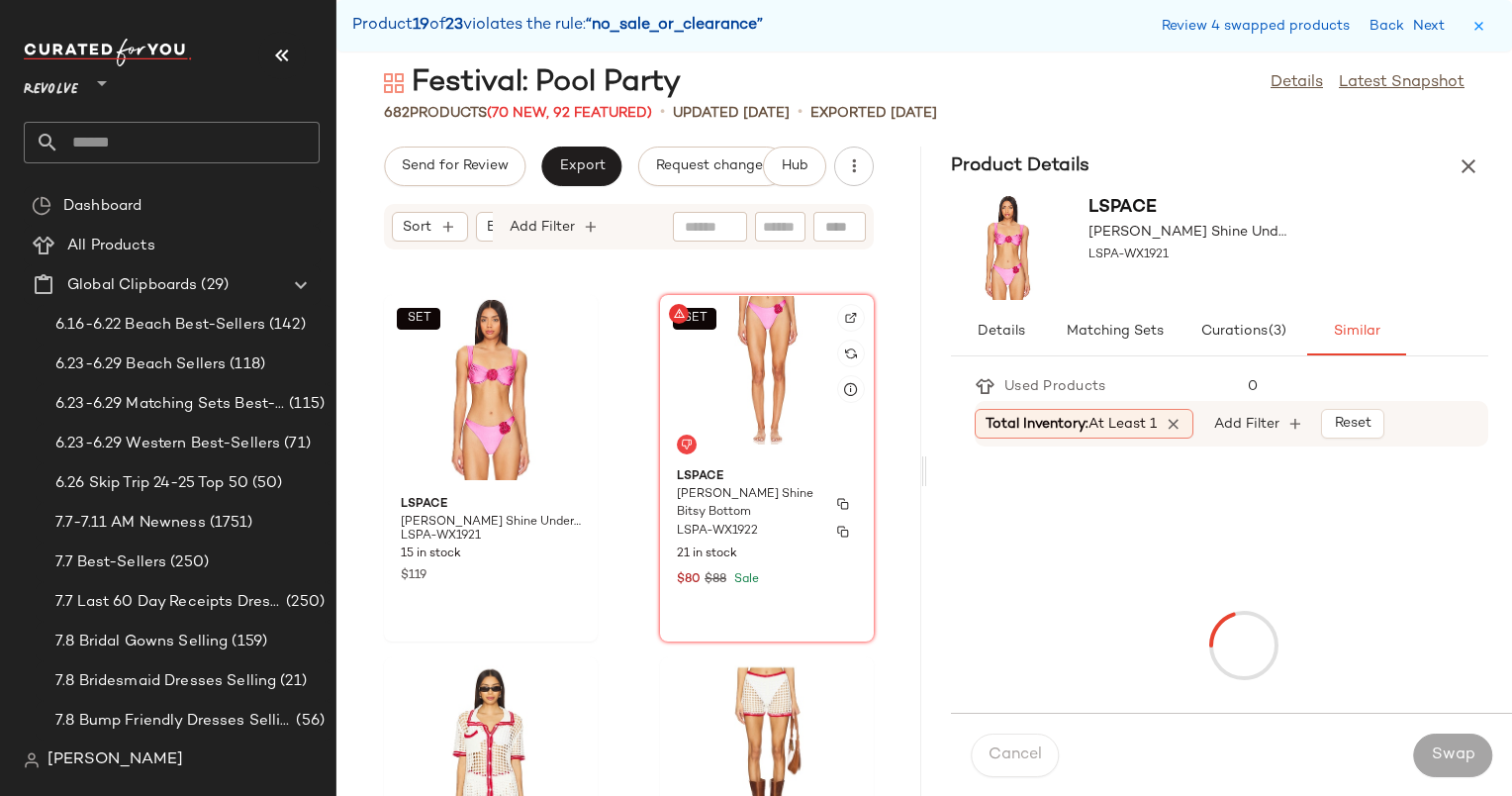 click on "LSPACE [PERSON_NAME] Satin Shine Bitsy Bottom LSPA-WX1922 21 in stock $80 $88 Sale" 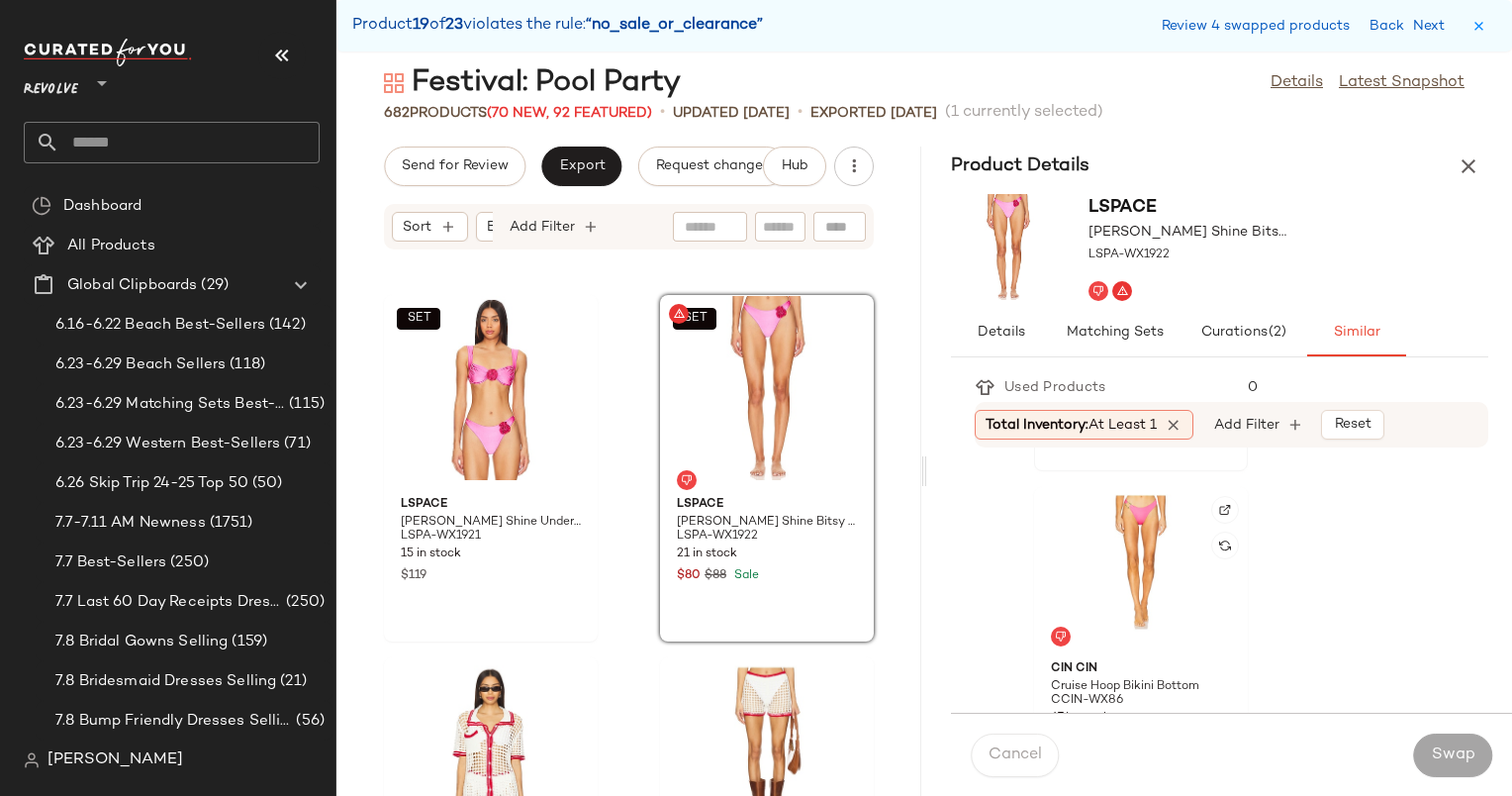 scroll, scrollTop: 340, scrollLeft: 0, axis: vertical 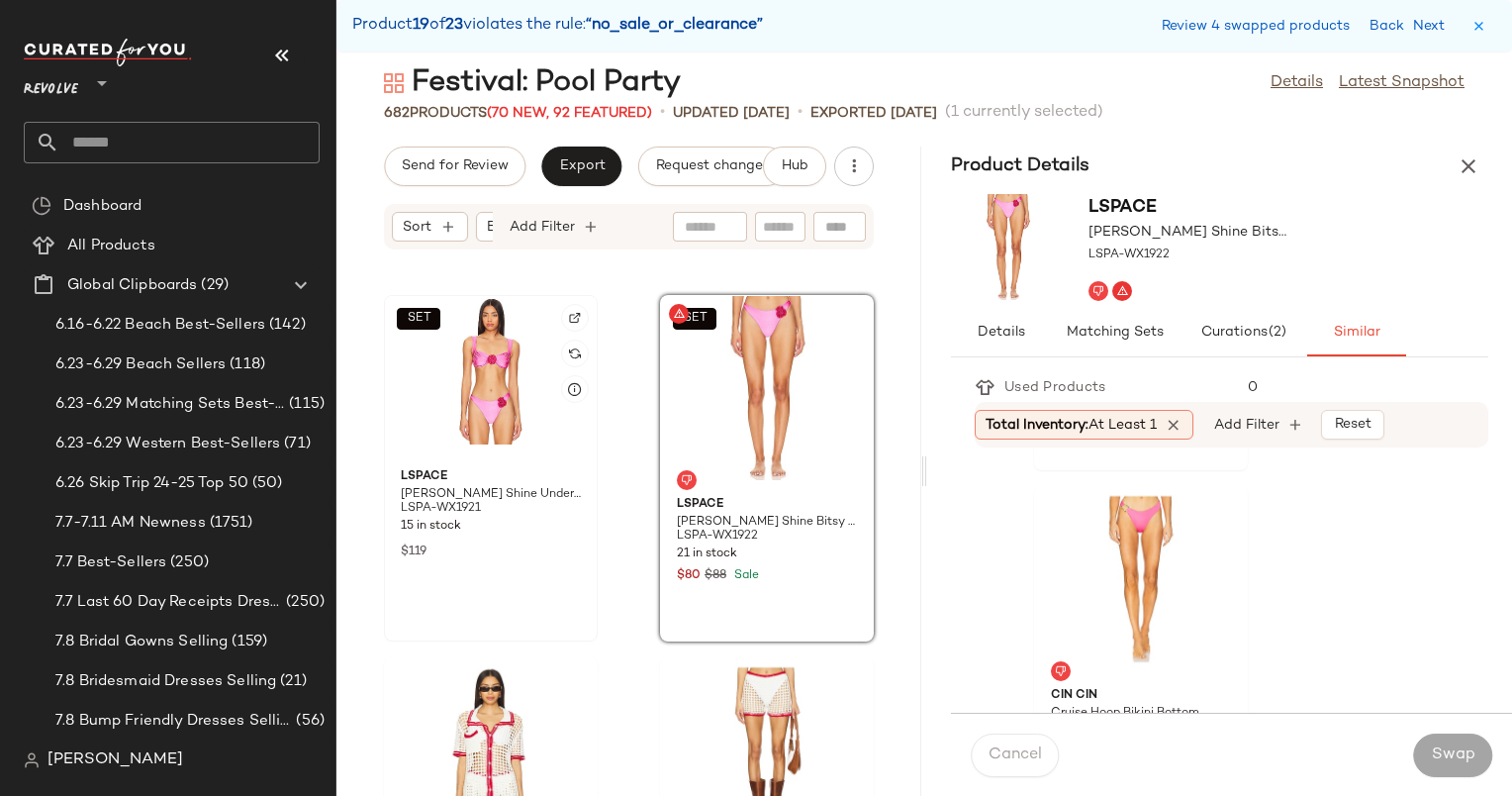 click on "SET" 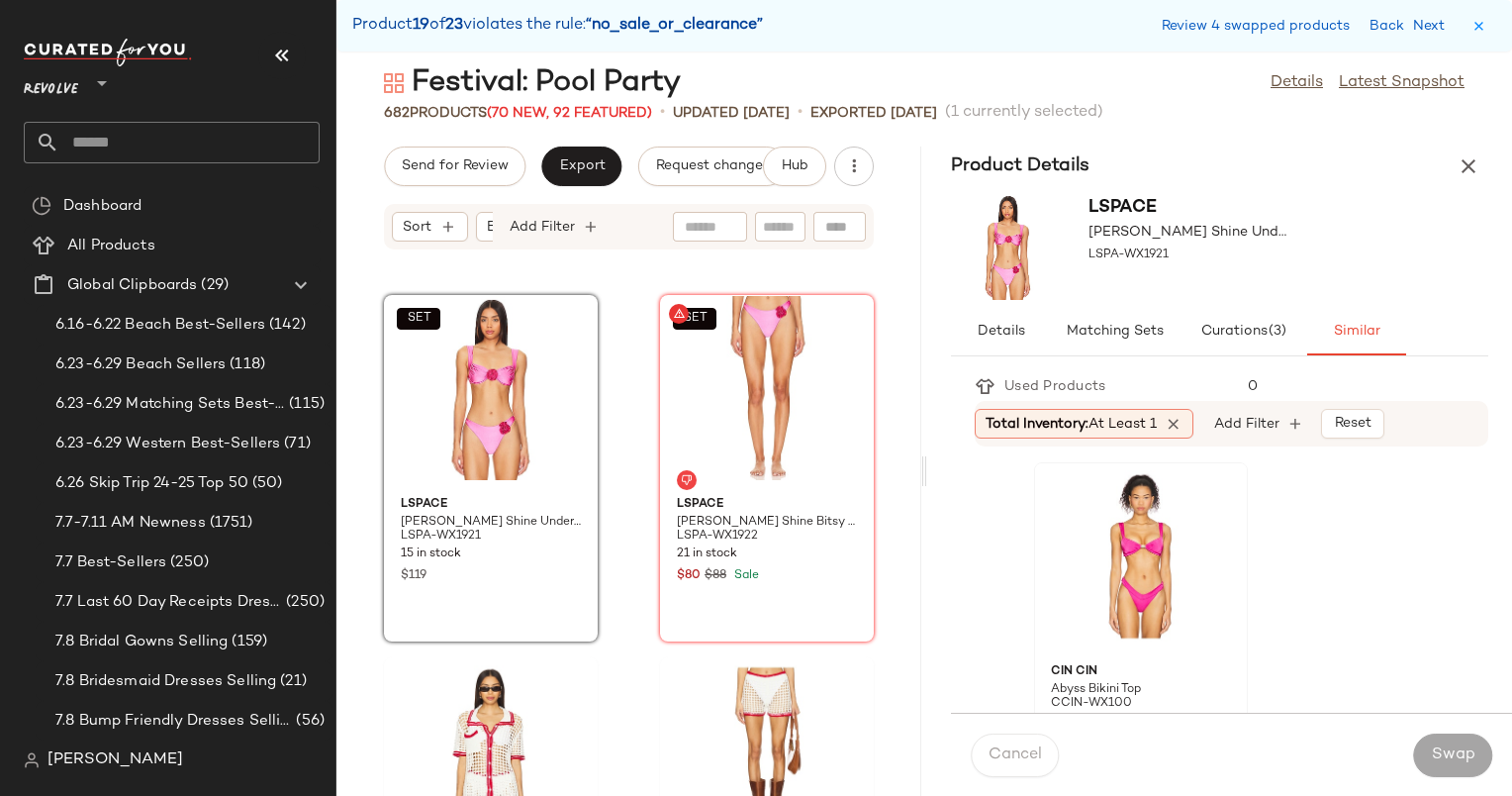 scroll, scrollTop: 0, scrollLeft: 0, axis: both 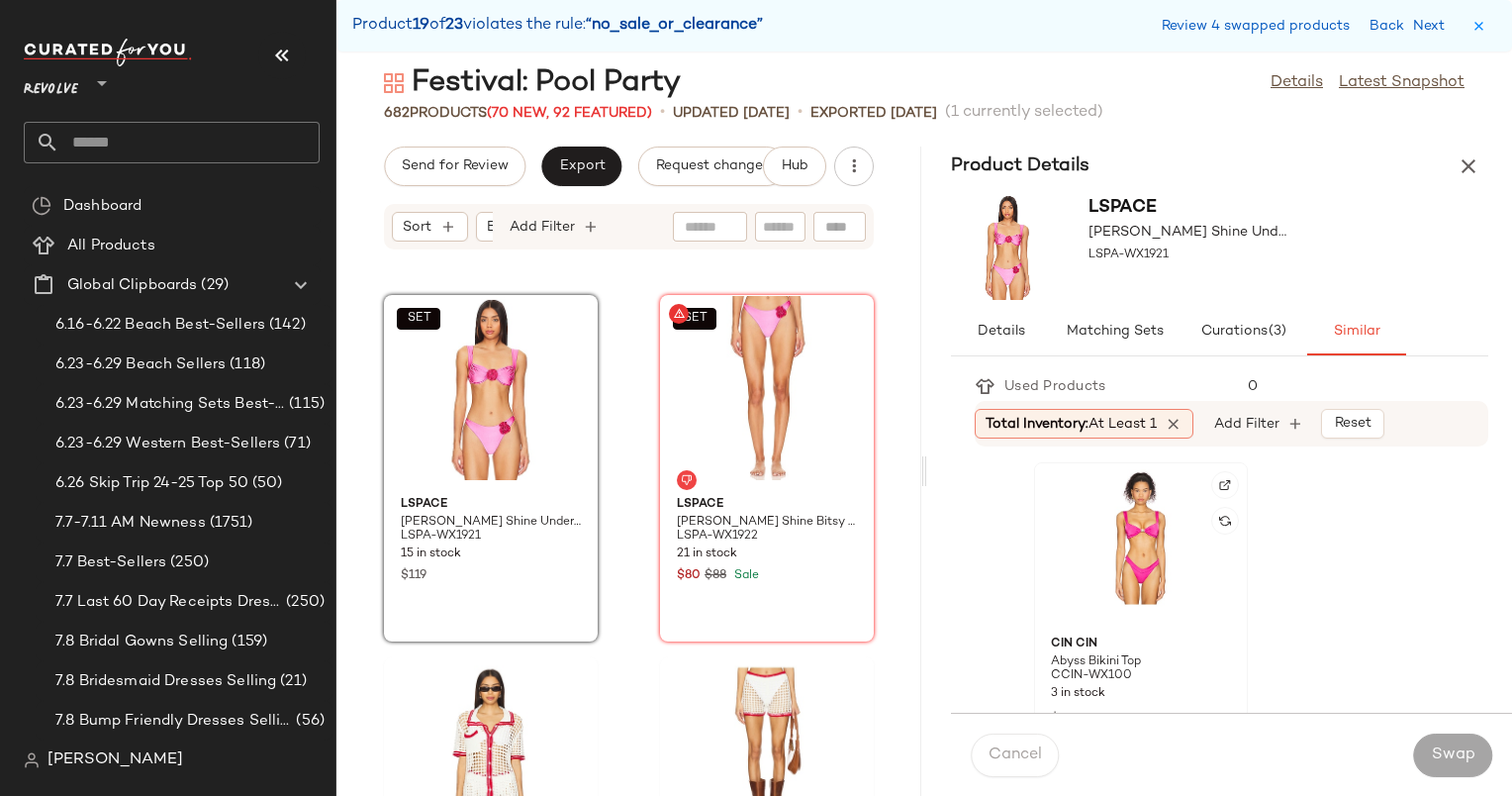 click 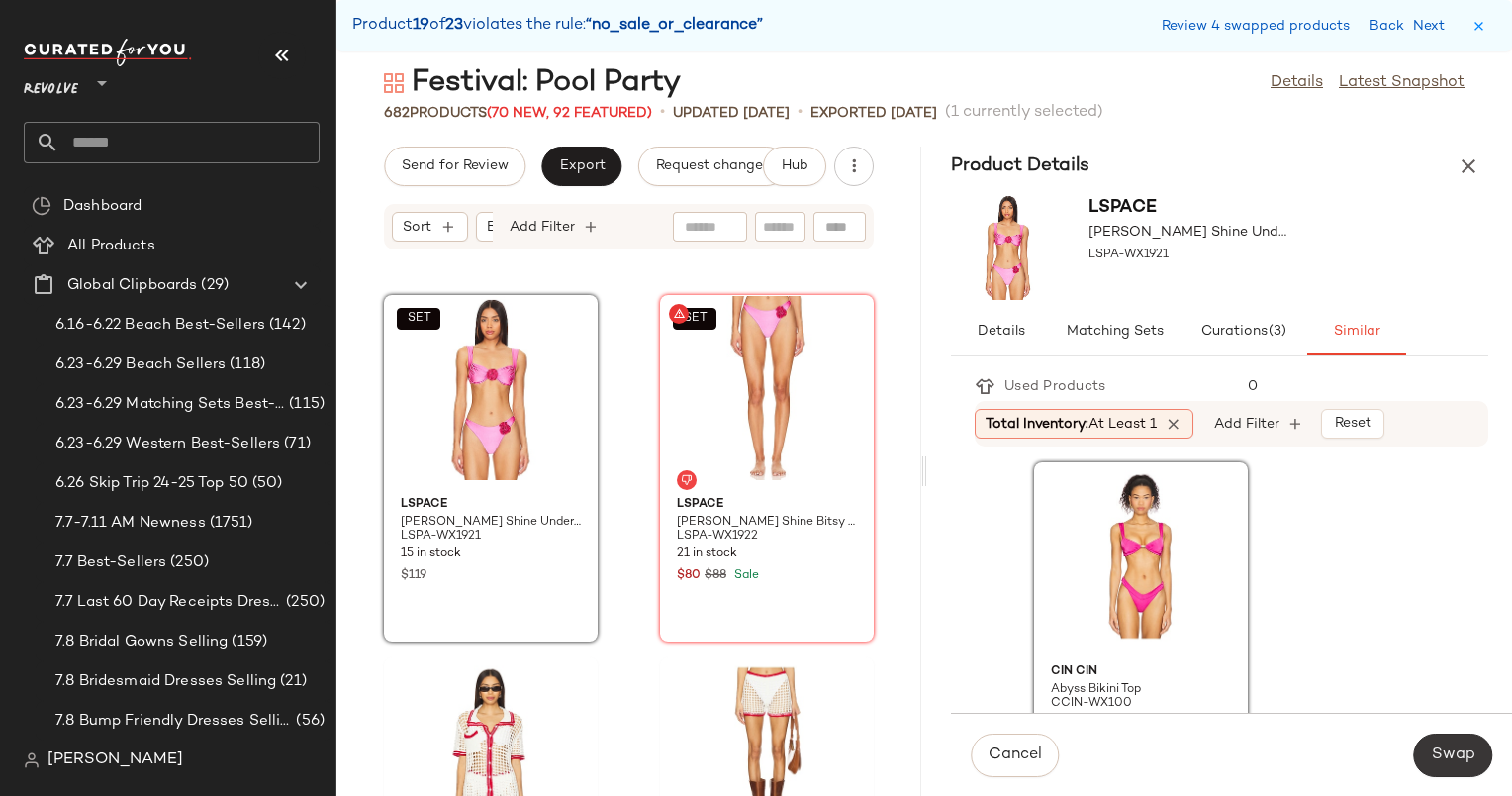 click on "Swap" 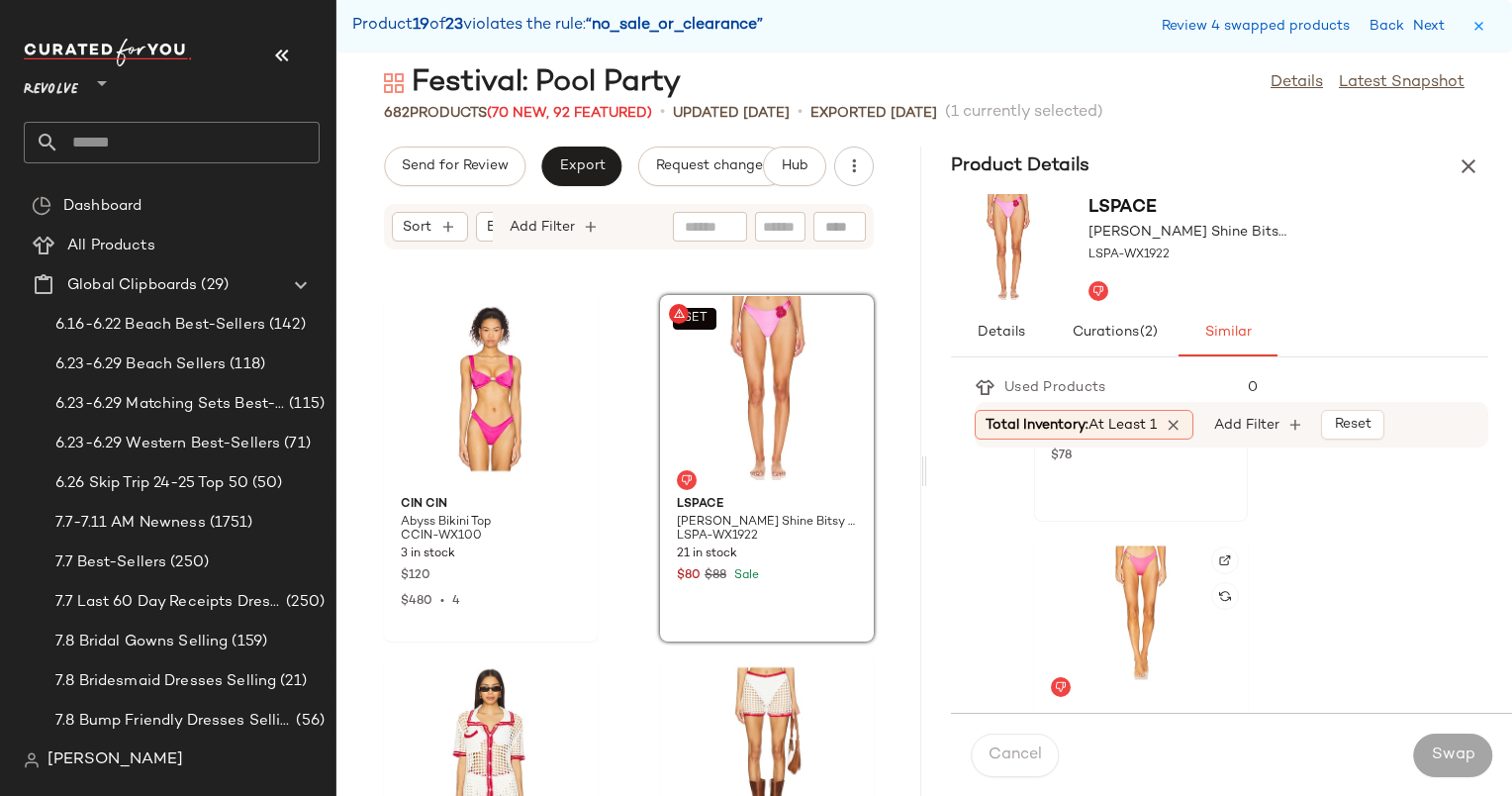 scroll, scrollTop: 396, scrollLeft: 0, axis: vertical 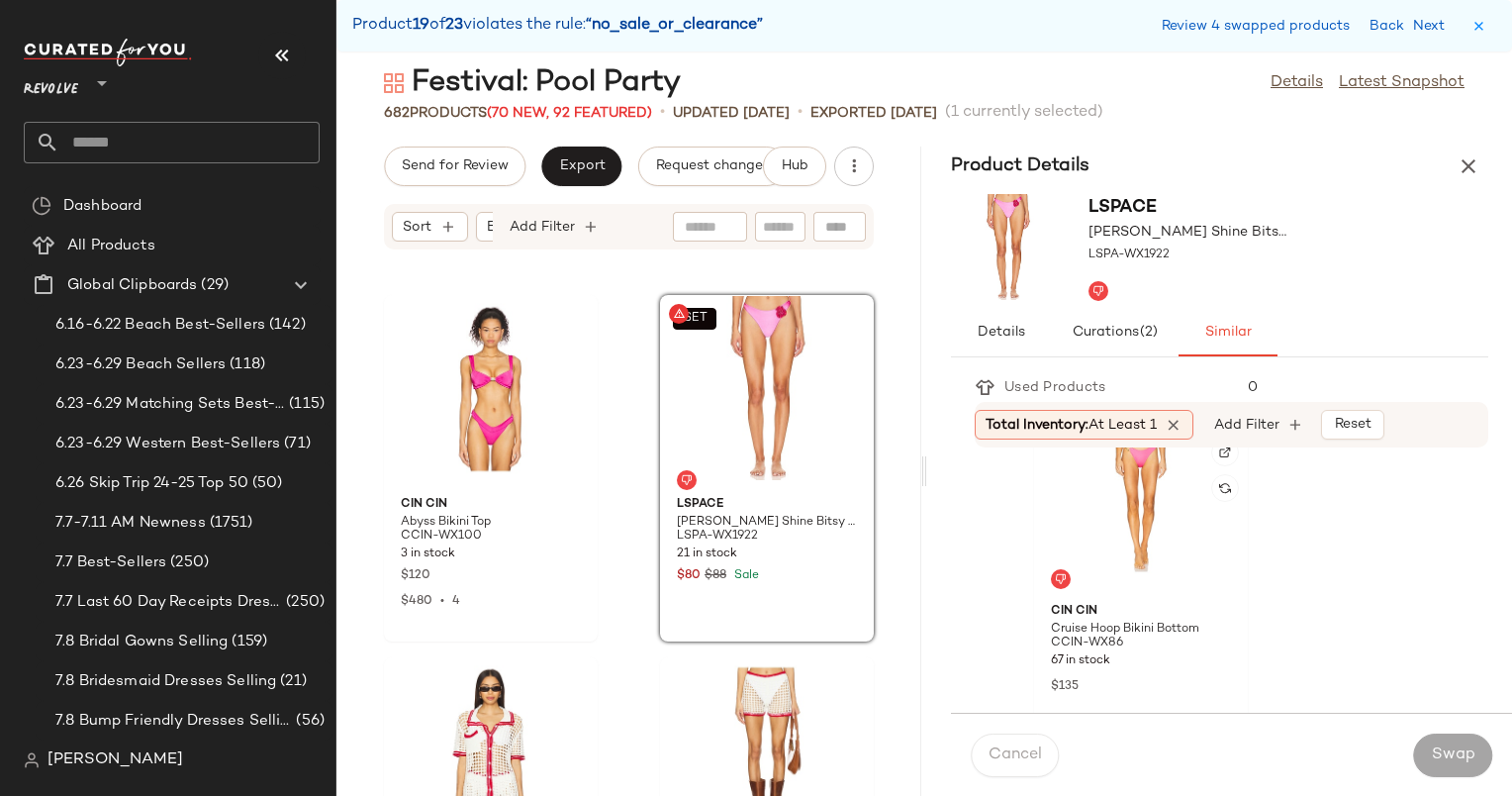 click on "CIN CIN Cruise Hoop Bikini Bottom CCIN-WX86 67 in stock $135" 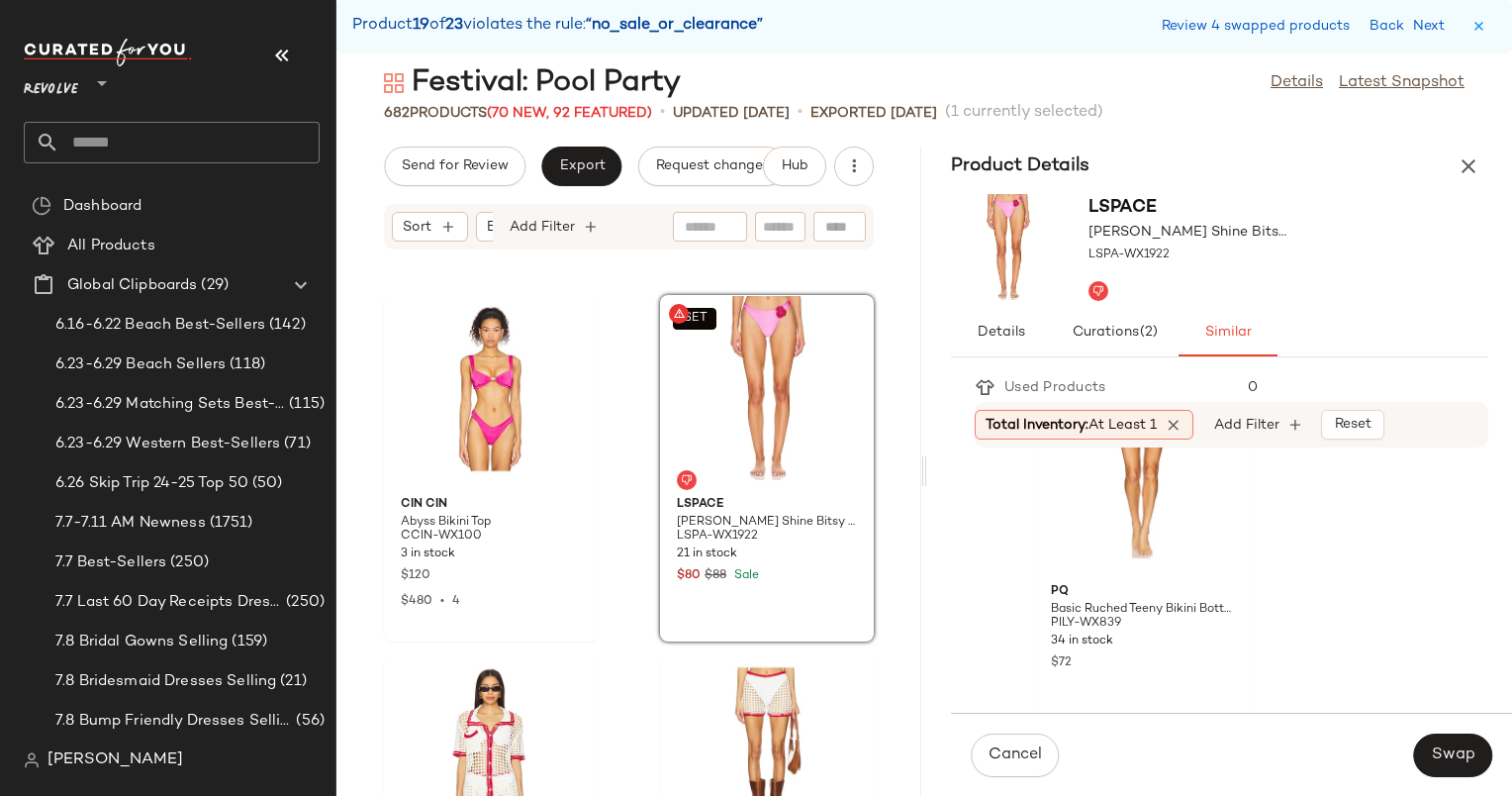 scroll, scrollTop: 716, scrollLeft: 0, axis: vertical 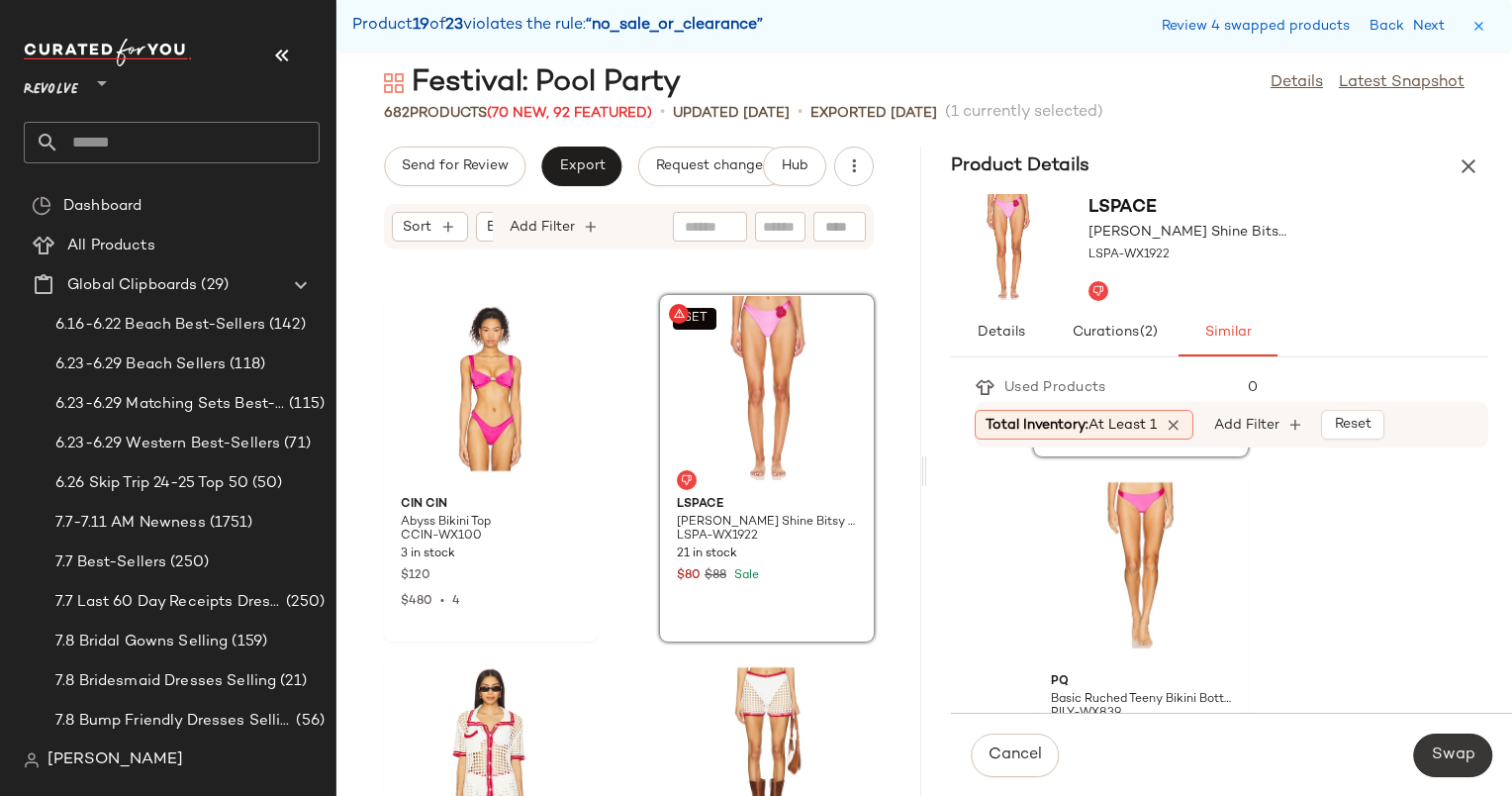 click on "Swap" 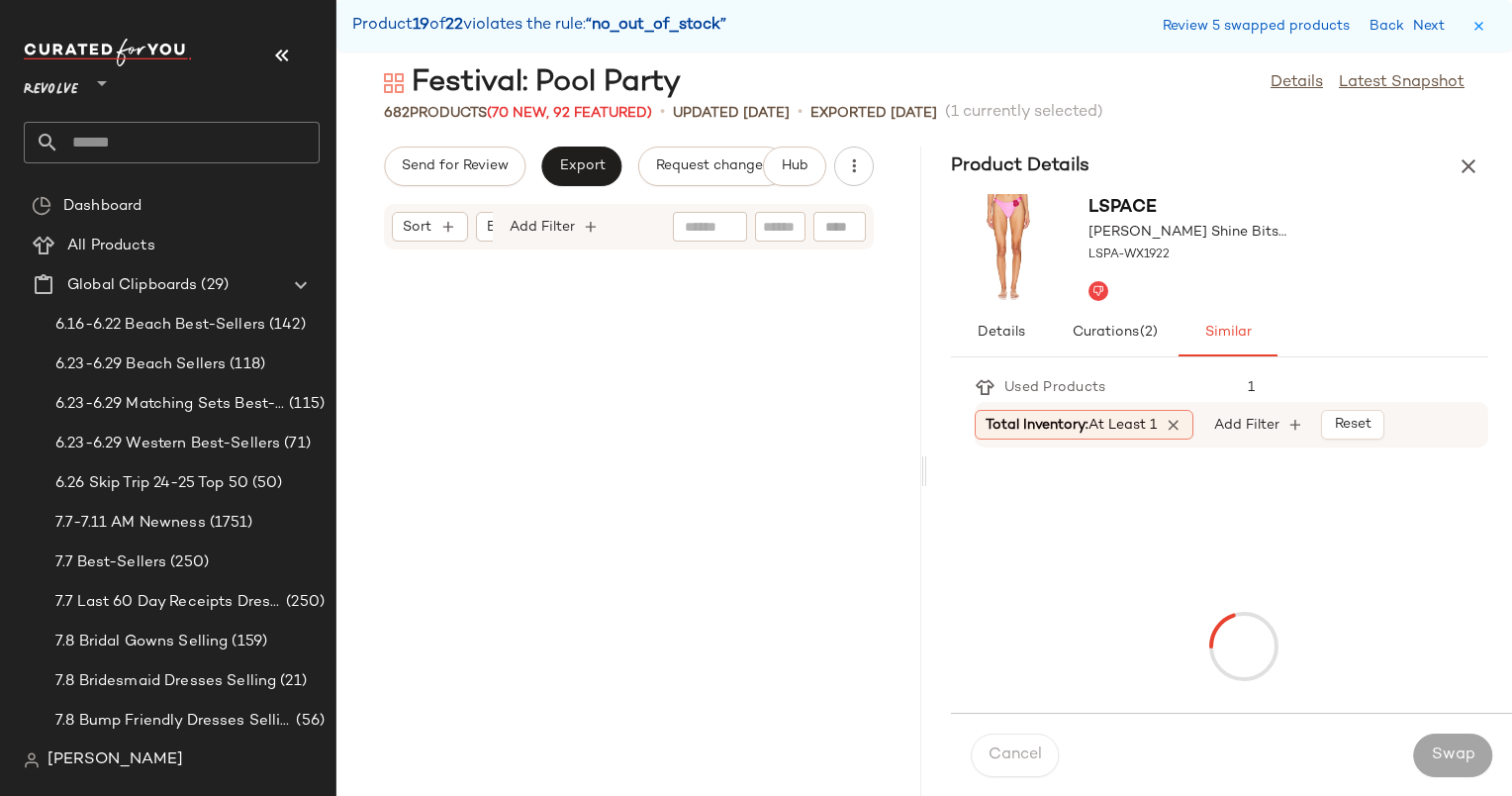 scroll, scrollTop: 120303, scrollLeft: 0, axis: vertical 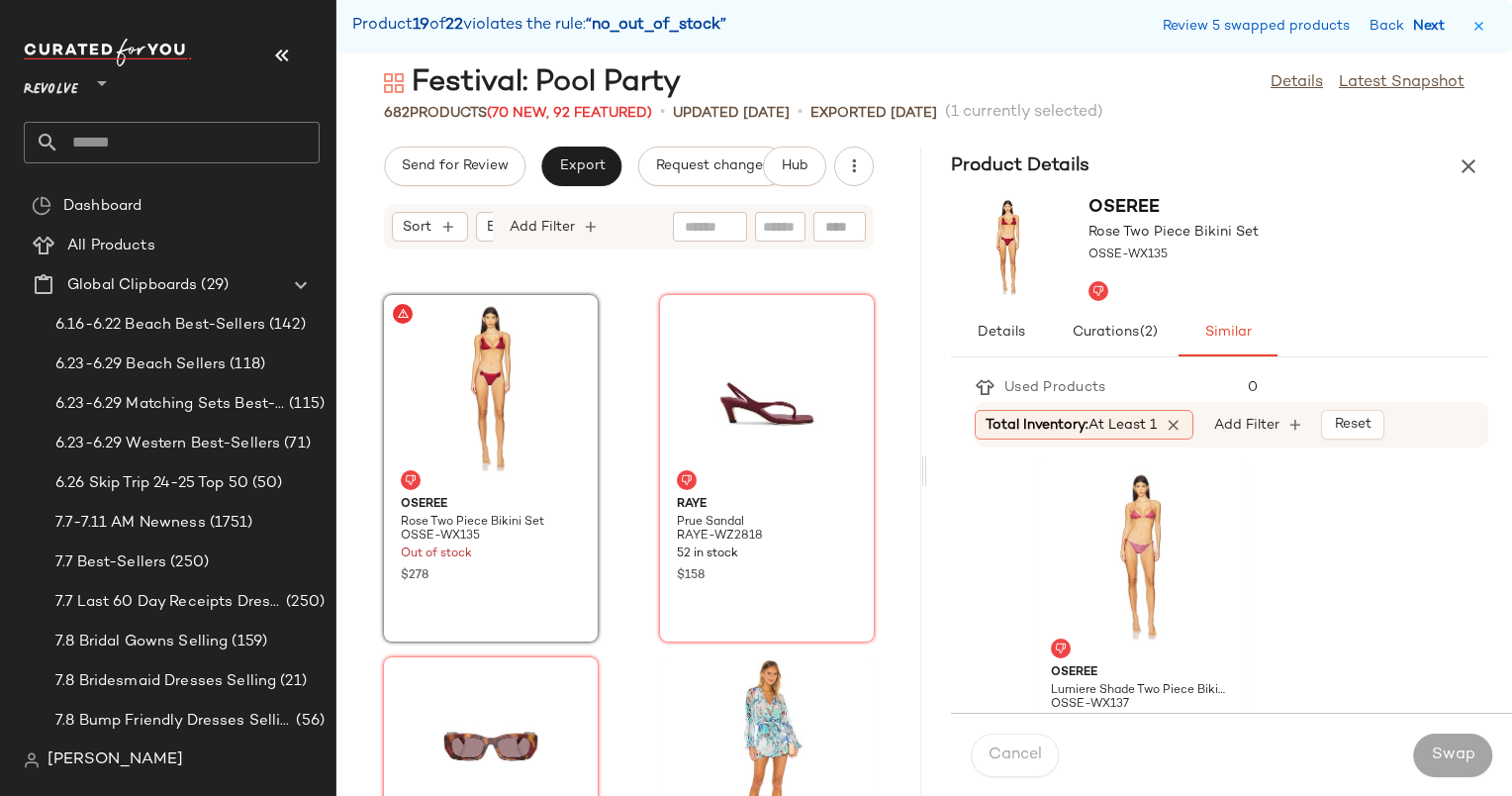 click on "Next" at bounding box center [1433, 26] 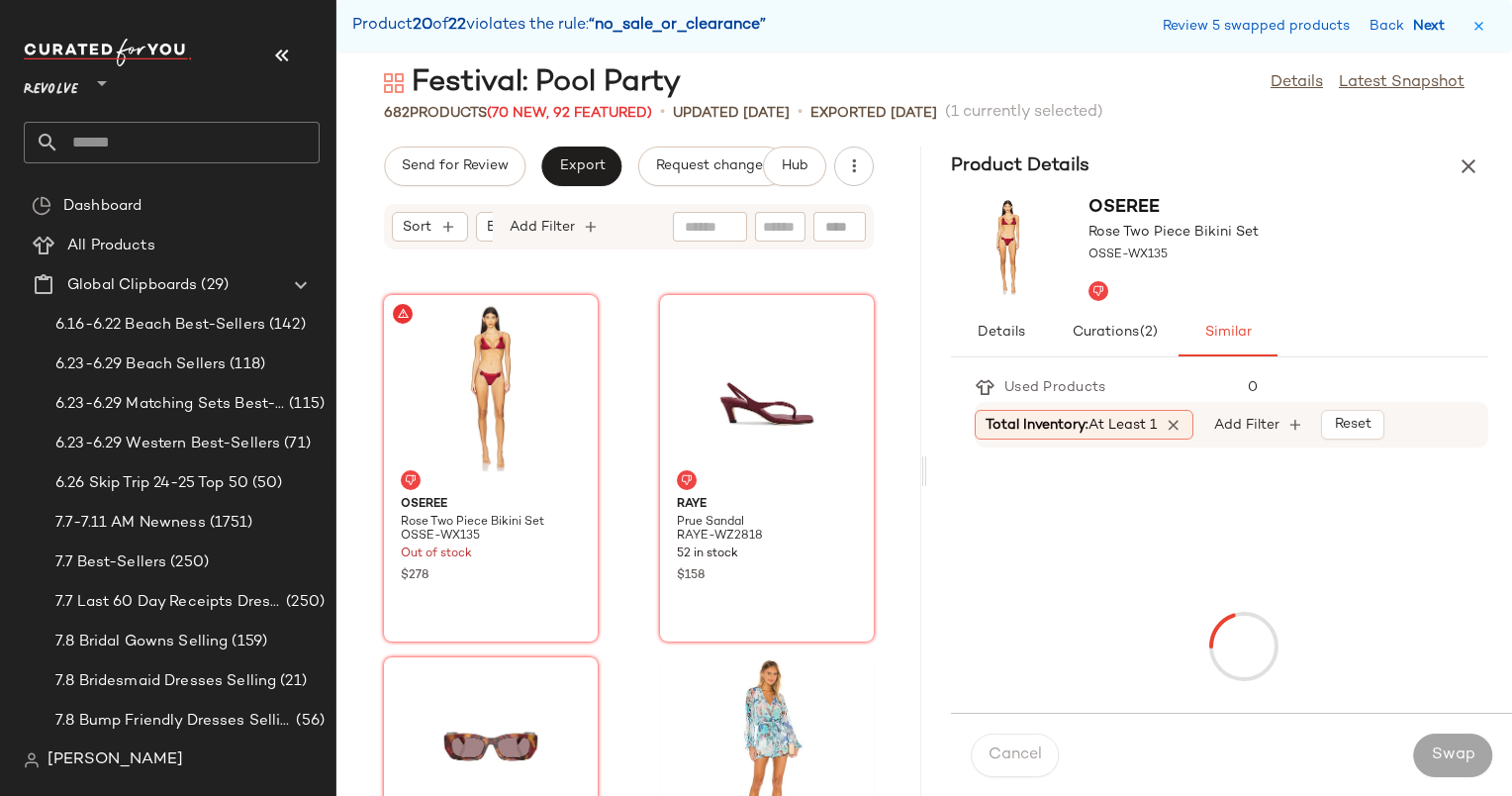 scroll, scrollTop: 121752, scrollLeft: 0, axis: vertical 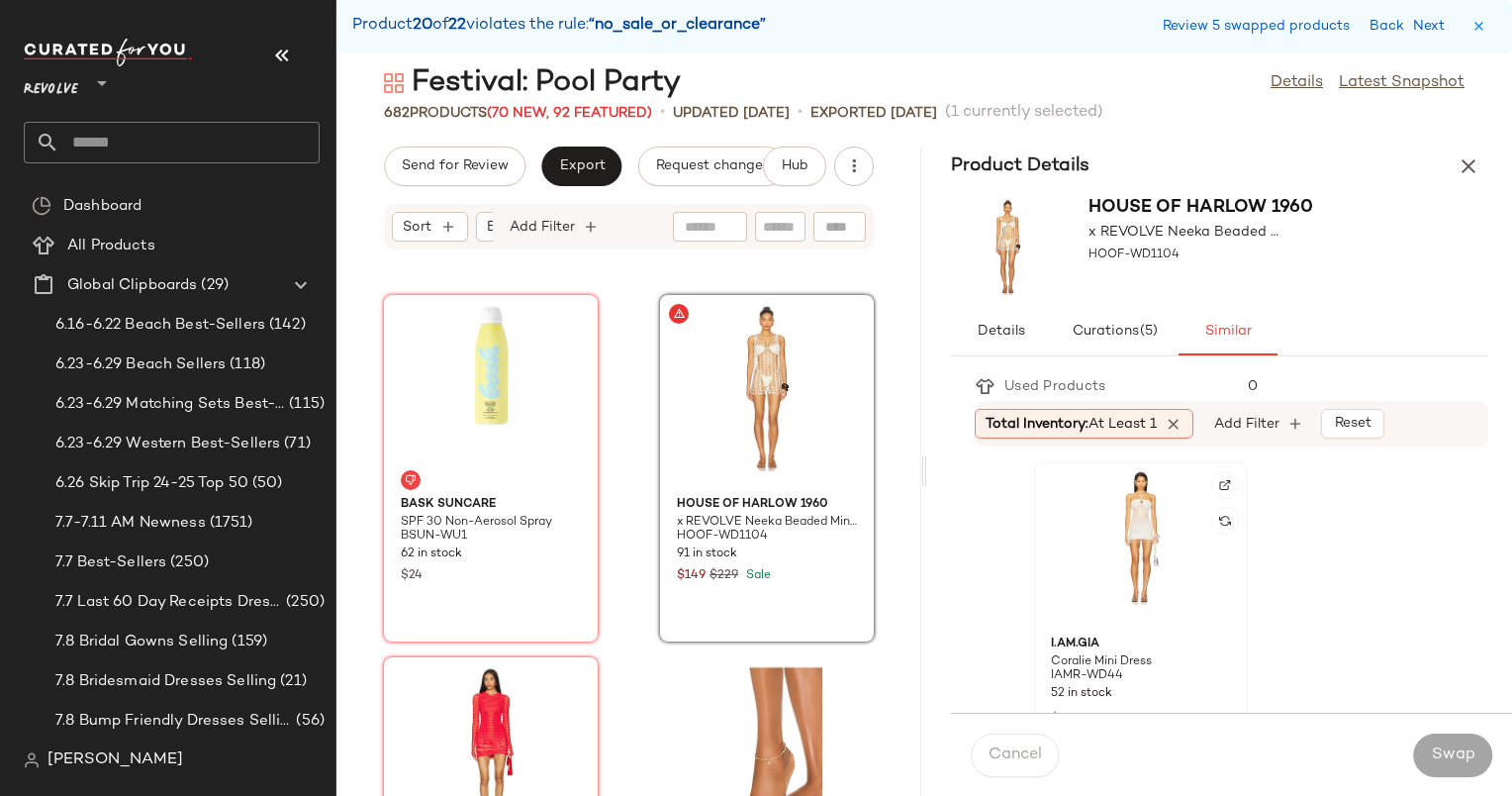 click 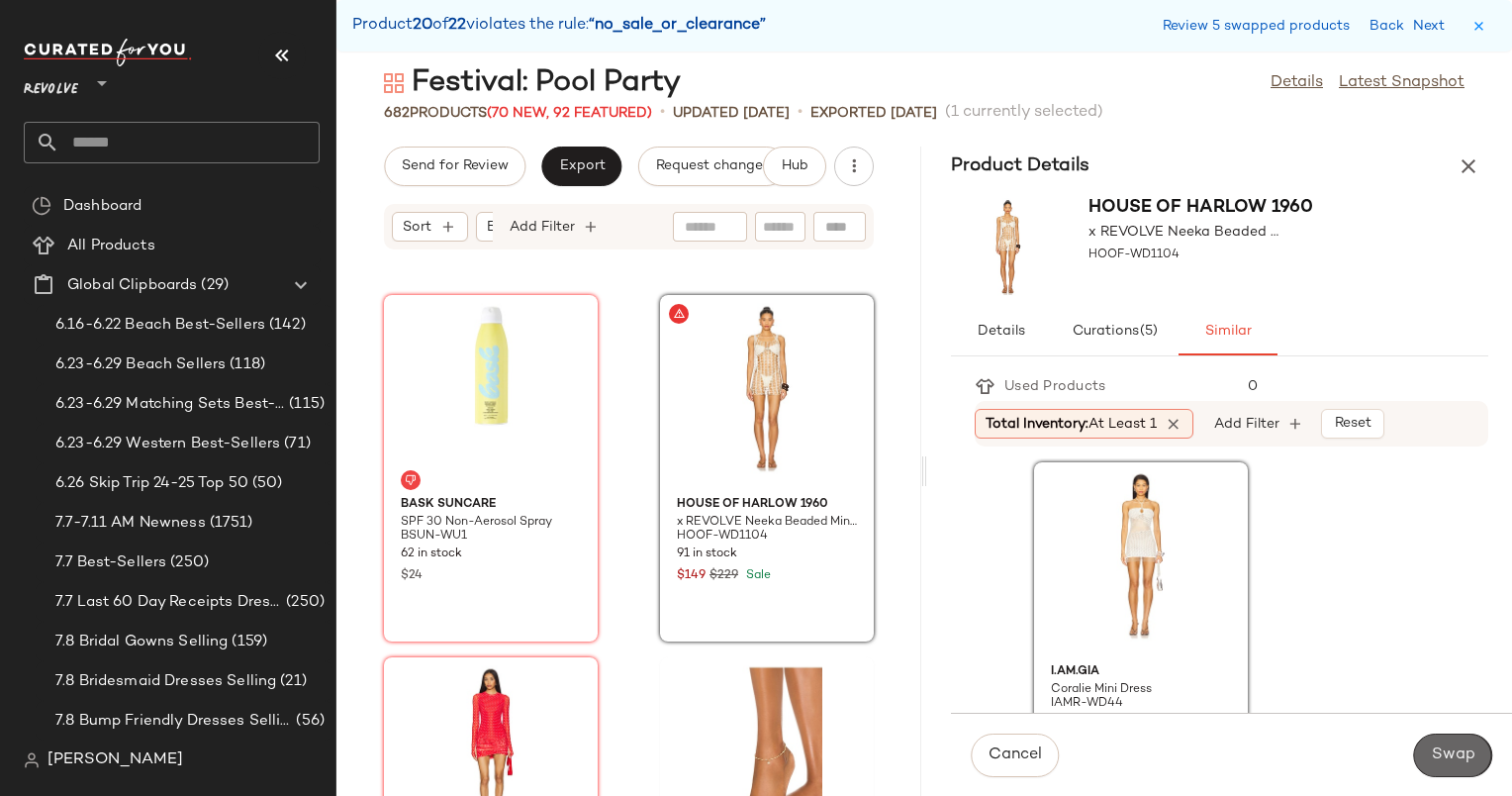 click on "Swap" at bounding box center [1453, 755] 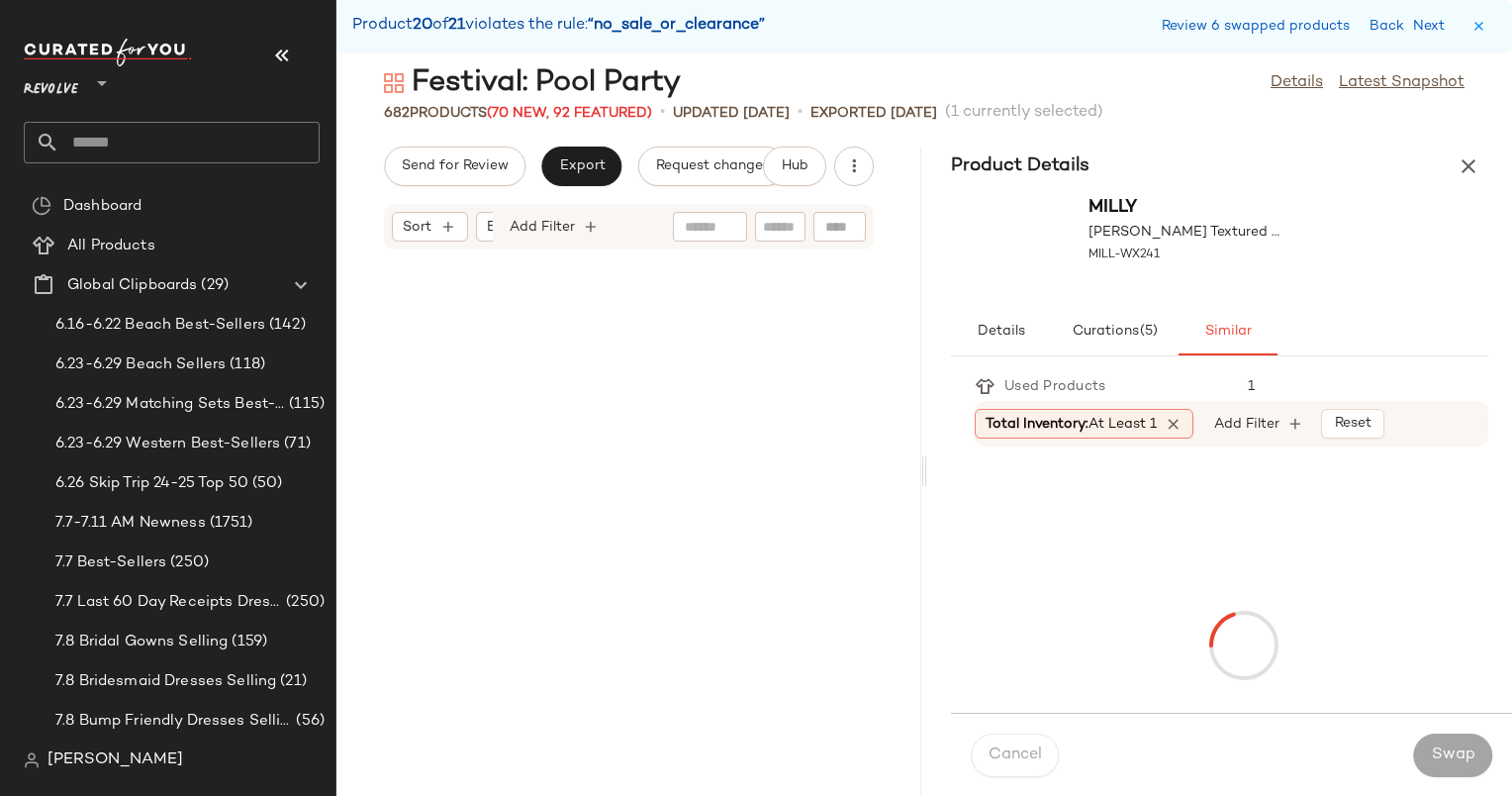 scroll, scrollTop: 122477, scrollLeft: 0, axis: vertical 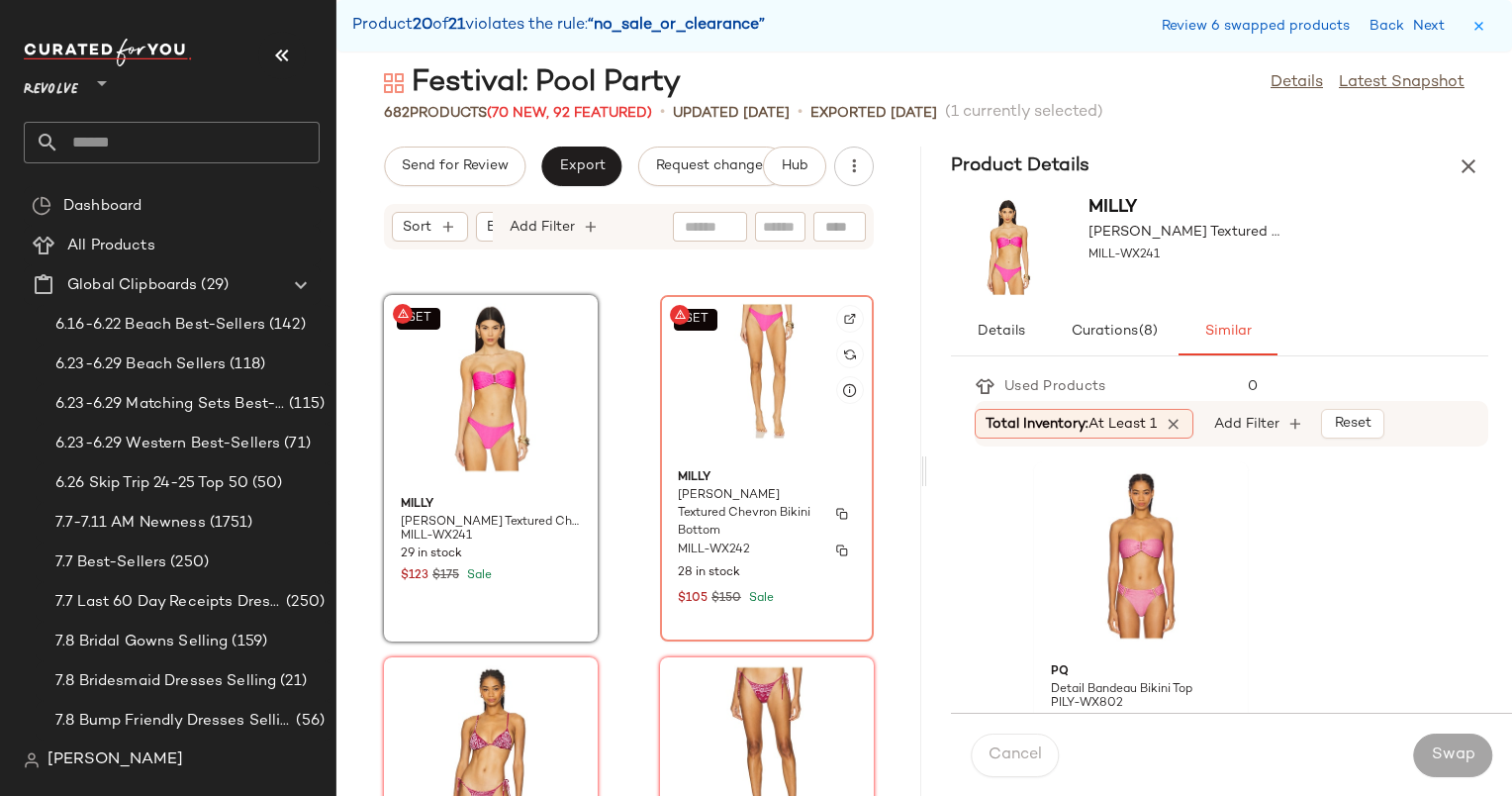 click on "MILLY" at bounding box center (767, 478) 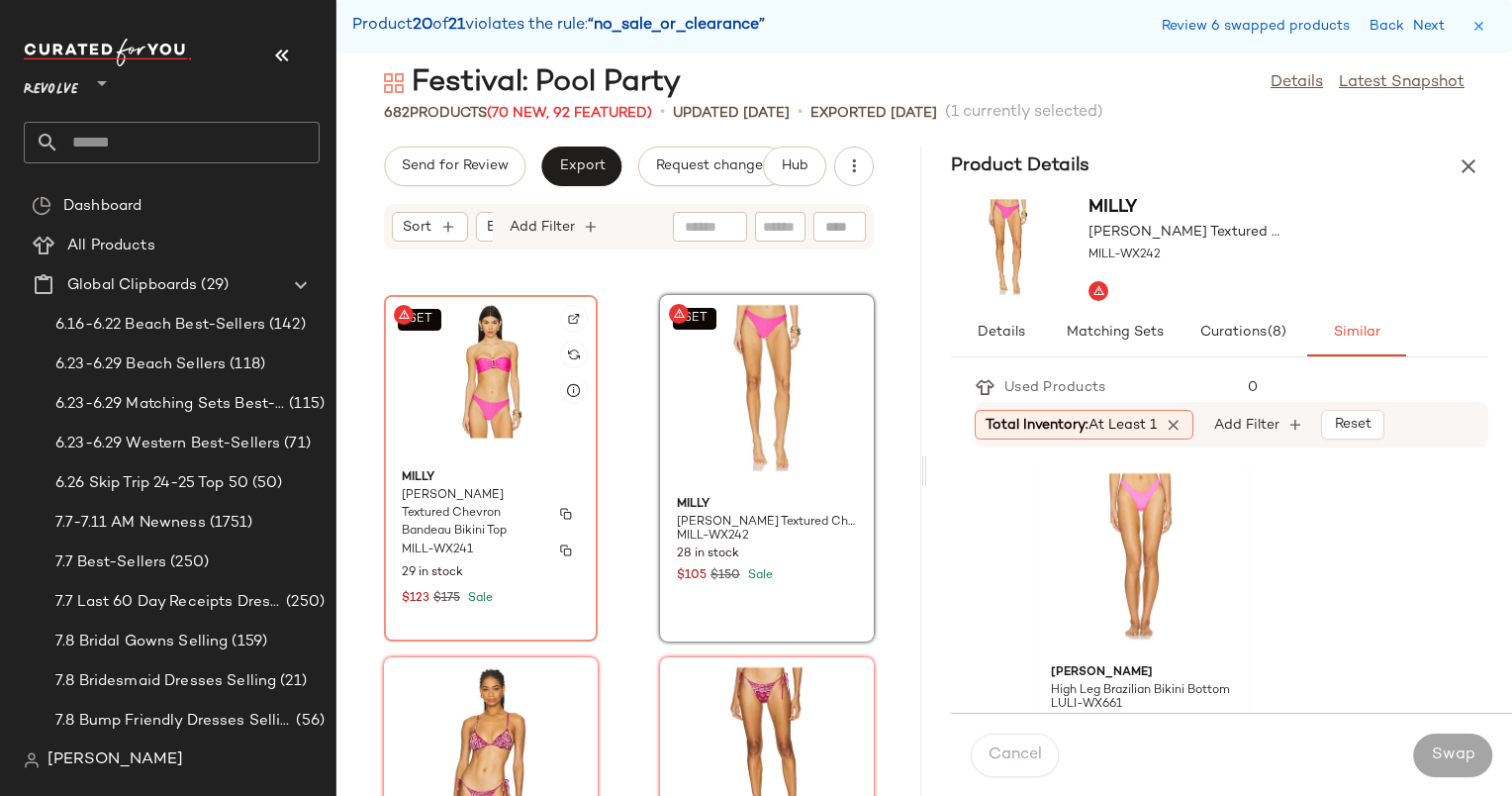 click on "MILLY" at bounding box center (491, 478) 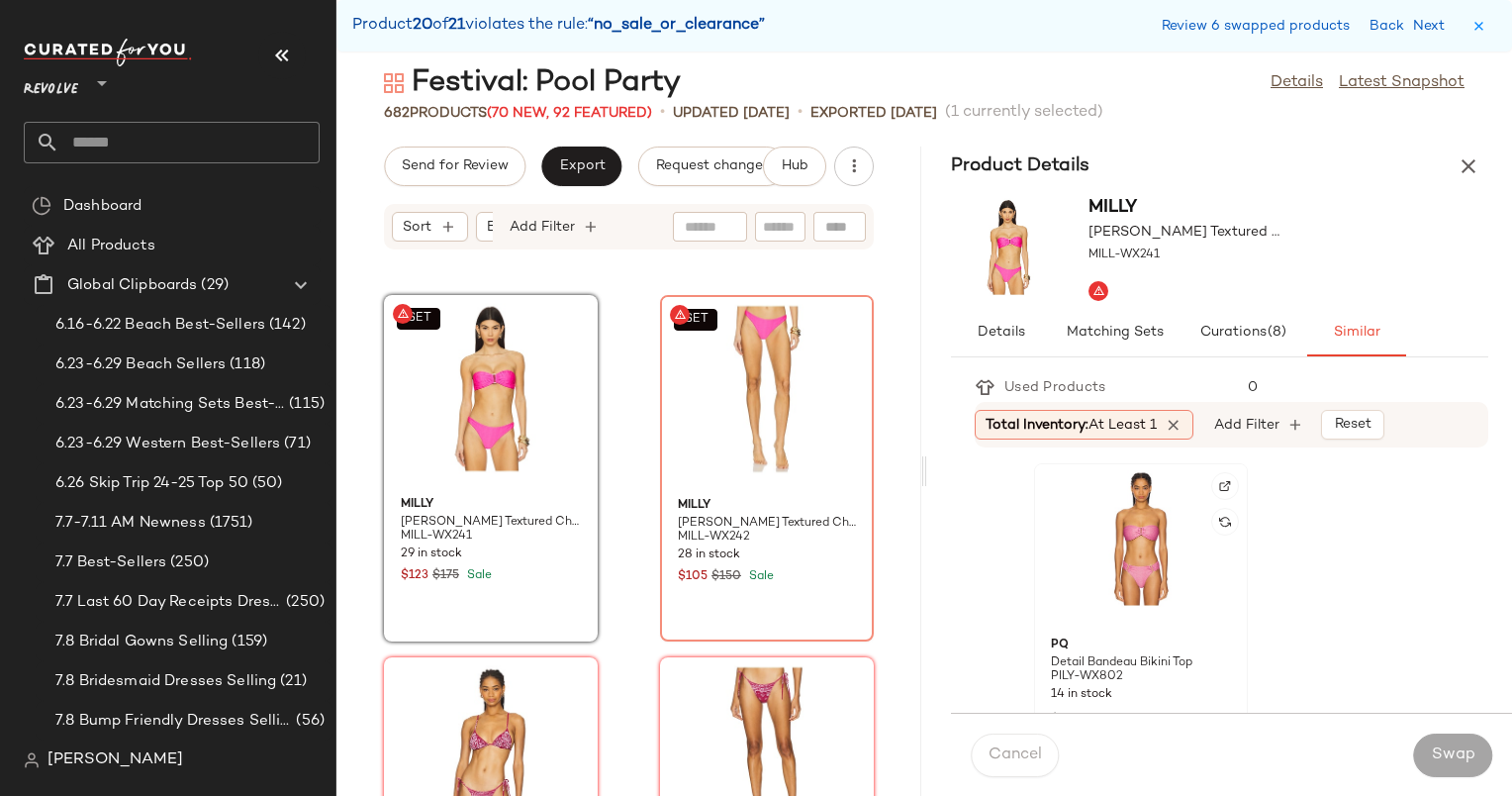 click 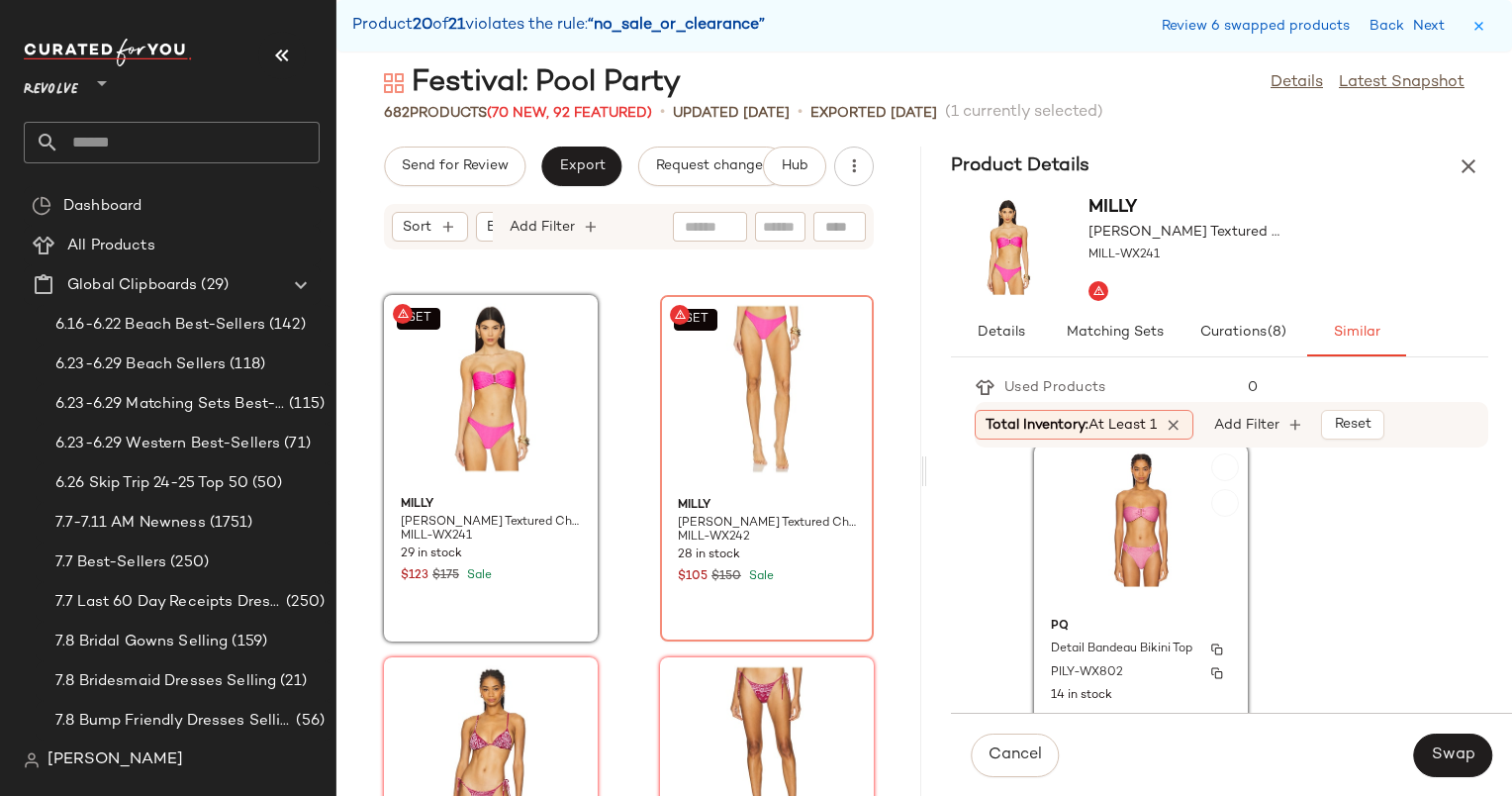 scroll, scrollTop: 20, scrollLeft: 0, axis: vertical 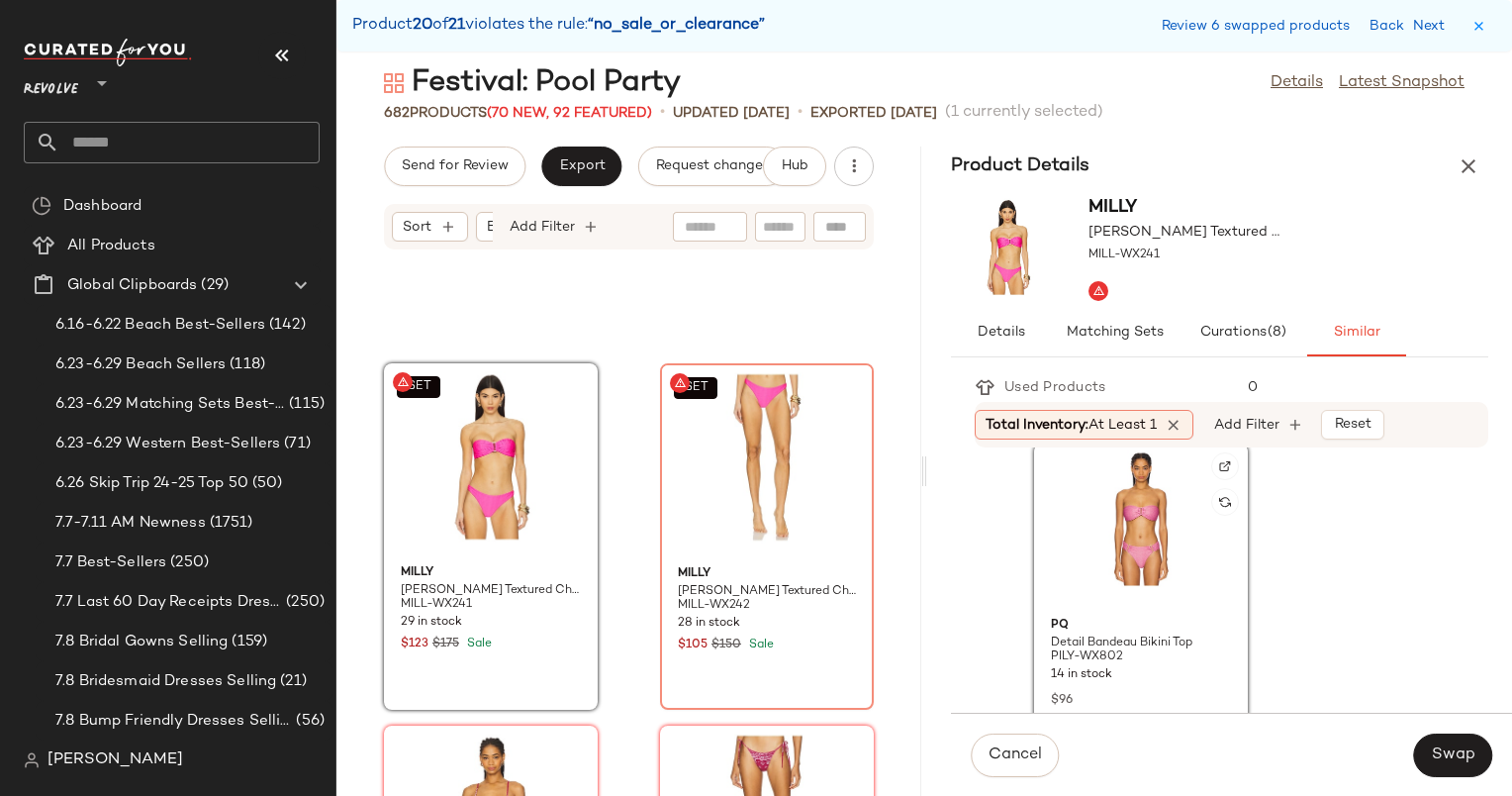 click 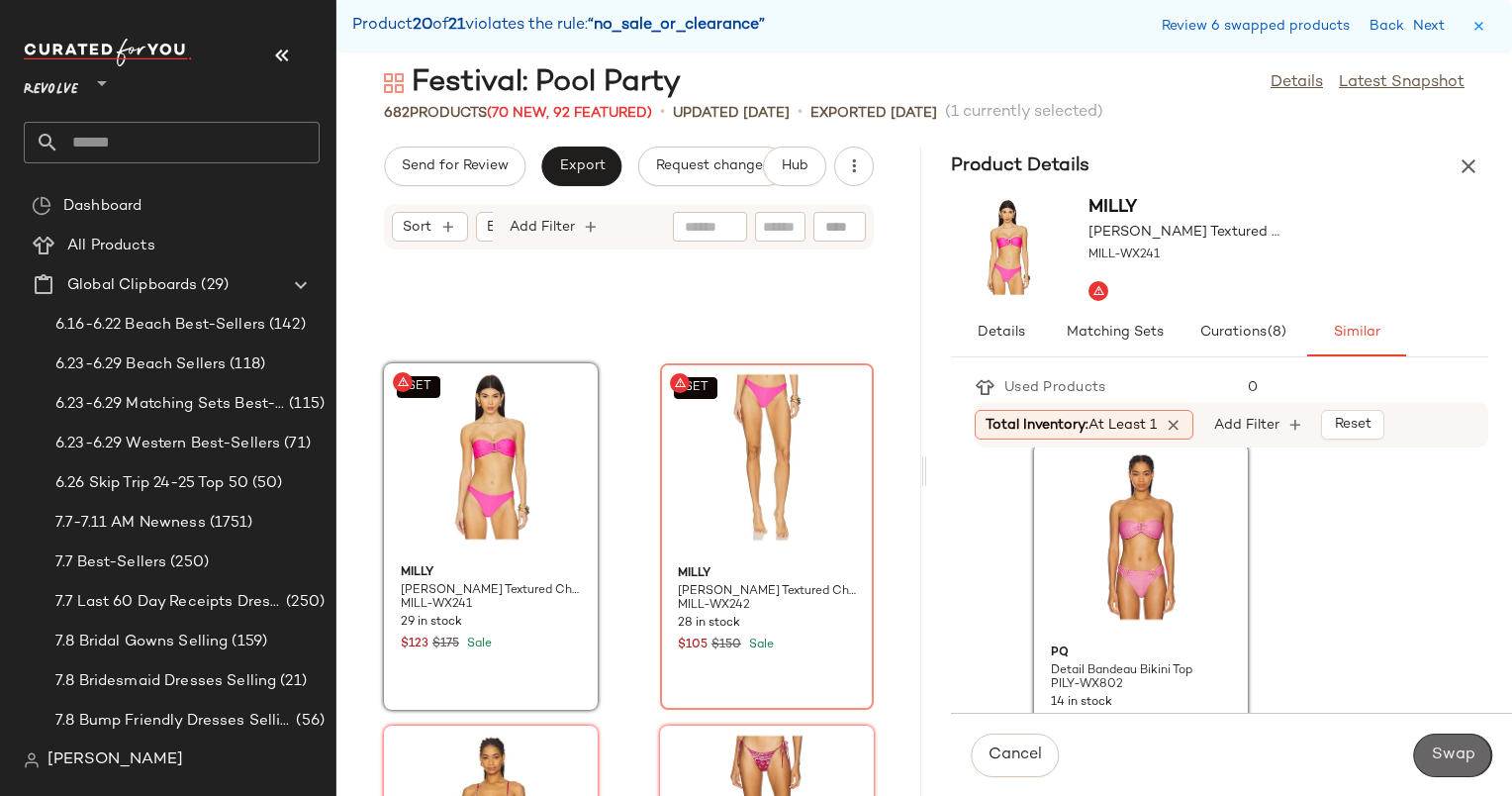 click on "Swap" at bounding box center [1453, 755] 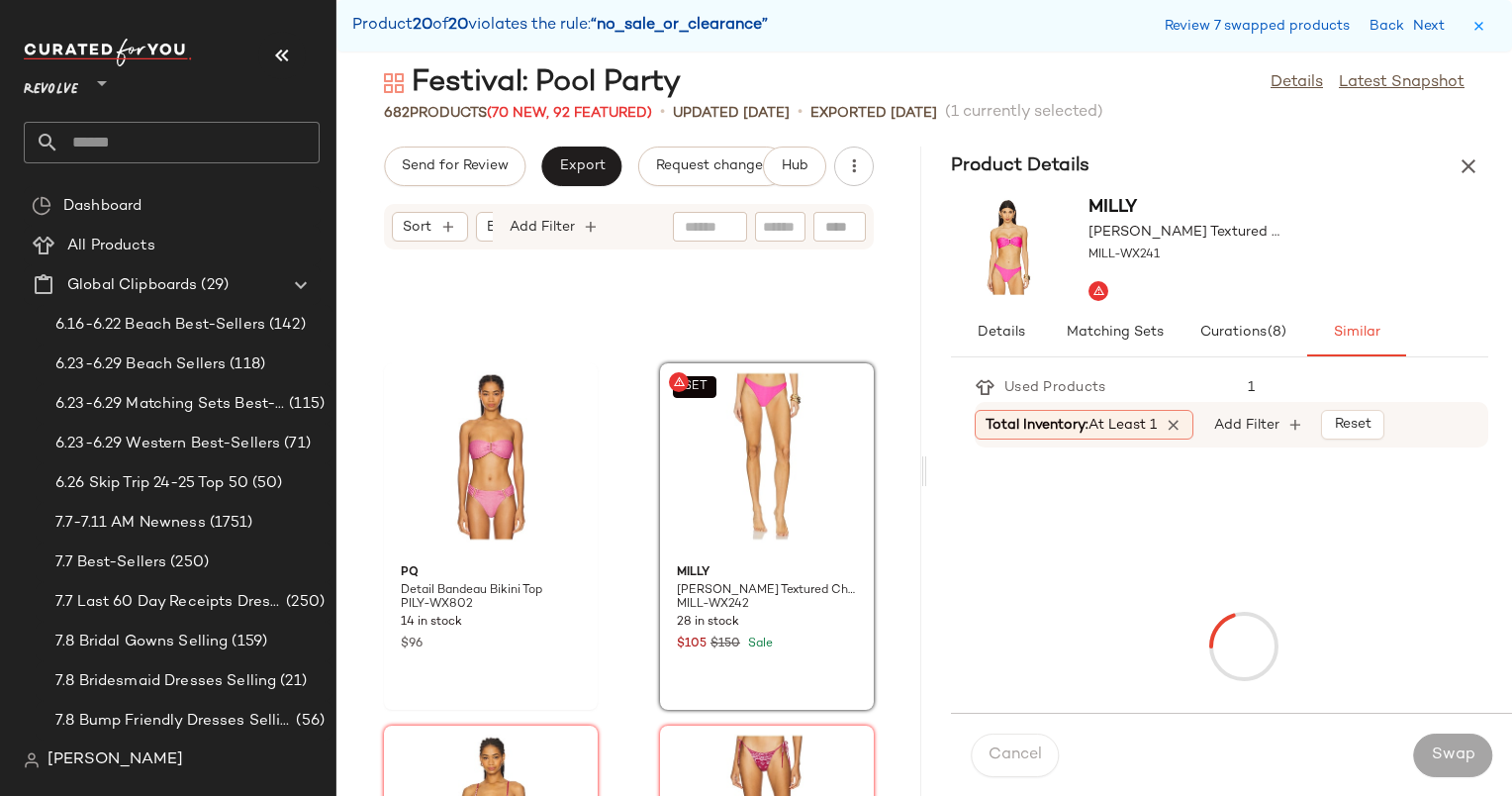 scroll, scrollTop: 122477, scrollLeft: 0, axis: vertical 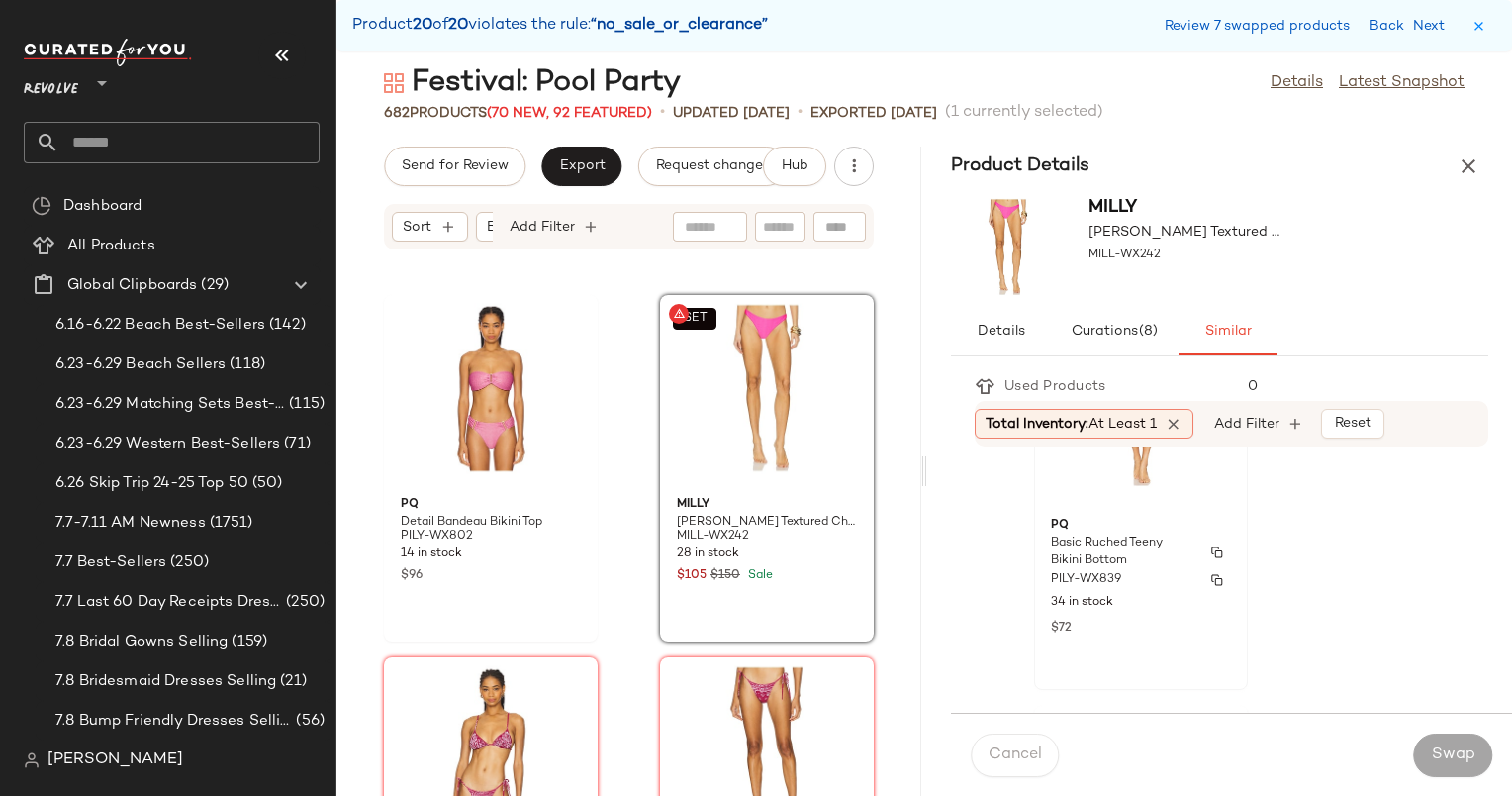 click on "PQ" at bounding box center [1141, 526] 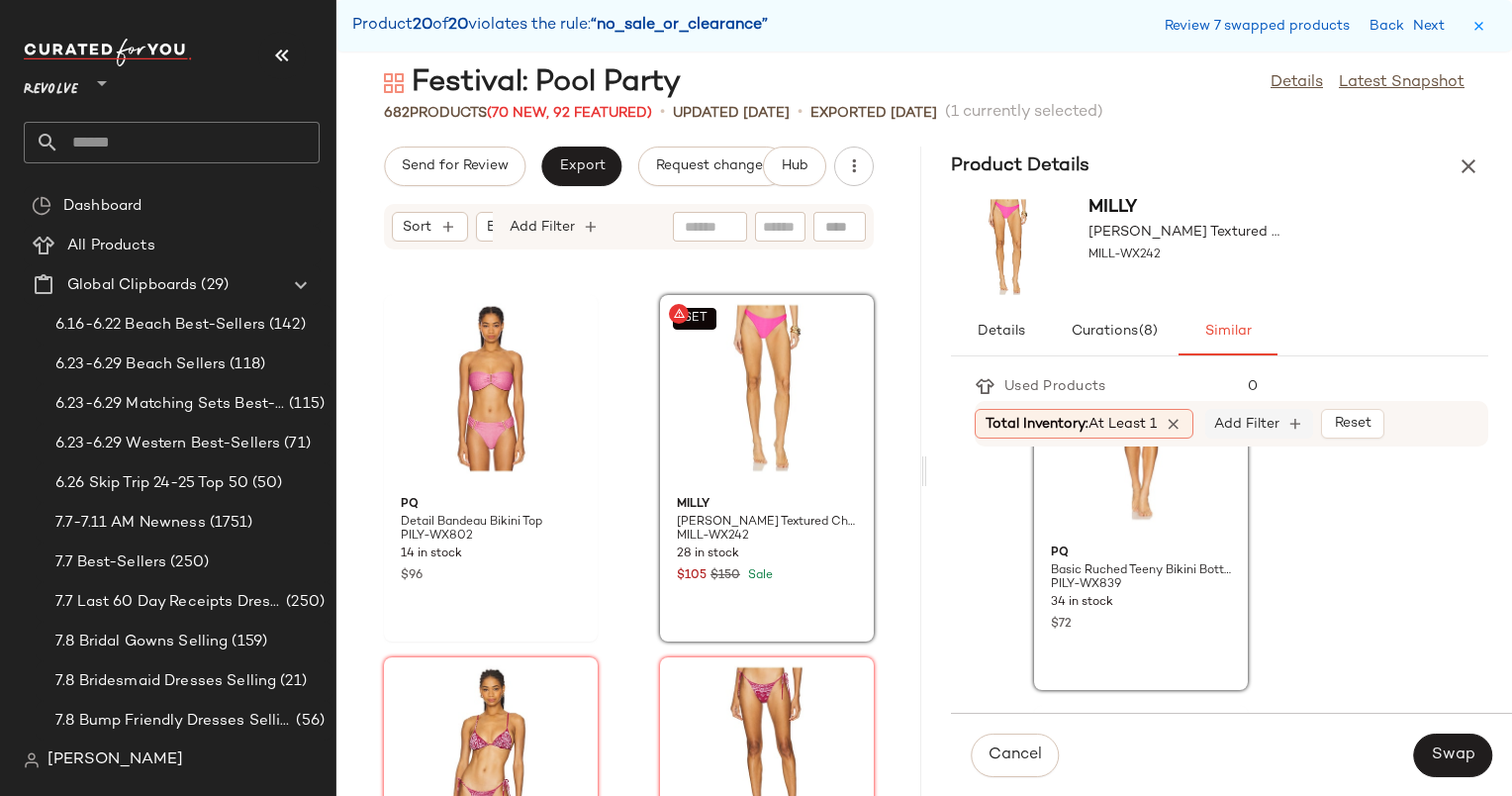 click on "Add Filter" at bounding box center [1247, 424] 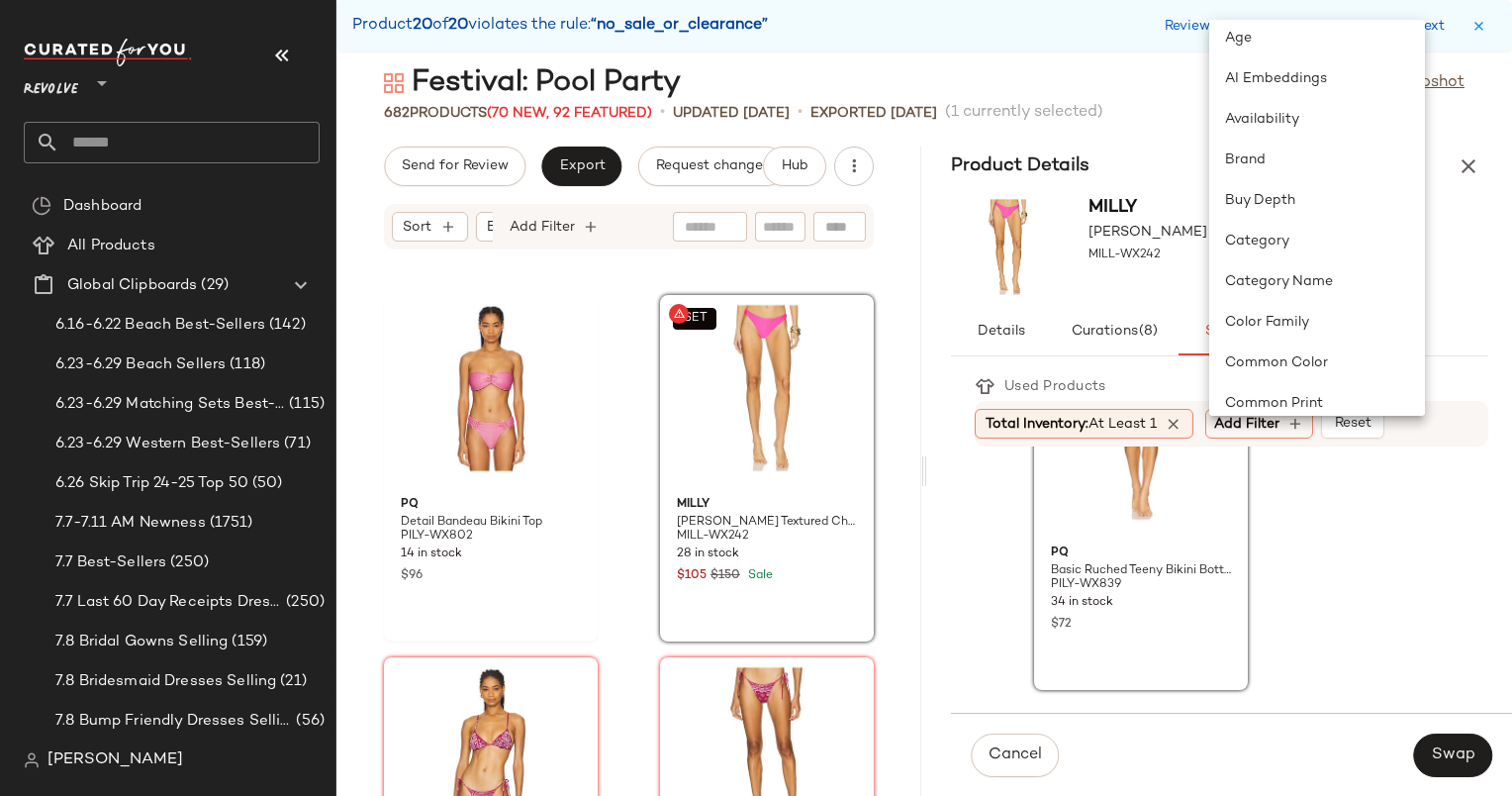 scroll, scrollTop: 49, scrollLeft: 0, axis: vertical 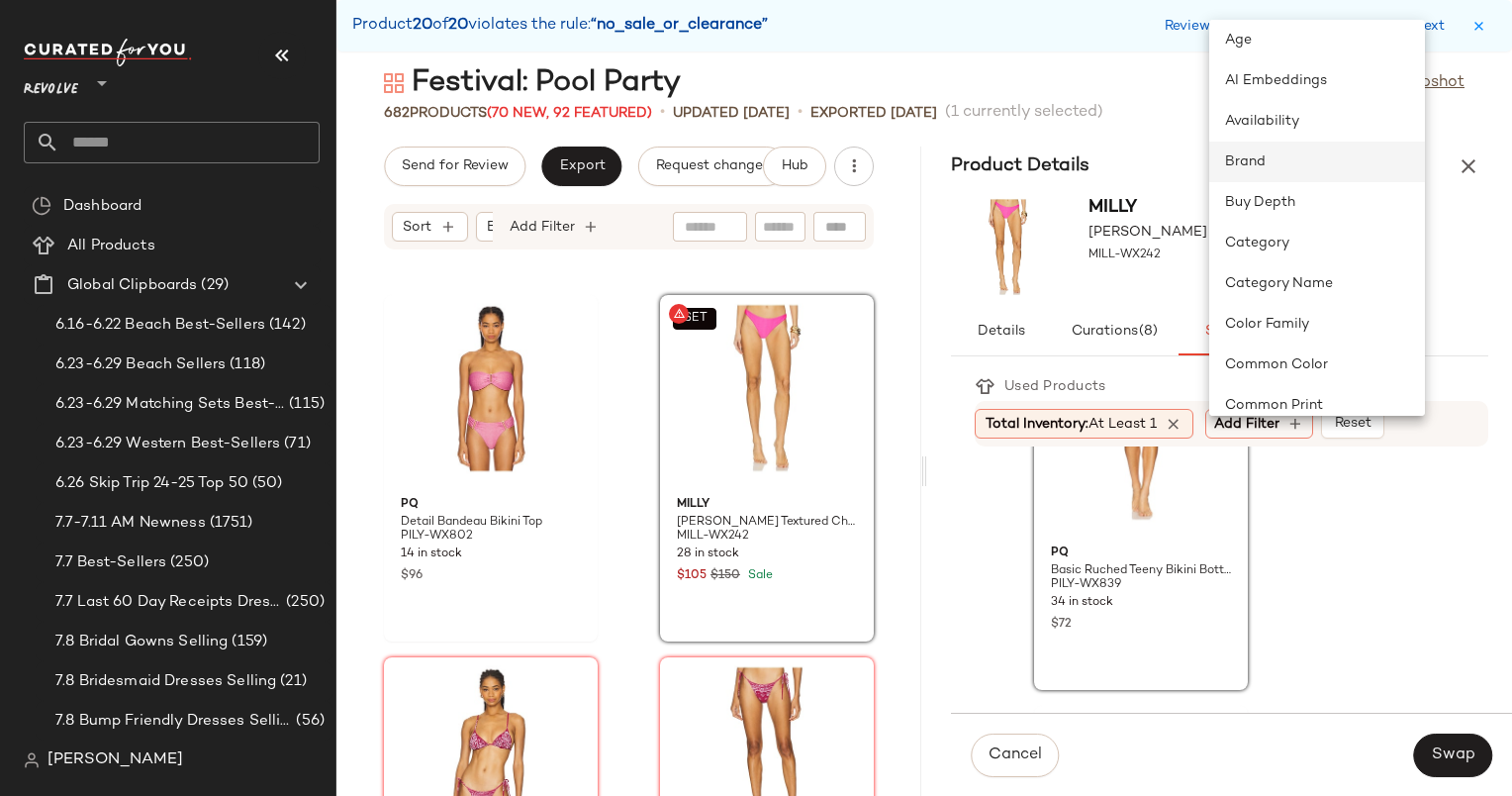 click on "Brand" 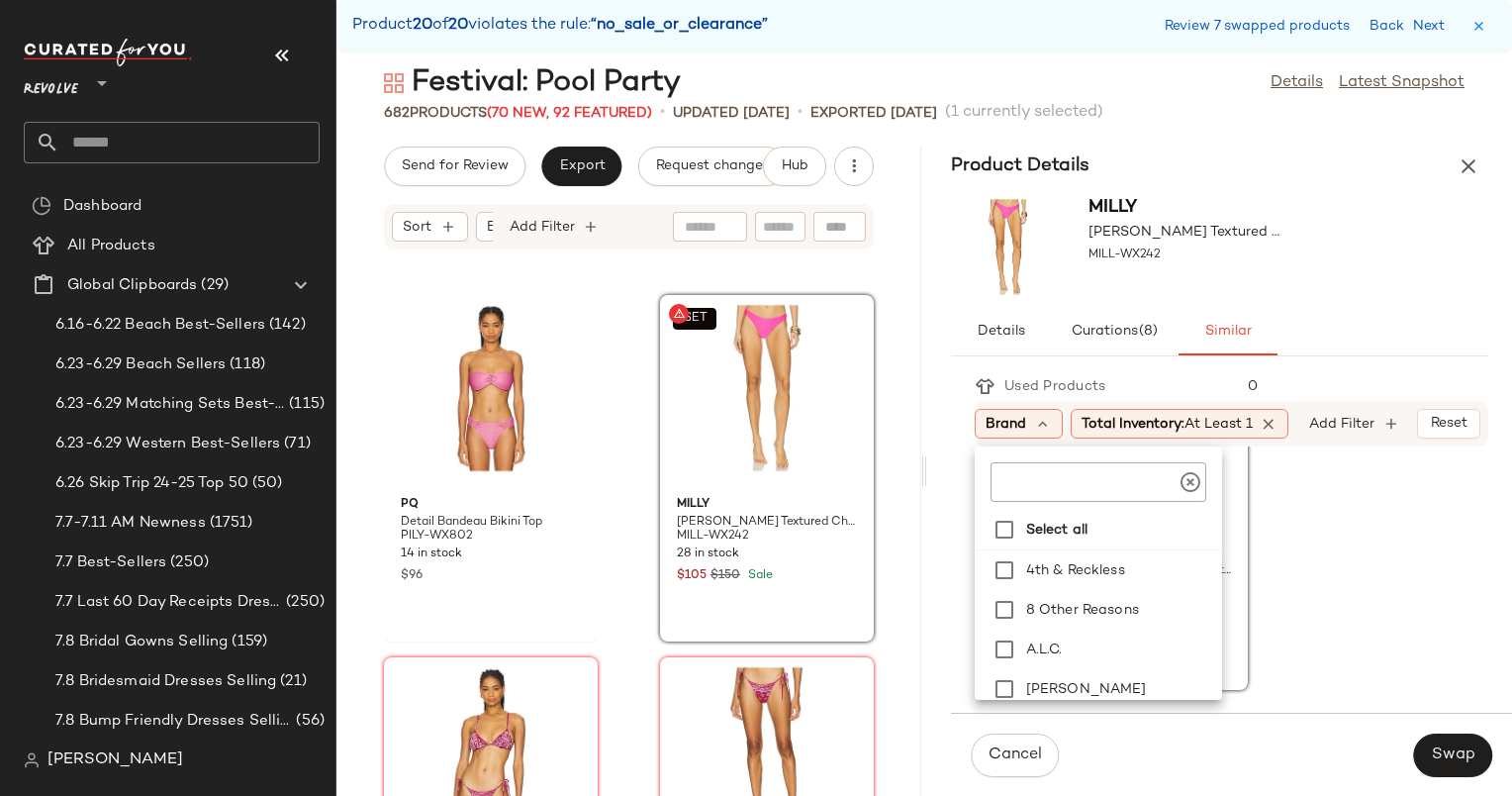 click 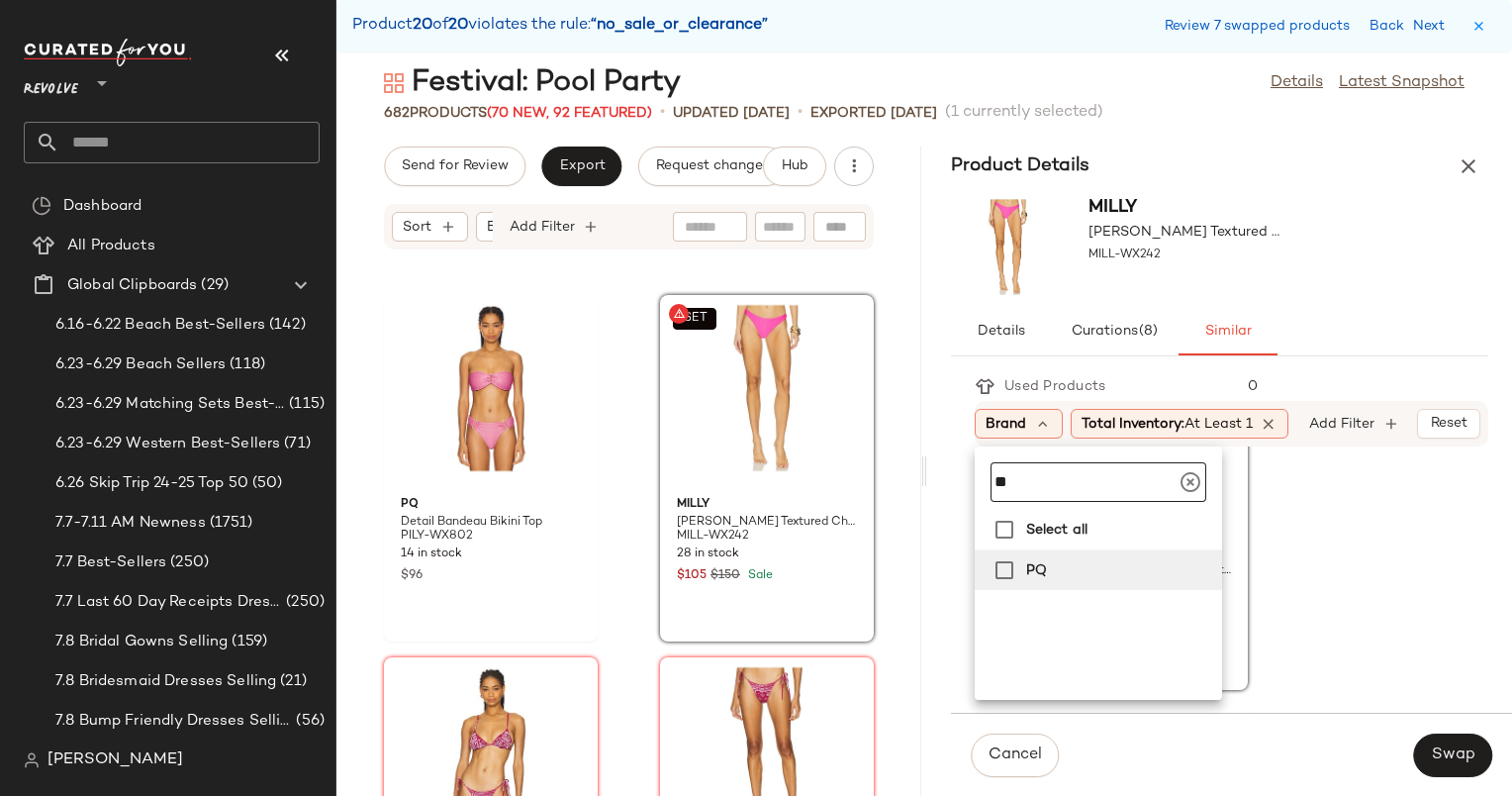 type on "**" 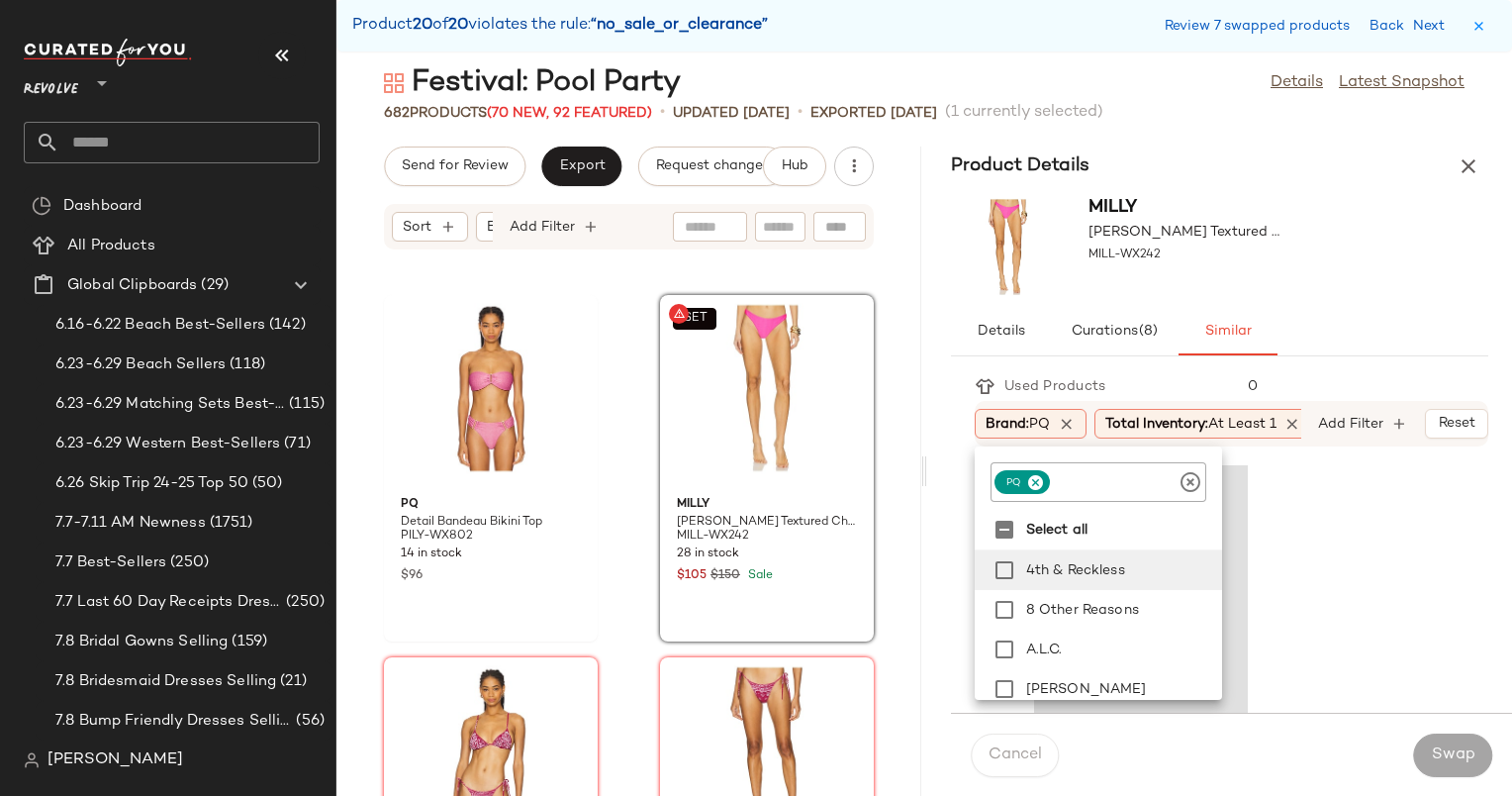 click 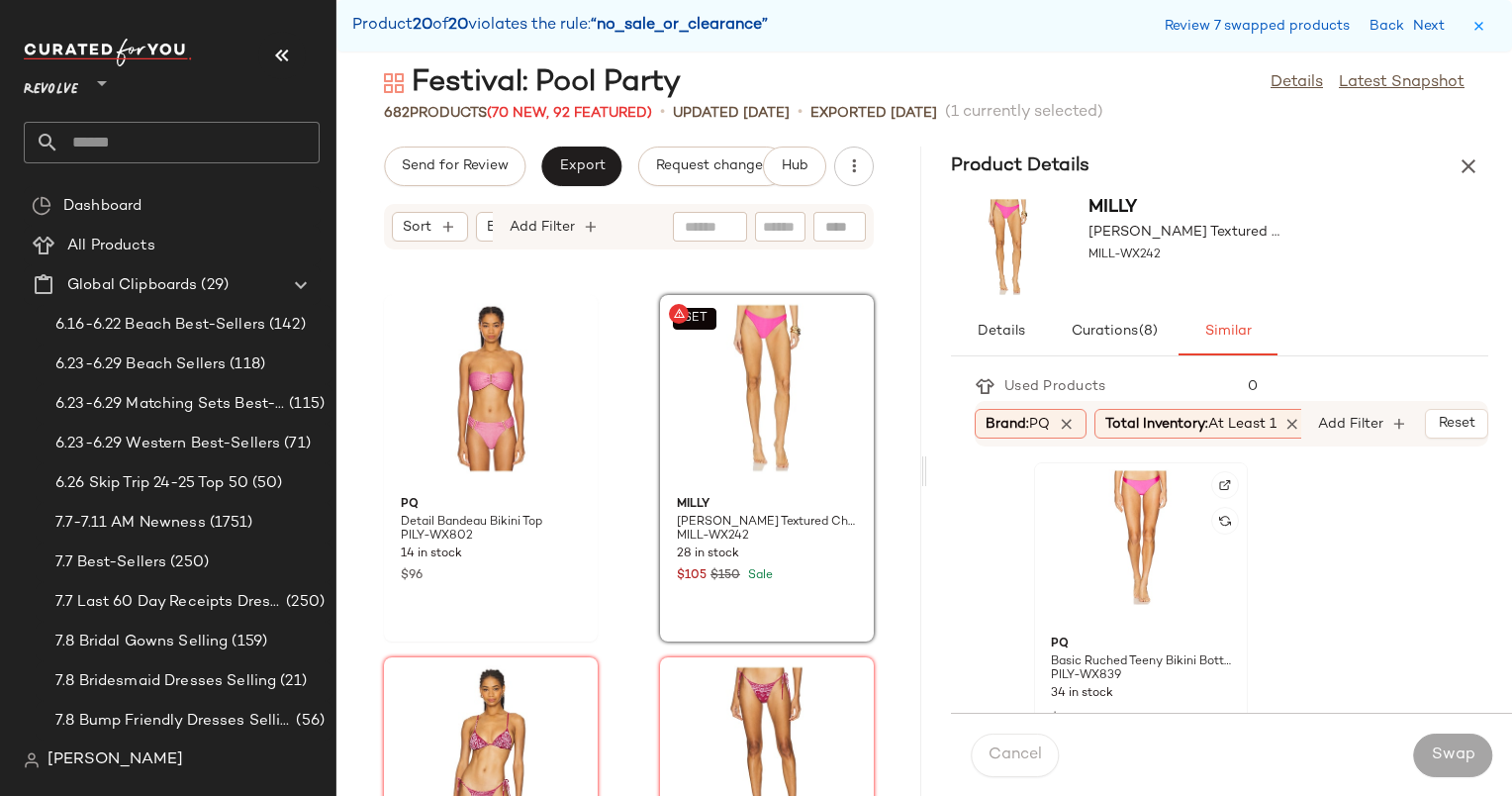 click 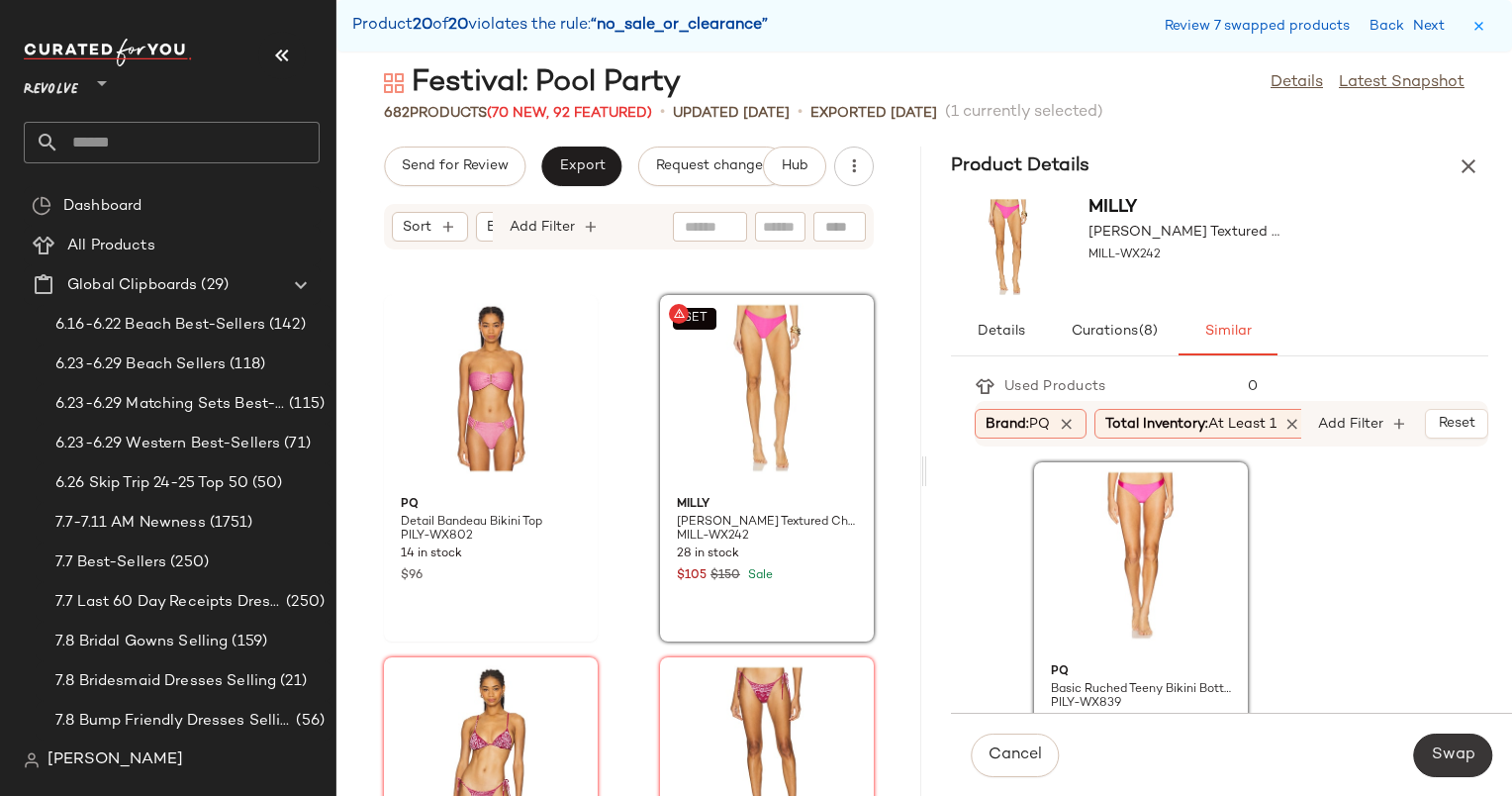 click on "Swap" 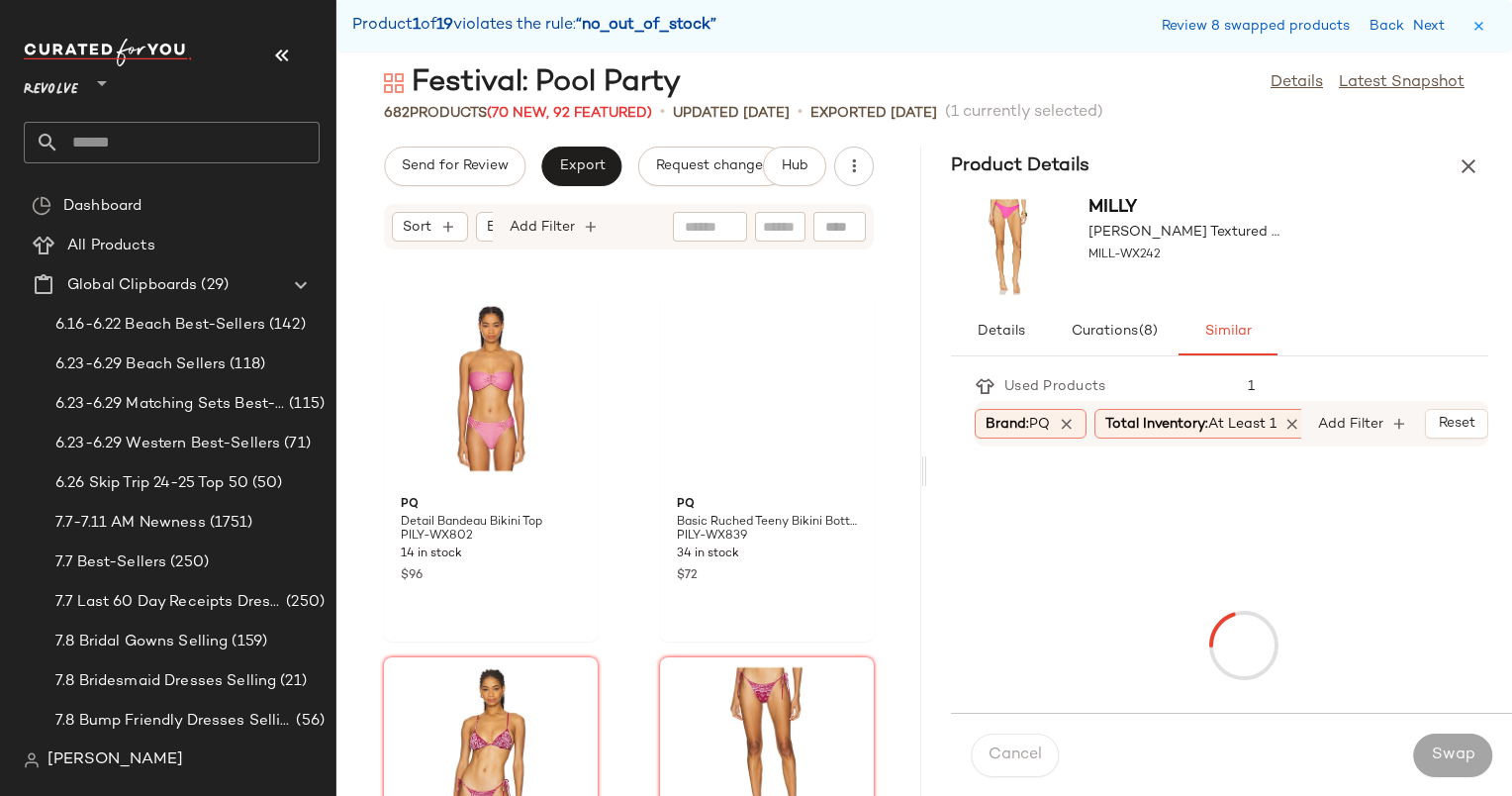 scroll, scrollTop: 8697, scrollLeft: 0, axis: vertical 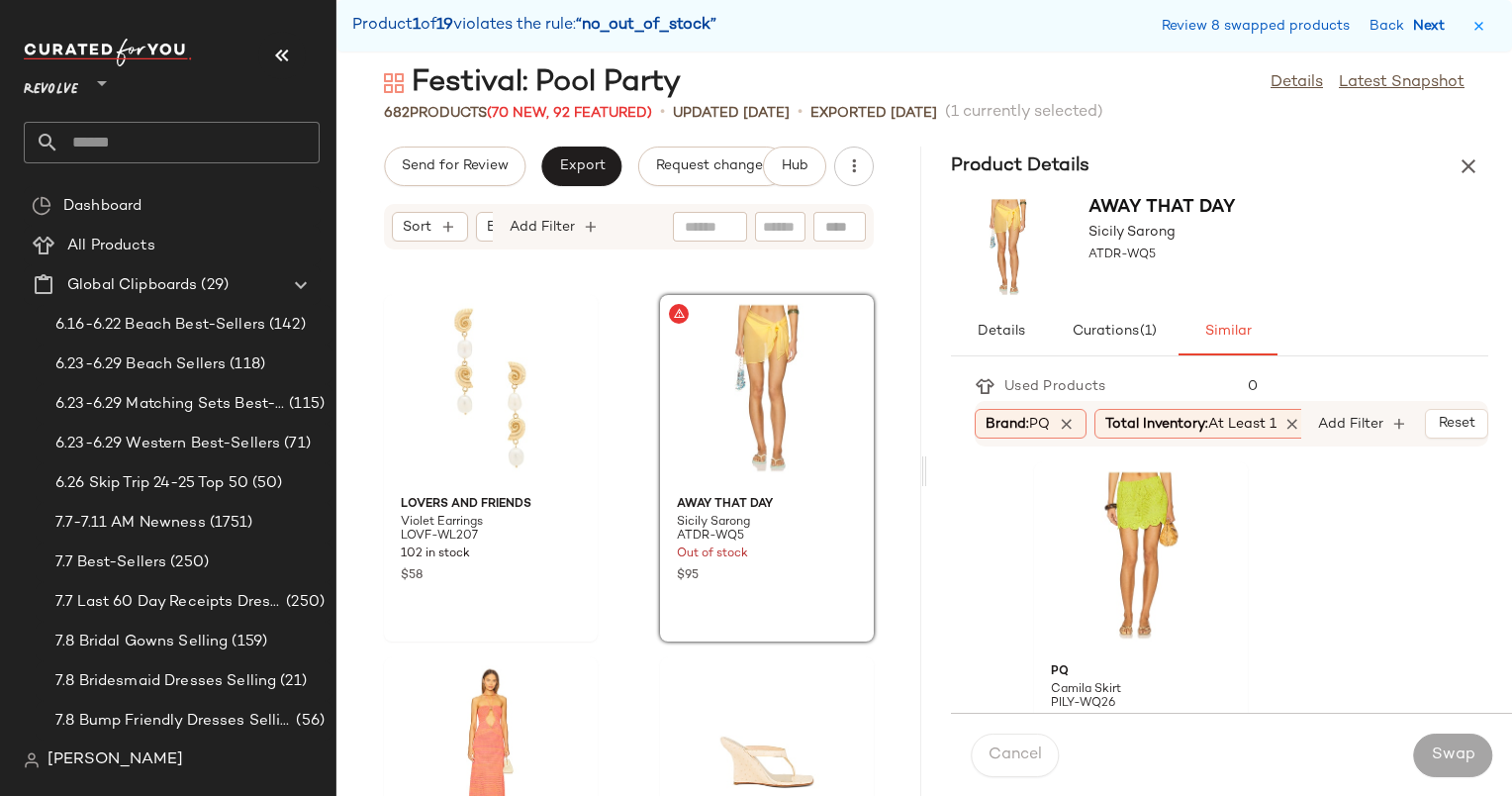 click on "Next" at bounding box center (1433, 26) 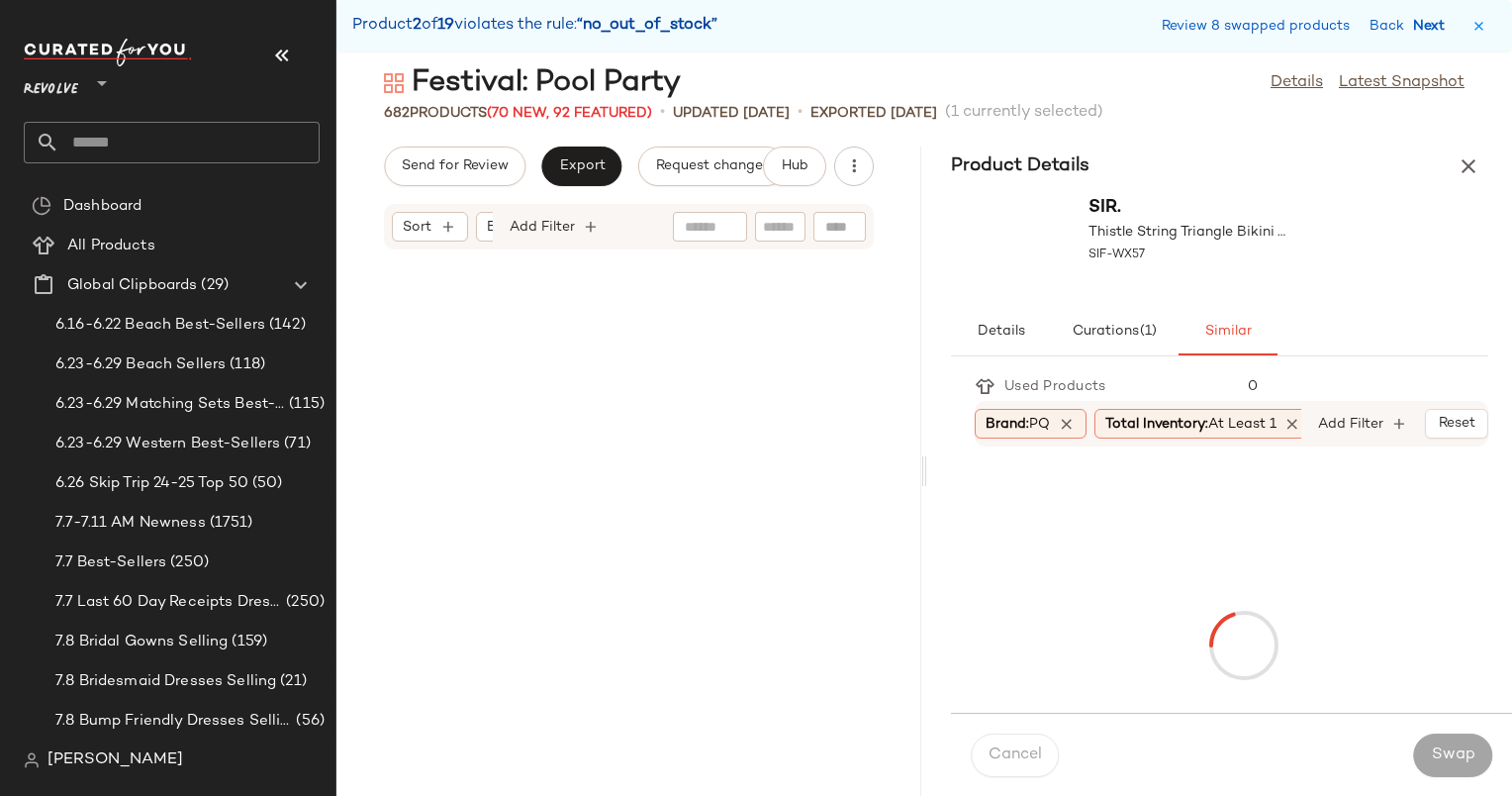 scroll, scrollTop: 28264, scrollLeft: 0, axis: vertical 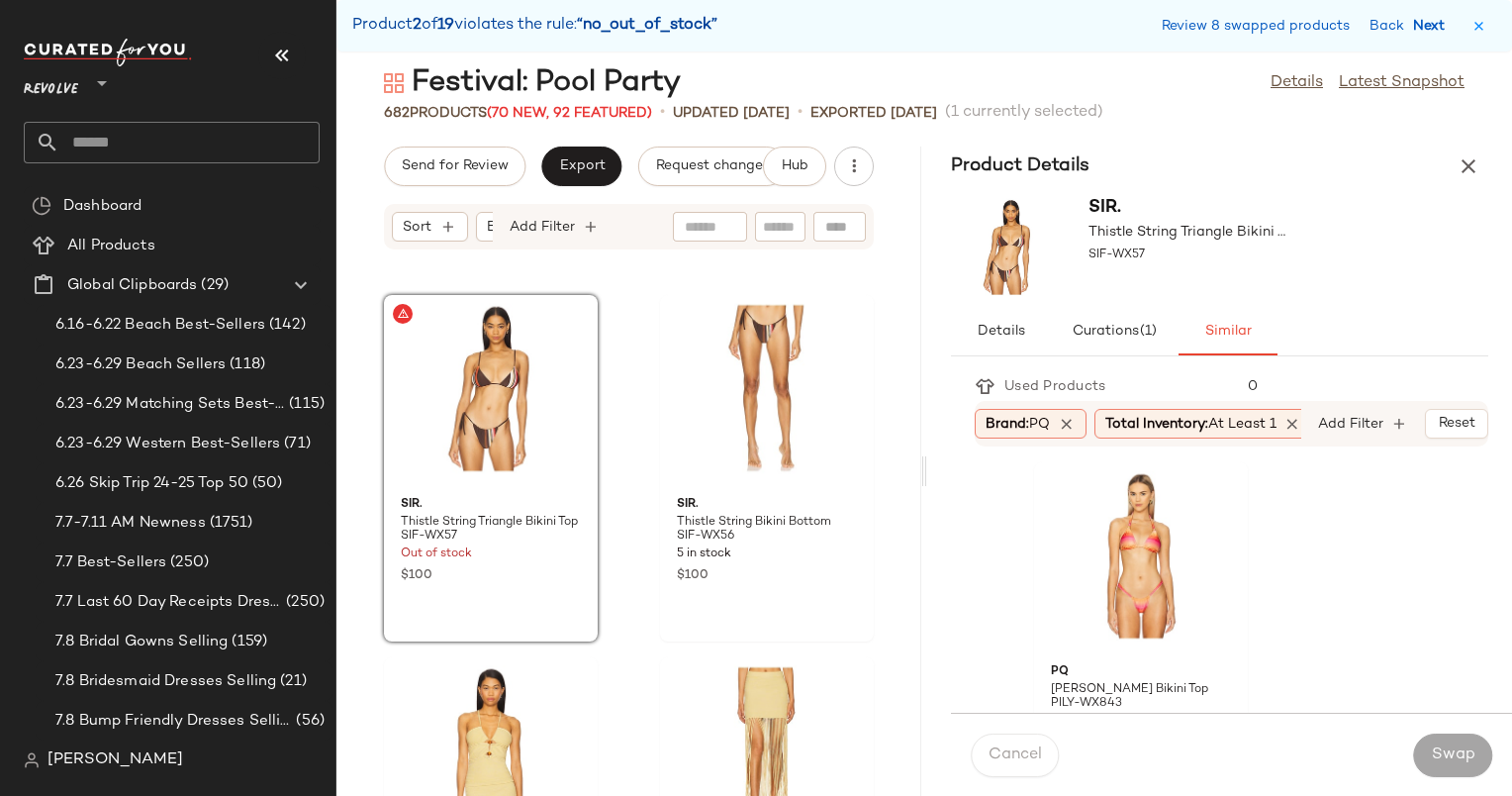 click on "Next" at bounding box center (1433, 26) 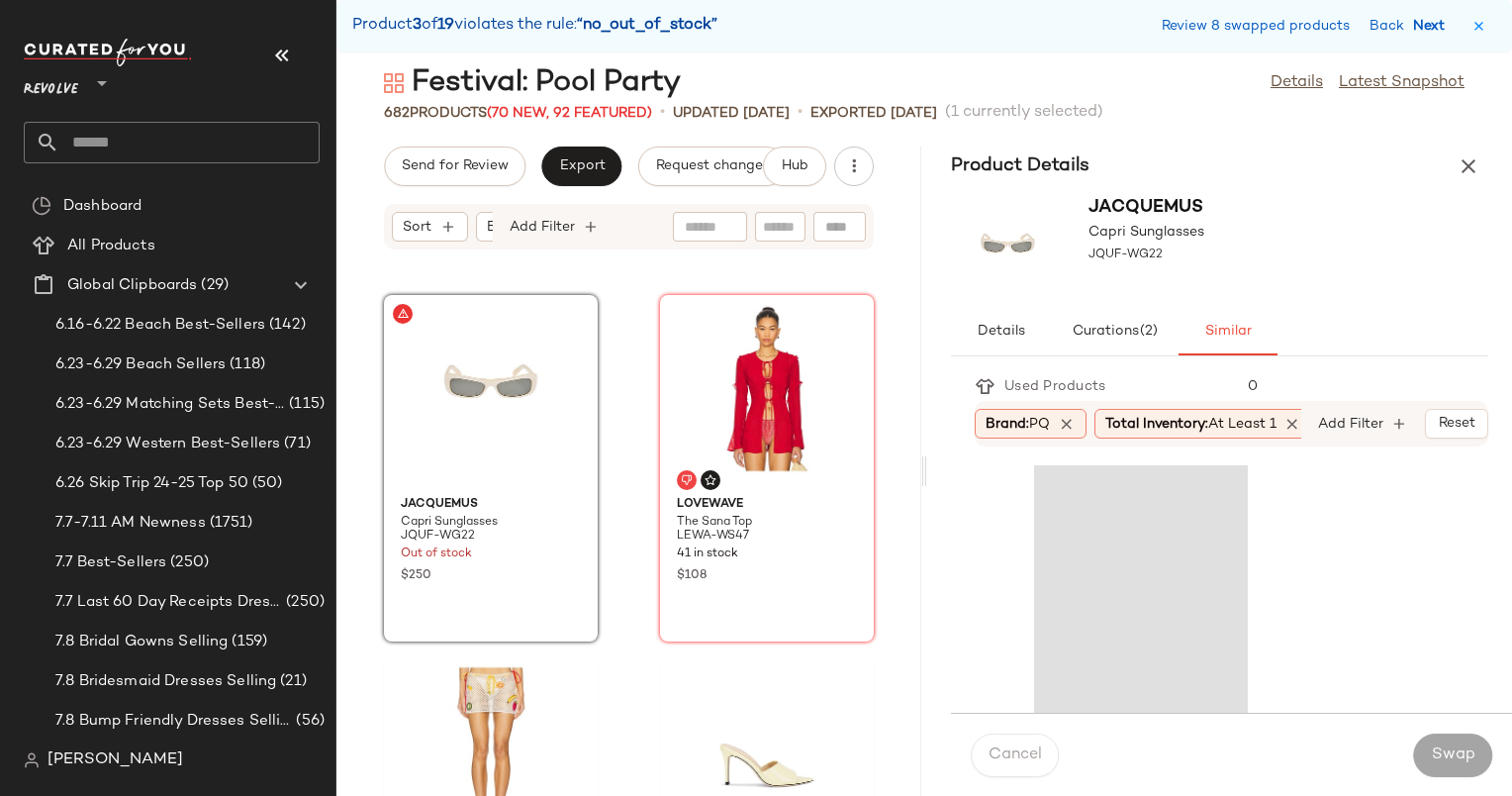 click on "Next" at bounding box center (1433, 26) 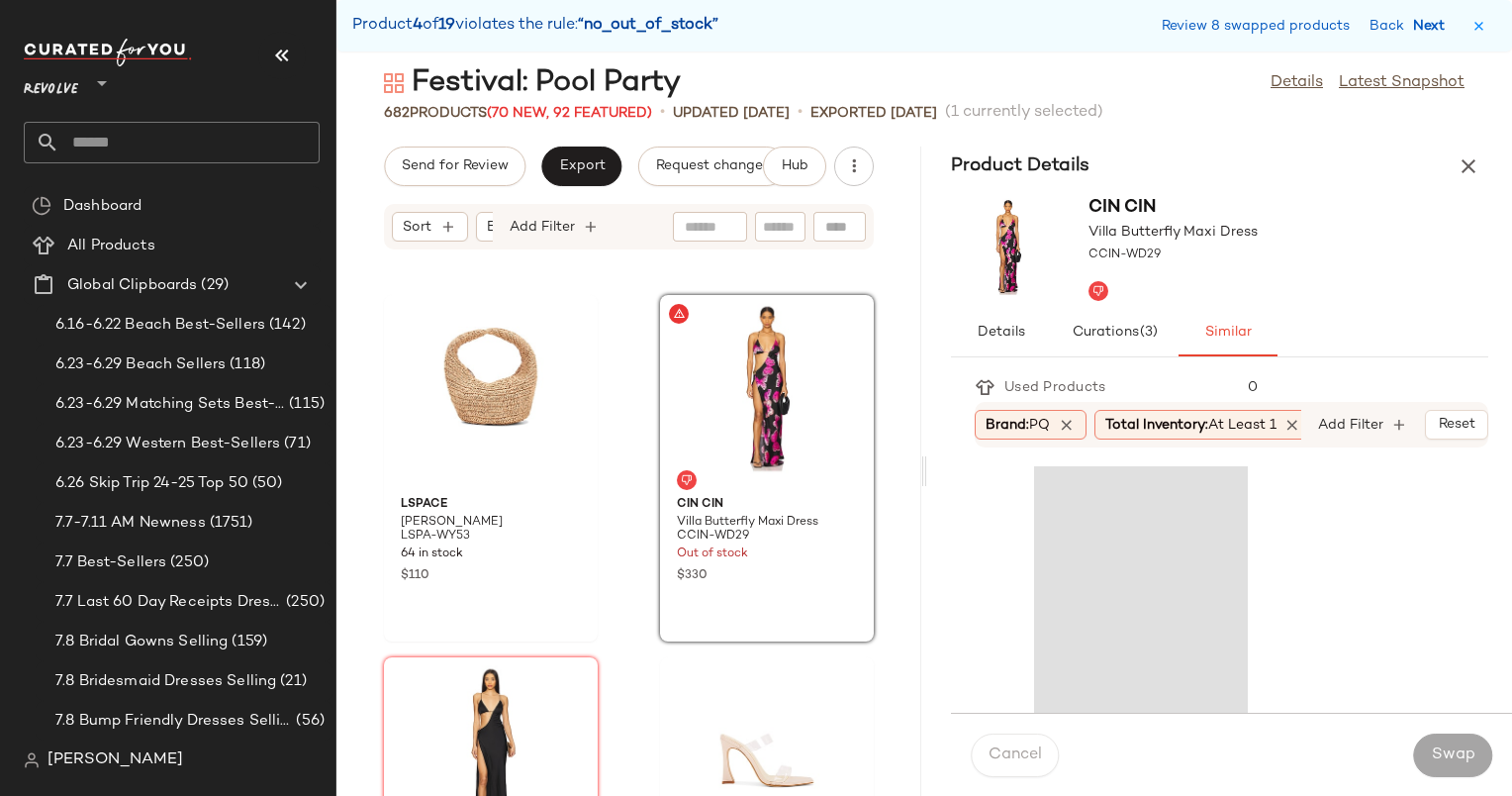 click on "Next" at bounding box center [1433, 26] 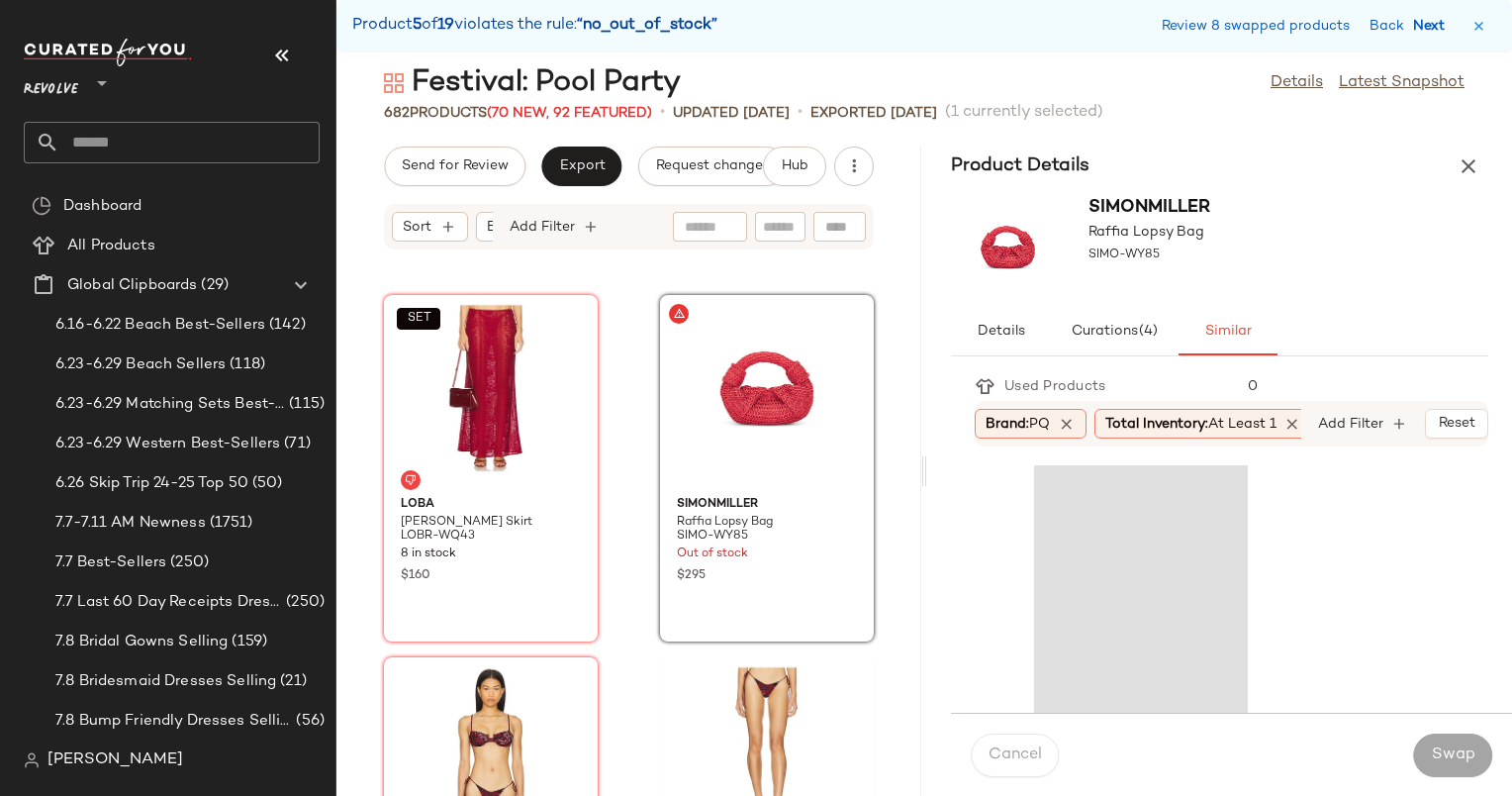click on "Next" at bounding box center [1433, 26] 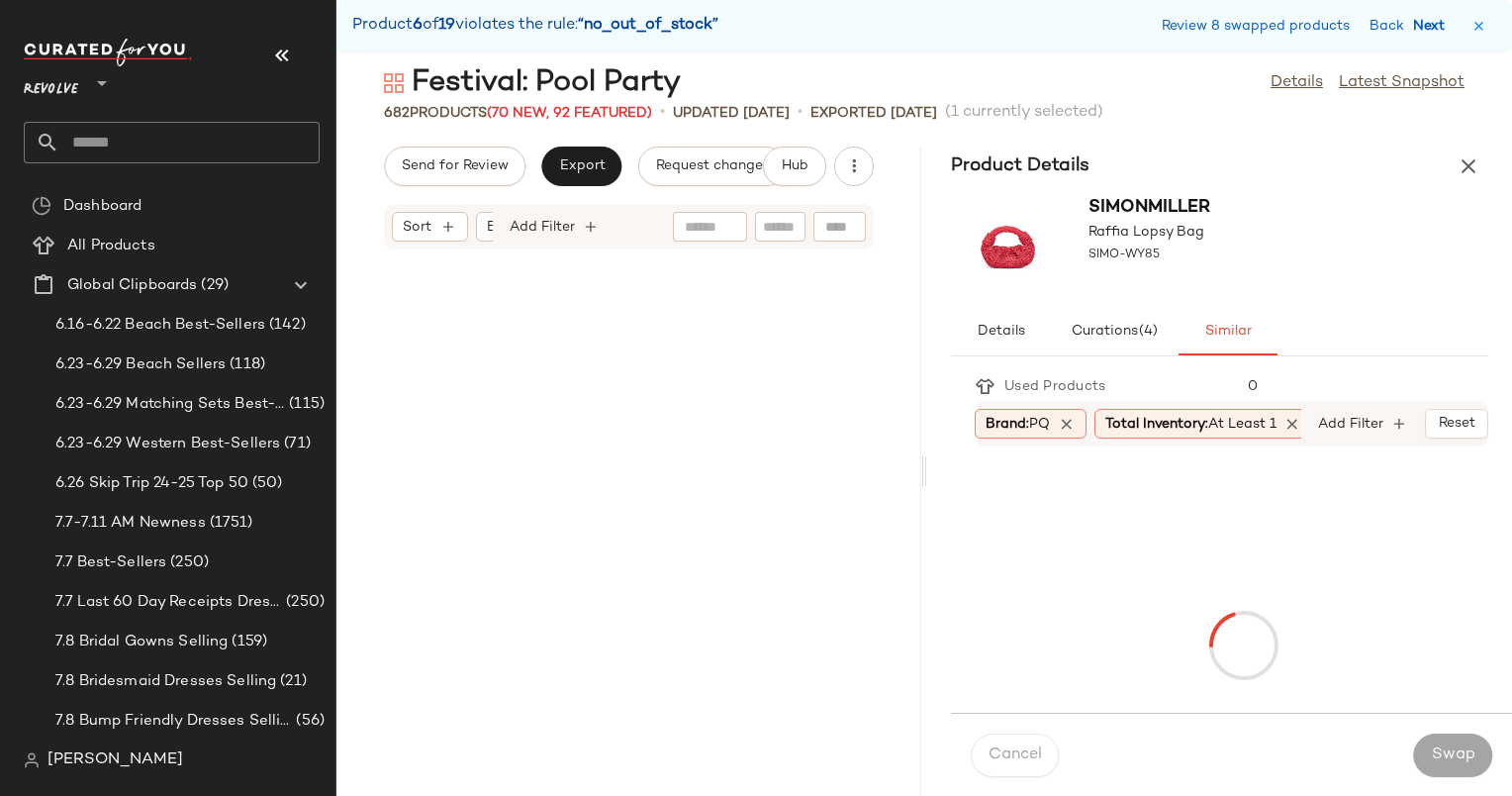 scroll, scrollTop: 57253, scrollLeft: 0, axis: vertical 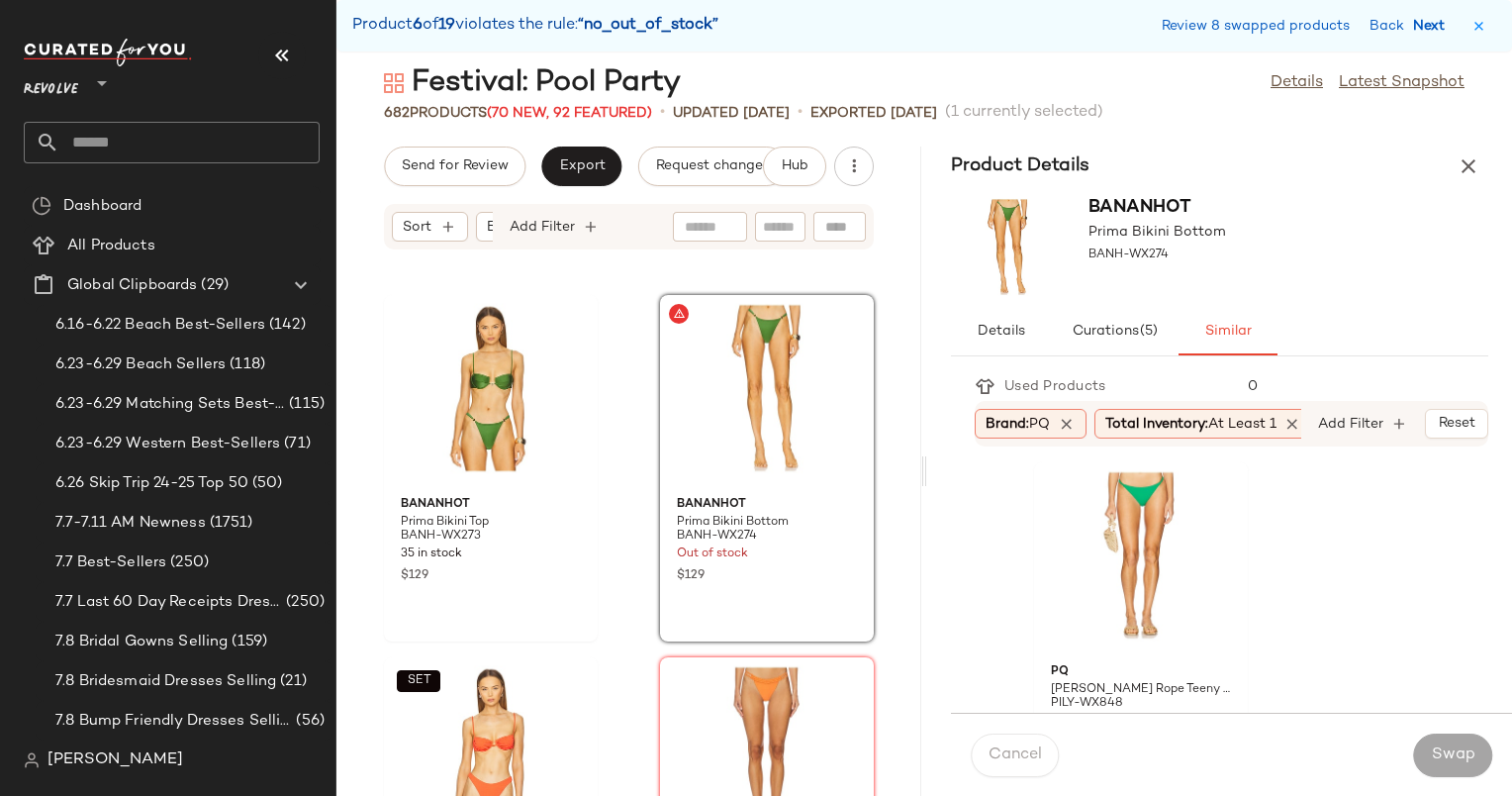 click on "Next" at bounding box center [1433, 26] 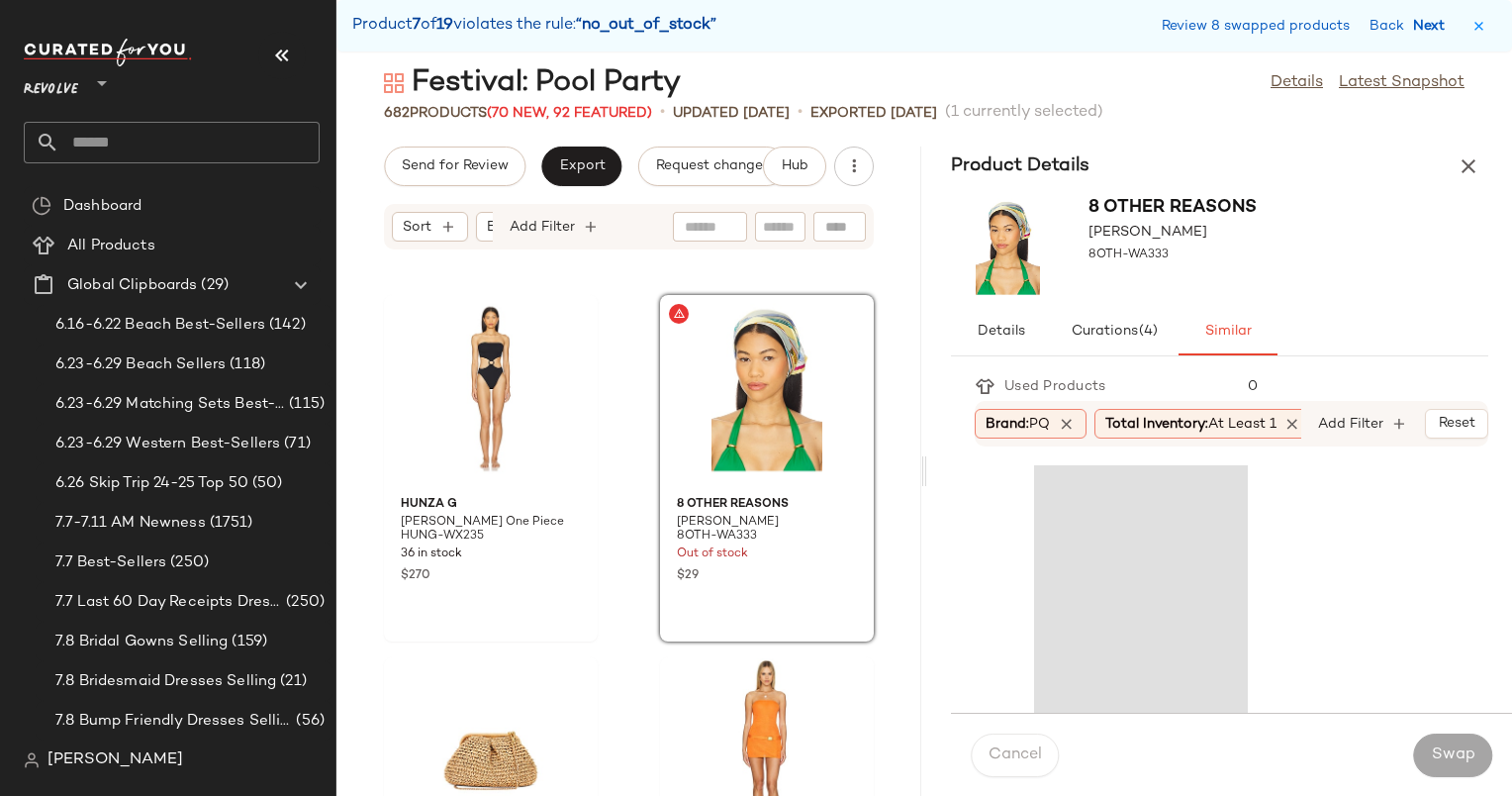 click on "Next" at bounding box center (1433, 26) 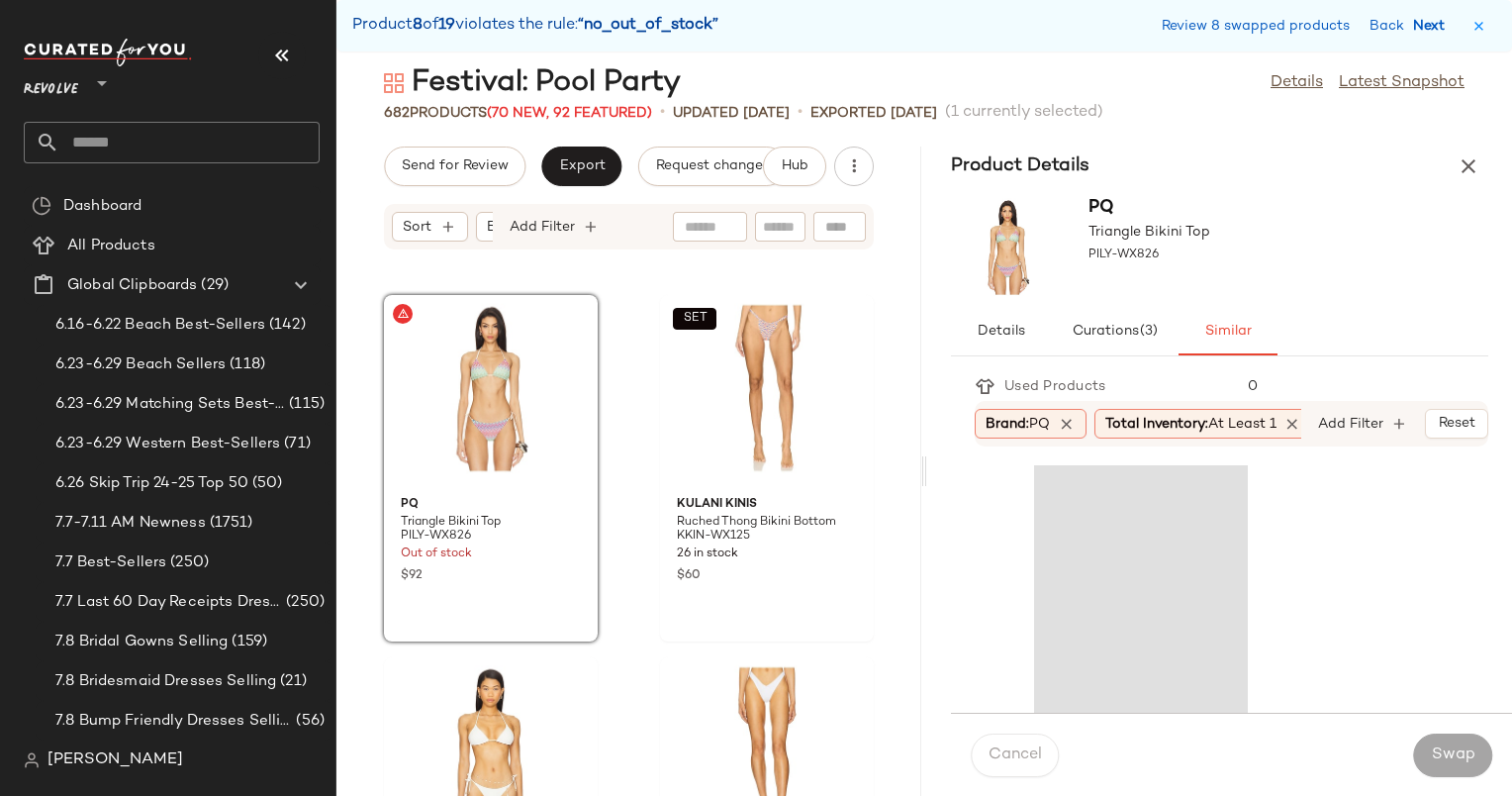 click on "Next" at bounding box center [1433, 26] 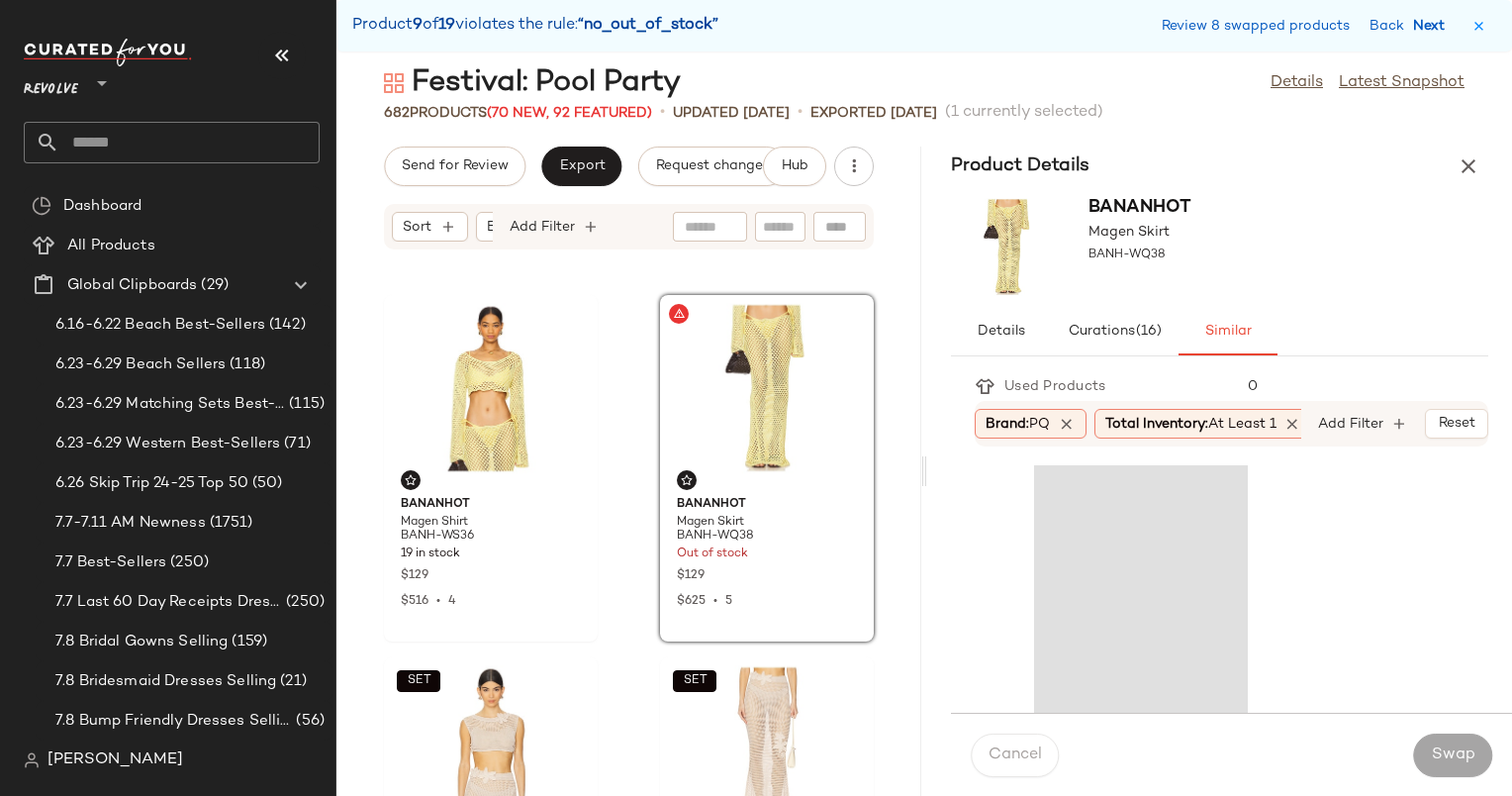 click on "Next" at bounding box center [1433, 26] 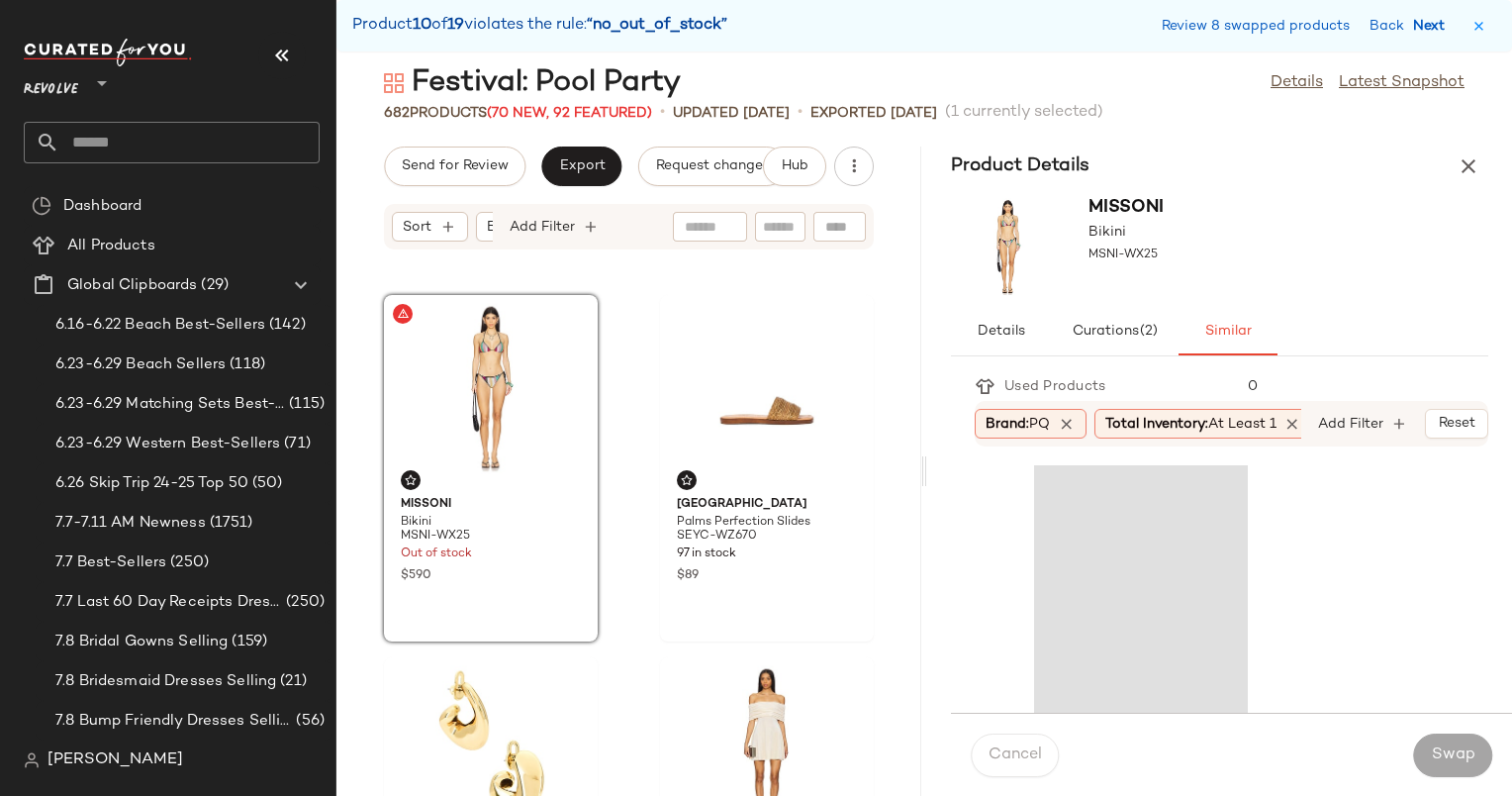 click on "Next" at bounding box center [1433, 26] 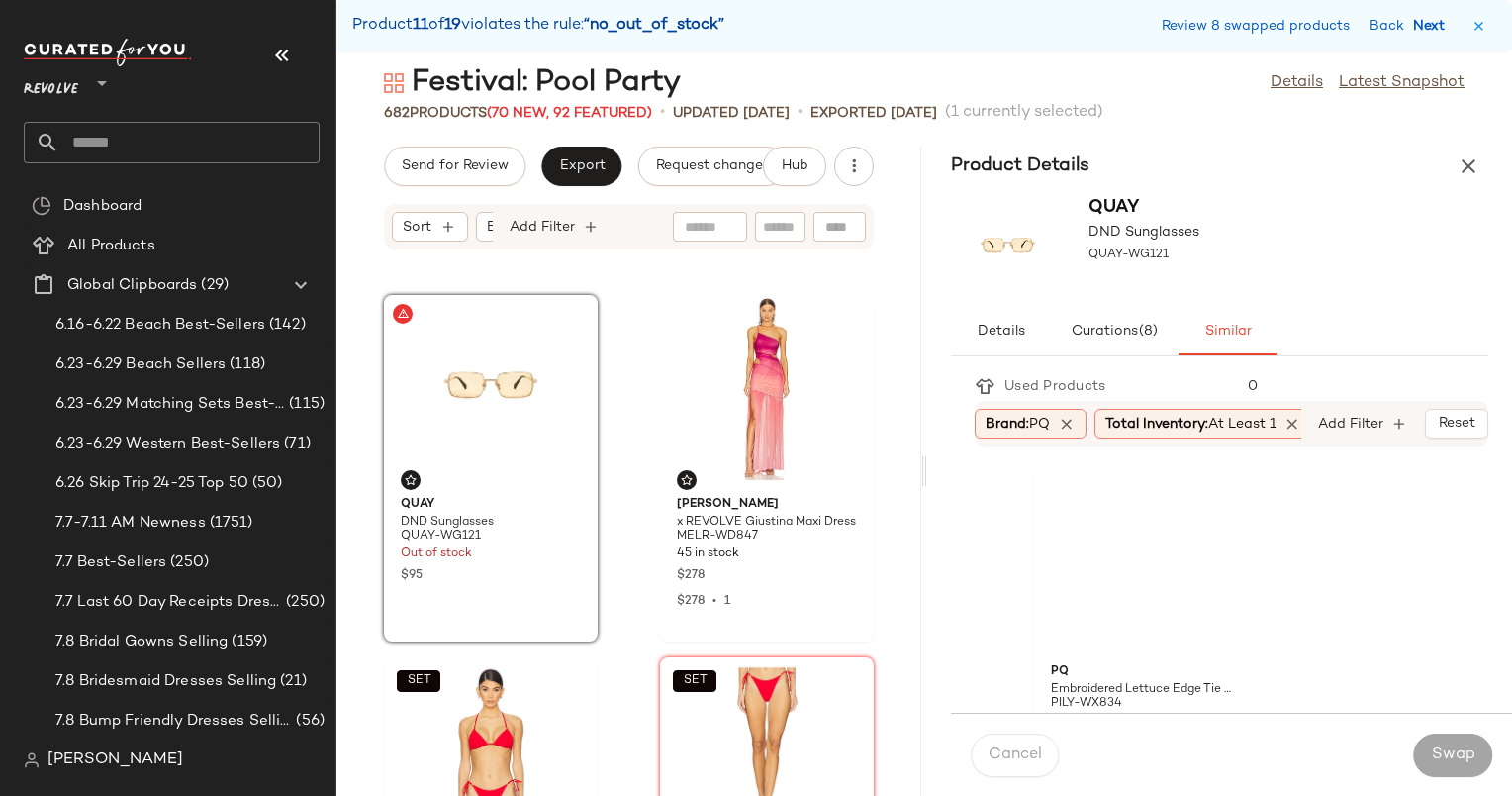 click on "Next" at bounding box center (1433, 26) 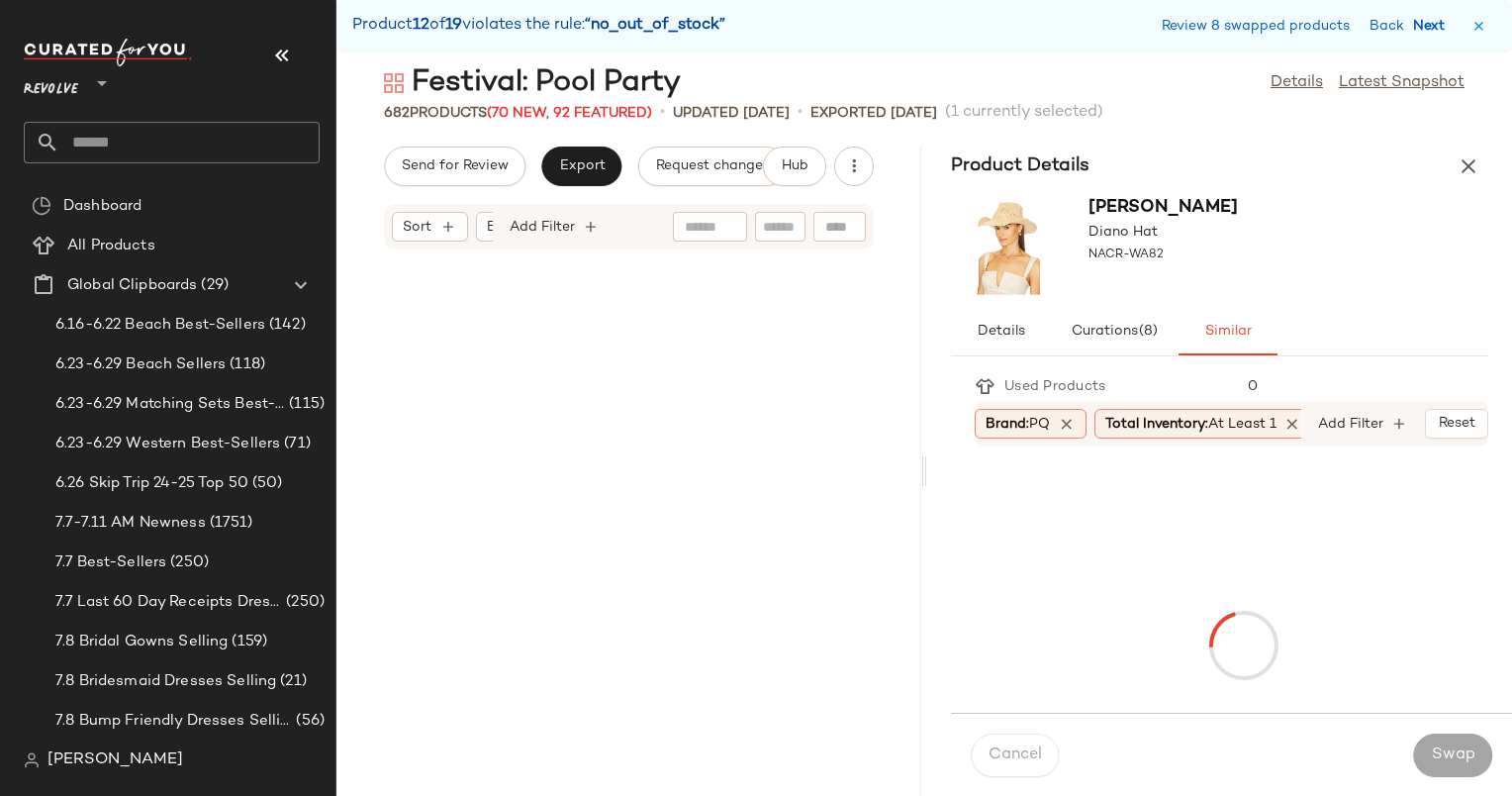 scroll, scrollTop: 75371, scrollLeft: 0, axis: vertical 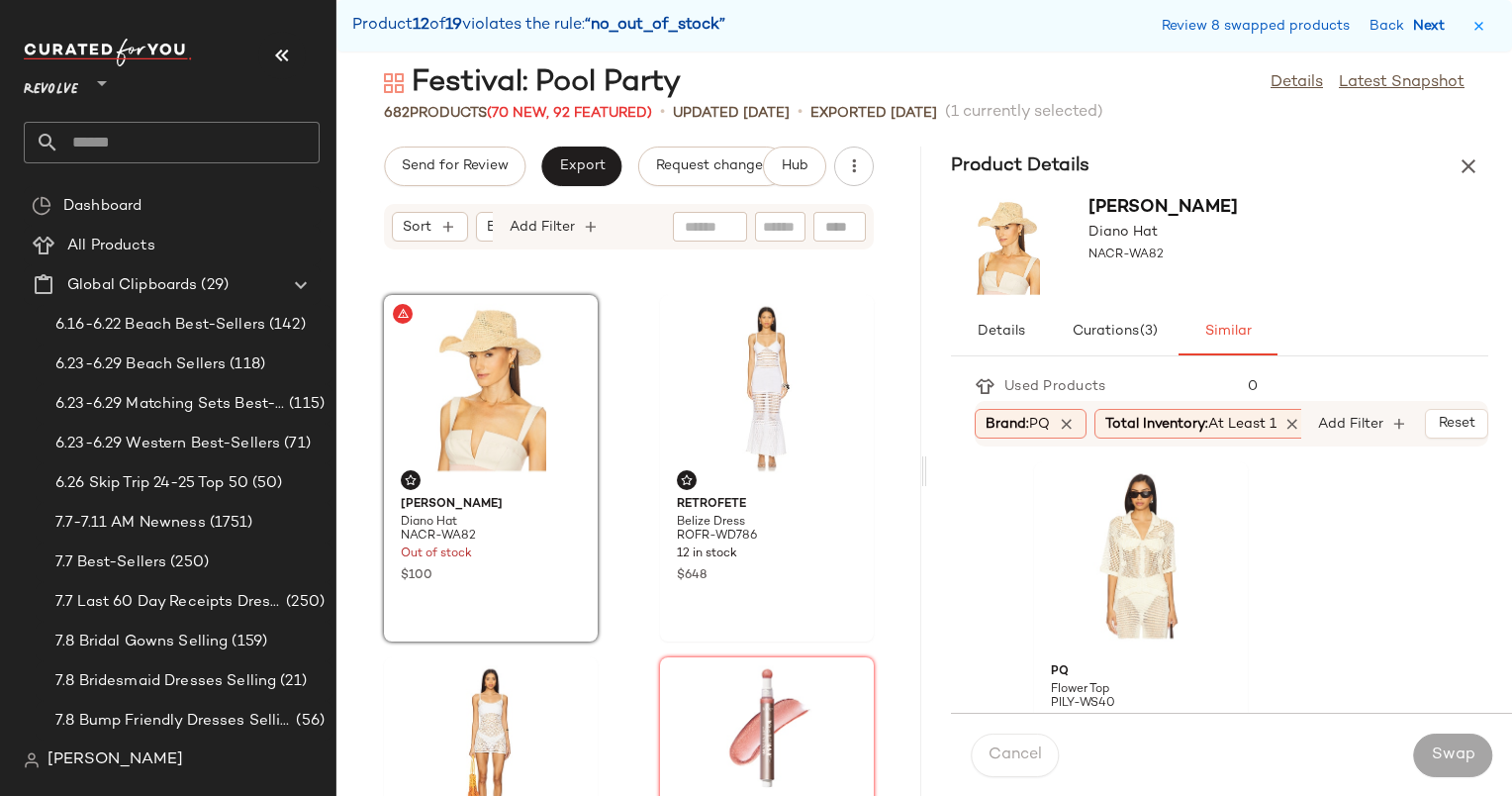 click on "Next" at bounding box center (1433, 26) 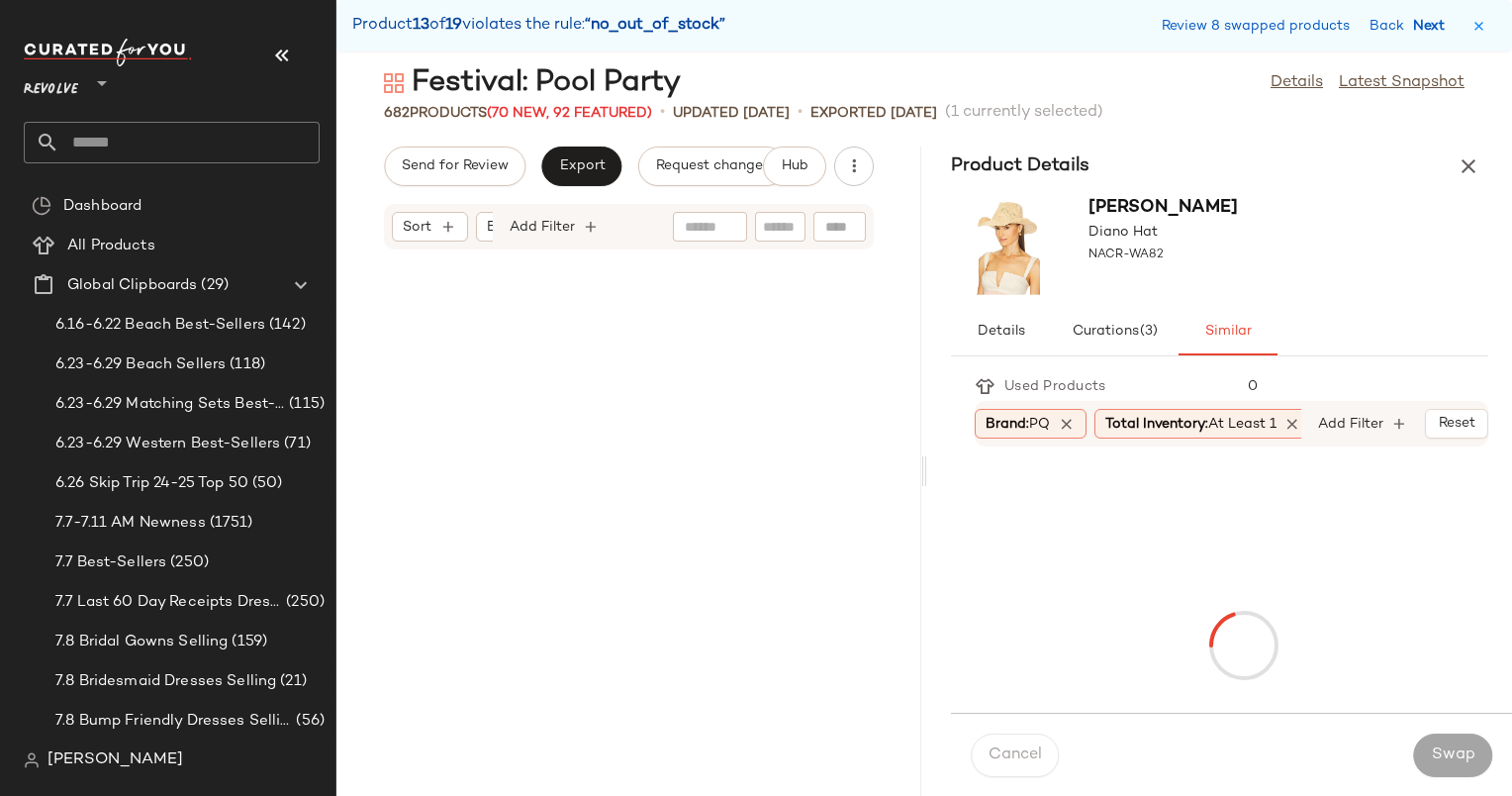scroll, scrollTop: 76820, scrollLeft: 0, axis: vertical 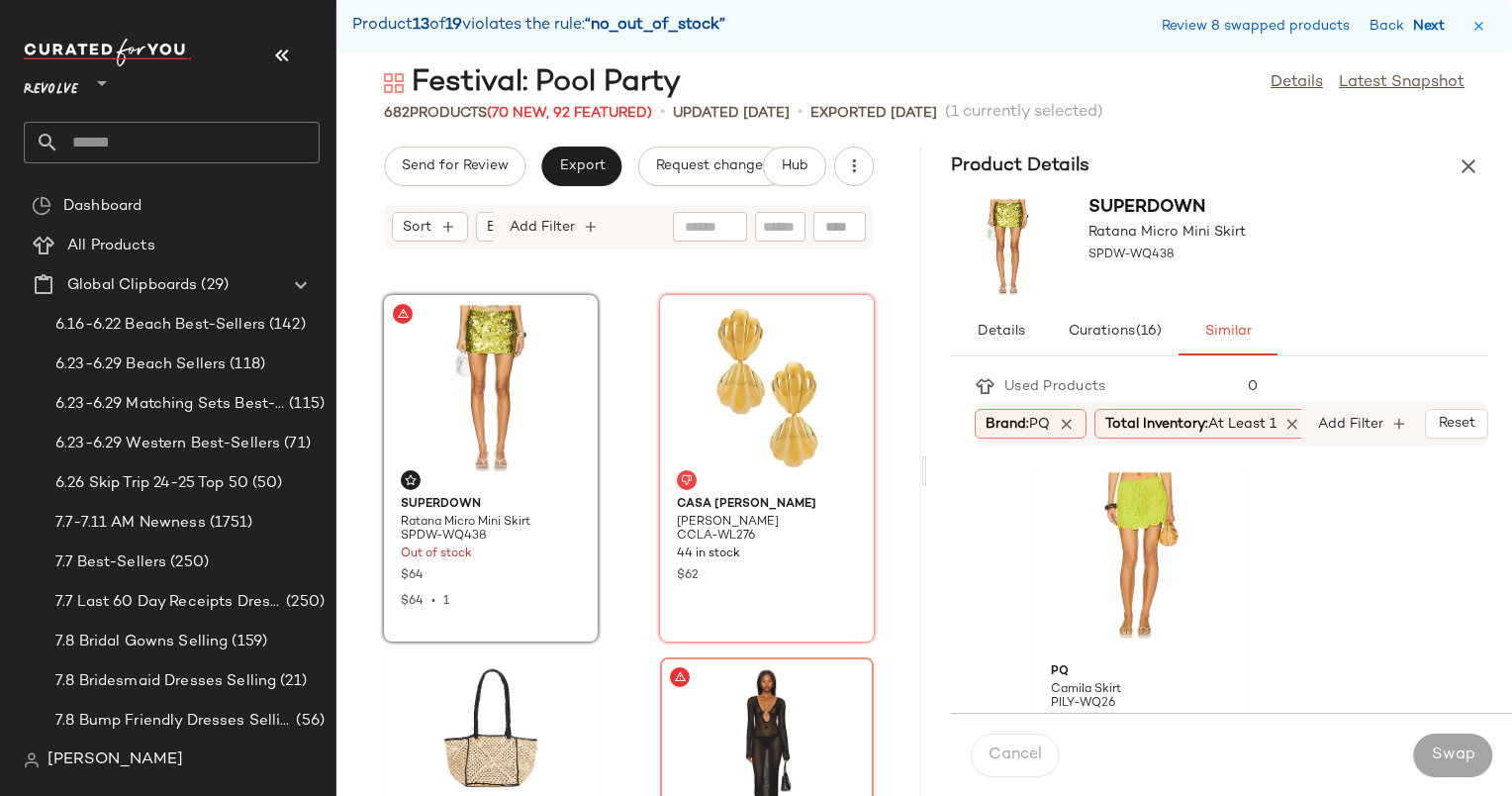 click on "Next" at bounding box center (1433, 26) 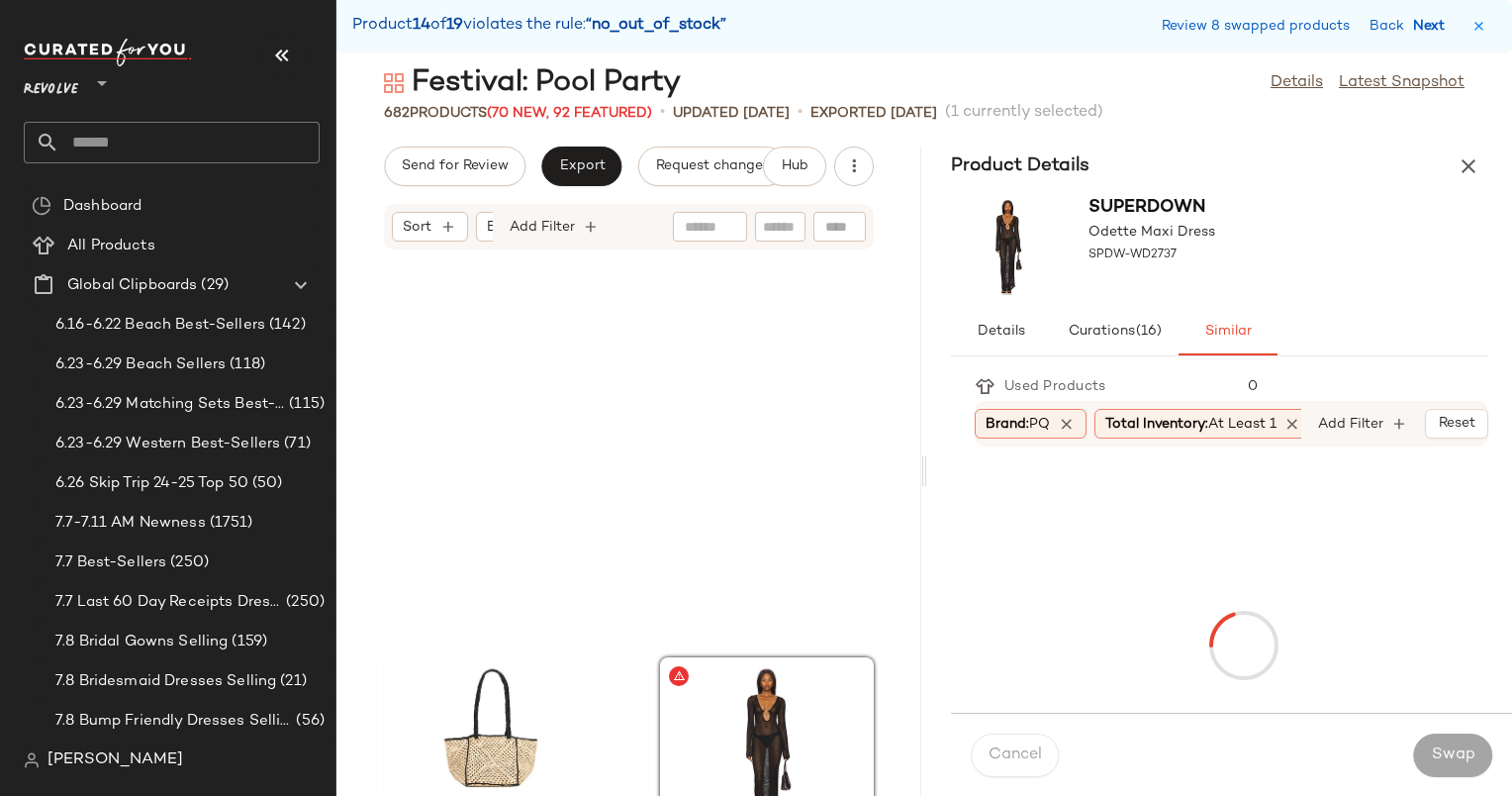 scroll, scrollTop: 77182, scrollLeft: 0, axis: vertical 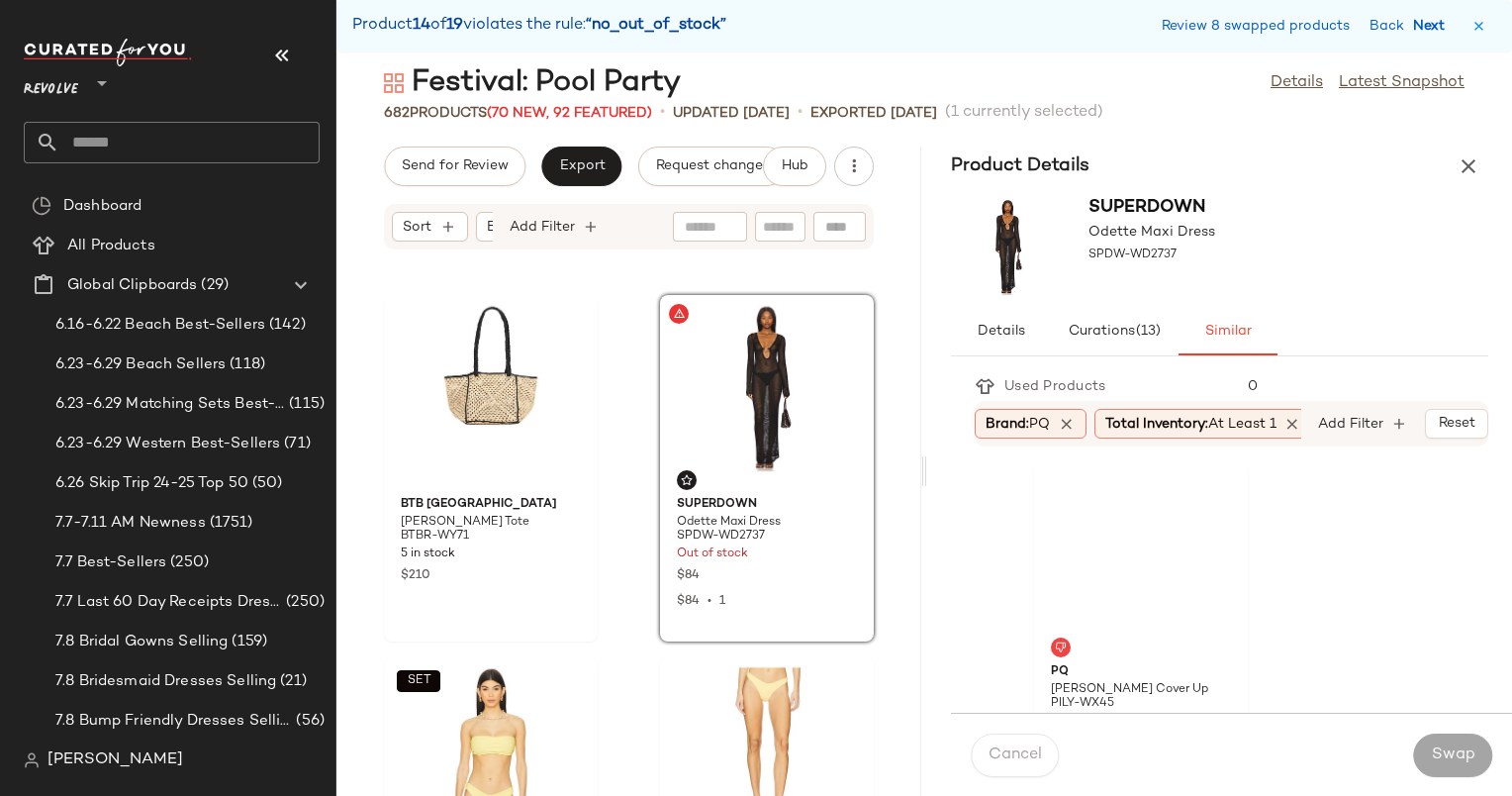 click on "Next" at bounding box center (1433, 26) 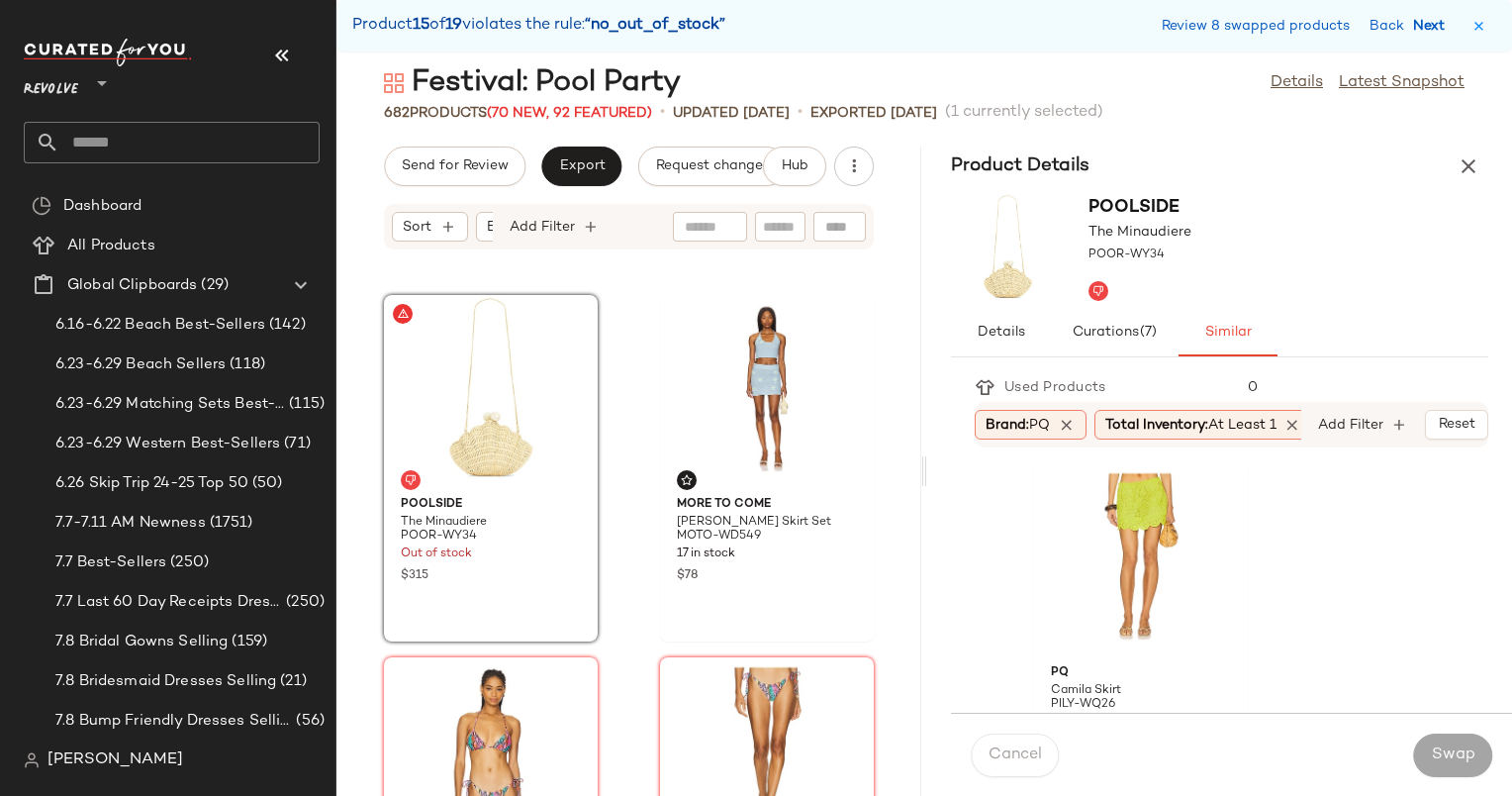 click on "Next" at bounding box center [1433, 26] 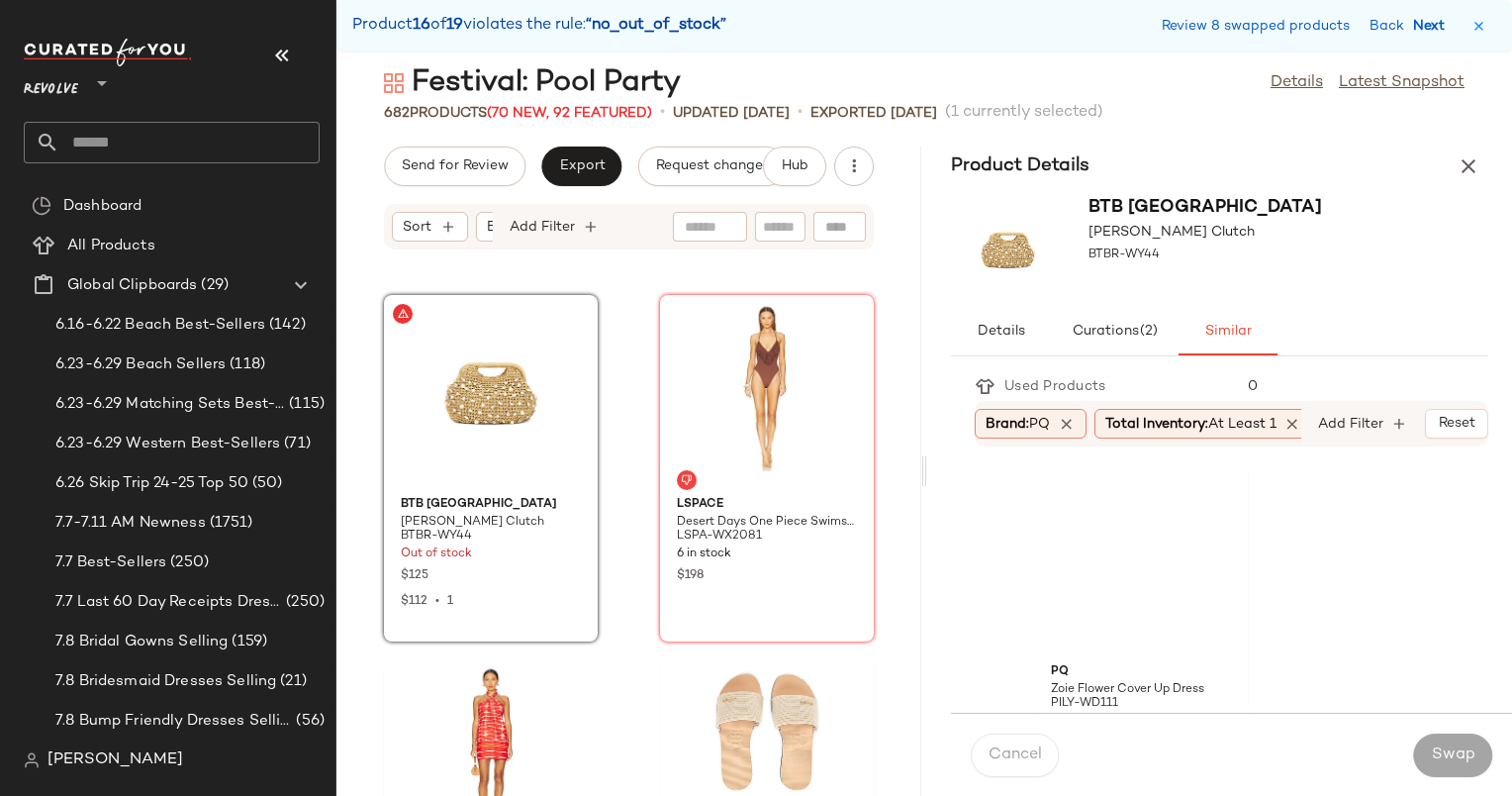 click on "Next" at bounding box center [1433, 26] 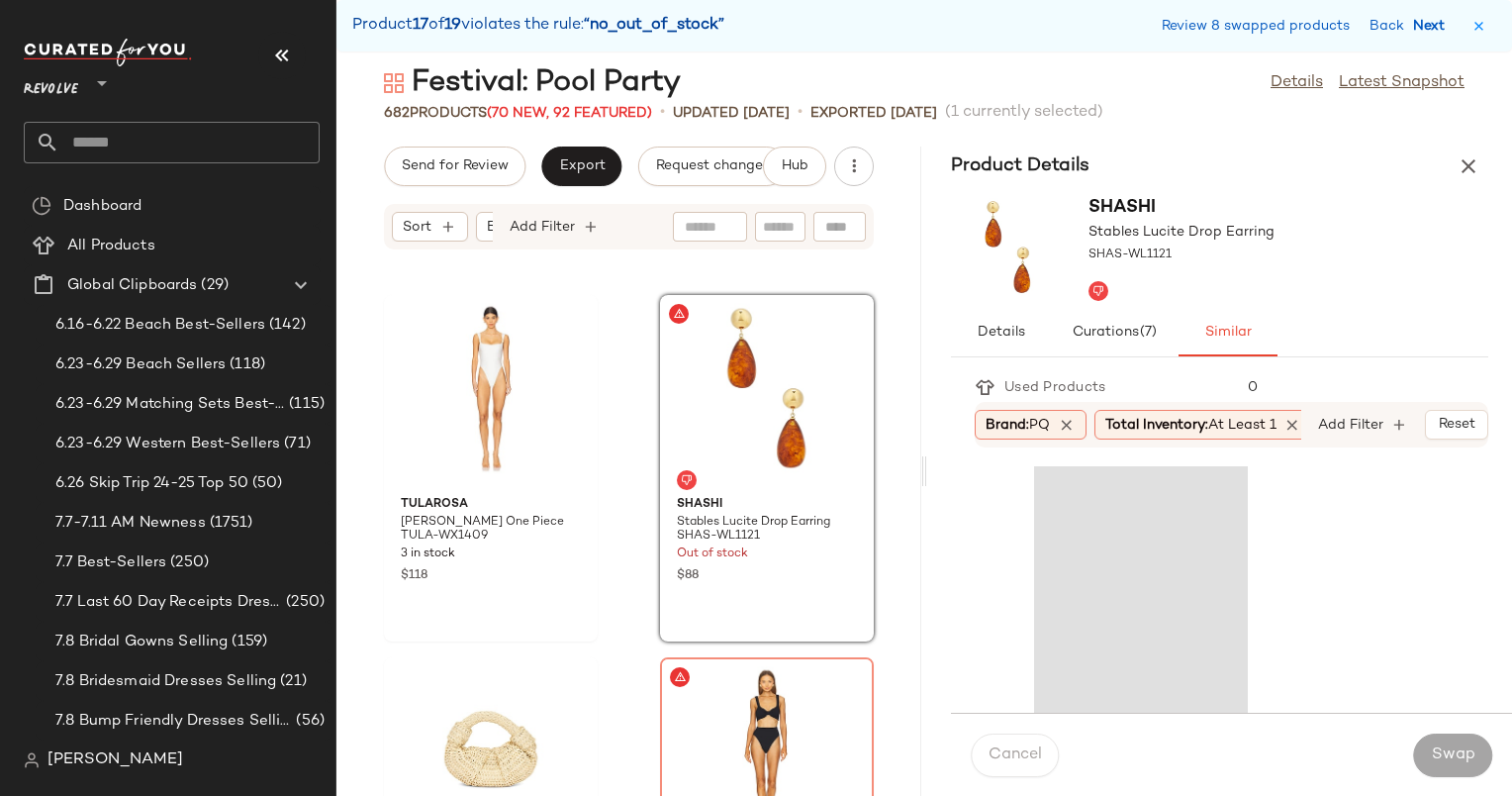 click on "Next" at bounding box center (1433, 26) 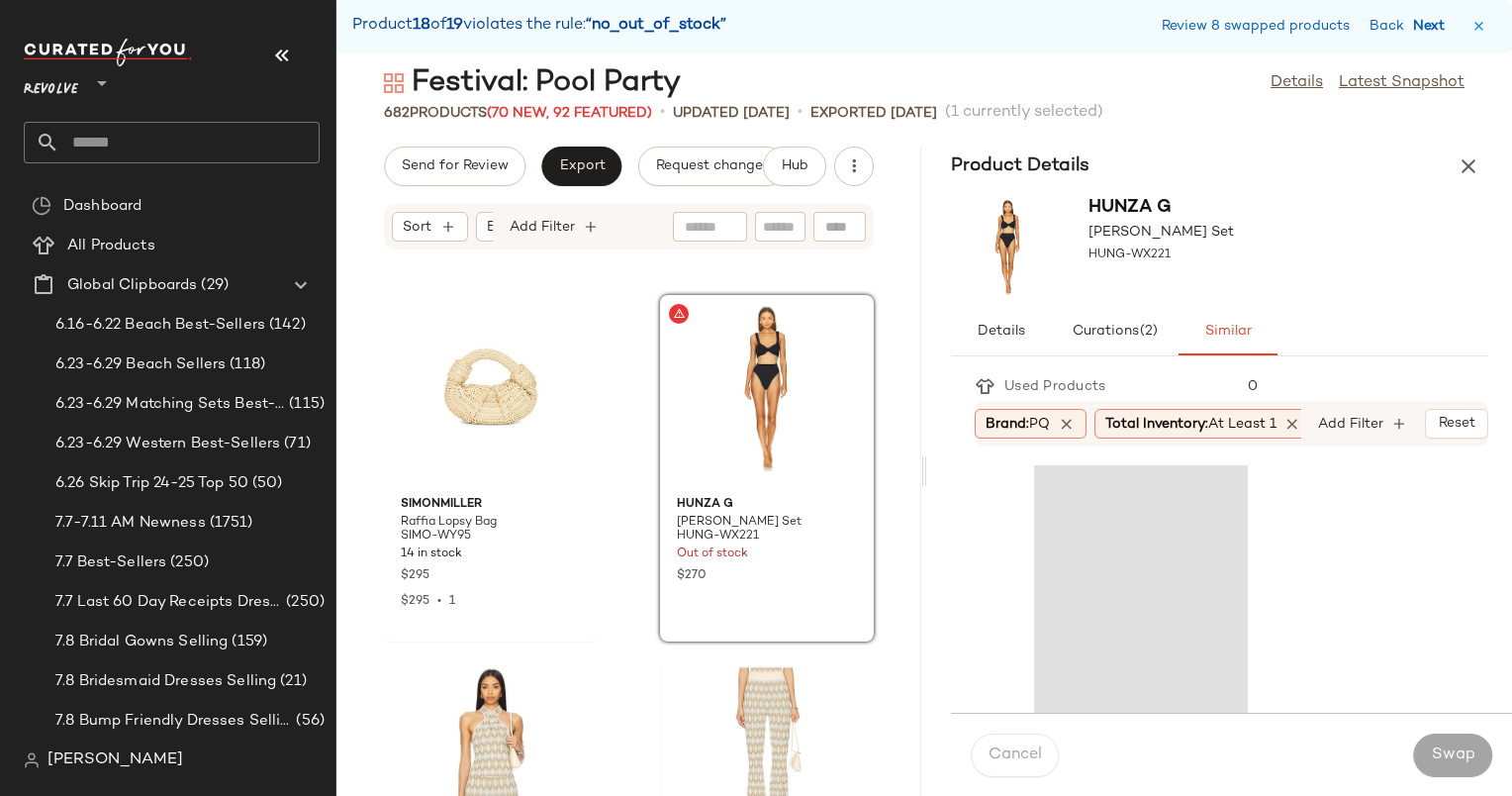 click on "Next" at bounding box center (1433, 26) 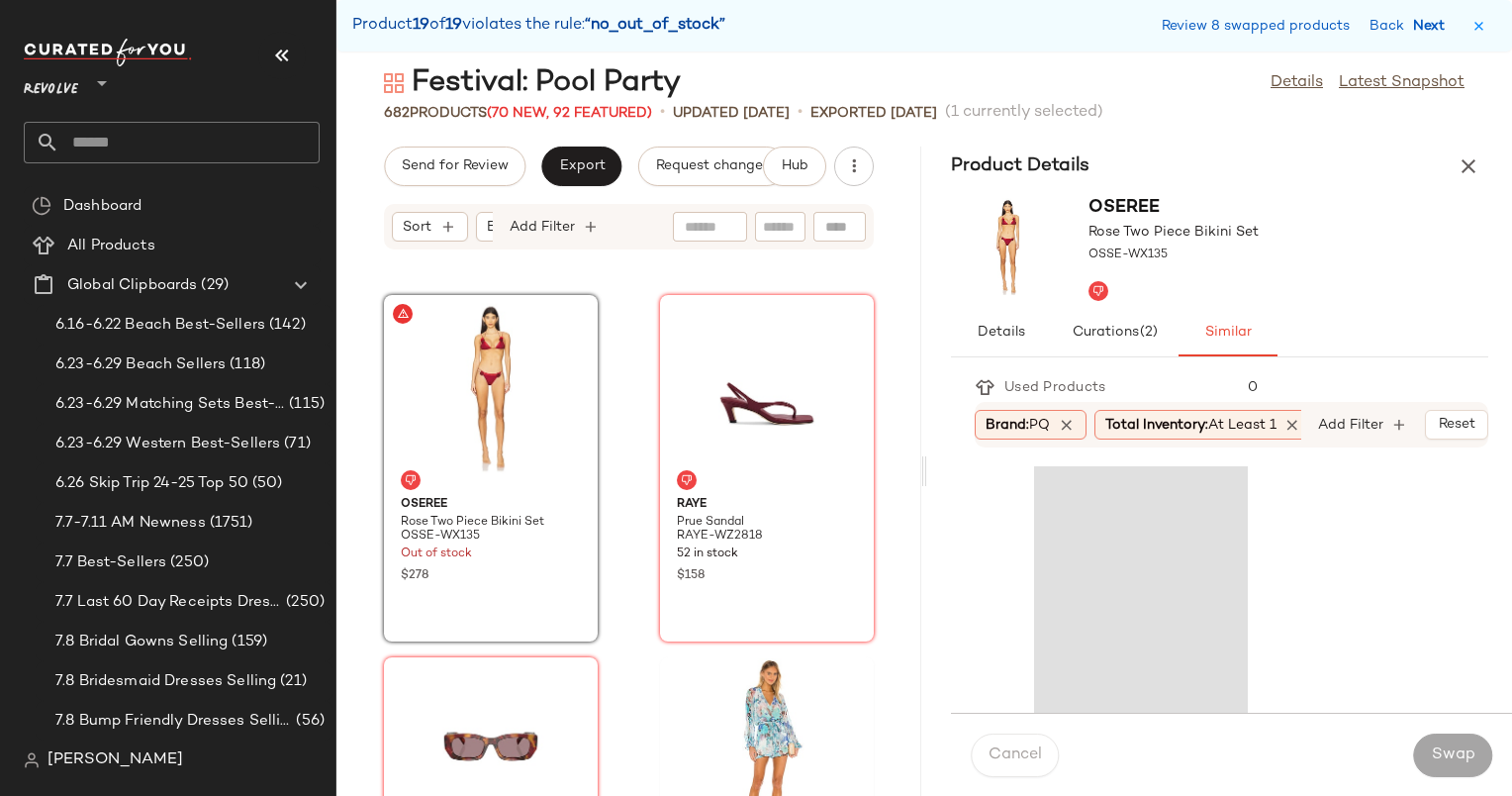 click on "Next" at bounding box center (1433, 26) 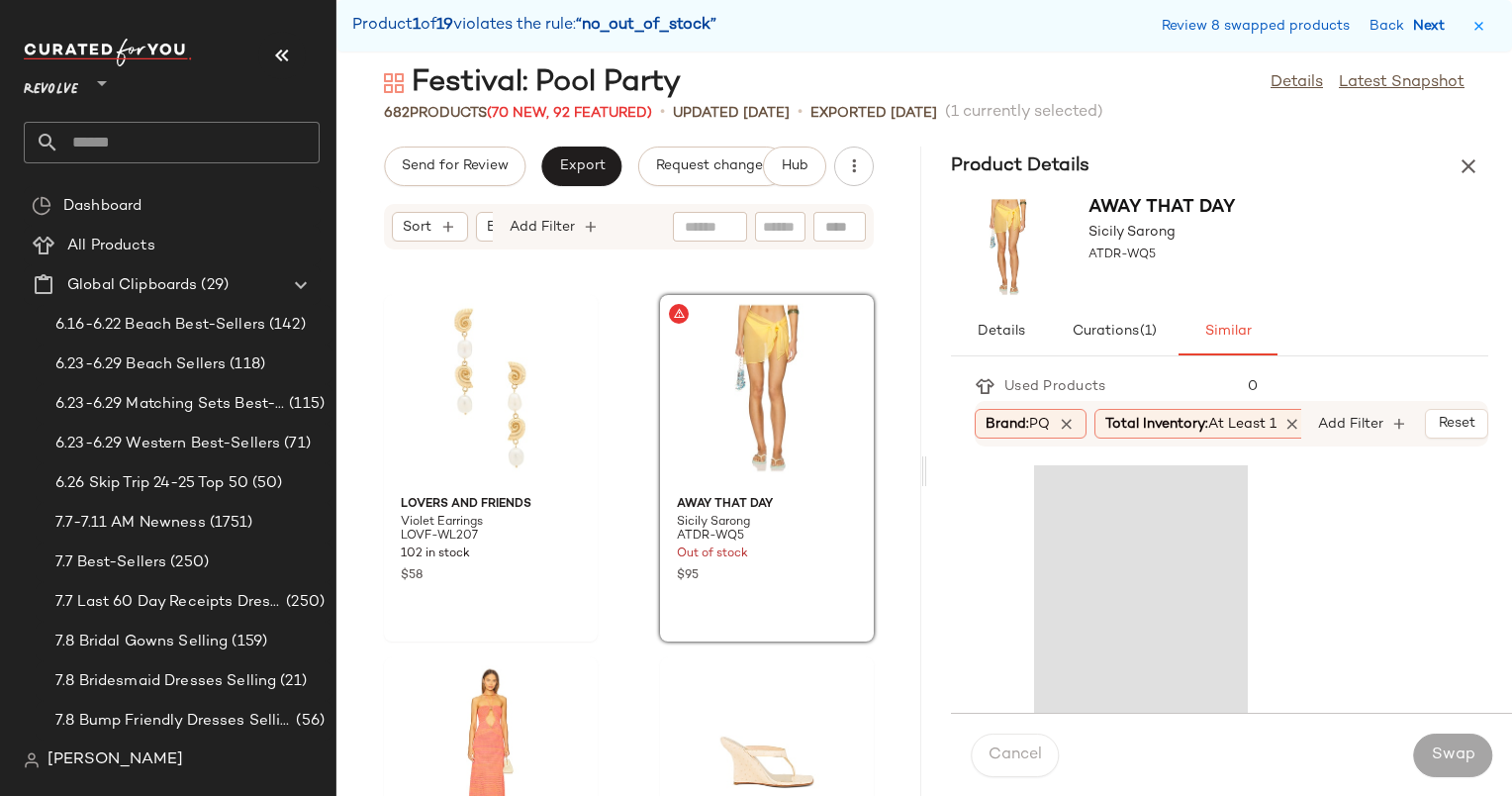 click on "Next" at bounding box center [1433, 26] 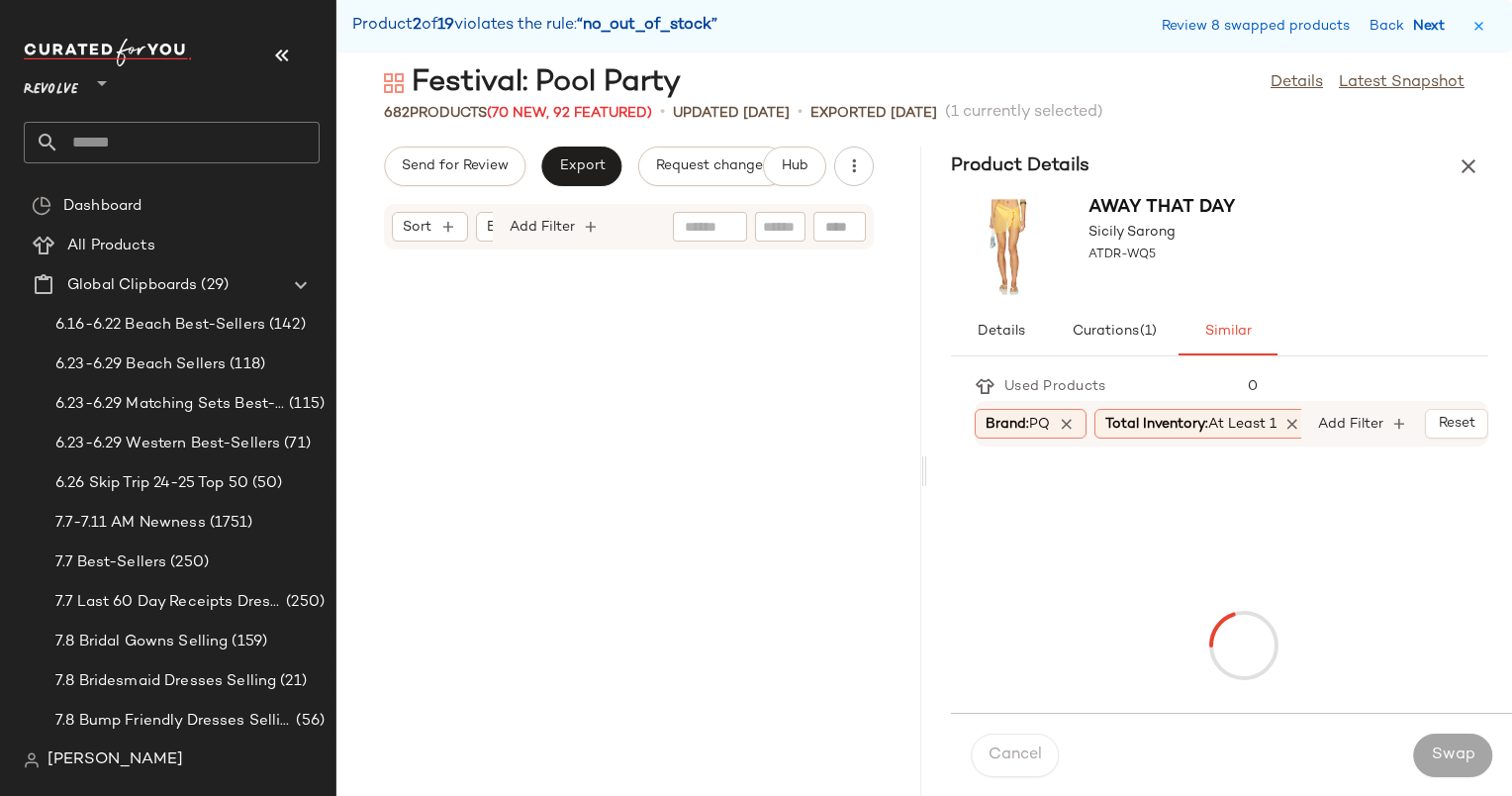 scroll, scrollTop: 28264, scrollLeft: 0, axis: vertical 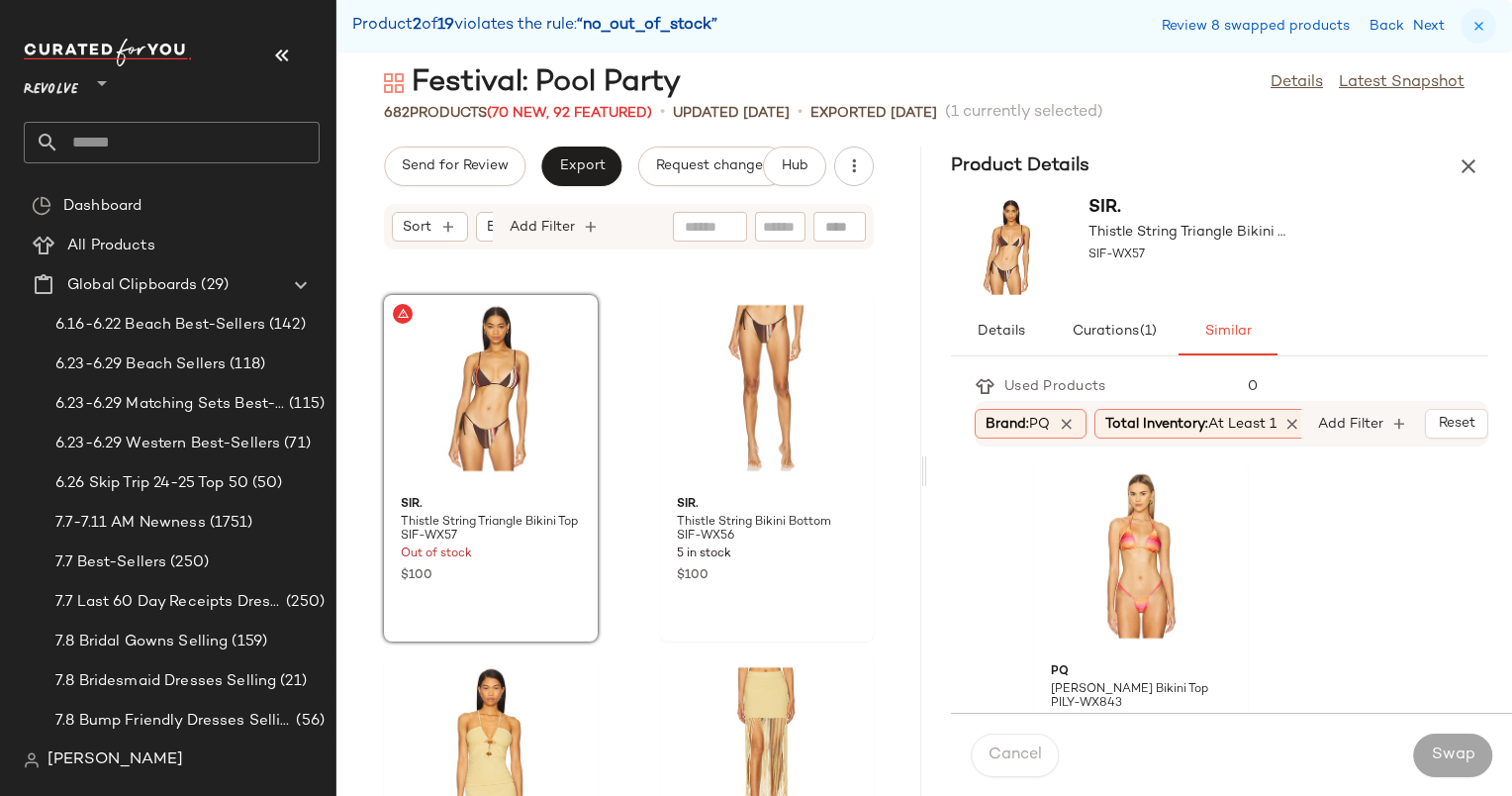 click at bounding box center (1478, 26) 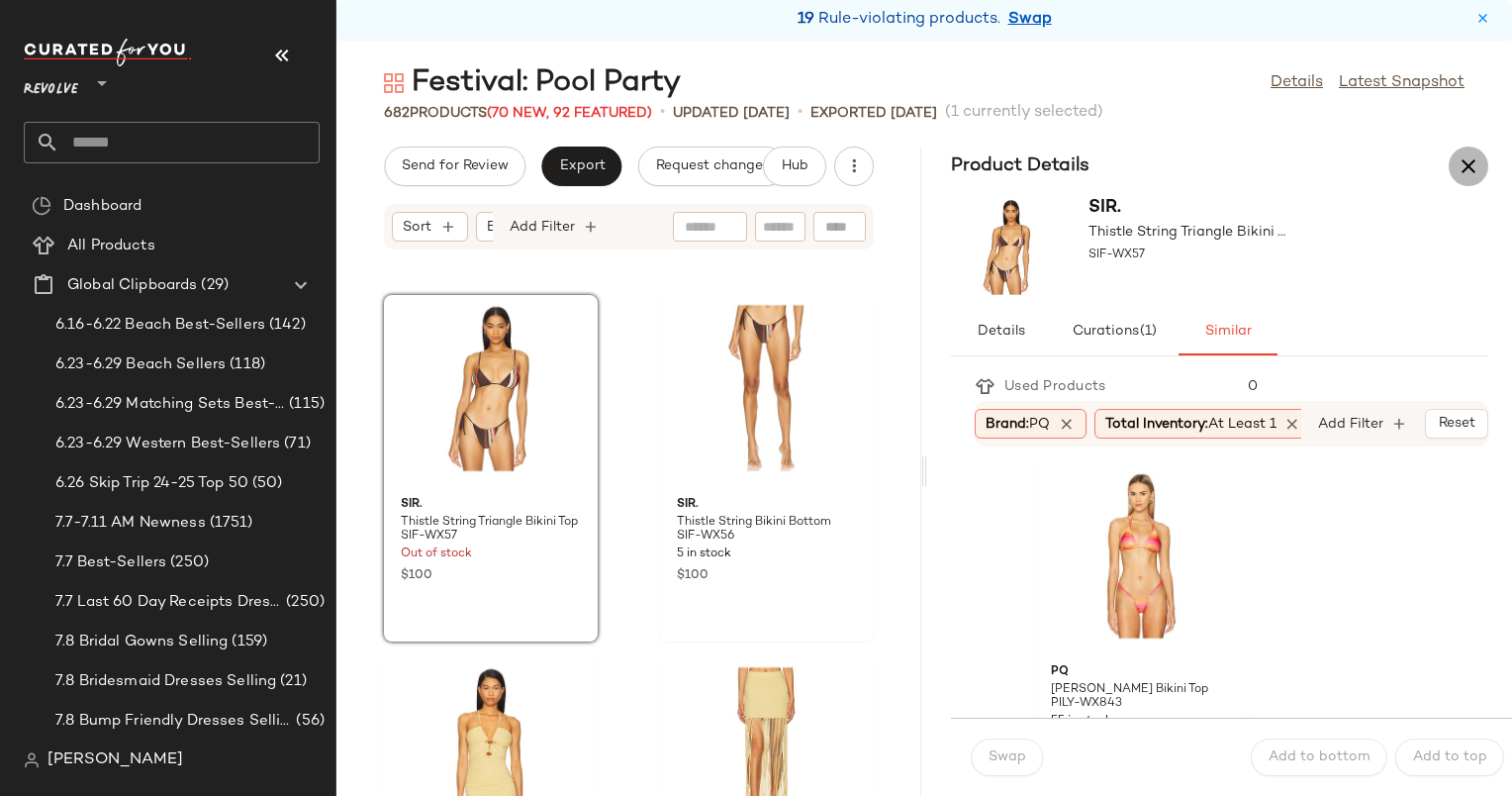 click at bounding box center [1468, 166] 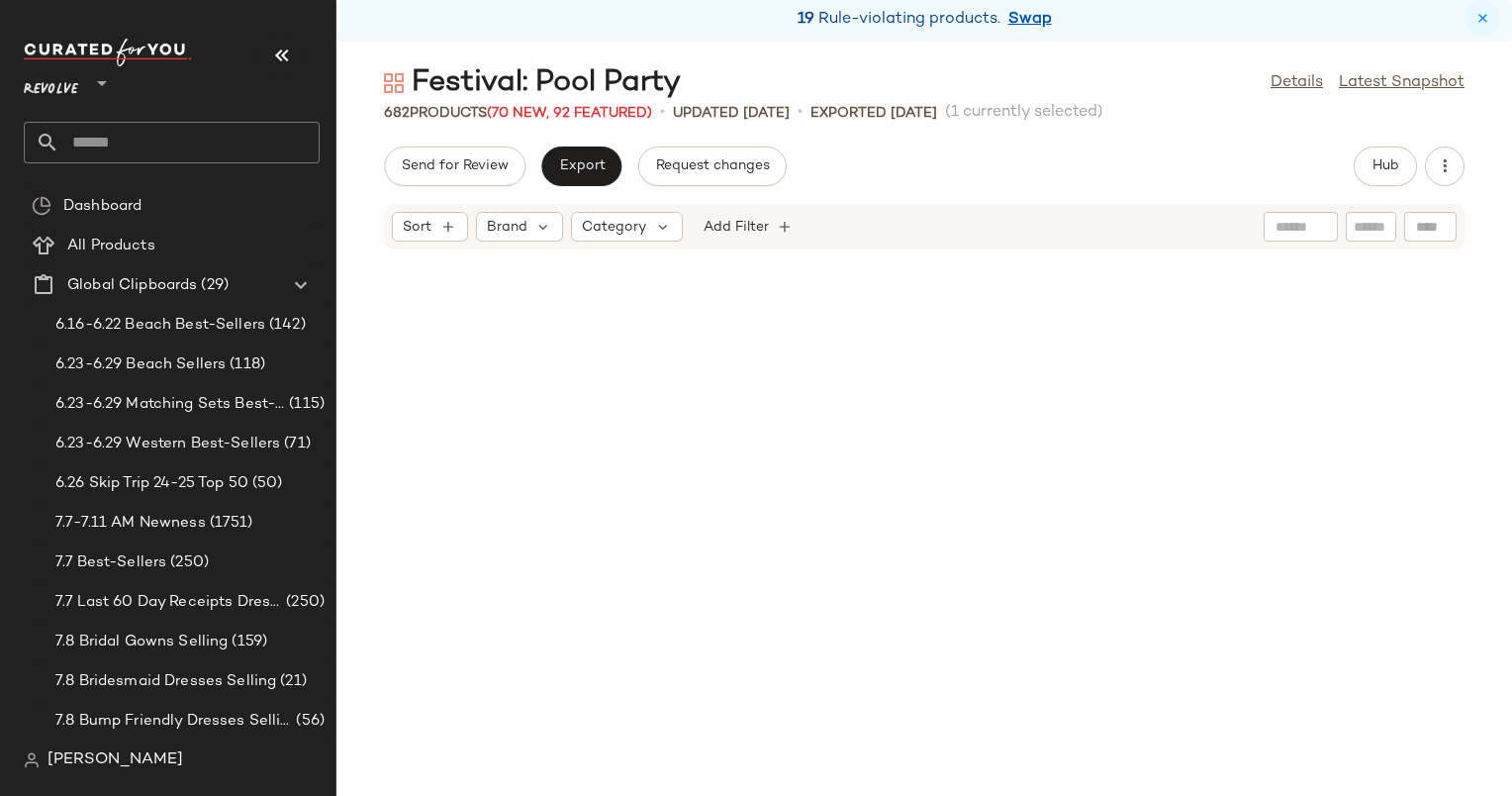 scroll, scrollTop: 14132, scrollLeft: 0, axis: vertical 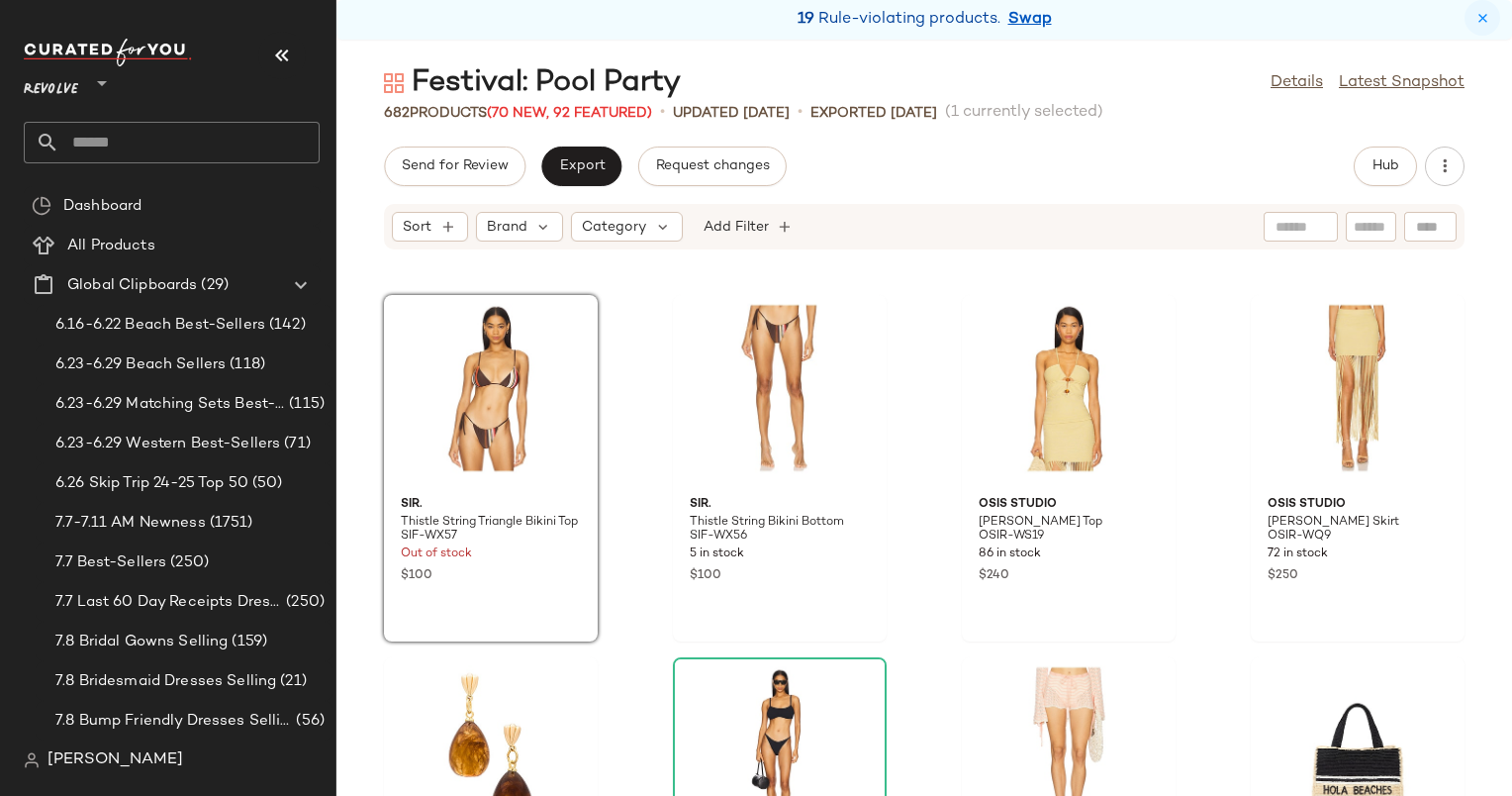 click at bounding box center (1482, 18) 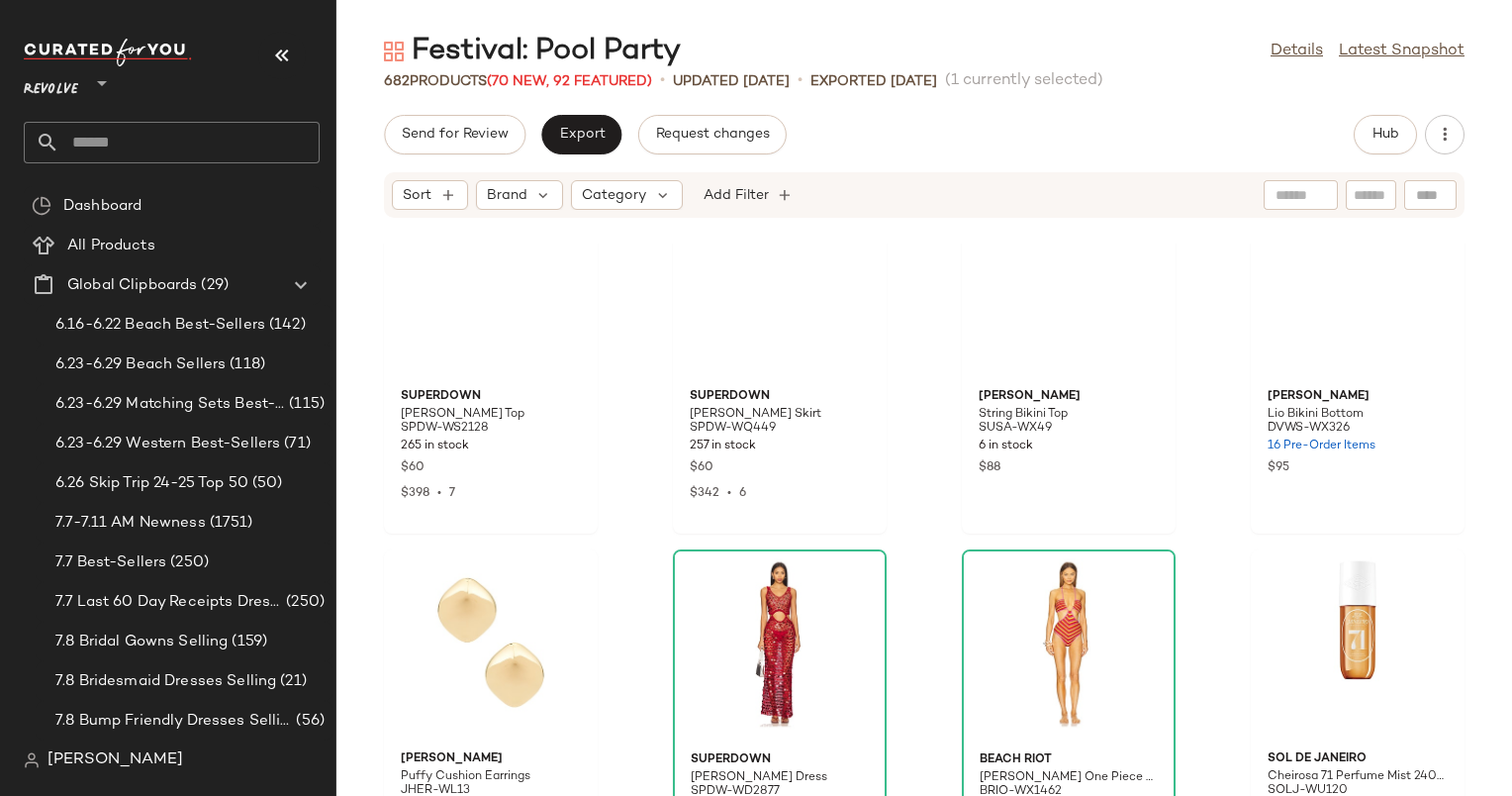 scroll, scrollTop: 12493, scrollLeft: 0, axis: vertical 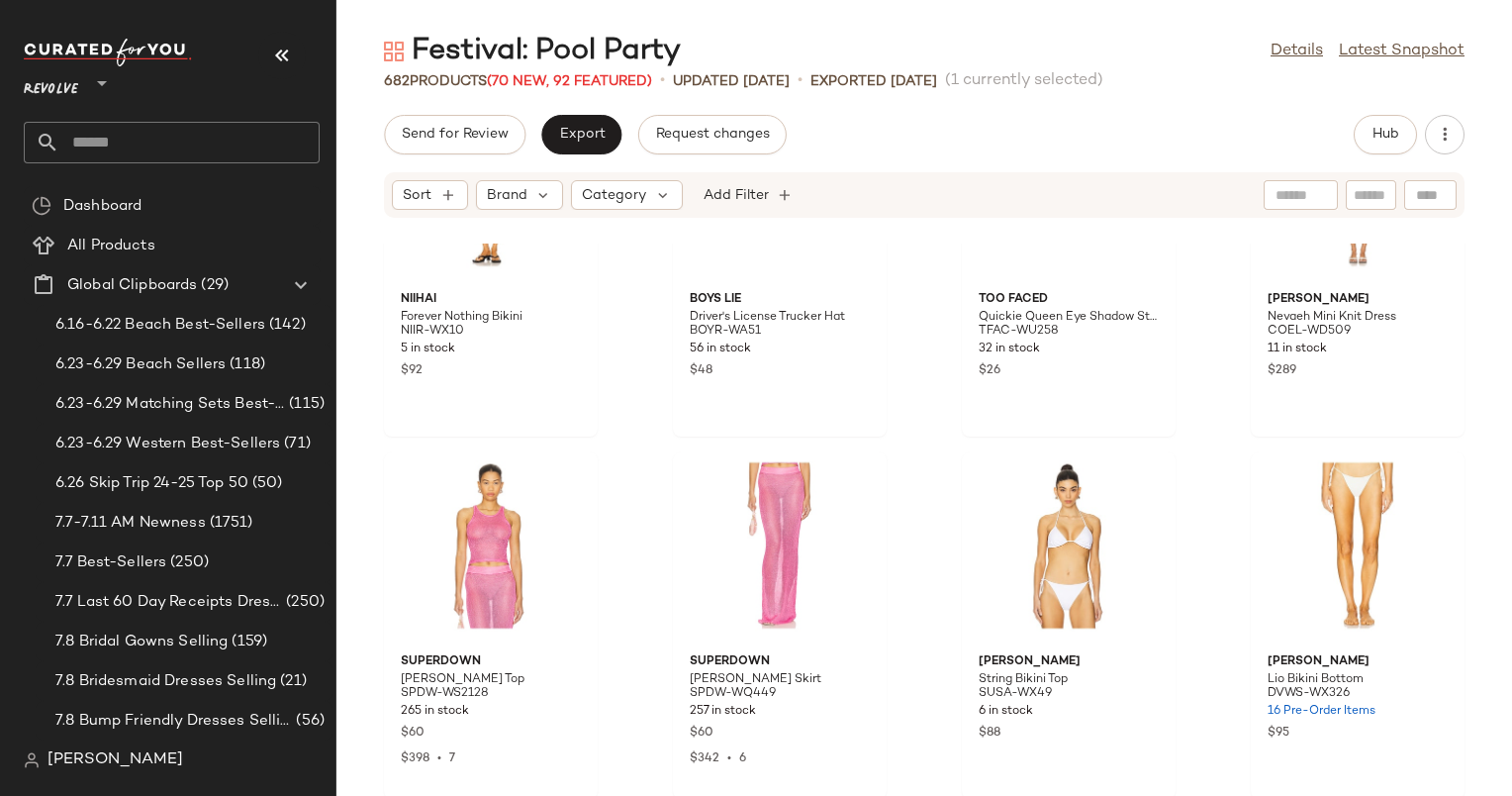 drag, startPoint x: 1504, startPoint y: 356, endPoint x: 1035, endPoint y: 157, distance: 509.47228 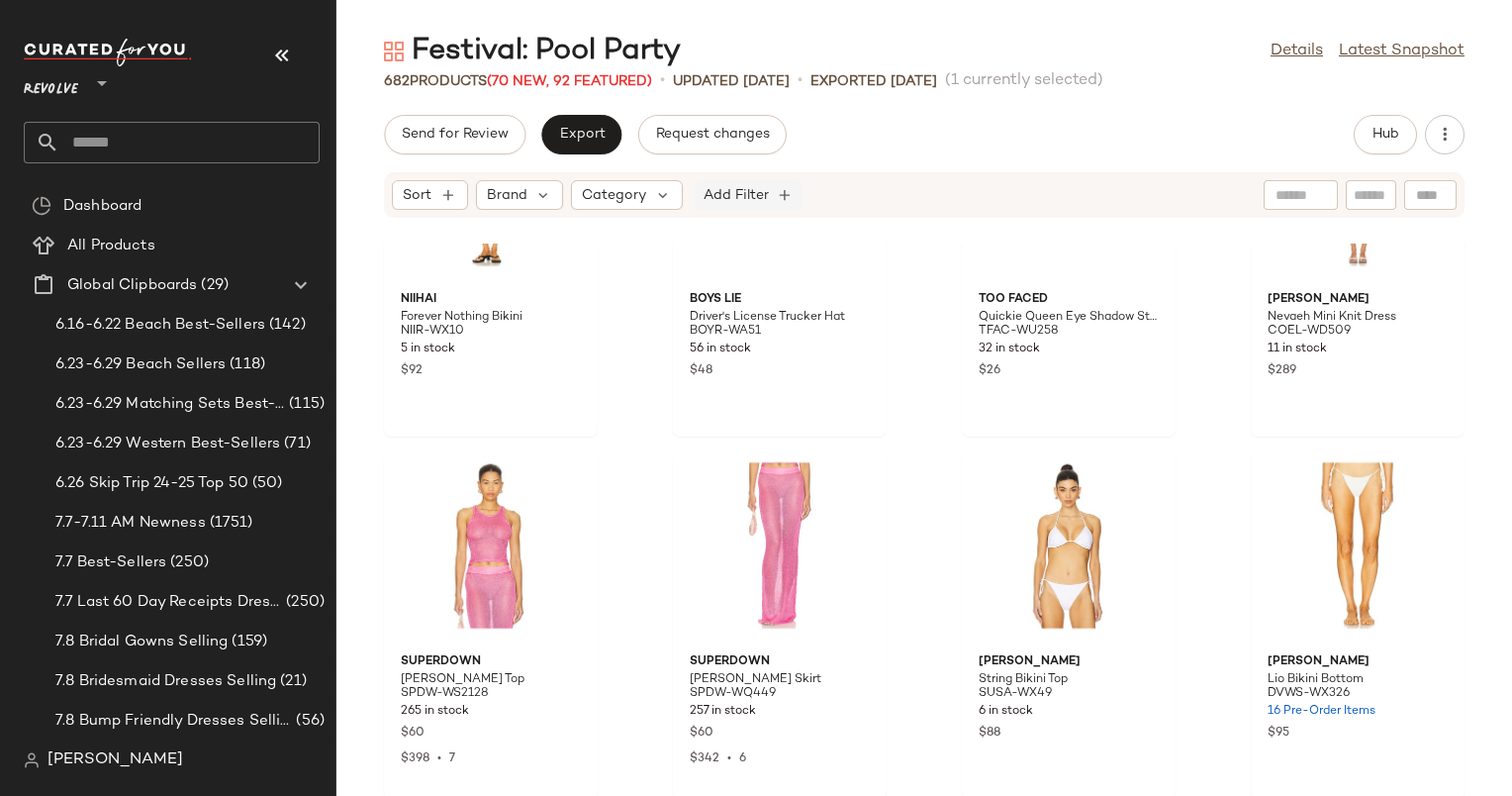 click on "Add Filter" at bounding box center (736, 195) 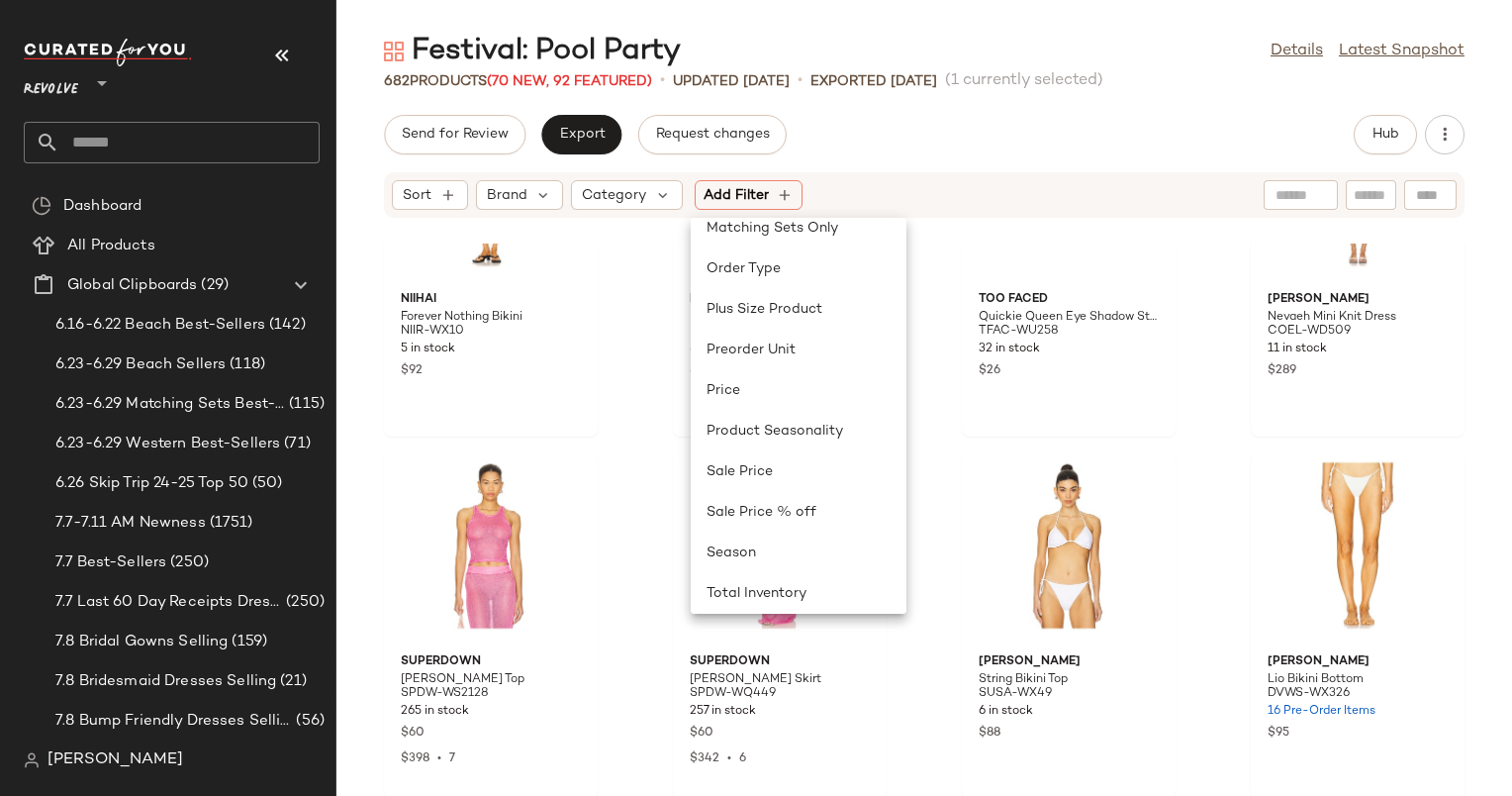 scroll, scrollTop: 808, scrollLeft: 0, axis: vertical 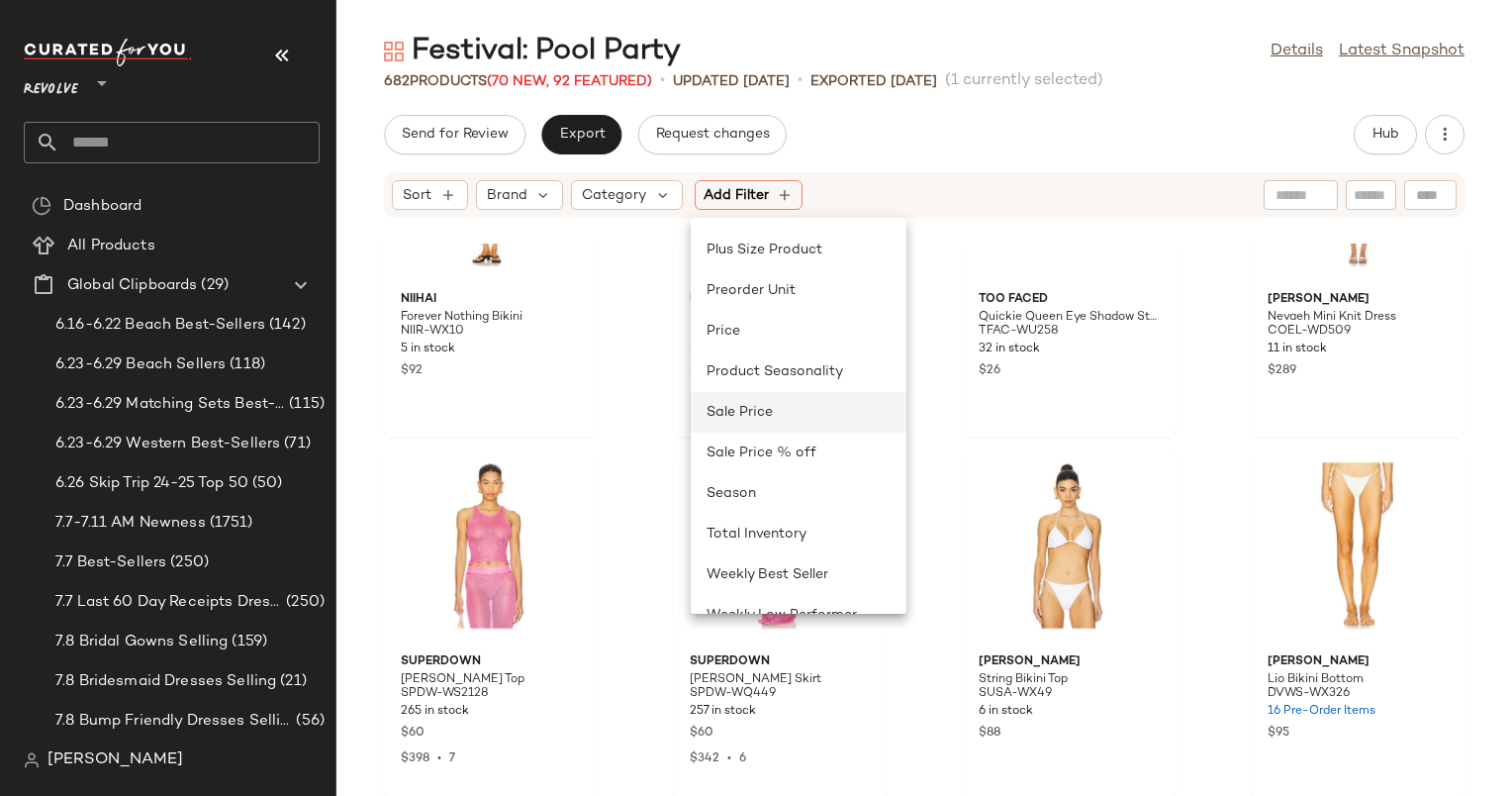 click on "Sale Price" 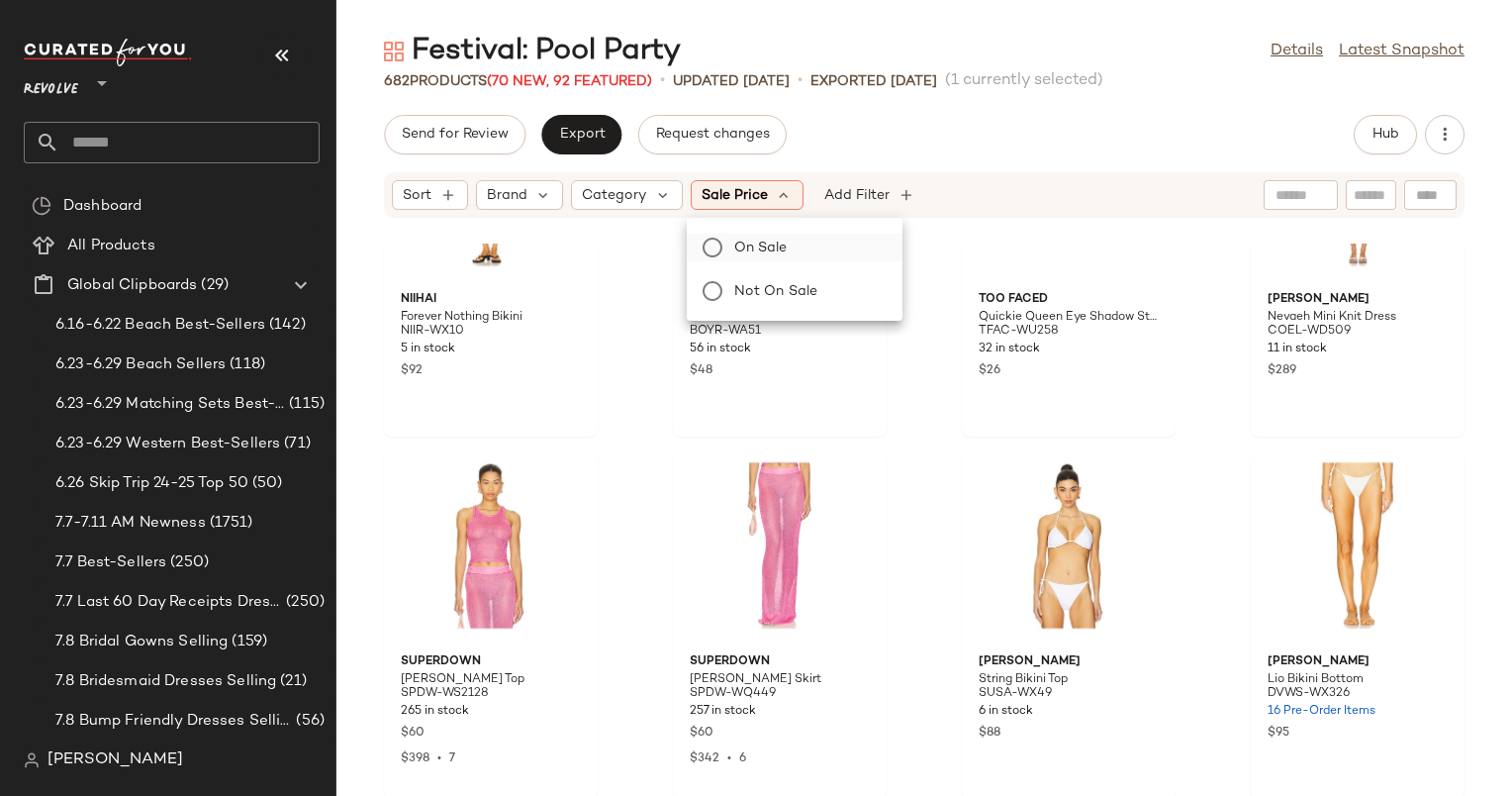 click on "On sale" at bounding box center [806, 248] 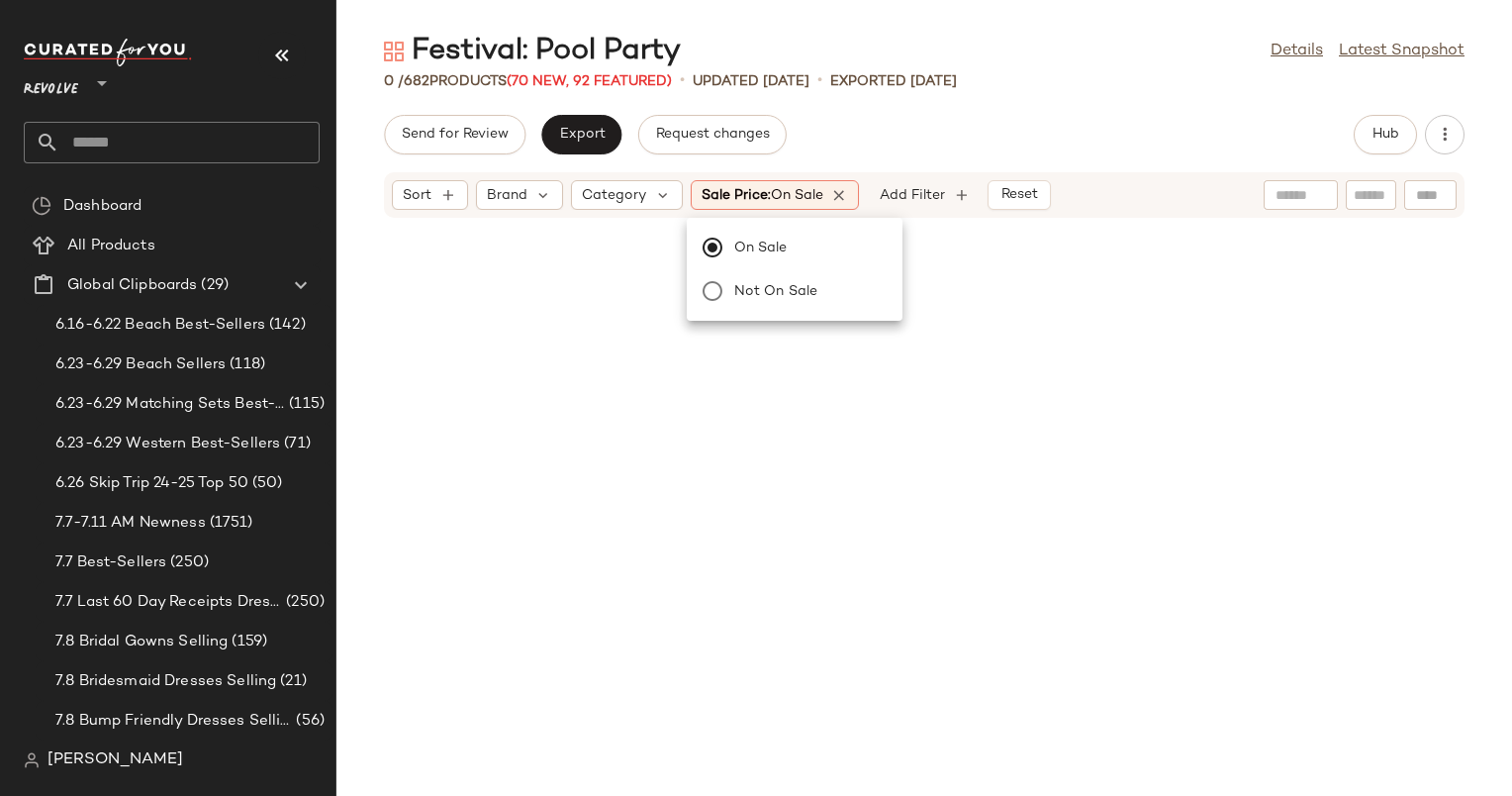 click 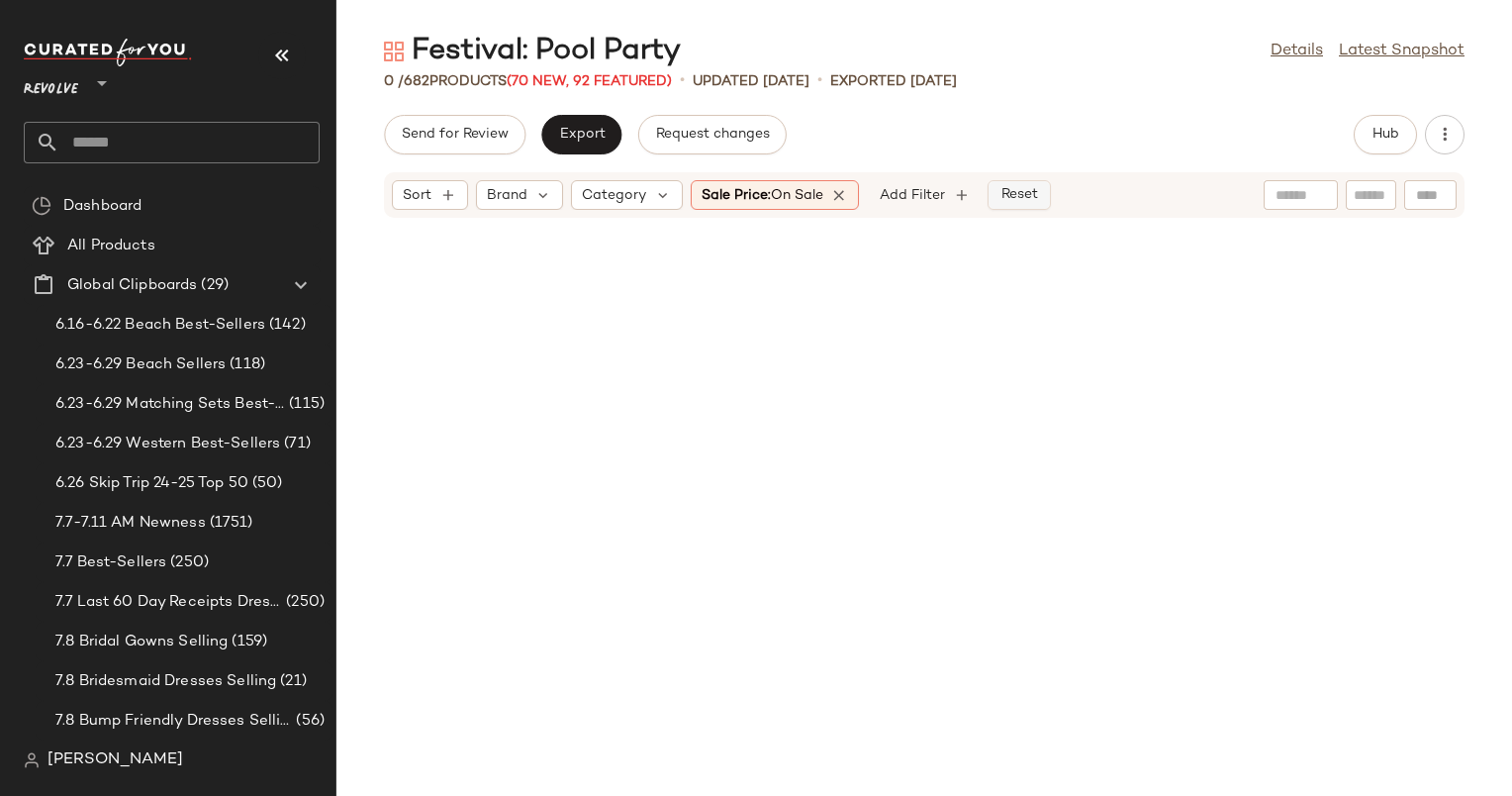 click on "Reset" 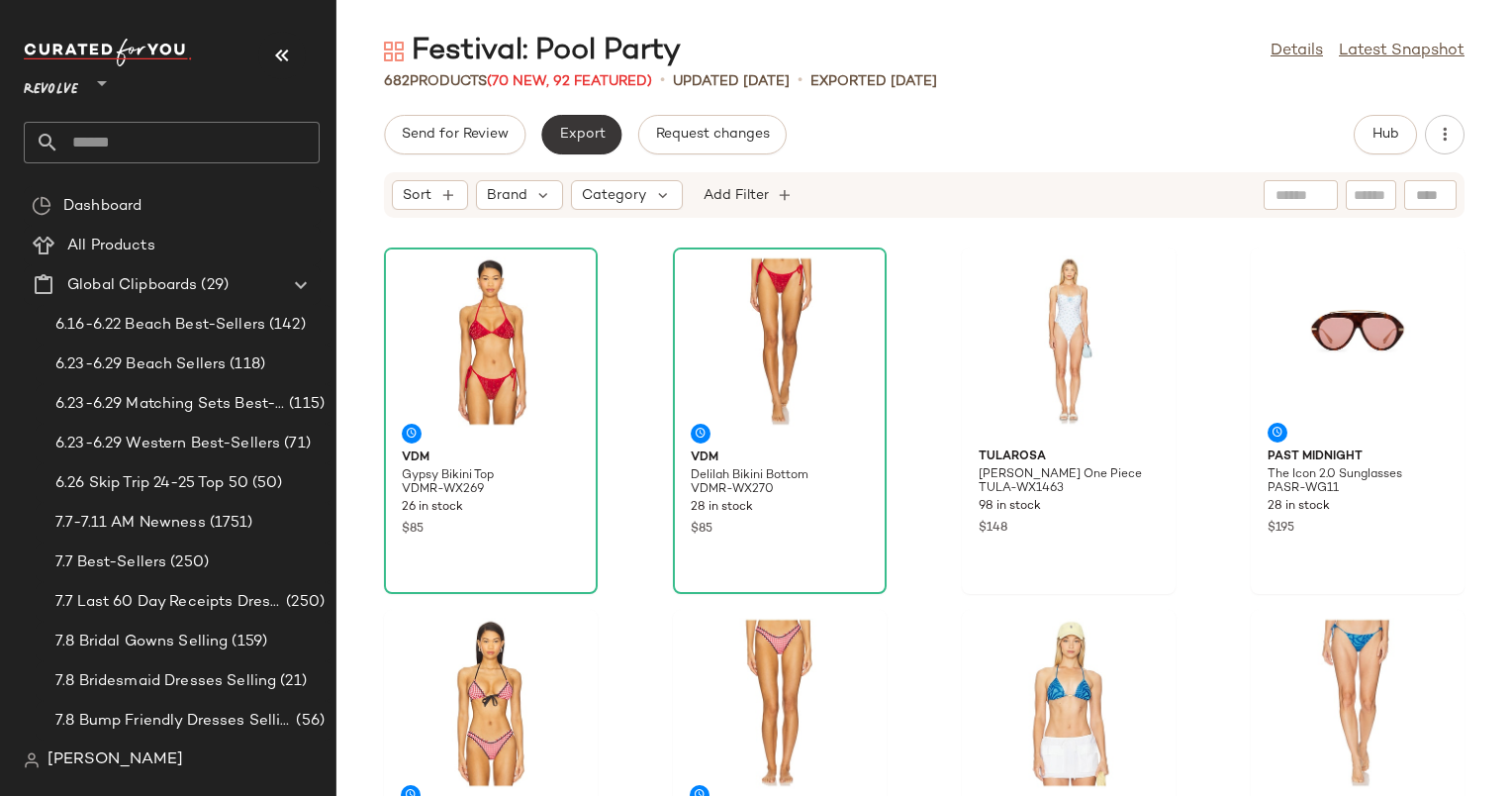 click on "Export" 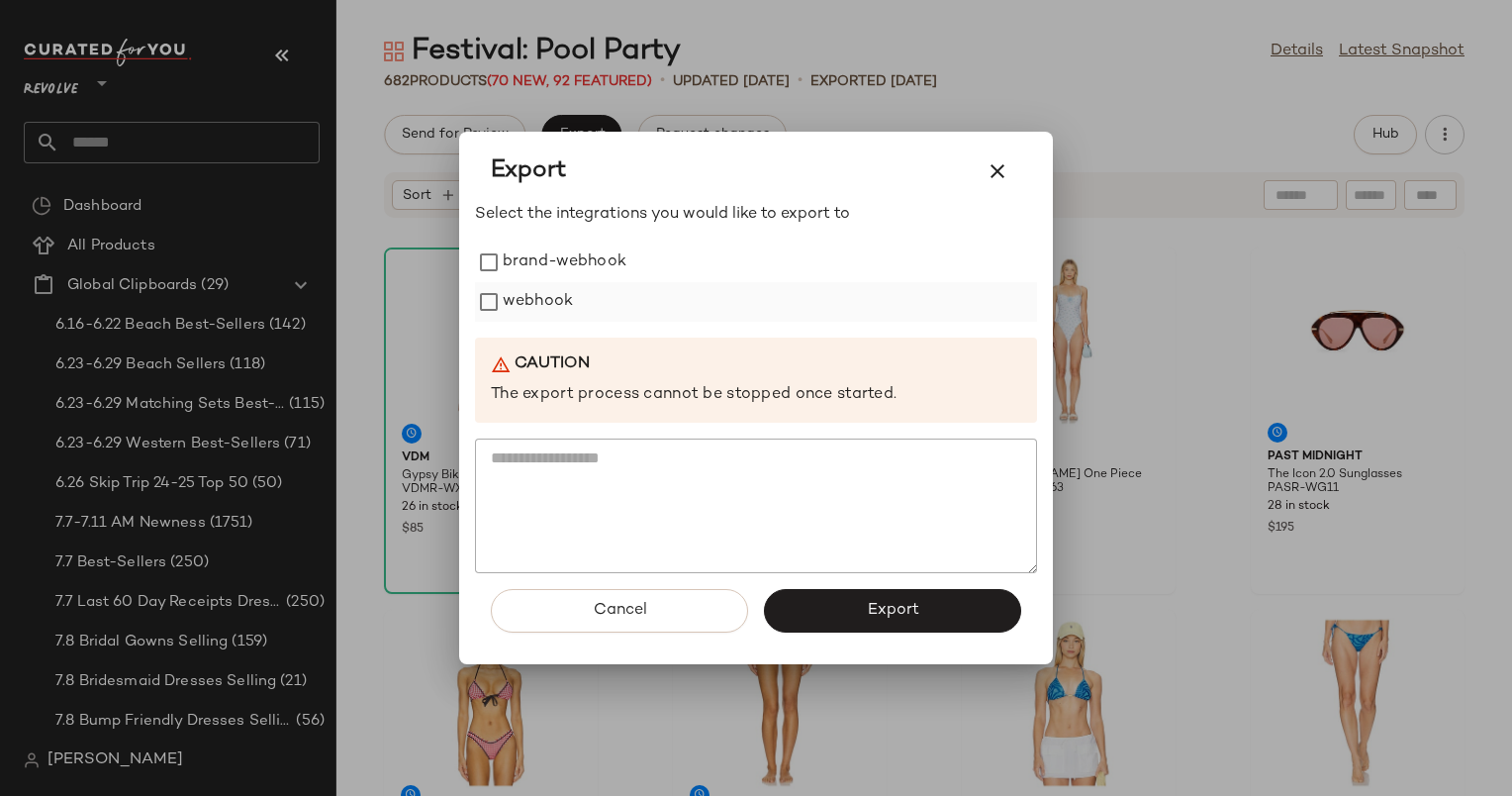 click on "webhook" 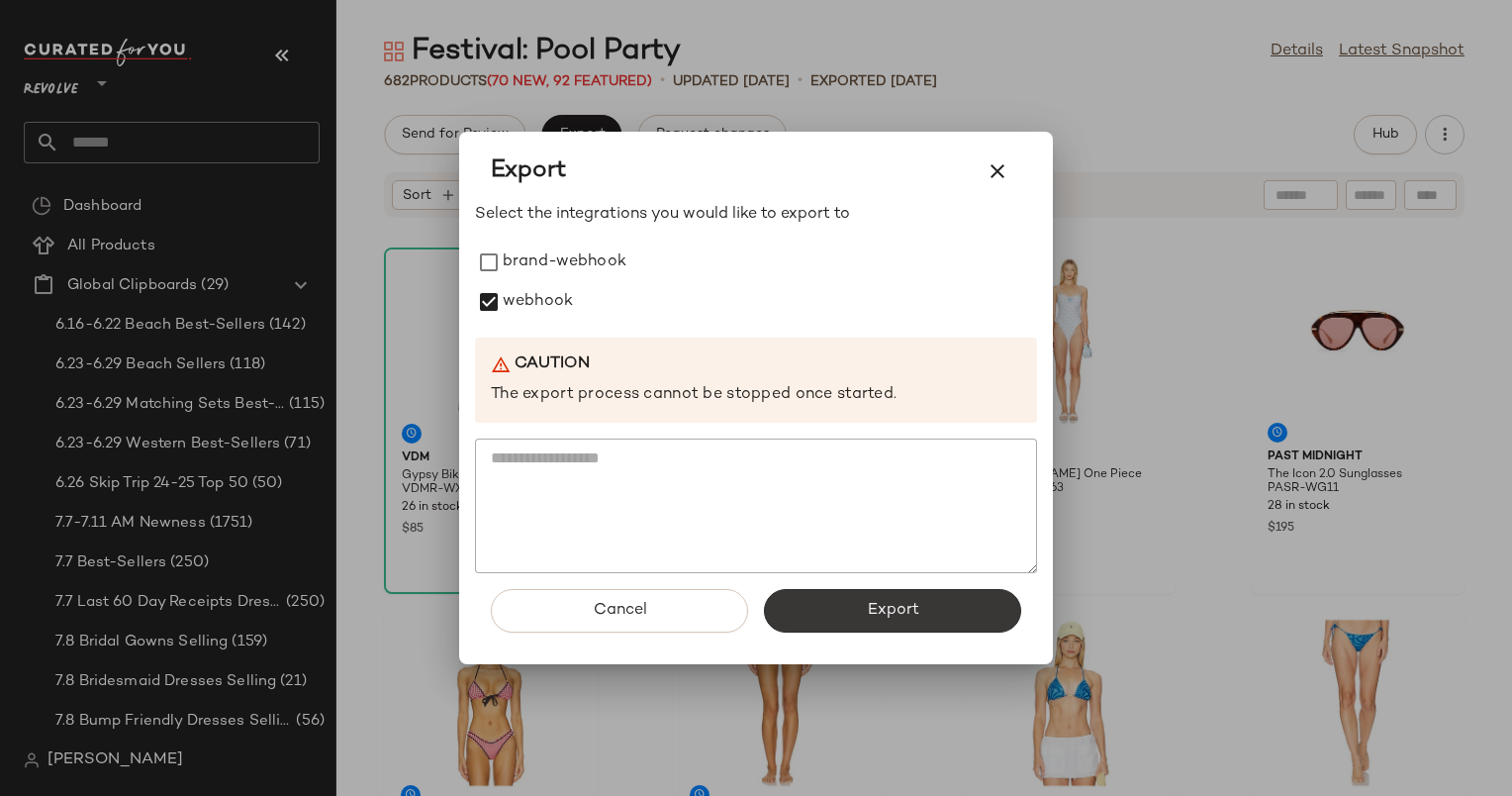 click on "Export" 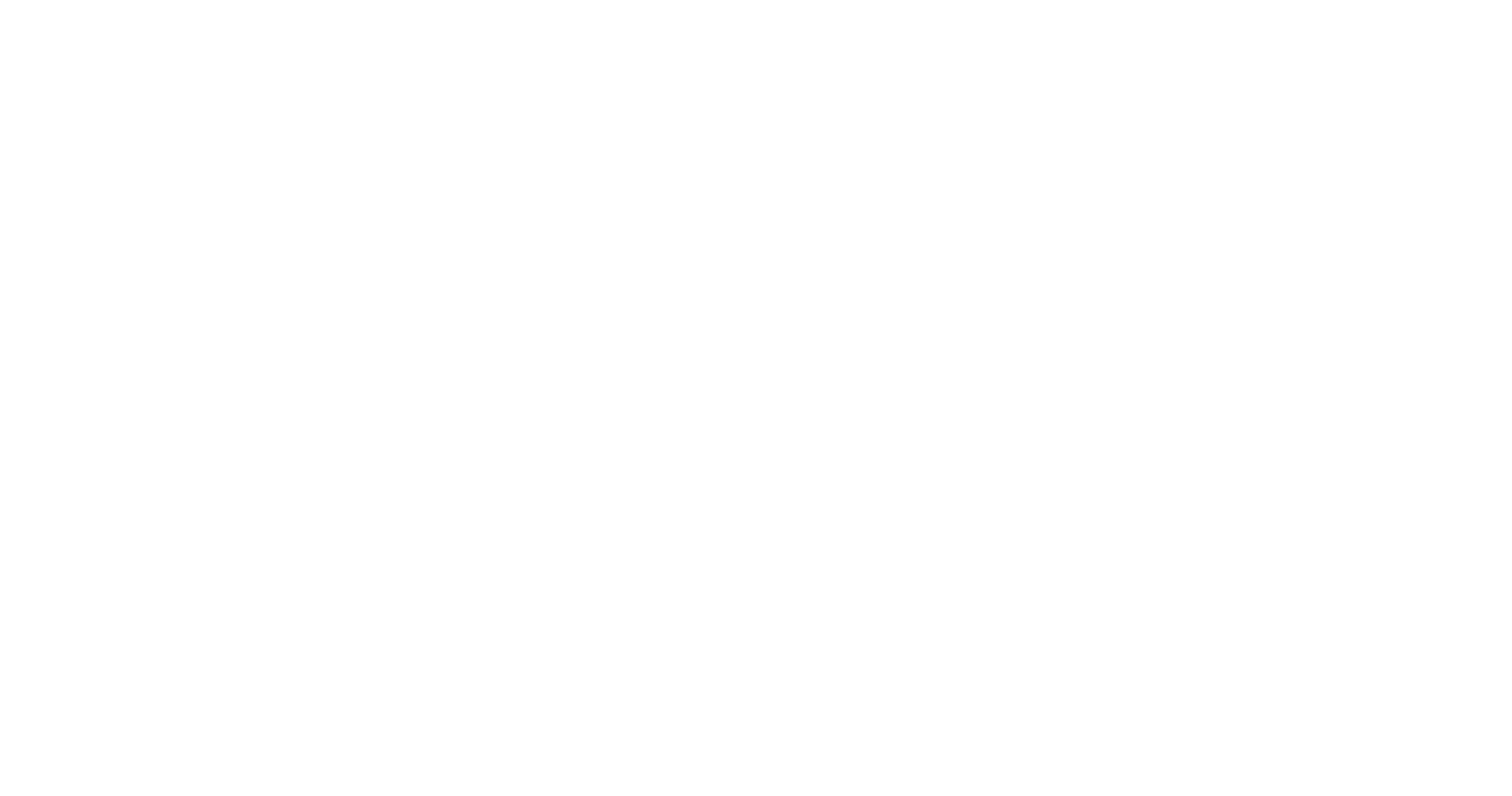 scroll, scrollTop: 0, scrollLeft: 0, axis: both 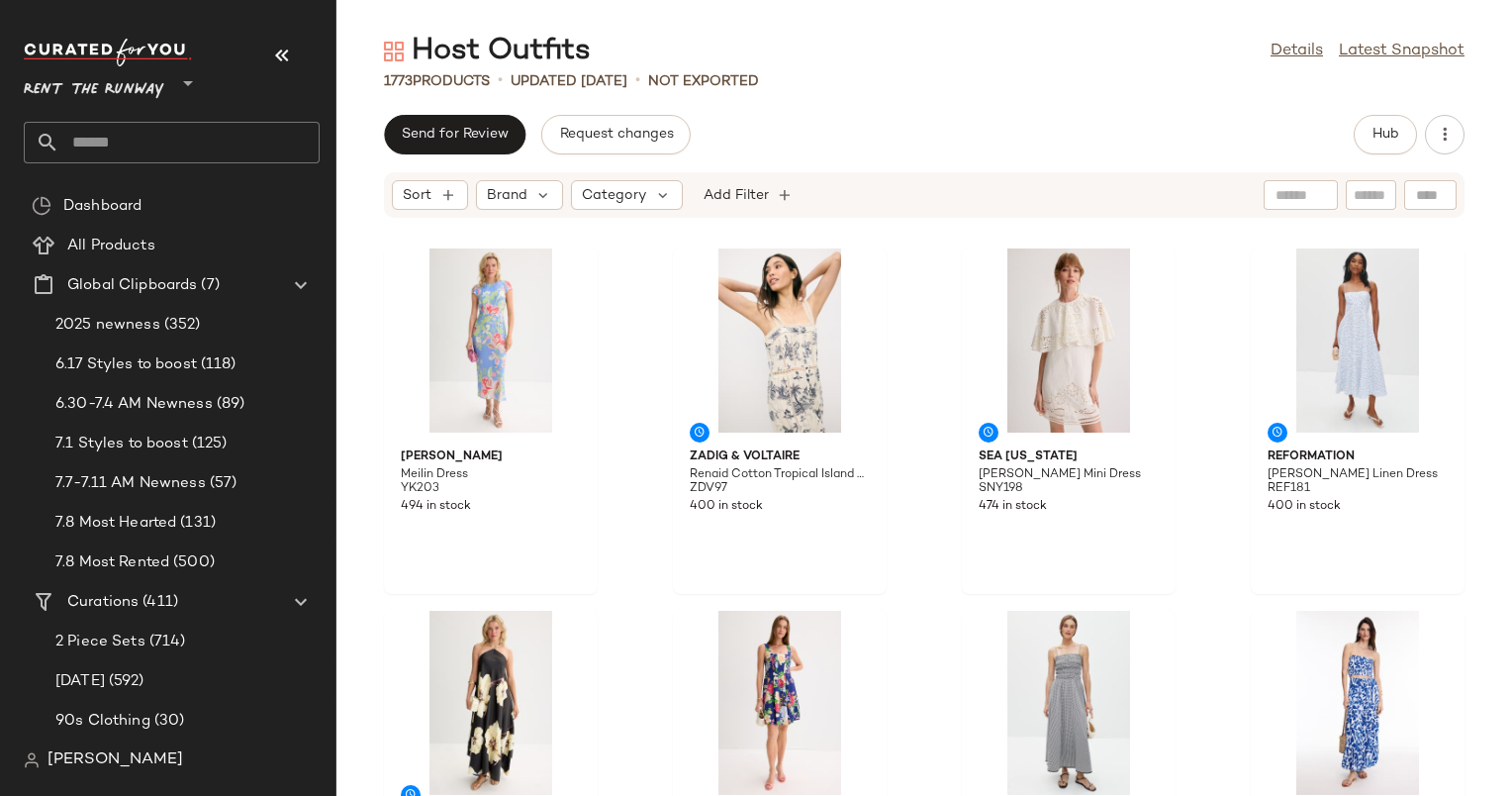 click on "Rent the Runway" at bounding box center [94, 85] 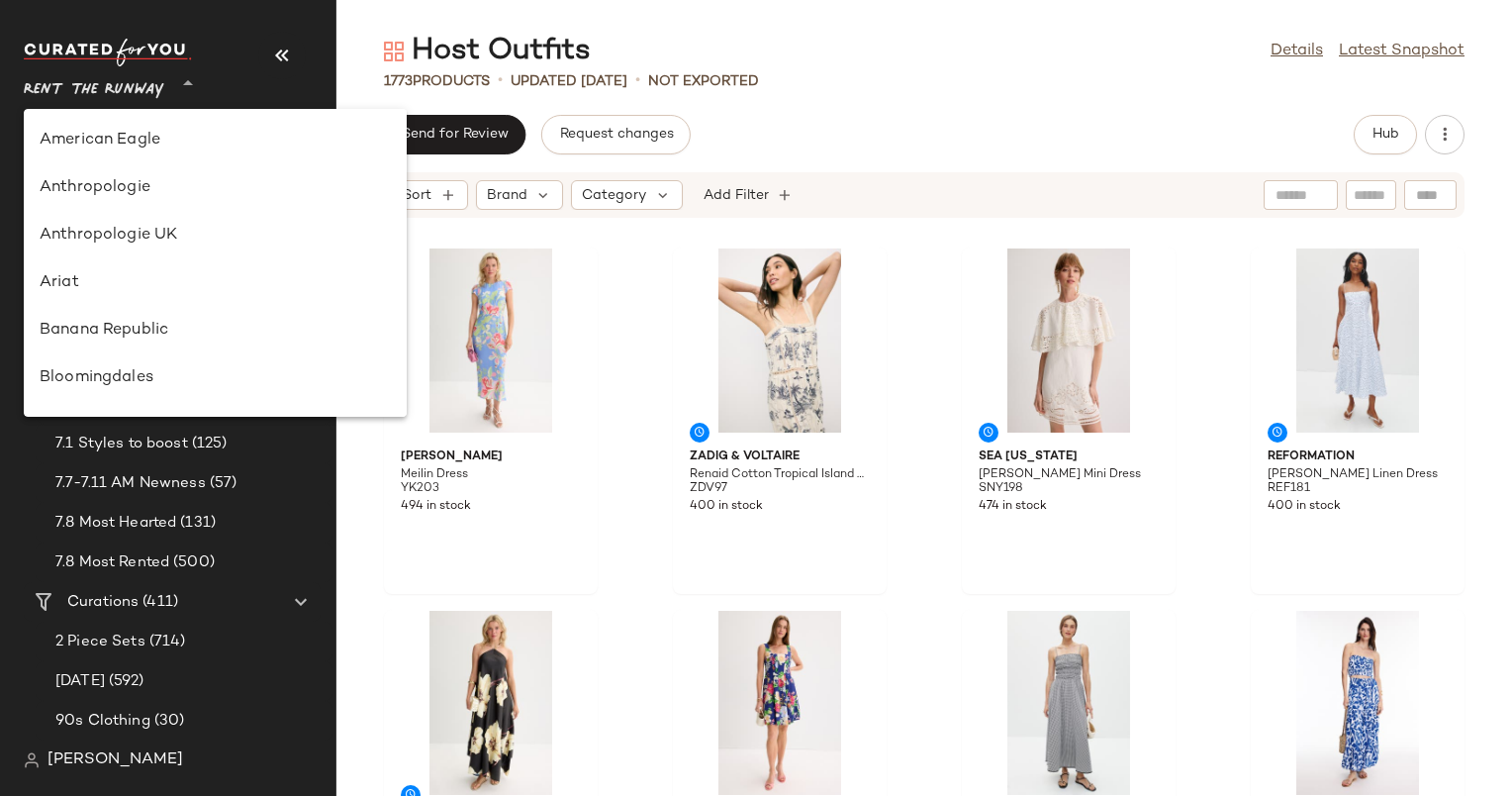 scroll, scrollTop: 950, scrollLeft: 0, axis: vertical 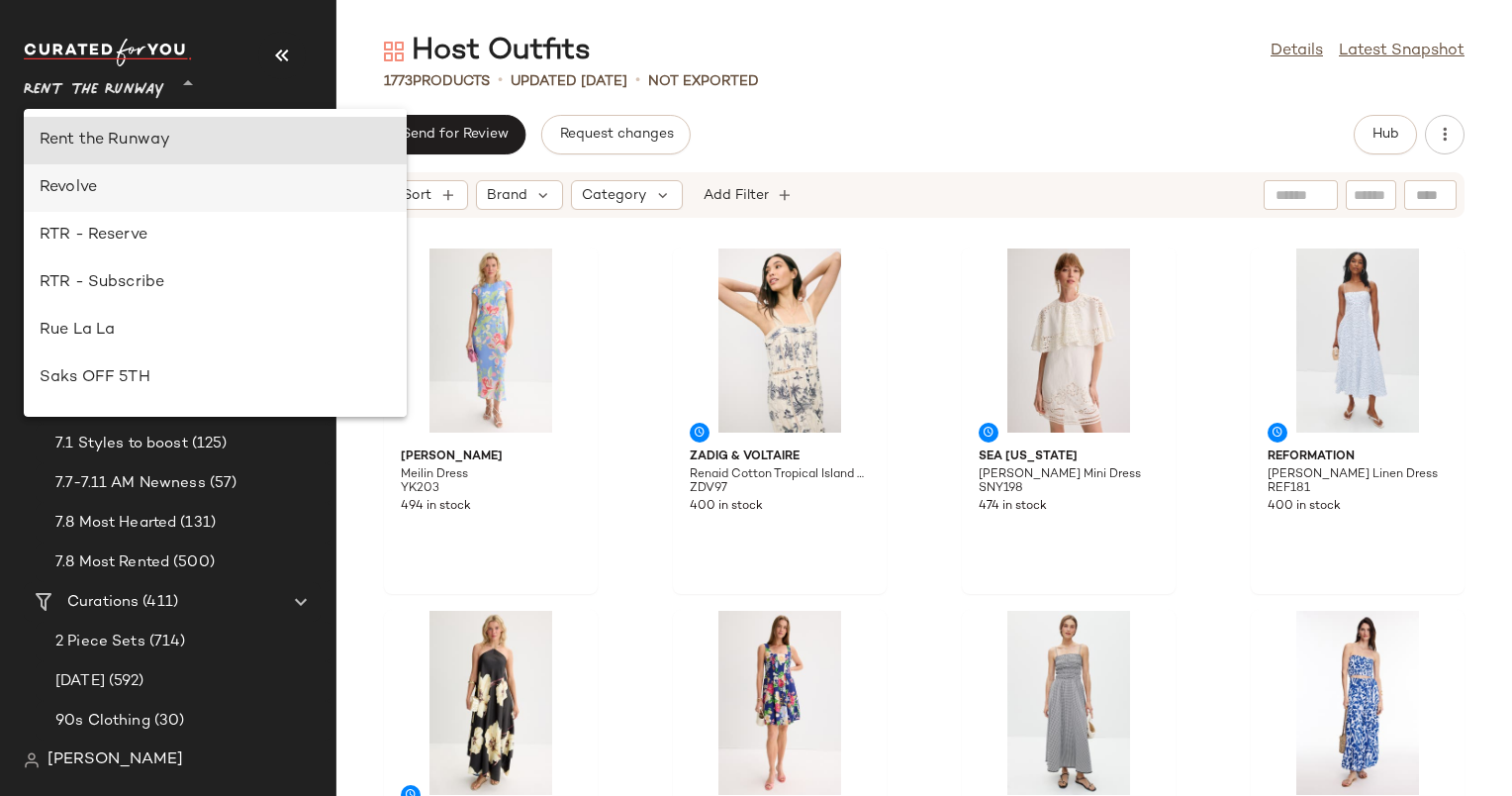 click on "Revolve" 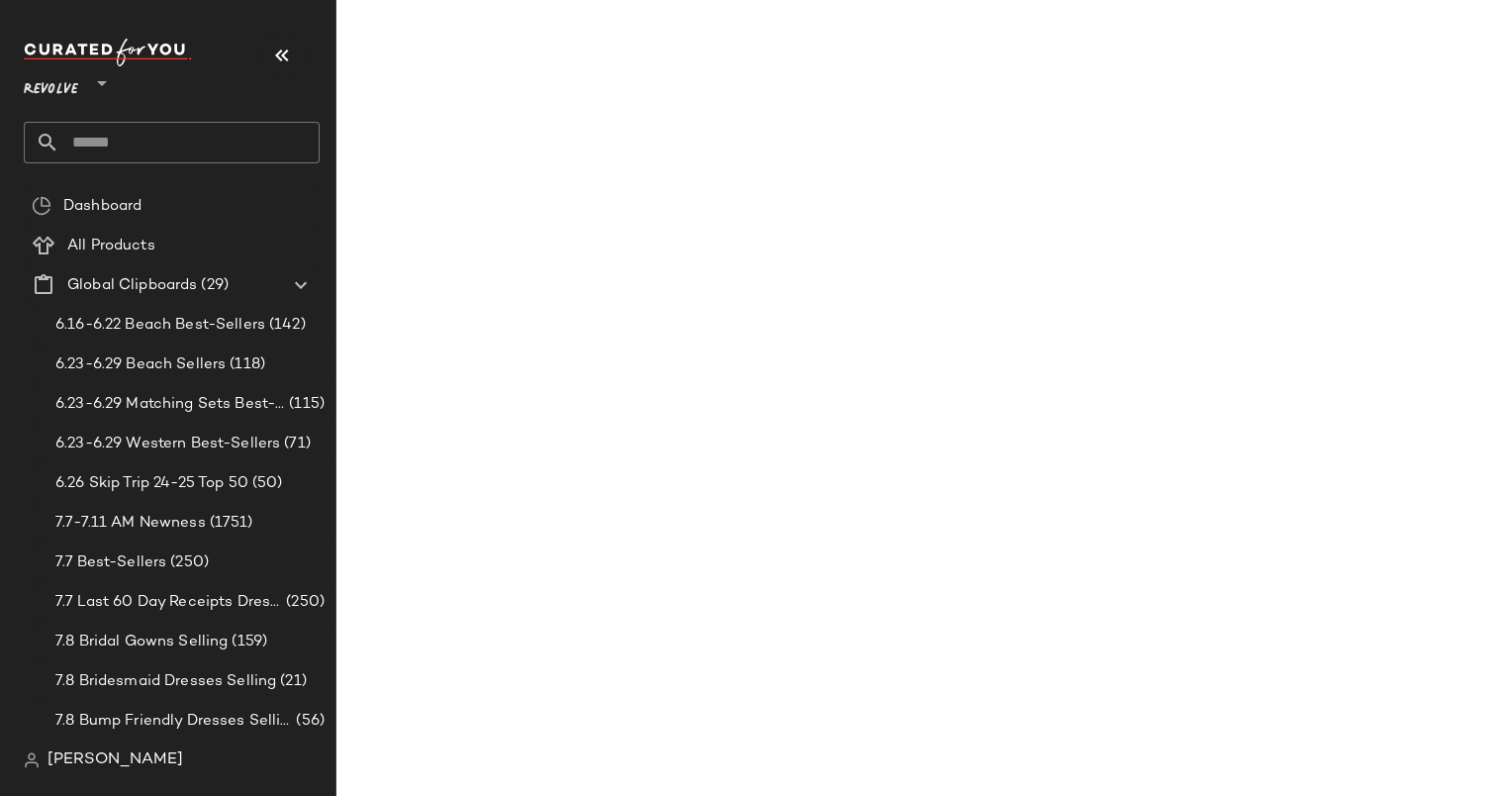 click 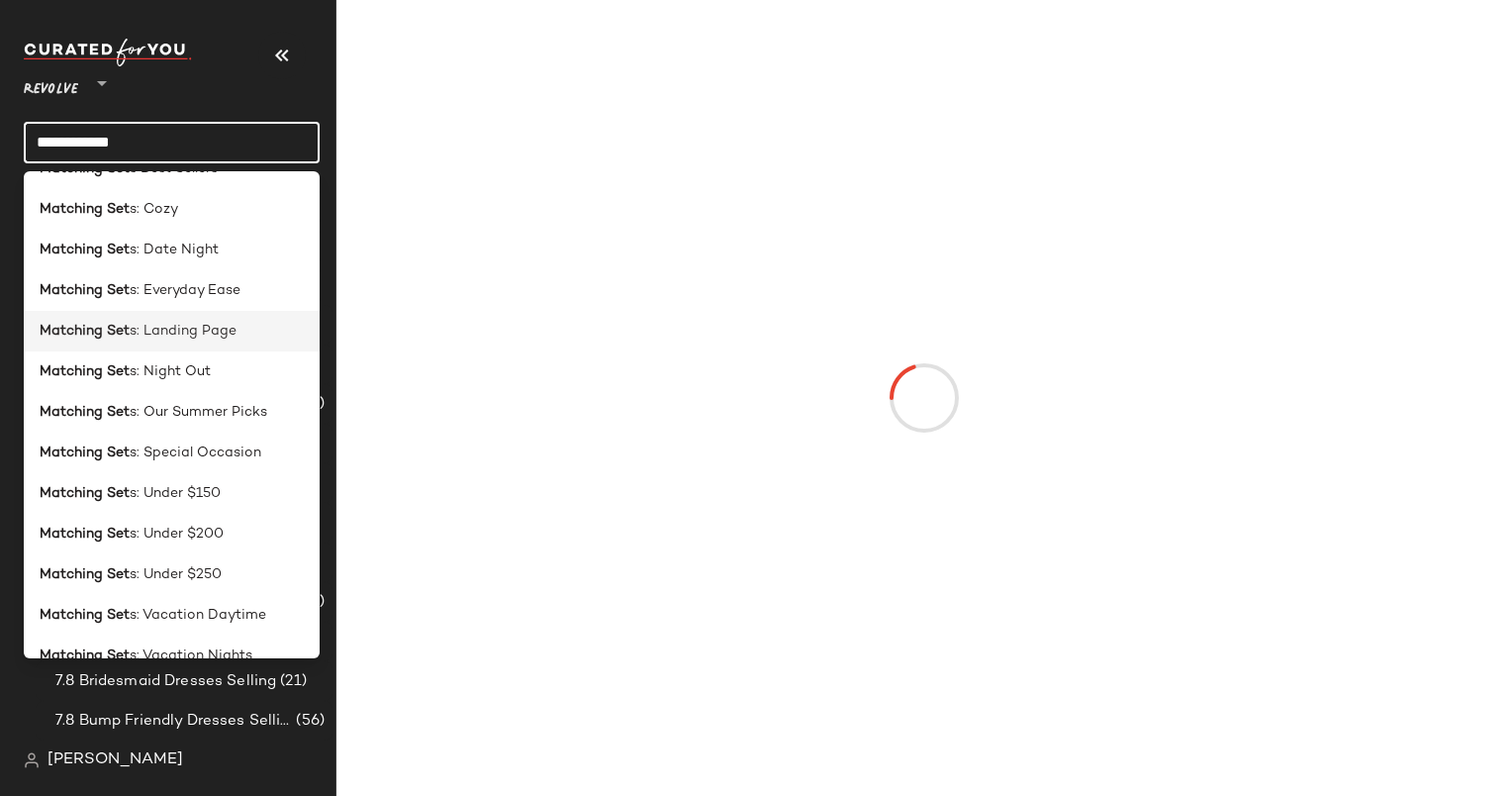 scroll, scrollTop: 466, scrollLeft: 0, axis: vertical 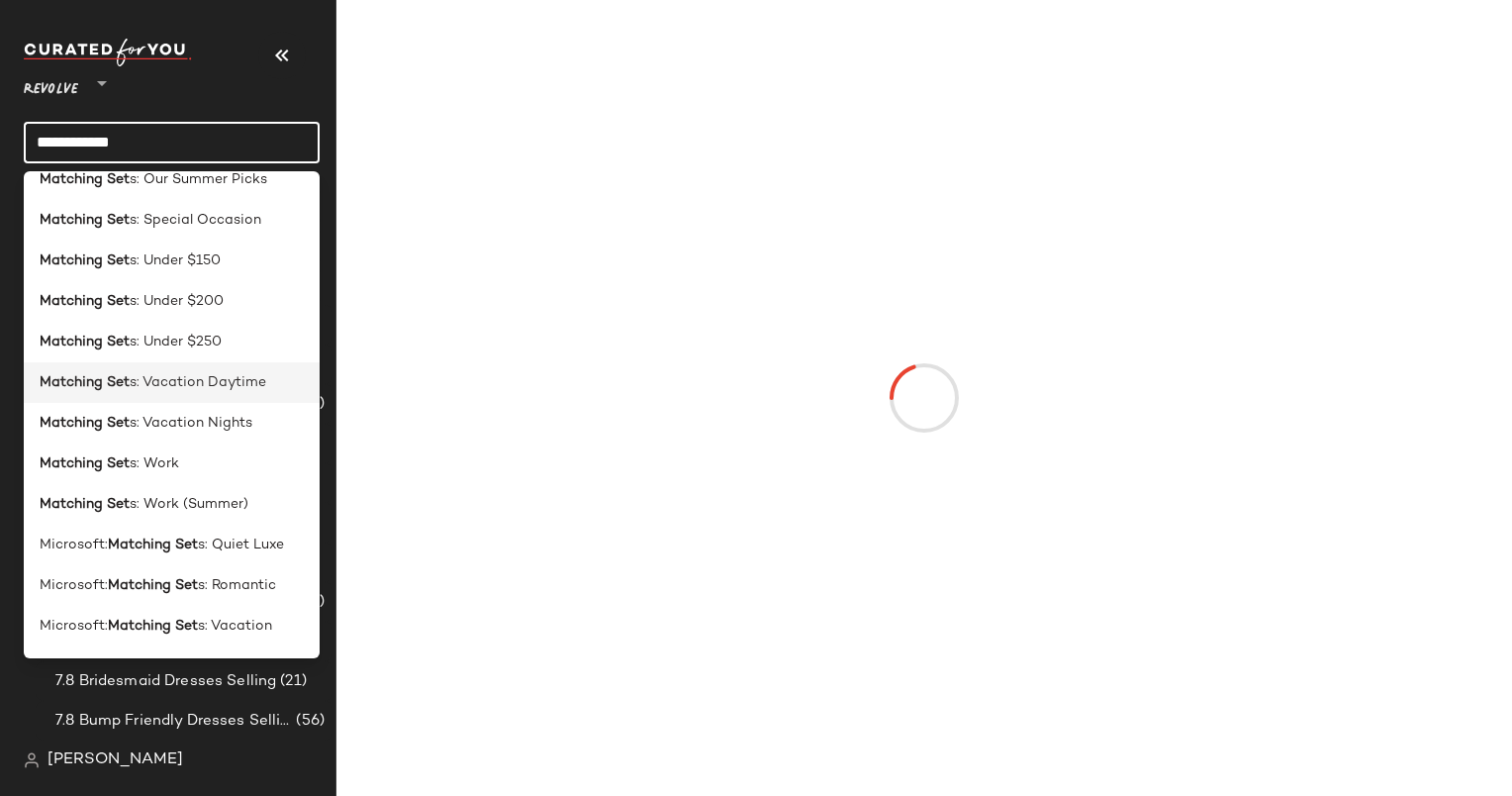 type on "**********" 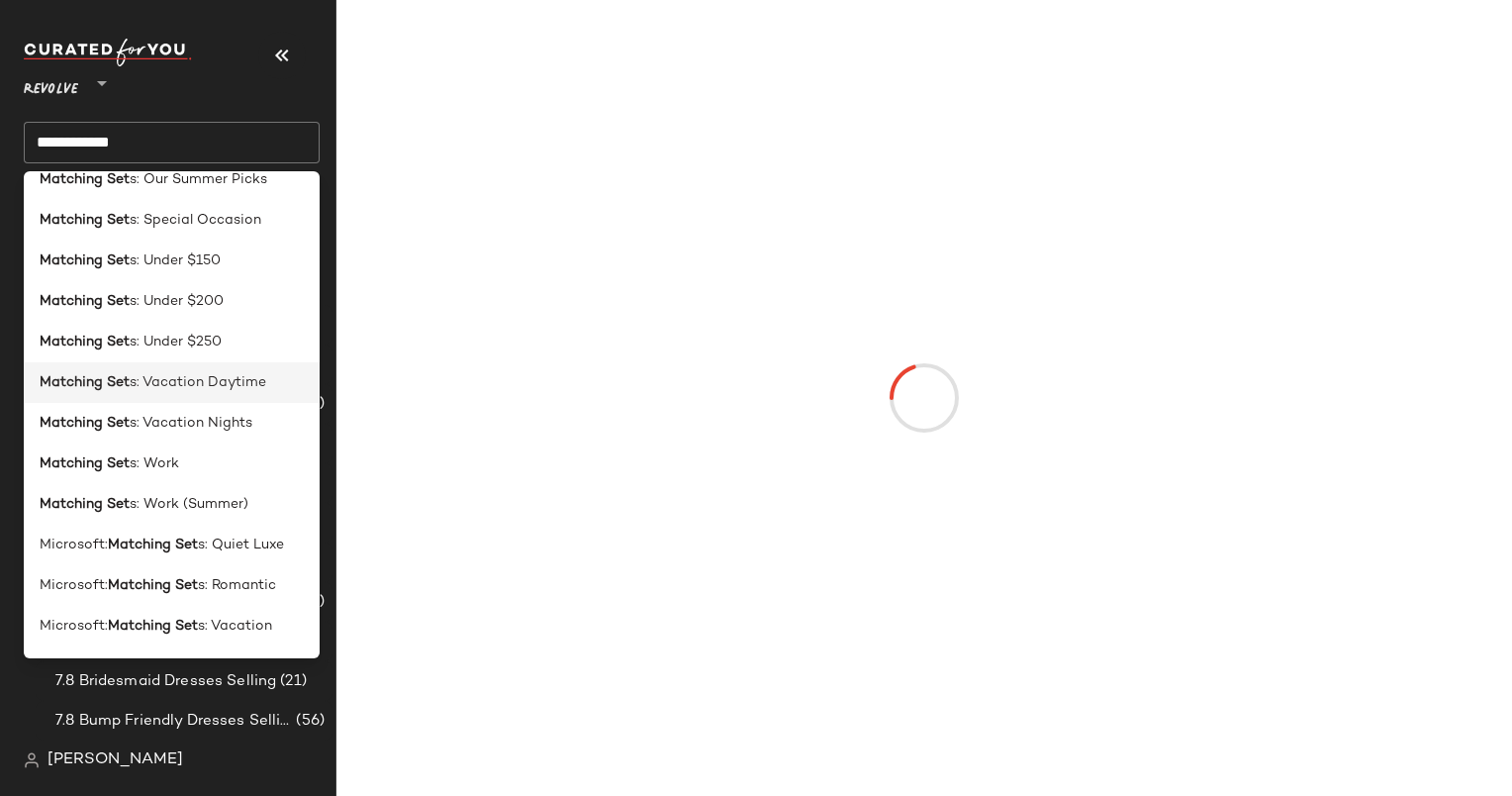 click on "Matching Set s: Vacation Daytime" 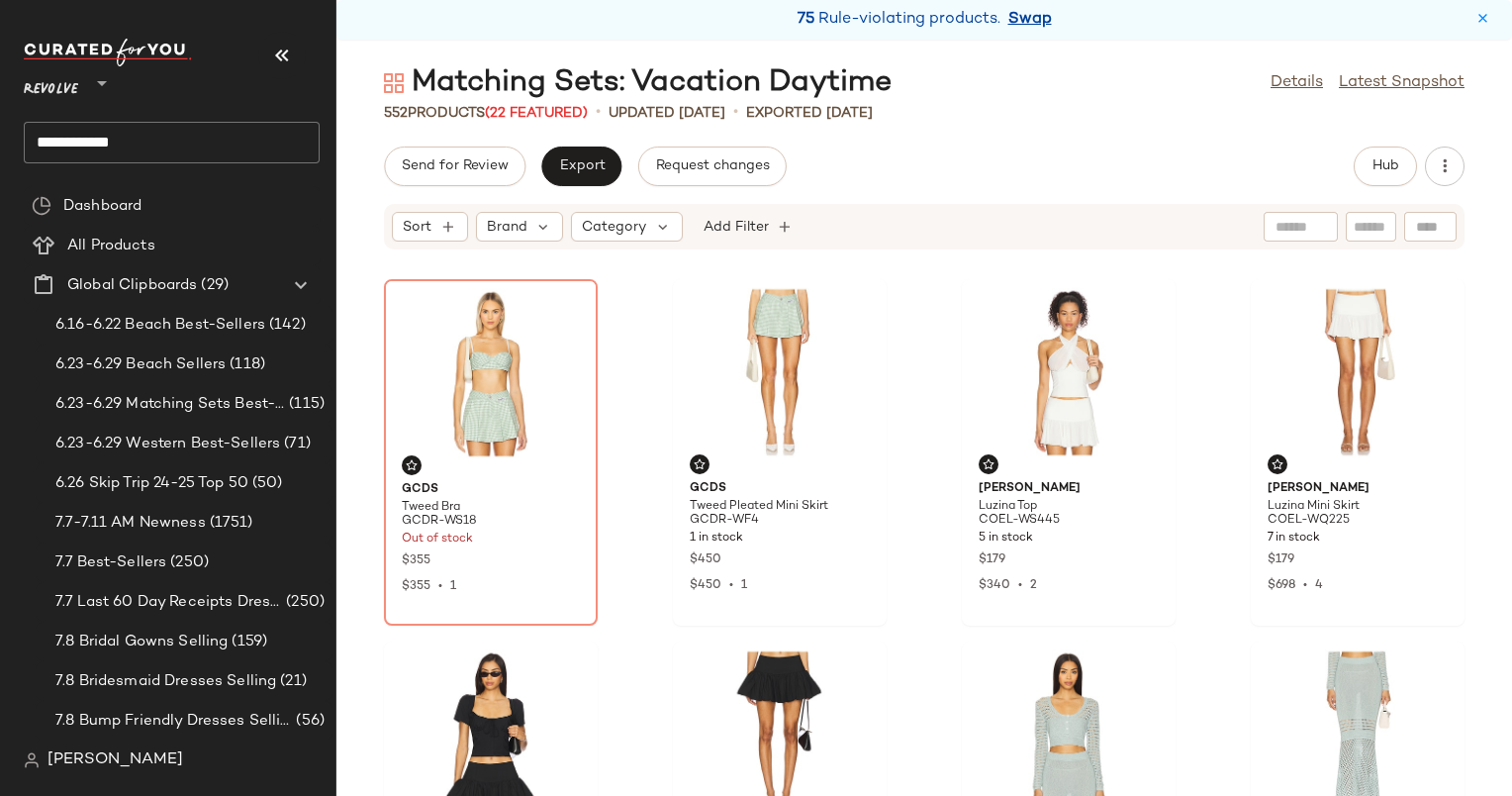 click on "Swap" at bounding box center [1030, 20] 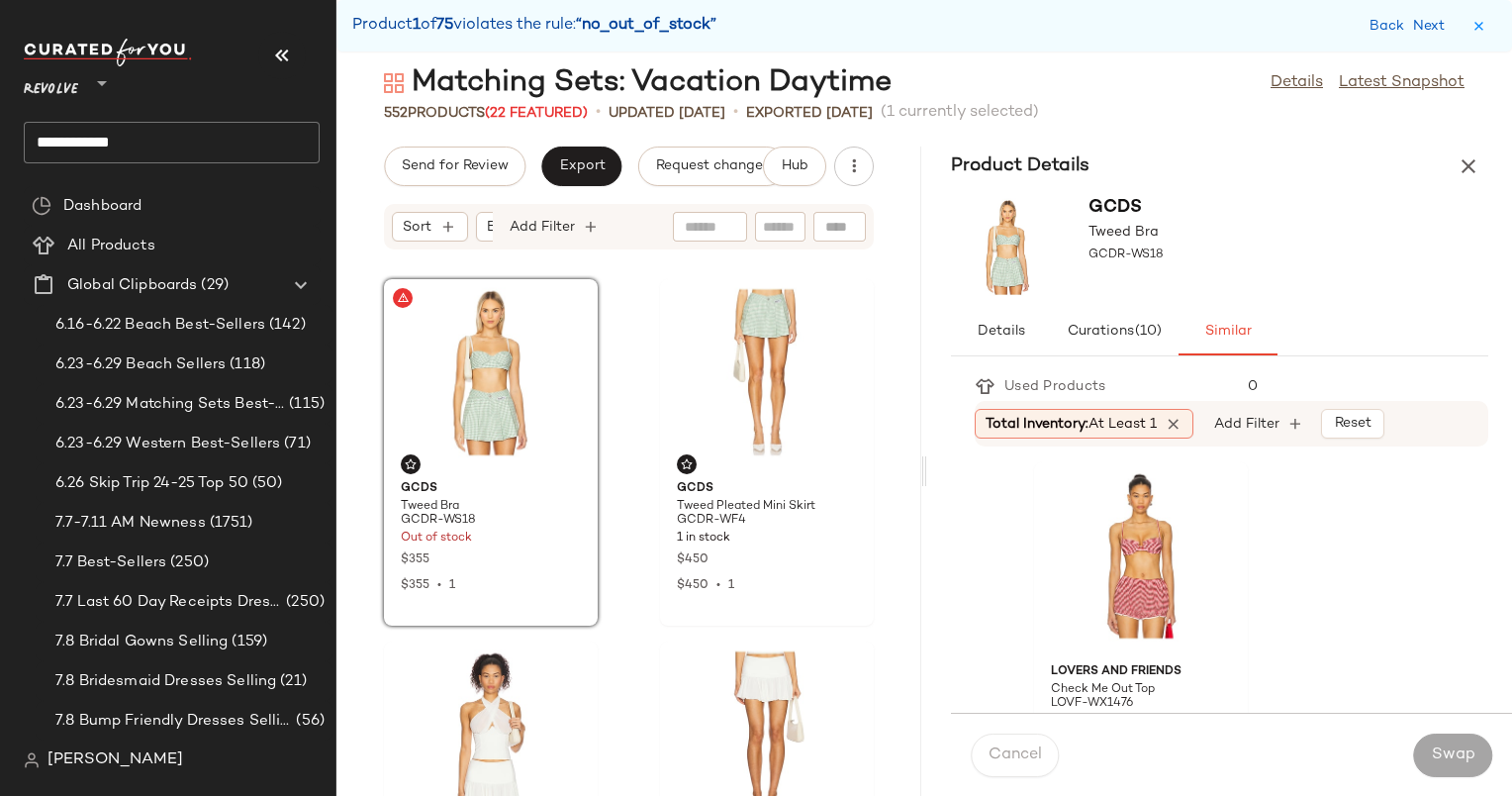 click on "Lovers and Friends Check Me Out Top LOVF-WX1476 1 in stock $98 Alexis Drita Top AXIS-WS451 16 in stock $325 L'AGENCE Castalia Bra Top LAGR-WS565 23 in stock $195 $936  •  5 LoveShackFancy Jessyn Tank LESH-WS346 8 Pre-Order Items $225 $225  •  1 Veronica Beard Jazmin Short VBRD-WF42 1 in stock $398 MATTHEW BRUCH Structured Bandeau Crop Top MBRU-WS69 2 in stock $295 ASTR the Label Kiona Top ASTR-WS466 35 in stock $98 $98  •  1 SER.O.YA Courtney Bra SERR-WI8 15 in stock $128 Azeeza Walton Top AZER-WS17 2 in stock $195 SIMKHAI Kai Bustier Romper JSKI-WR10 2 in stock $345 Alexis Dom Top AXIS-WS448 11 in stock $320 Amanda Uprichard x REVOLVE Kelso Shorts AMAN-WF248 2 in stock $172 SAYLOR Kasia Romper SAYR-WR142 26 in stock $242 Saudade Bliss Top SDAD-WS9 20 in stock $170 $170  •  1 BLANKNYC Gingham Bubble Short BLAN-WF144 3 in stock $88 $422  •  5 Susana Monaco Crop String Top SUSA-WS1685 53 Pre-Order Items $108 $216  •  2 WeWoreWhat Underwire Bra WWWR-WI74 20 in stock $69 DELFI Dulci Set DELR-WR6 $448" 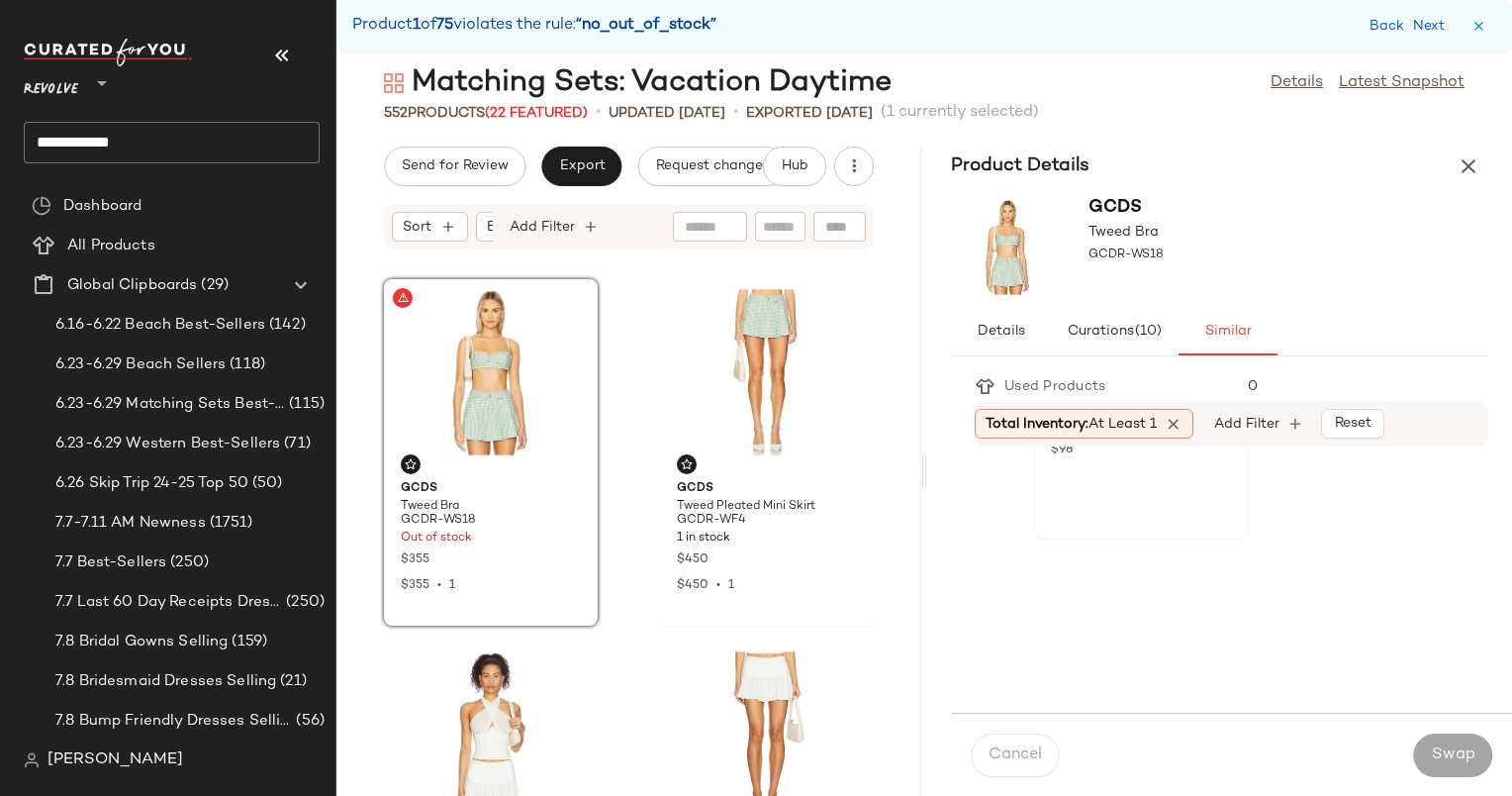 scroll, scrollTop: 0, scrollLeft: 0, axis: both 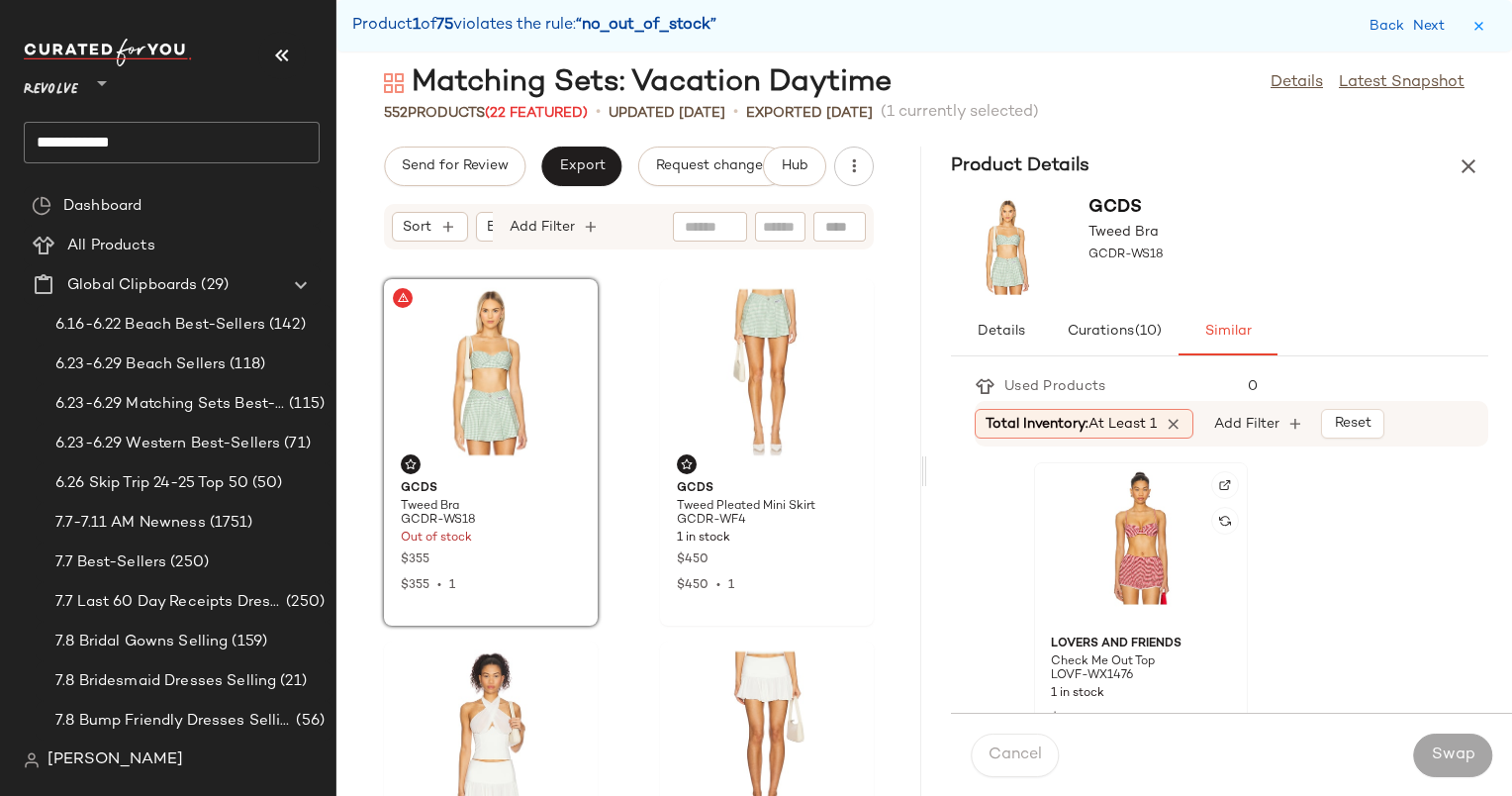 click 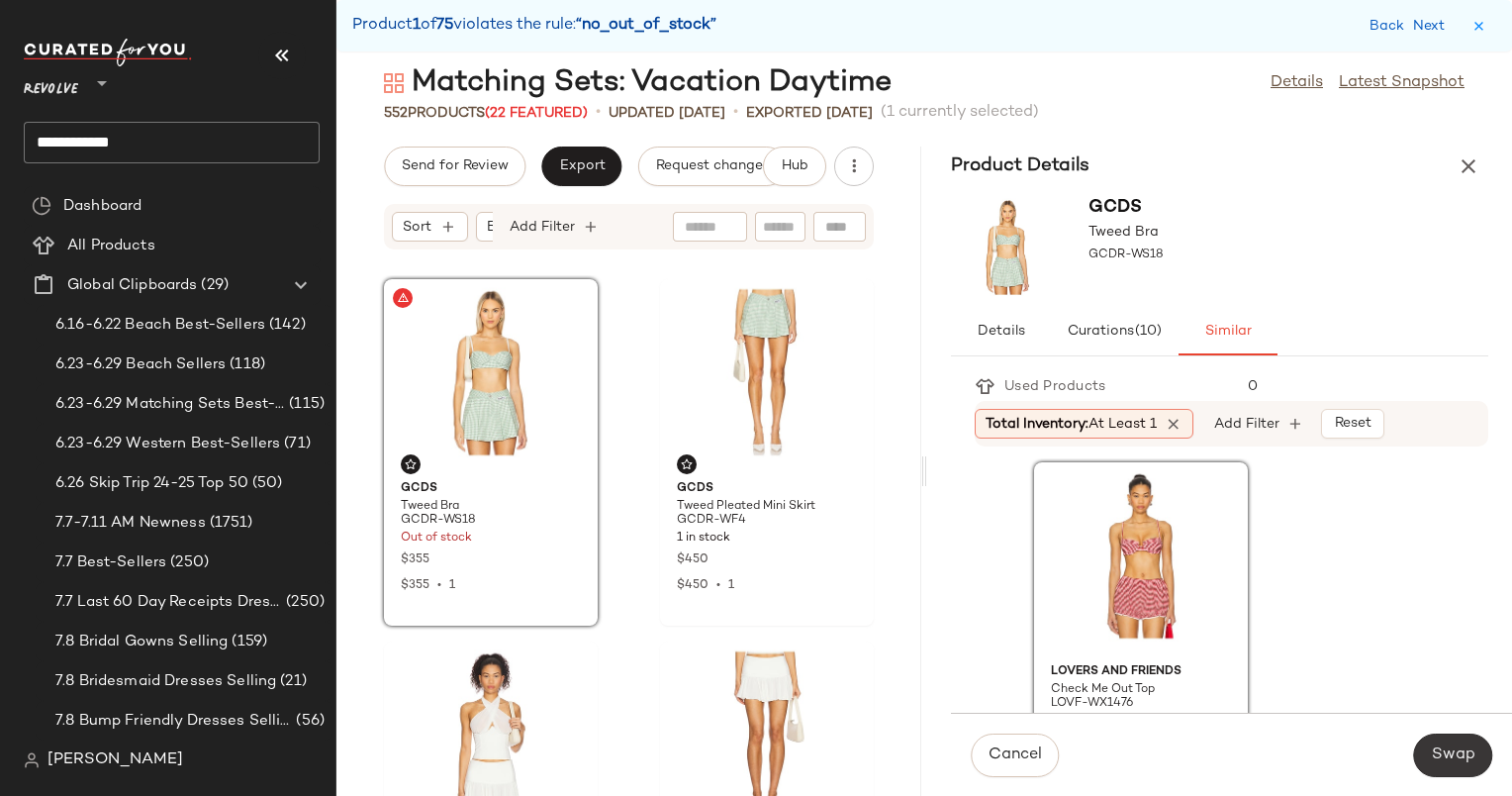 click on "Swap" 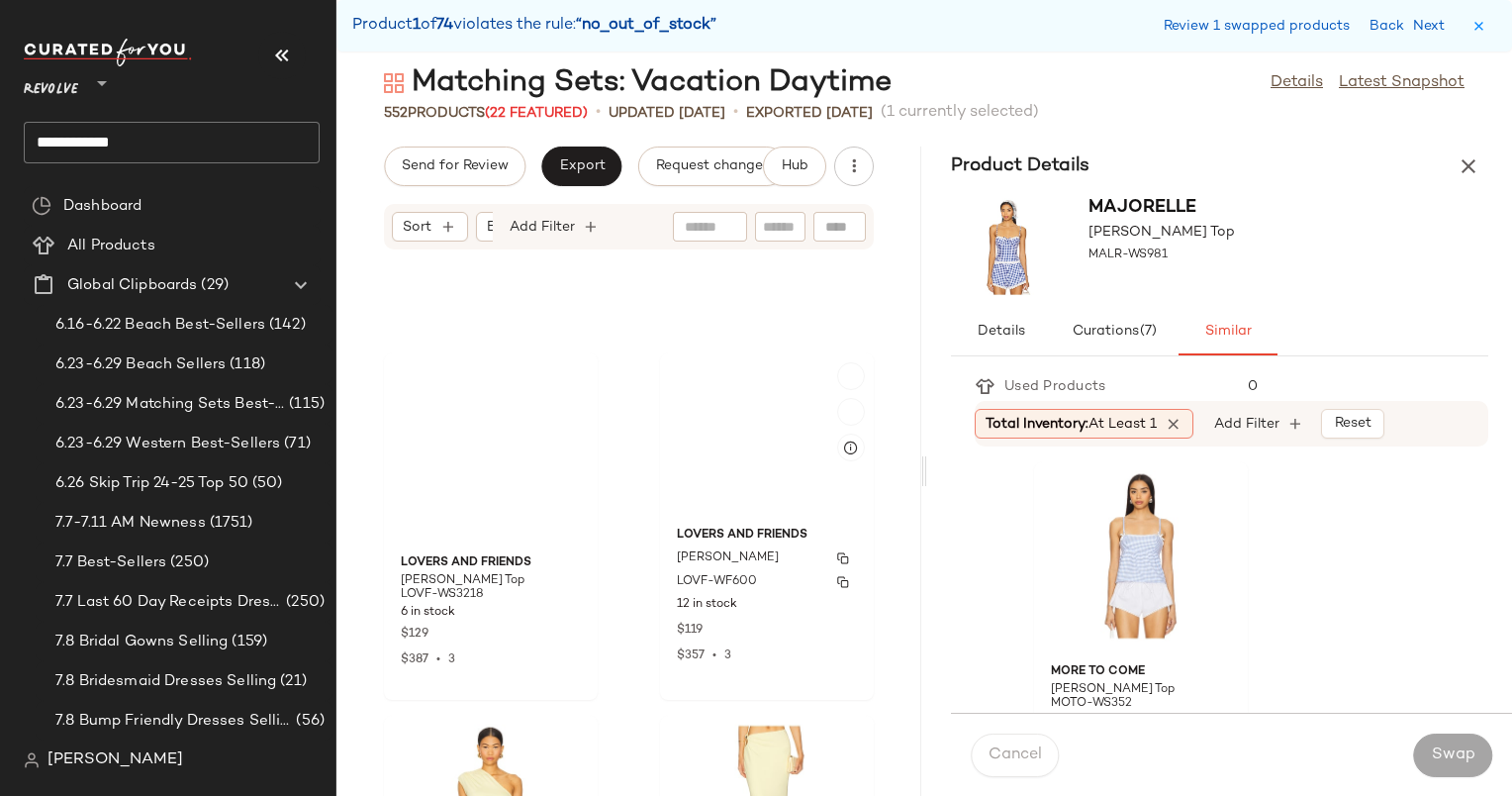 scroll, scrollTop: 4262, scrollLeft: 0, axis: vertical 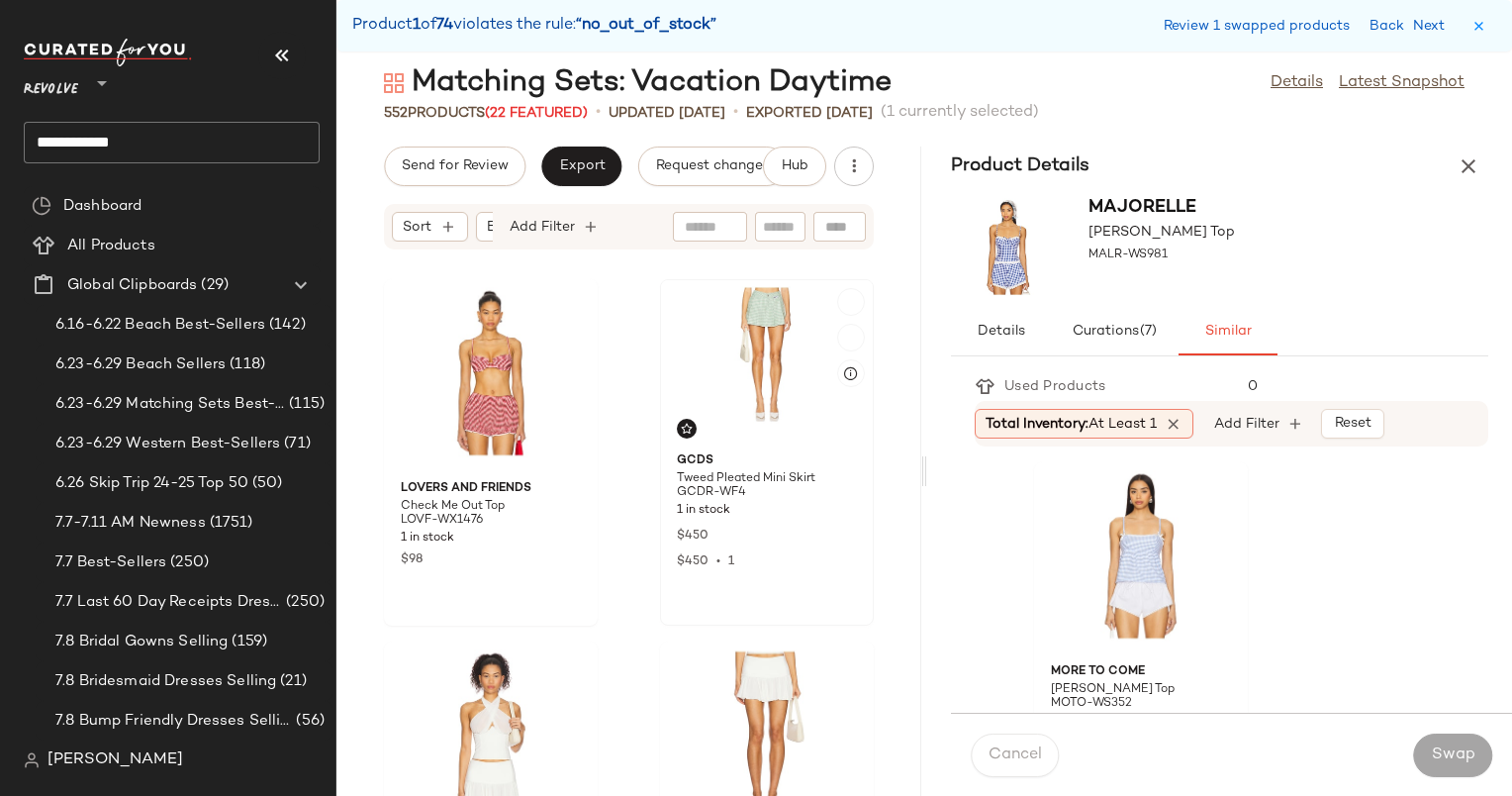 click 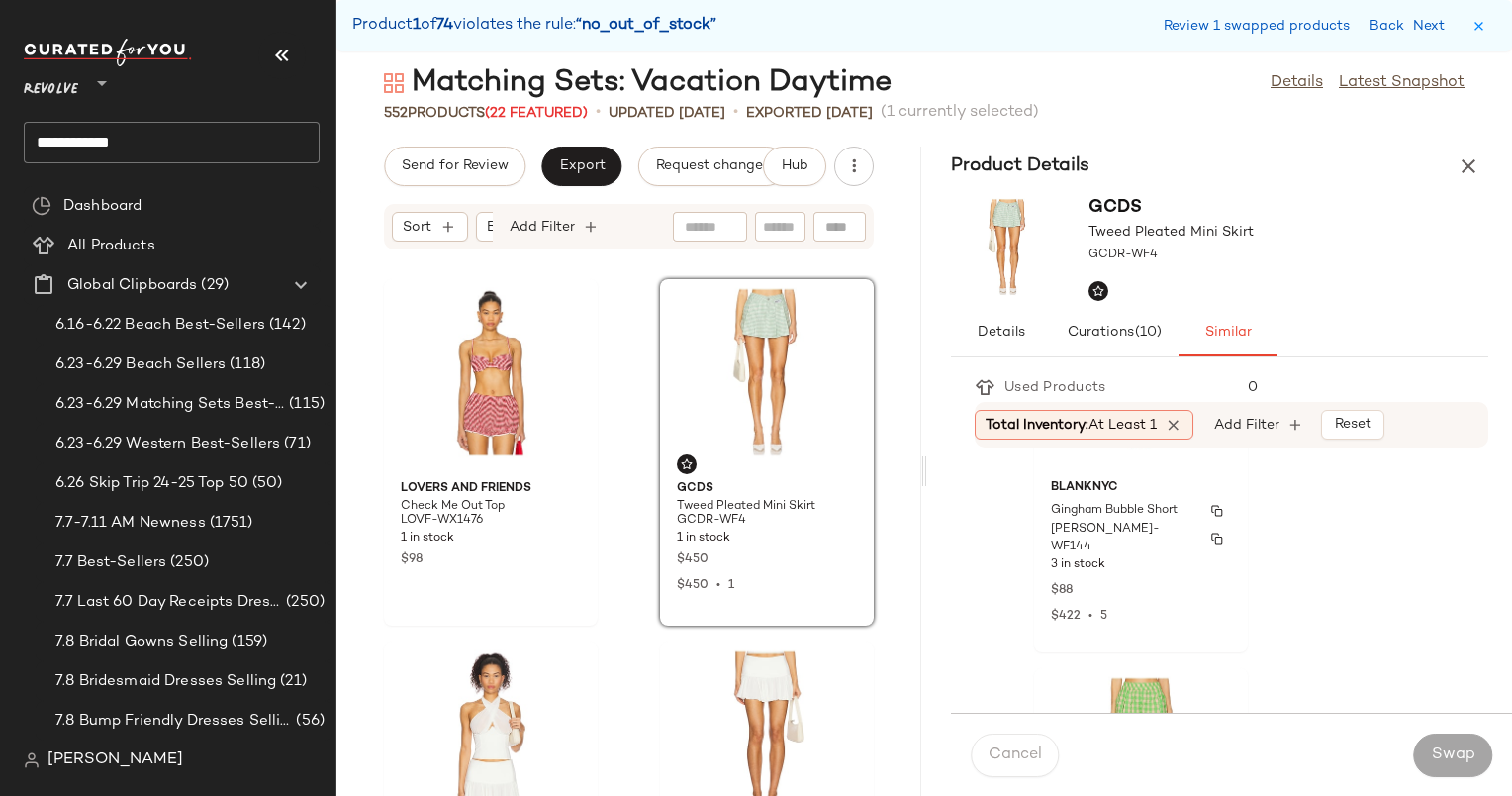 scroll, scrollTop: 525, scrollLeft: 0, axis: vertical 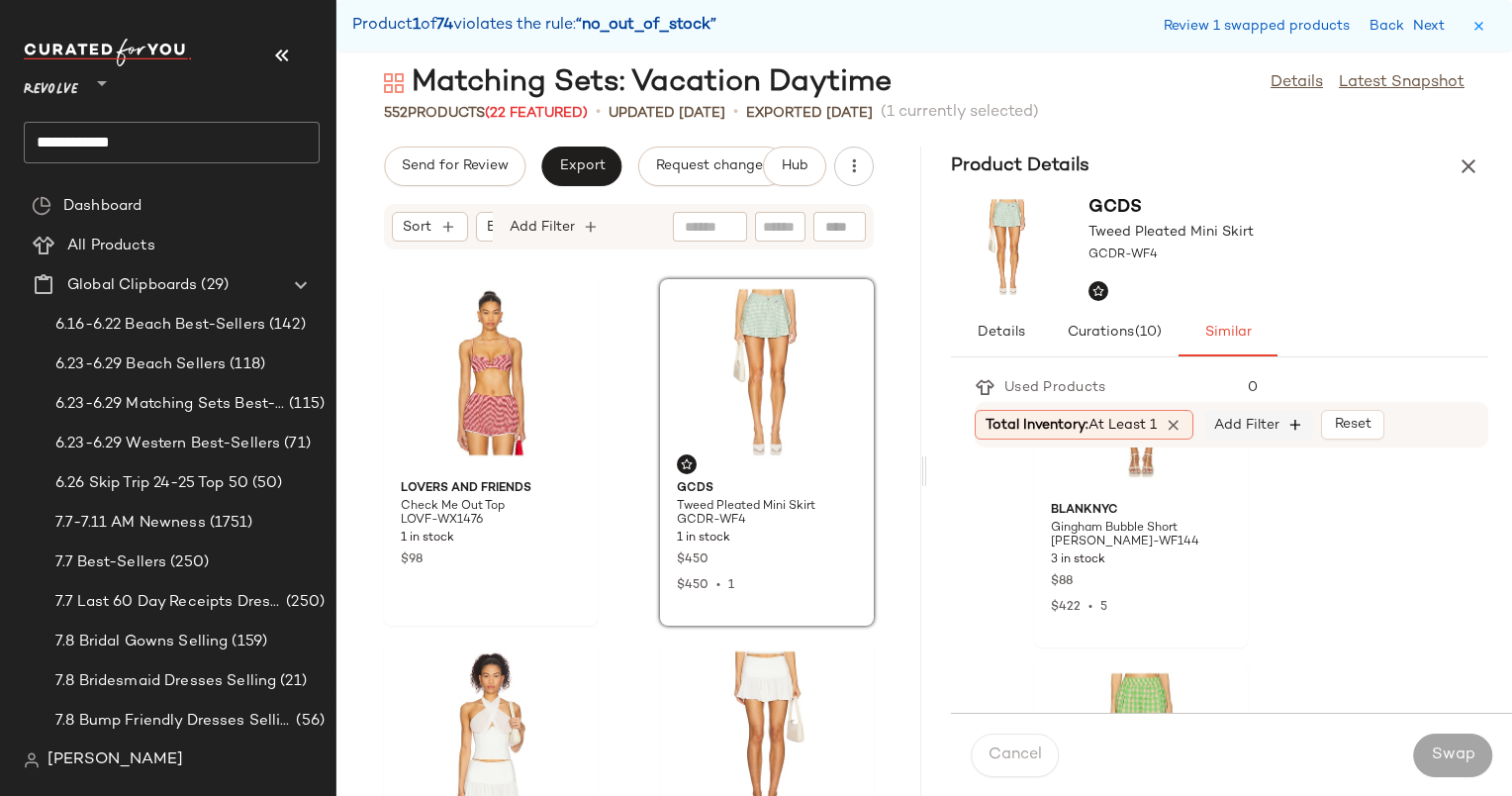 click at bounding box center (1296, 425) 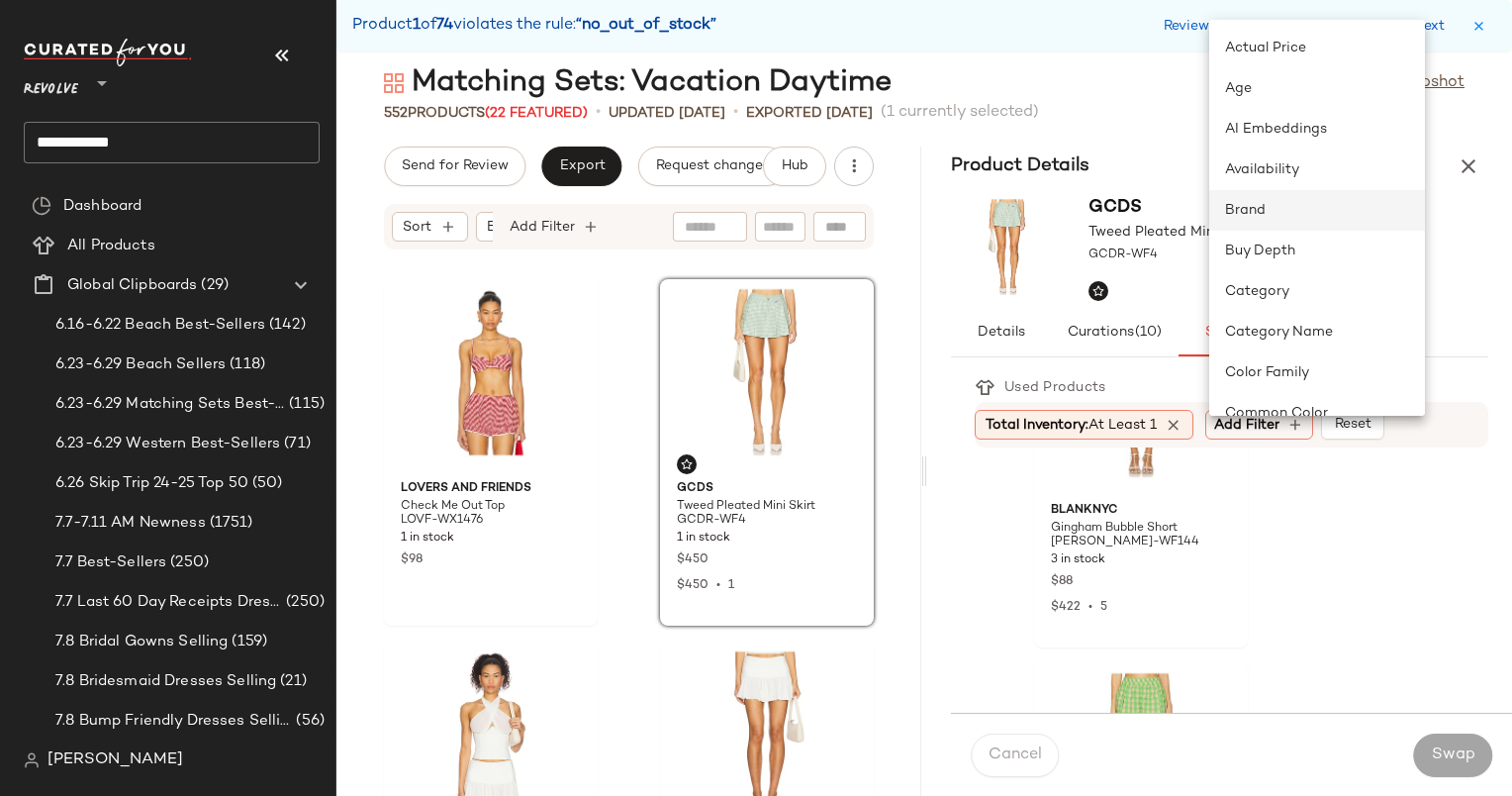 click on "Brand" 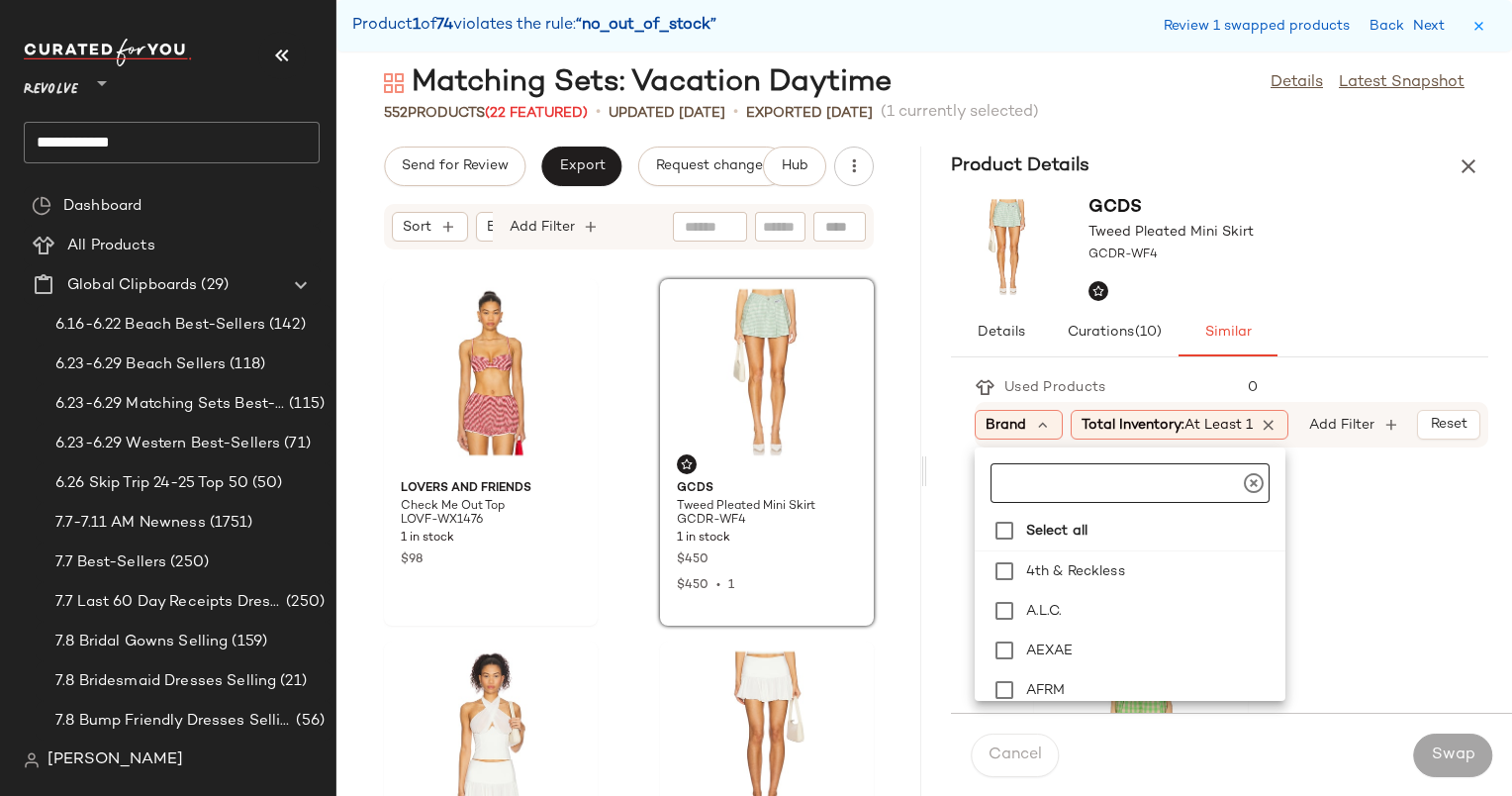 click 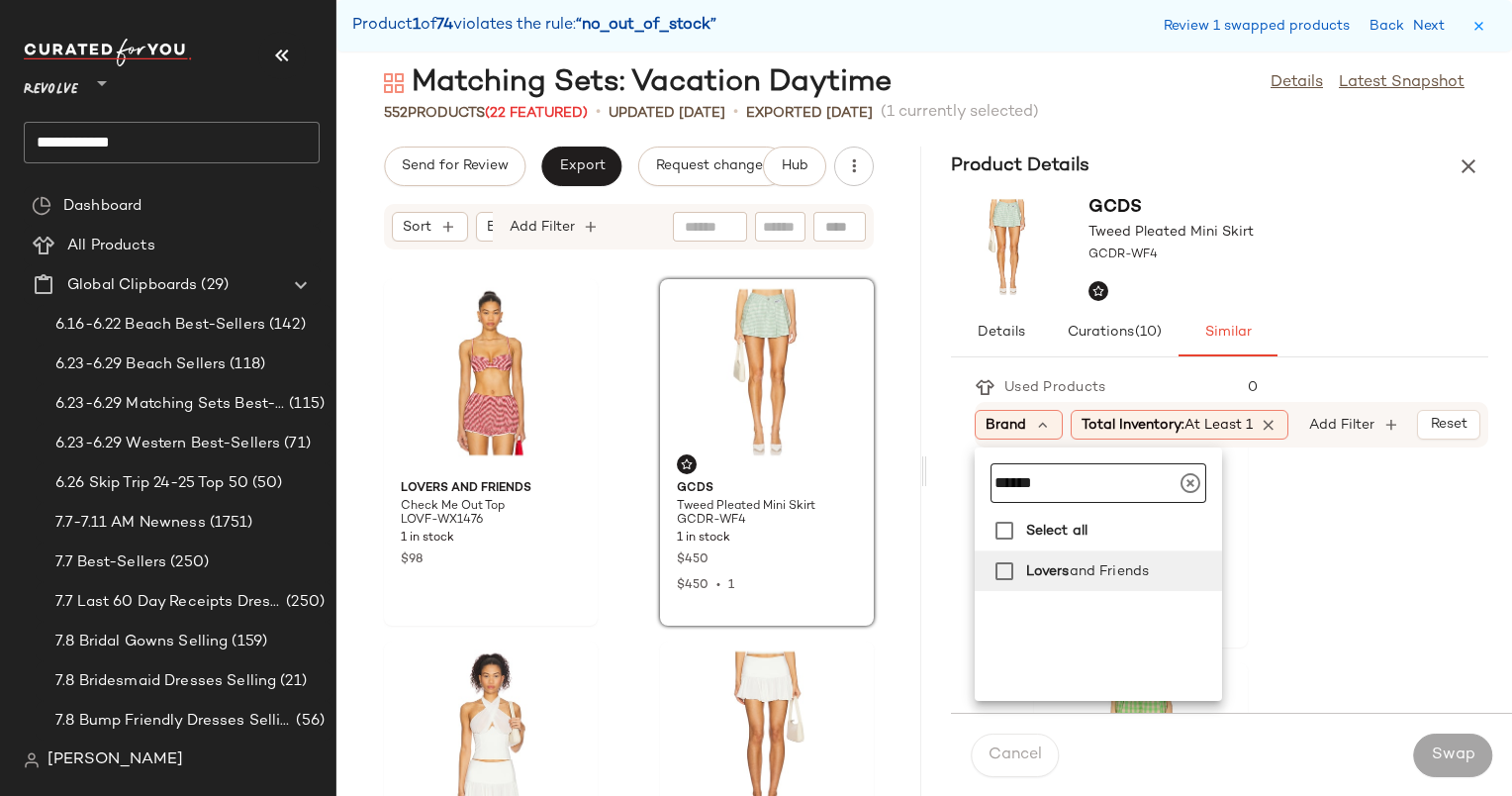 type on "******" 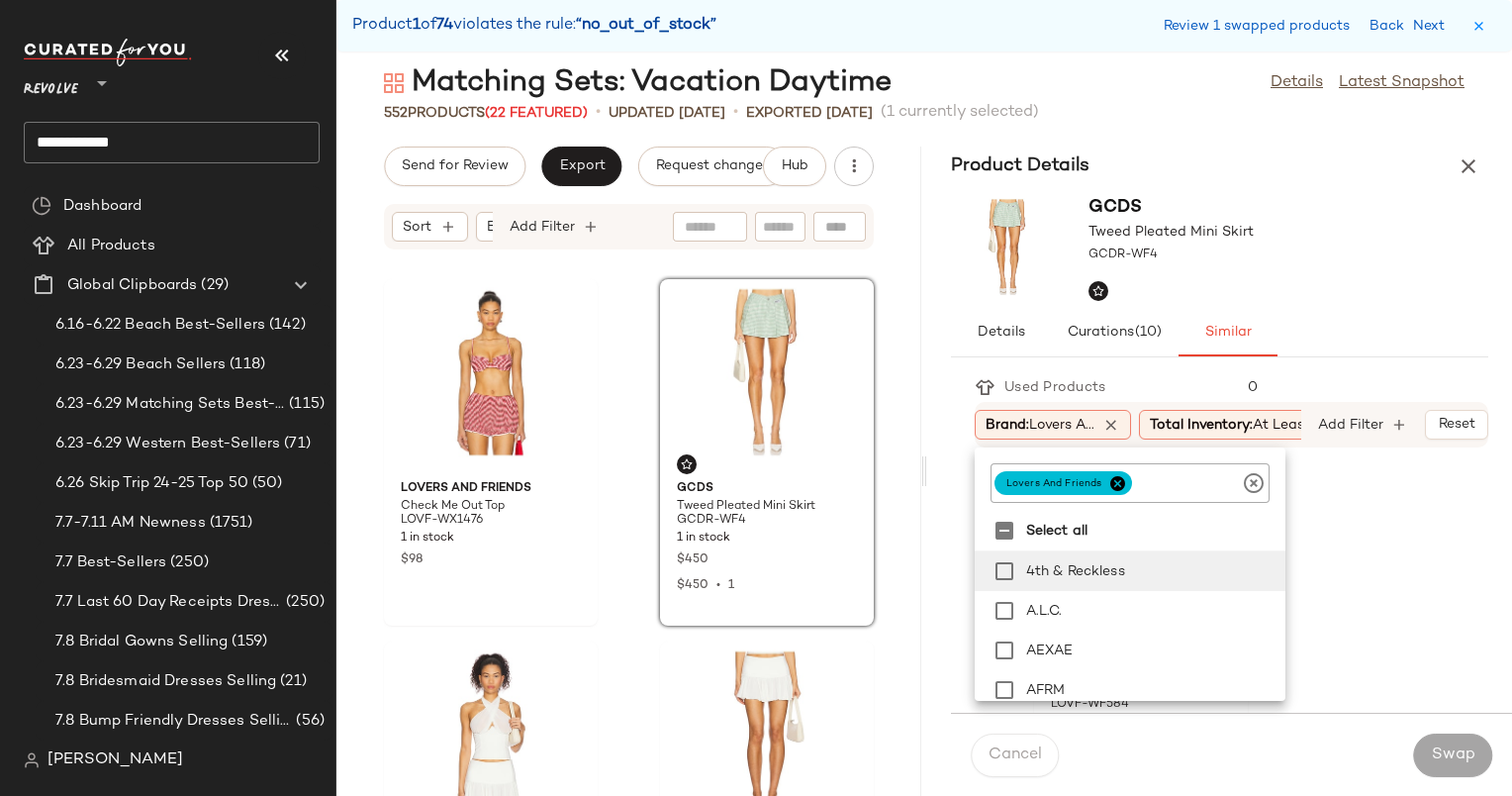 click on "Used Products  0 Brand:   Lovers a... Total Inventory:   At least 1 Add Filter   Reset  Lovers and Friends Keila Skort LOVF-WF584 1 in stock $178 Lovers and Friends Ruby Short LOVF-WF571 3 in stock $98 Lovers and Friends Balle Short LOVF-WF546 5 in stock $179 Lovers and Friends Caren Short LOVF-WF567 1 in stock $118 $118  •  1 Lovers and Friends Nysa Linen Short LOVF-WF580 1 in stock $169 Lovers and Friends Lena Knit Short LOVF-WF574 17 in stock $128 Lovers and Friends Taylen Mini Skirt LOVF-WQ934 38 in stock $139 Lovers and Friends Micah Skort LOVF-WF614 137 in stock $169 Lovers and Friends Sean Mini Skirt LOVF-WQ729 108 in stock $168 Lovers and Friends Sabrina Skort LOVF-WF612 92 in stock $129 Lovers and Friends June Short LOVF-WF536 3 in stock $139 Lovers and Friends Zyla Mini Skirt LOVF-WQ947 18 in stock $138 Lovers and Friends Reid Mini Skirt LOVF-WQ969 69 in stock $188 $188  •  1 Lovers and Friends Valerie Short LOVF-WF561 23 in stock $129 Lovers and Friends Ren Mini Skirt LOVF-WQ939 22 in stock" 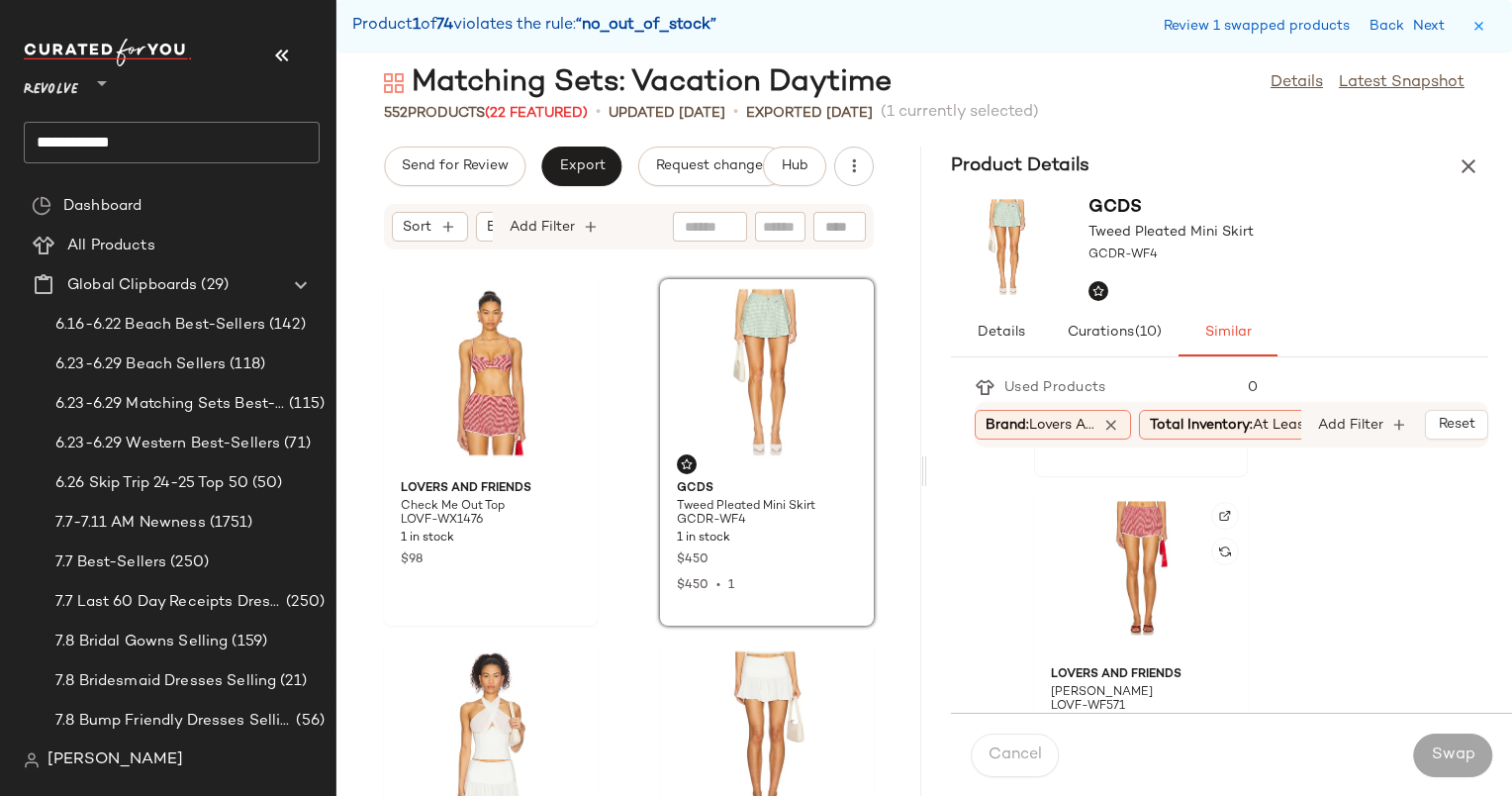 scroll, scrollTop: 410, scrollLeft: 0, axis: vertical 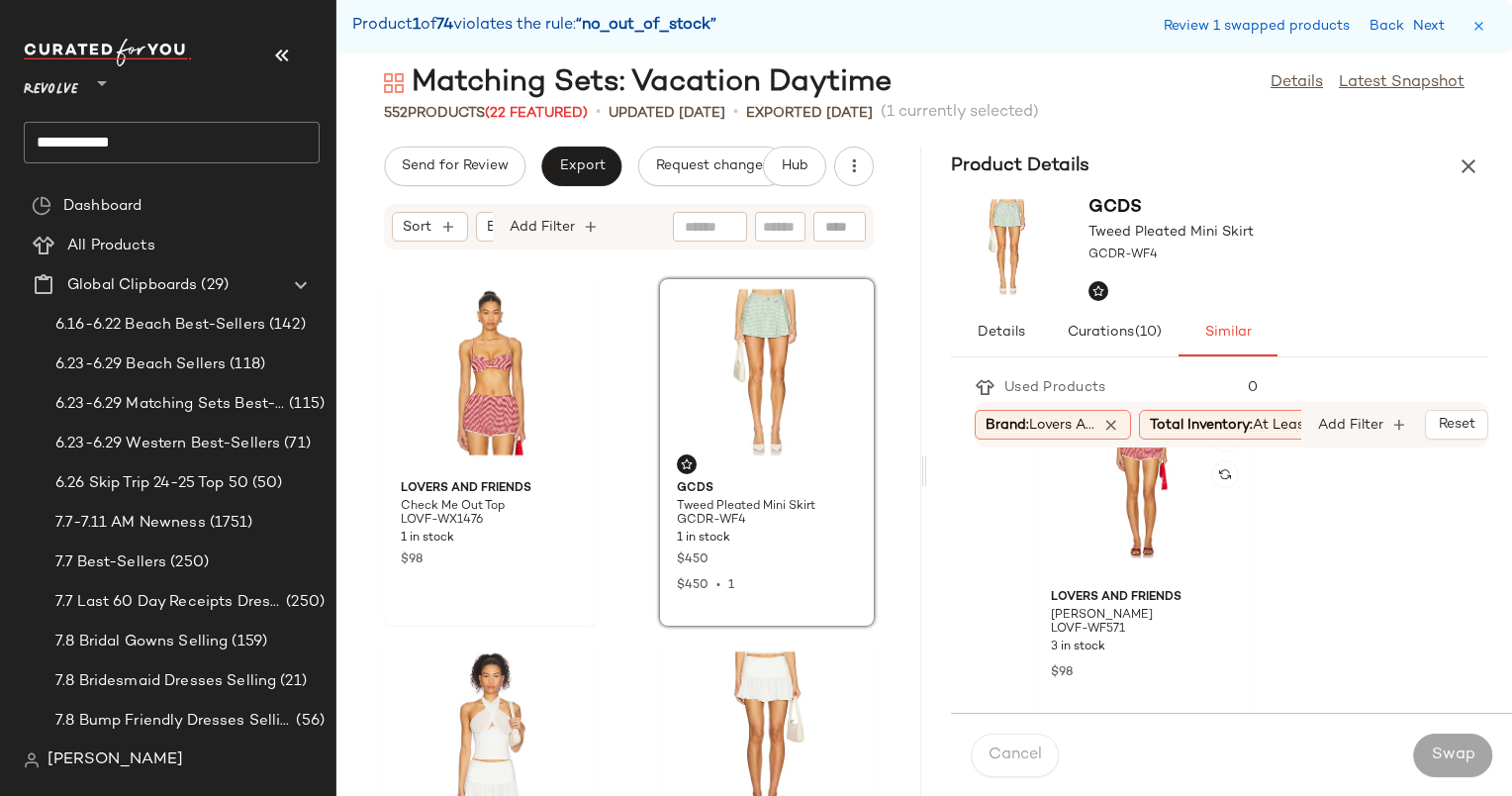 click 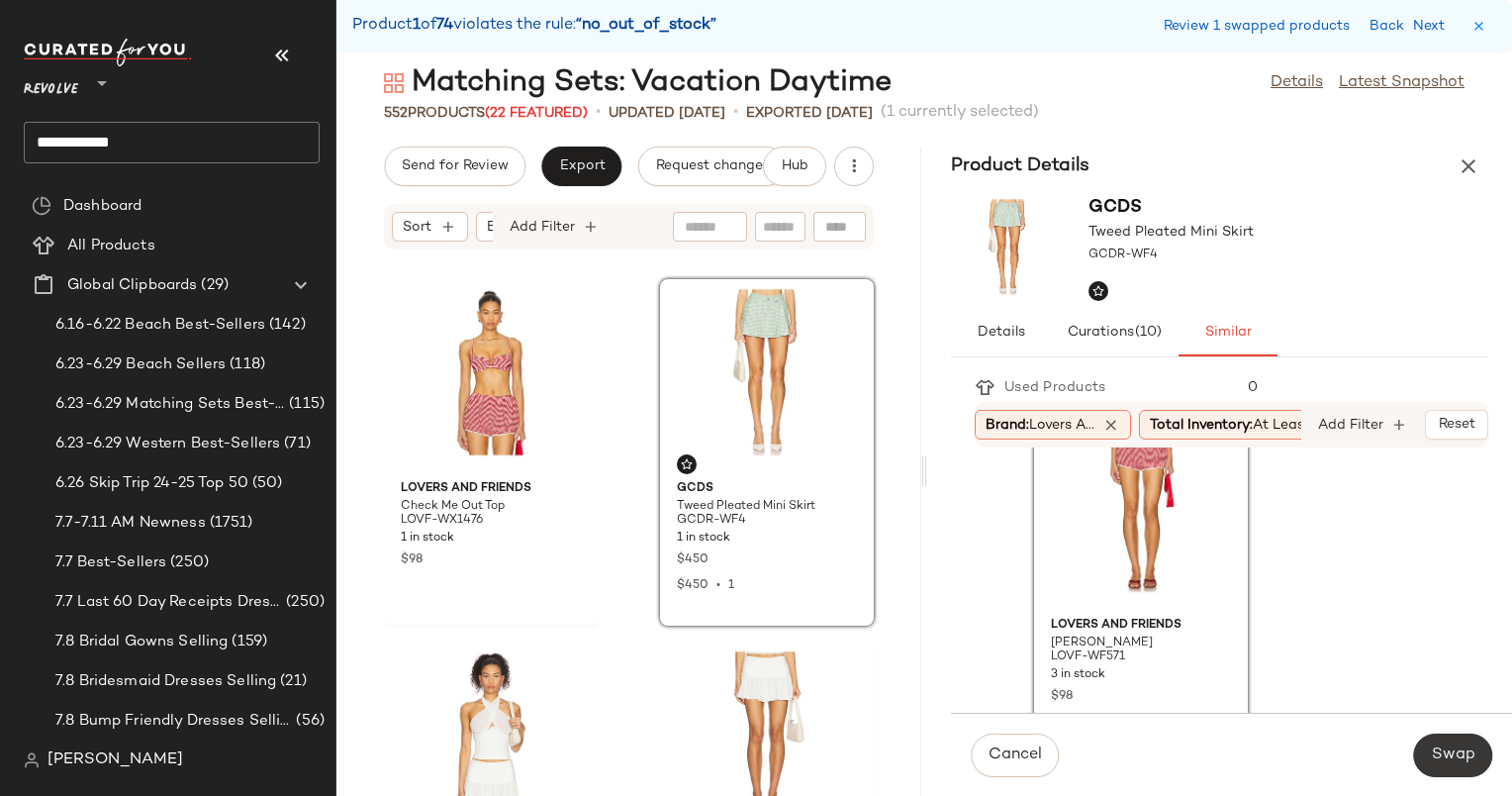 click on "Swap" 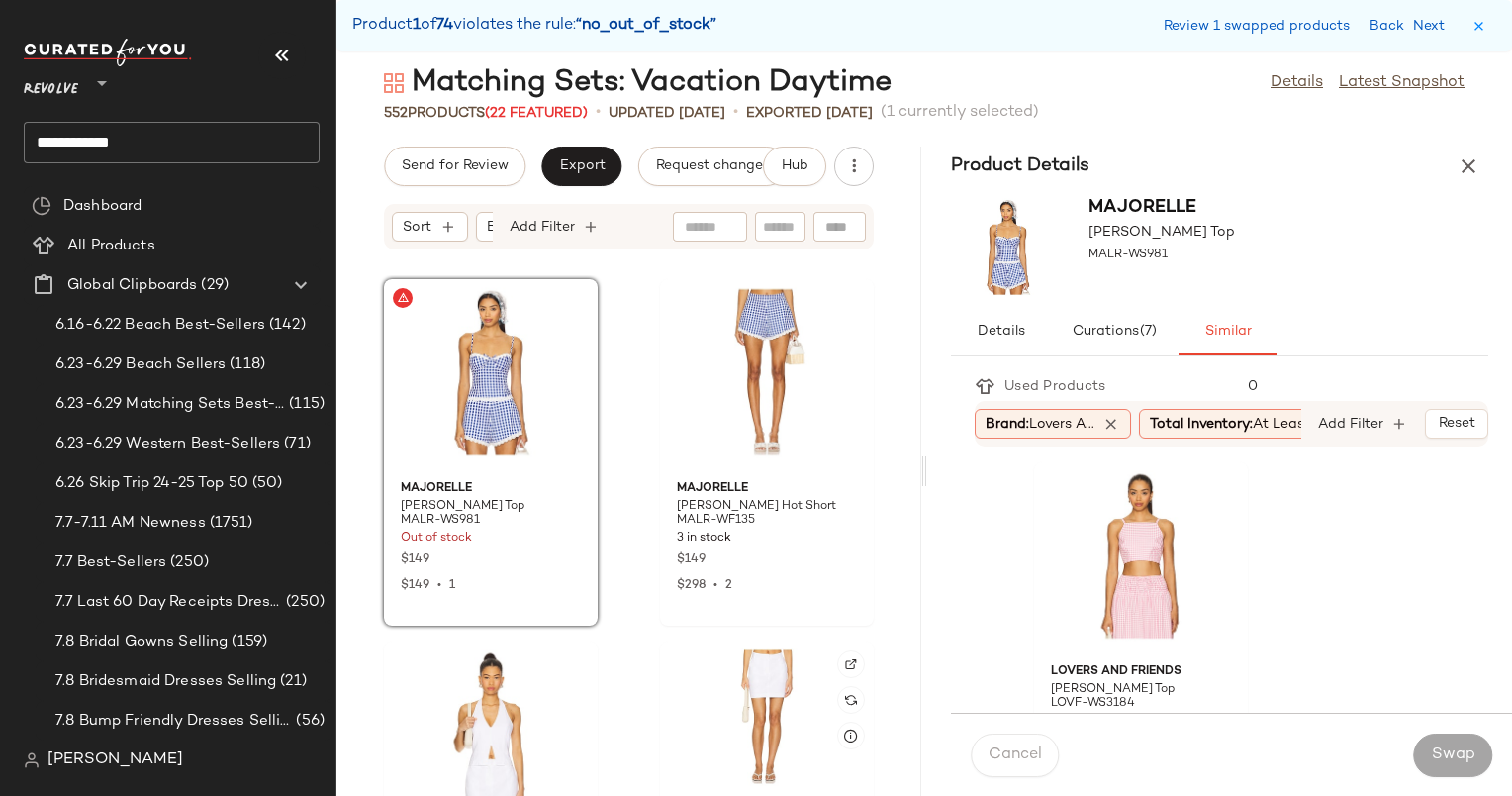 scroll, scrollTop: 6177, scrollLeft: 0, axis: vertical 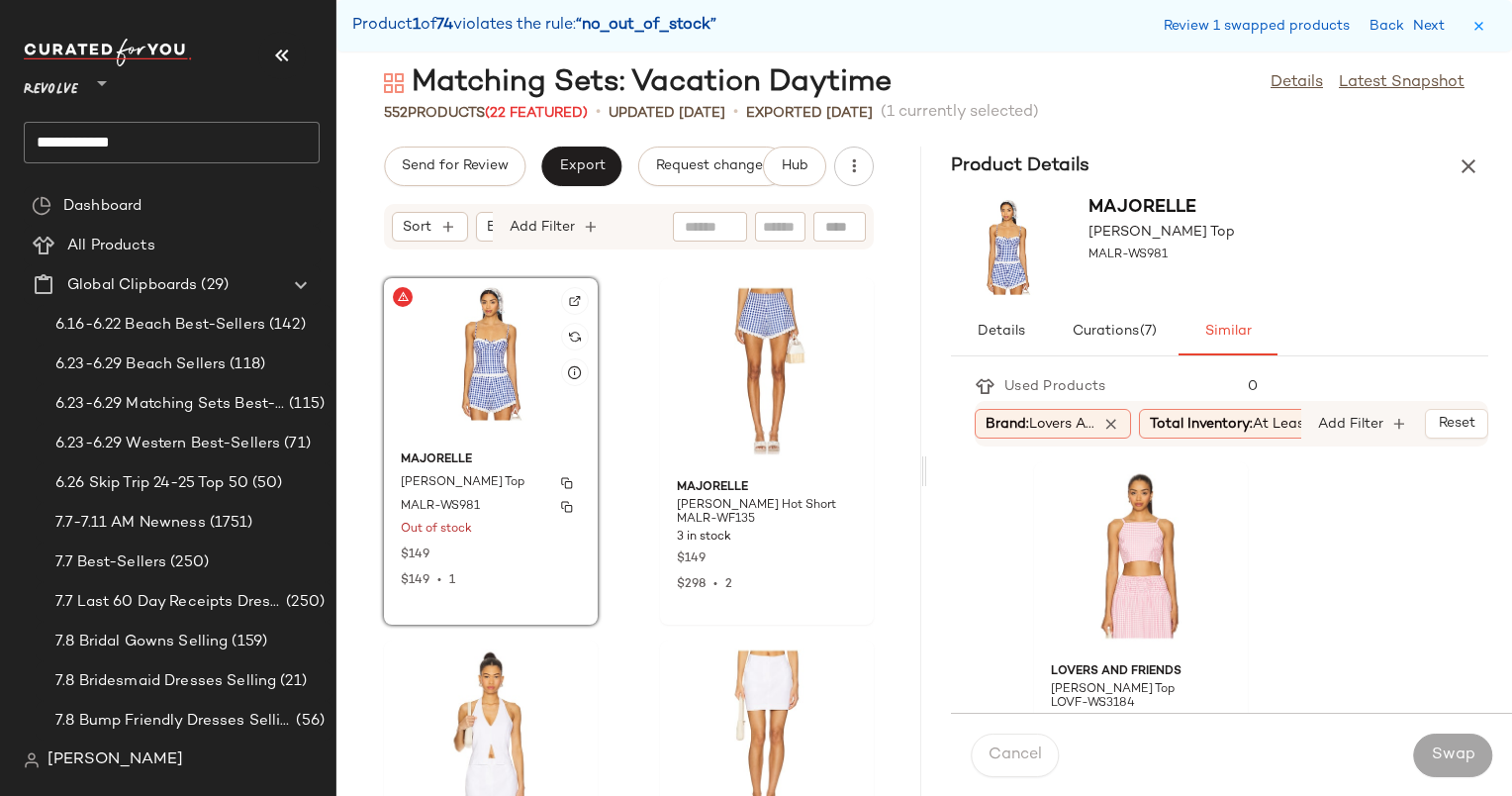 click on "MAJORELLE" at bounding box center (491, 460) 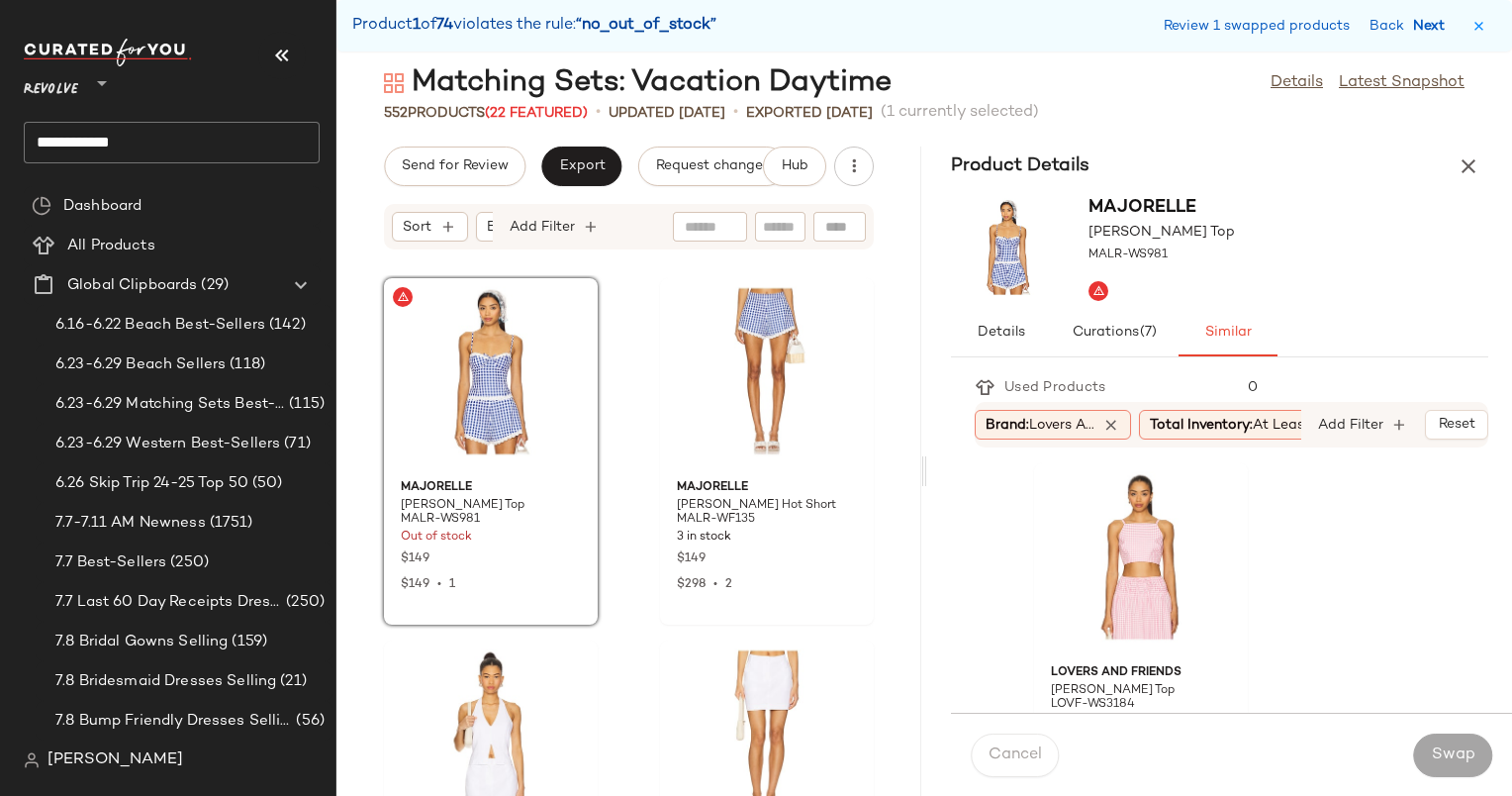 click on "Next" at bounding box center (1433, 26) 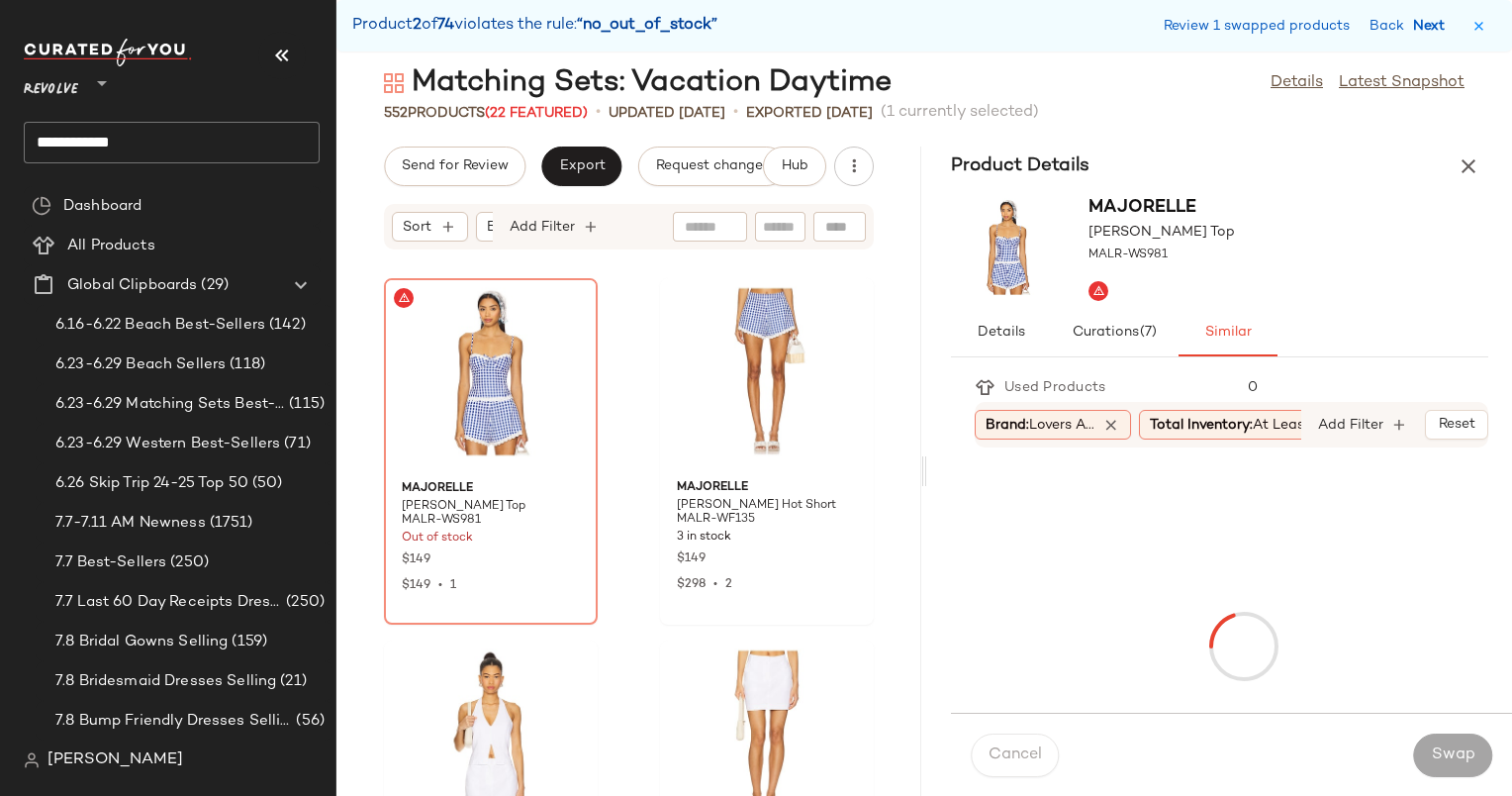 scroll, scrollTop: 6885, scrollLeft: 0, axis: vertical 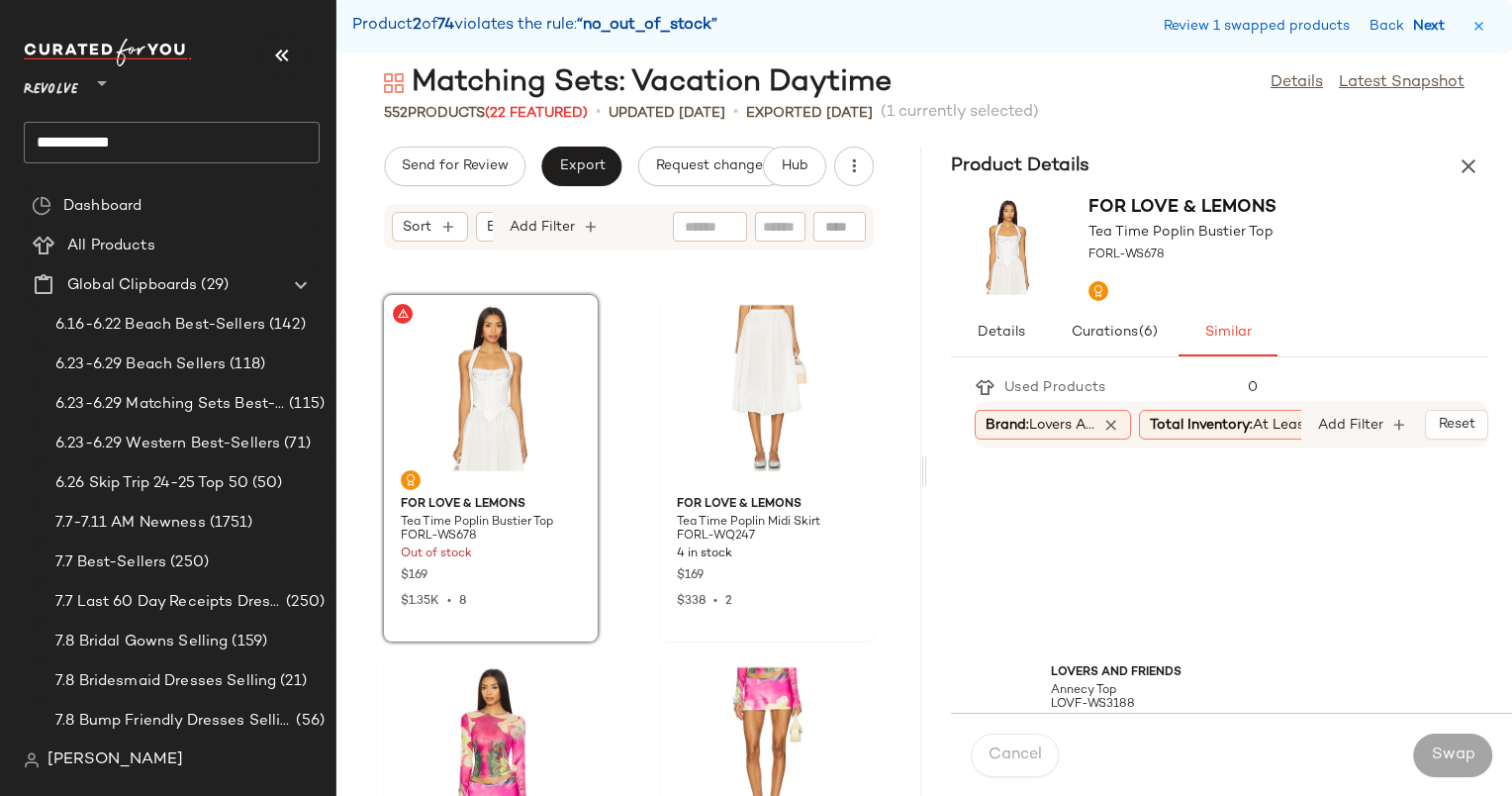 click on "Next" at bounding box center (1433, 26) 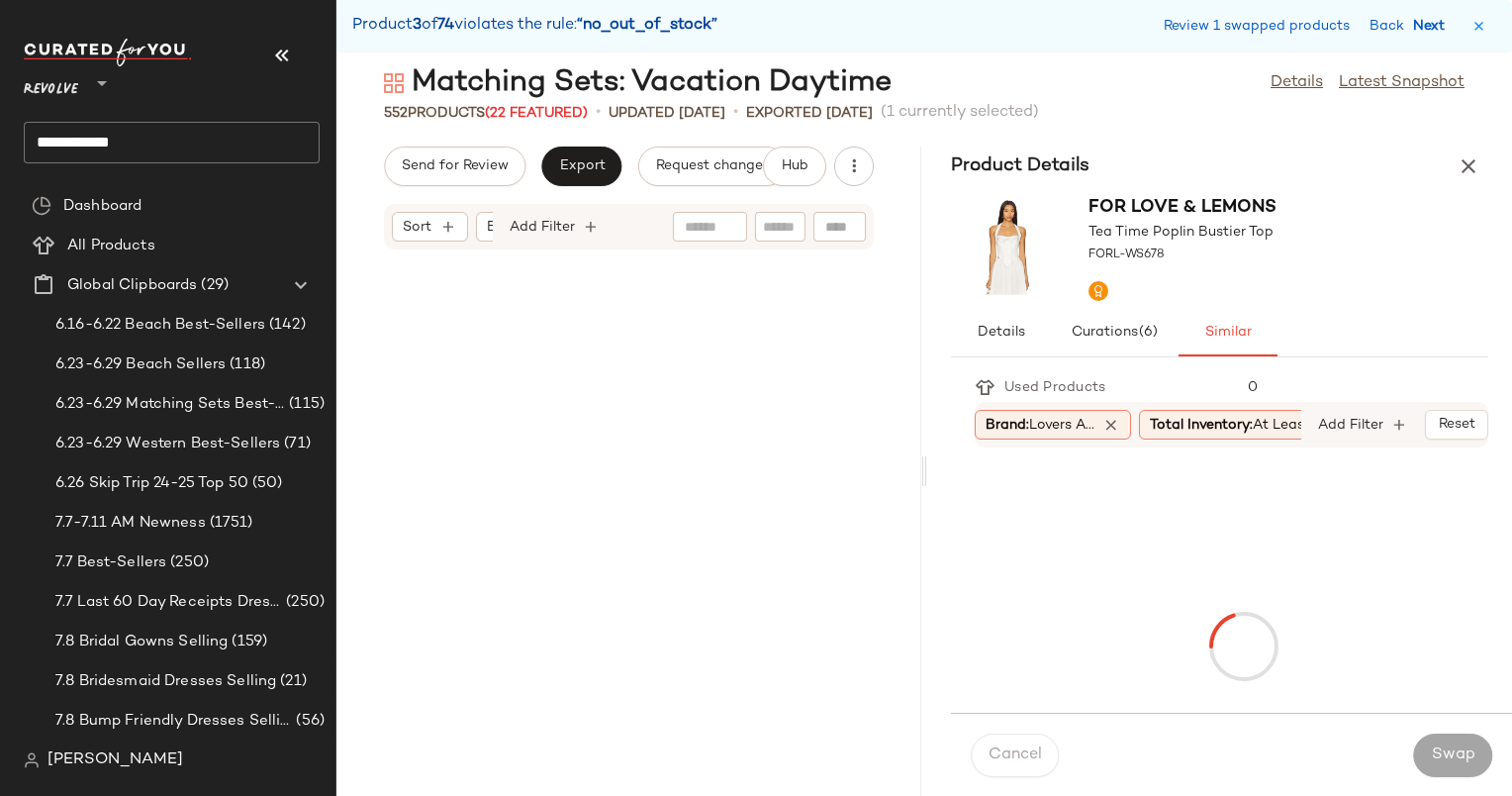 scroll, scrollTop: 9421, scrollLeft: 0, axis: vertical 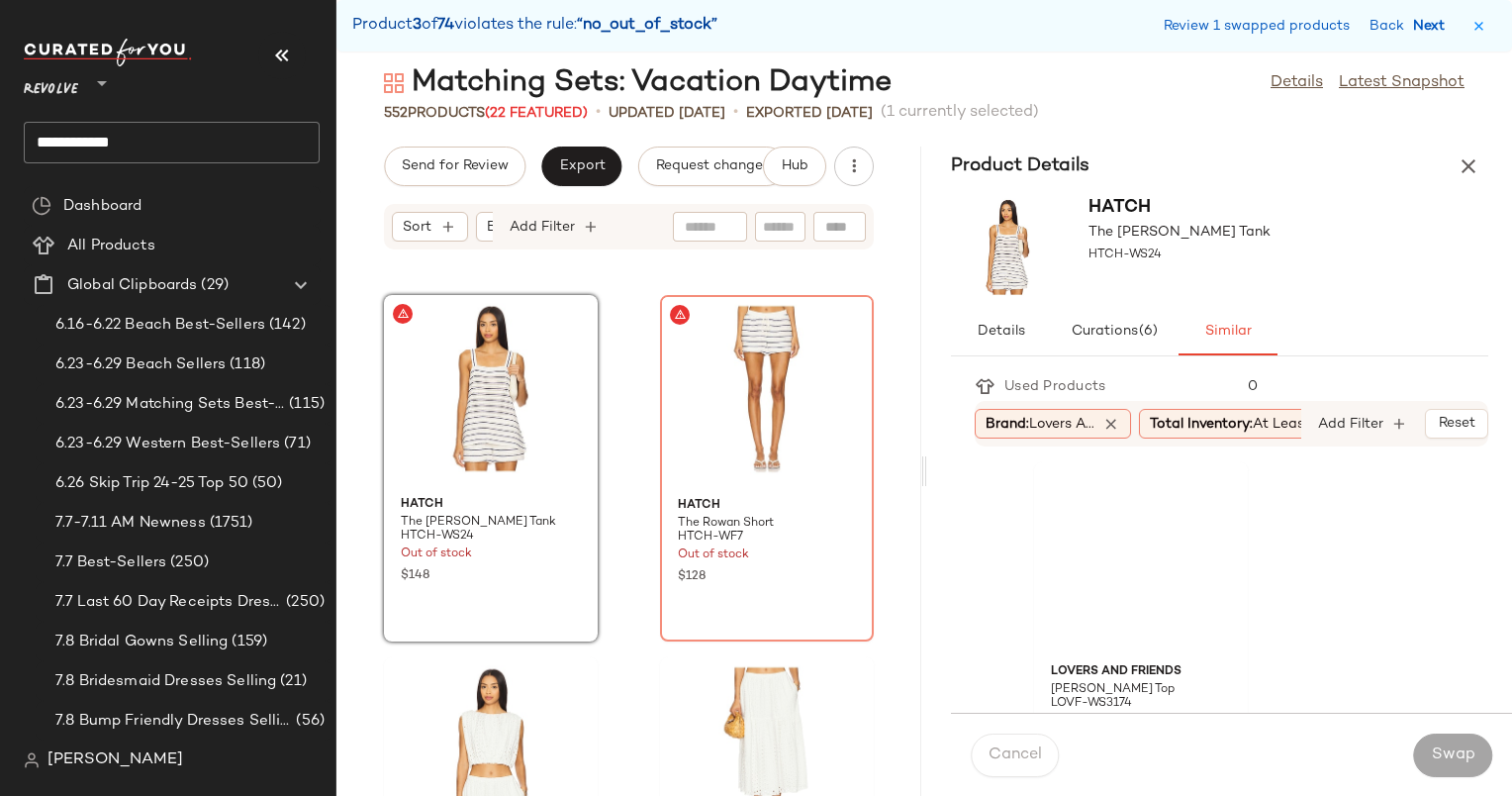 click on "Next" at bounding box center [1433, 26] 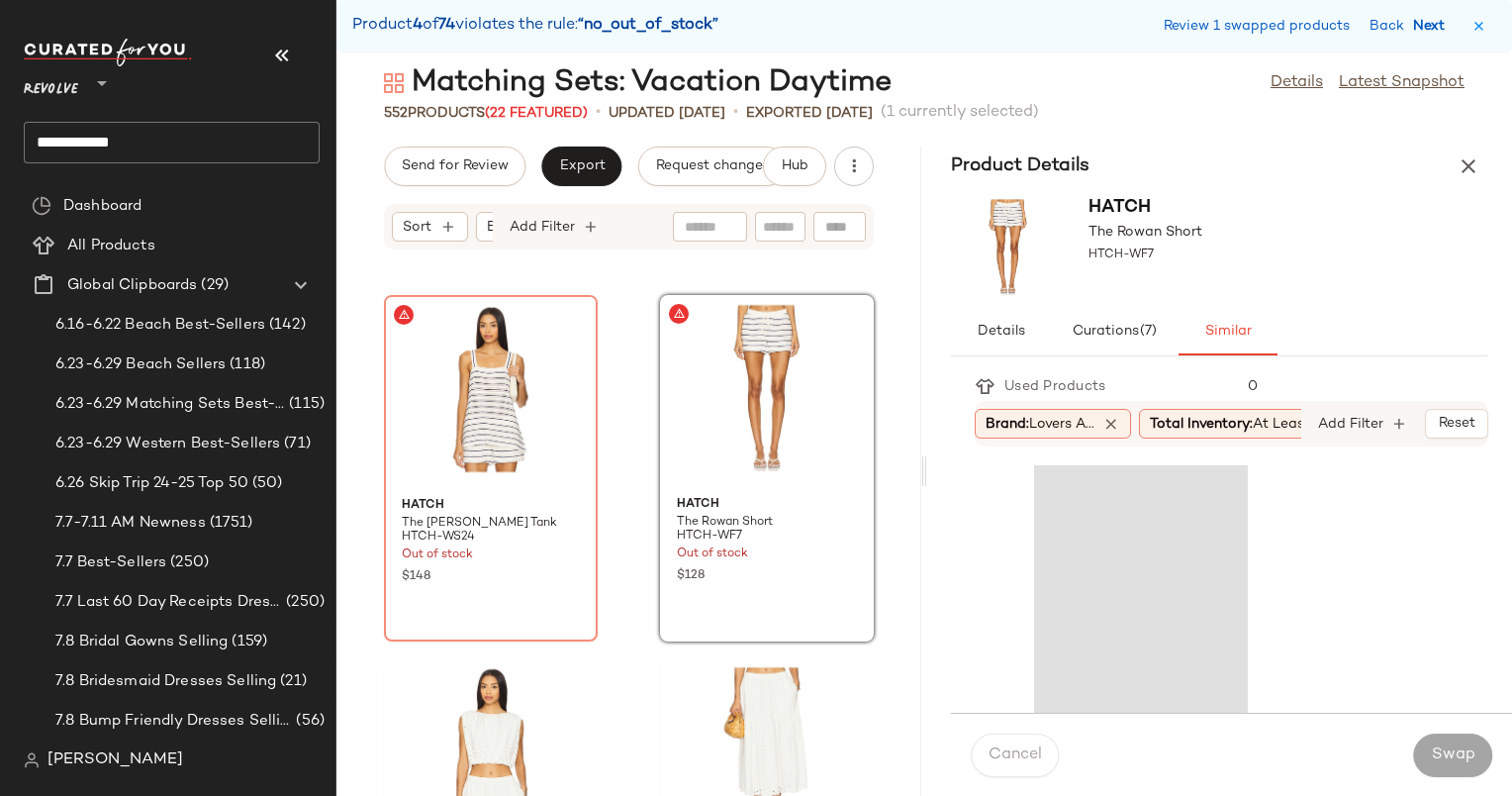 click on "Next" at bounding box center [1433, 26] 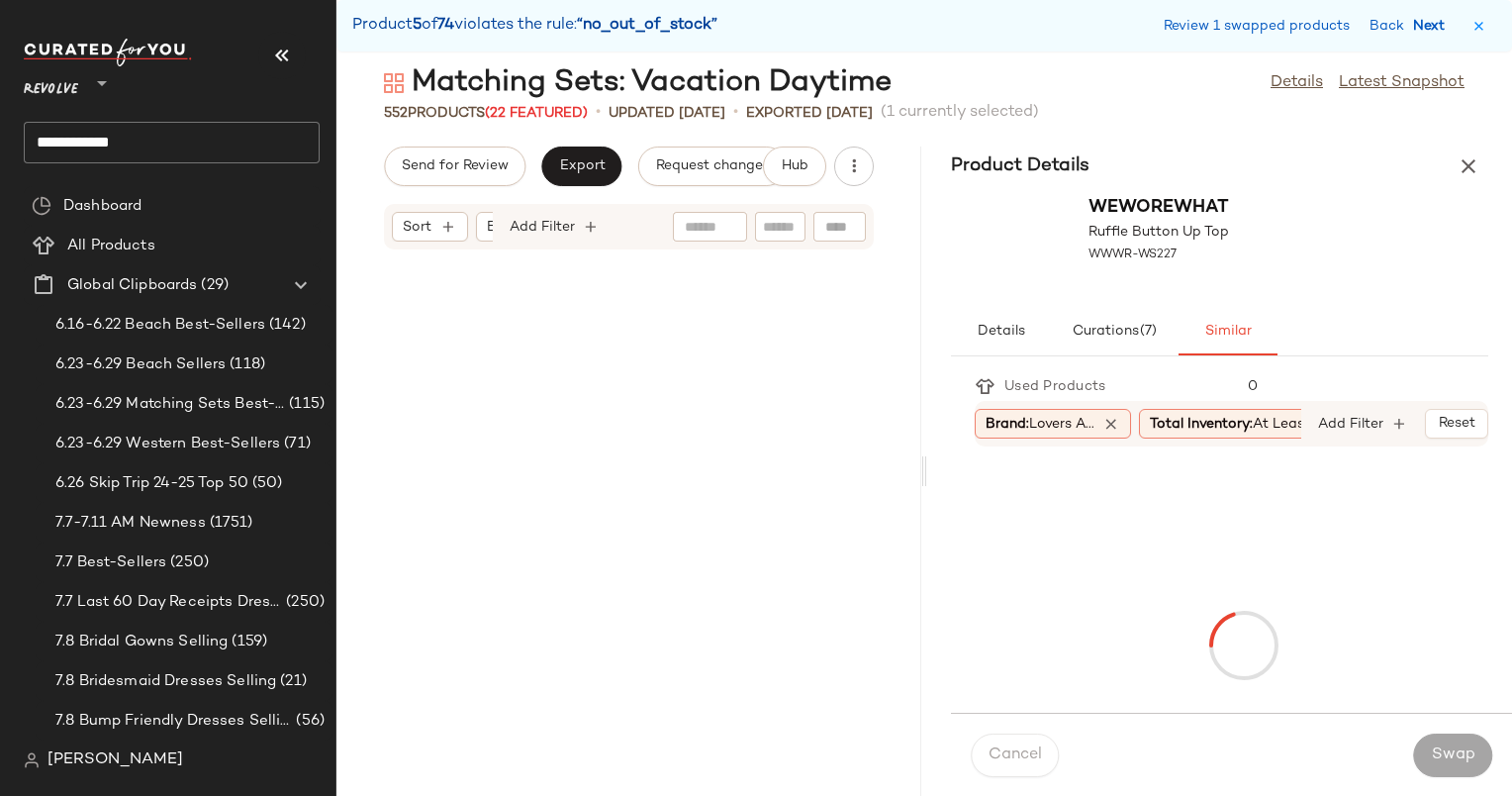 scroll, scrollTop: 10146, scrollLeft: 0, axis: vertical 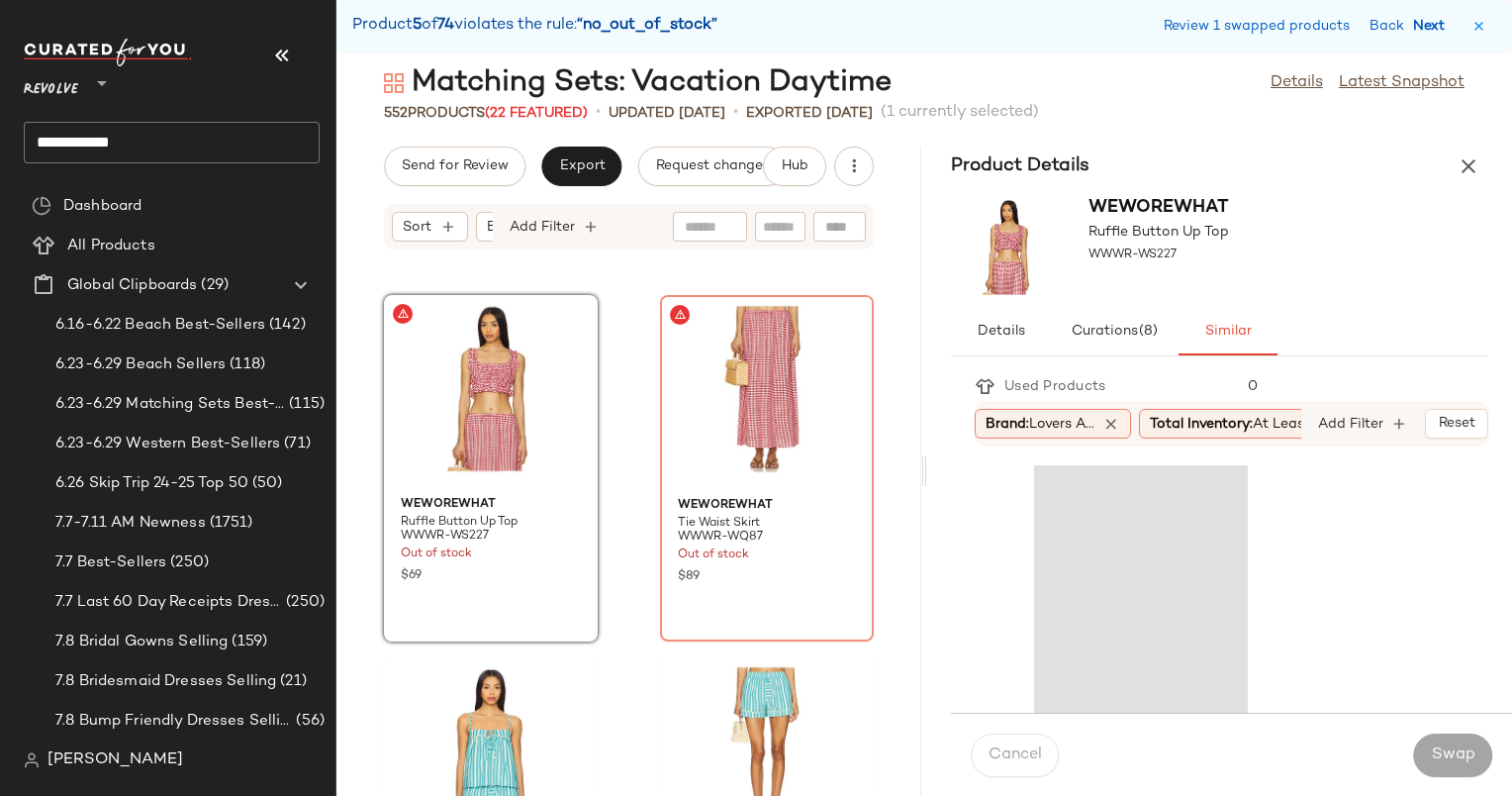 click on "Next" at bounding box center [1433, 26] 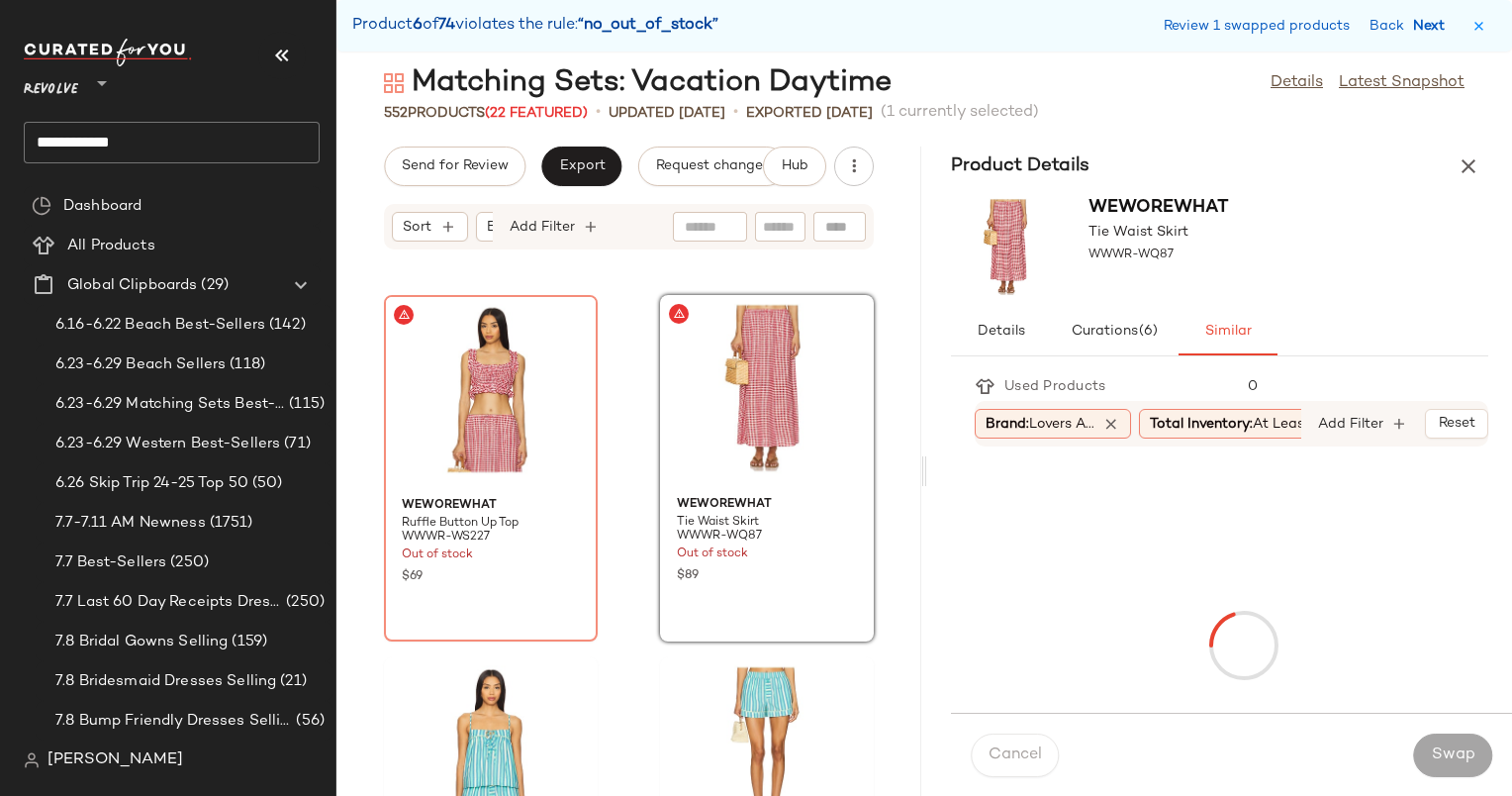 click on "Next" at bounding box center (1433, 26) 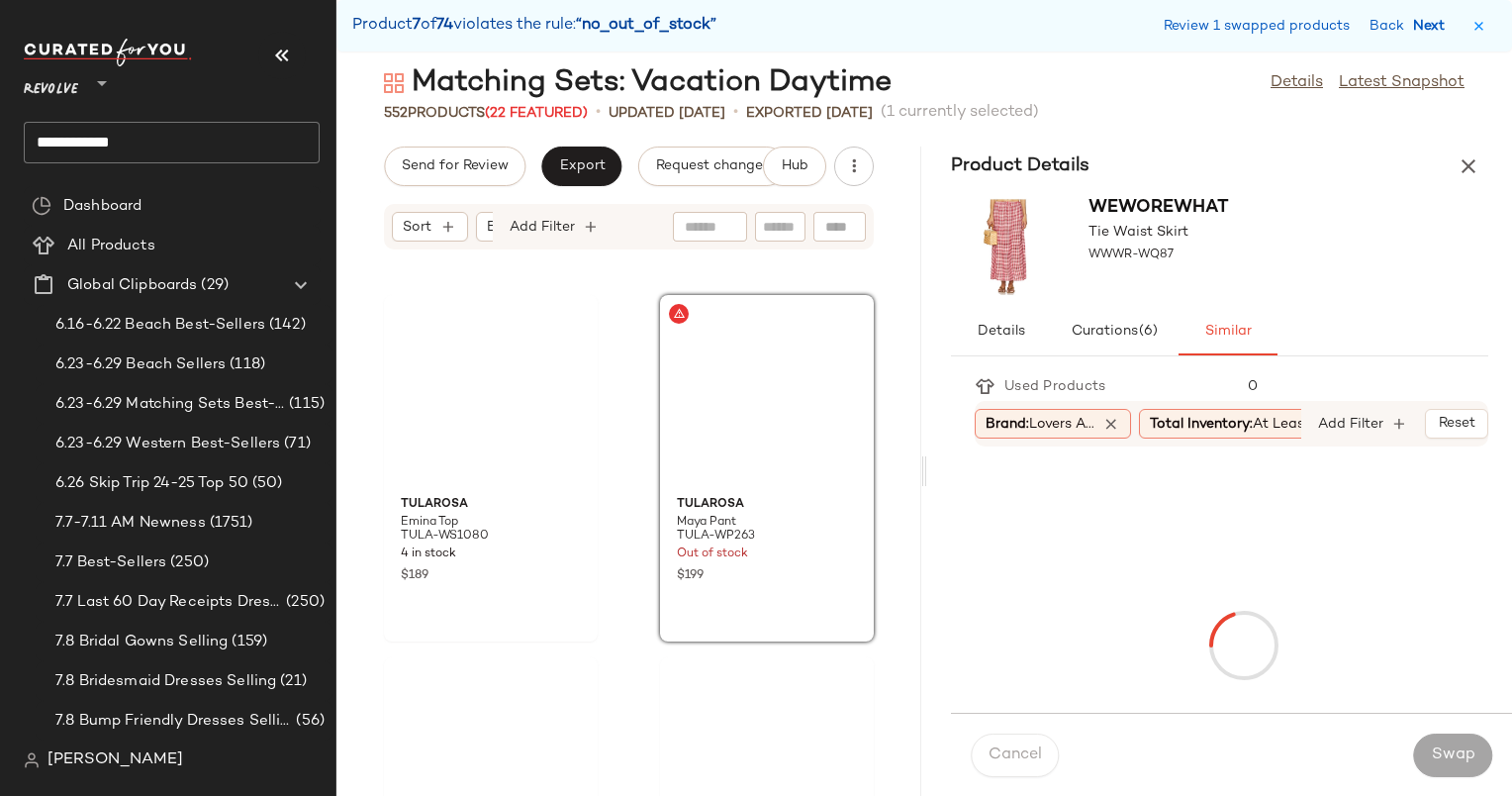 click on "Next" at bounding box center [1433, 26] 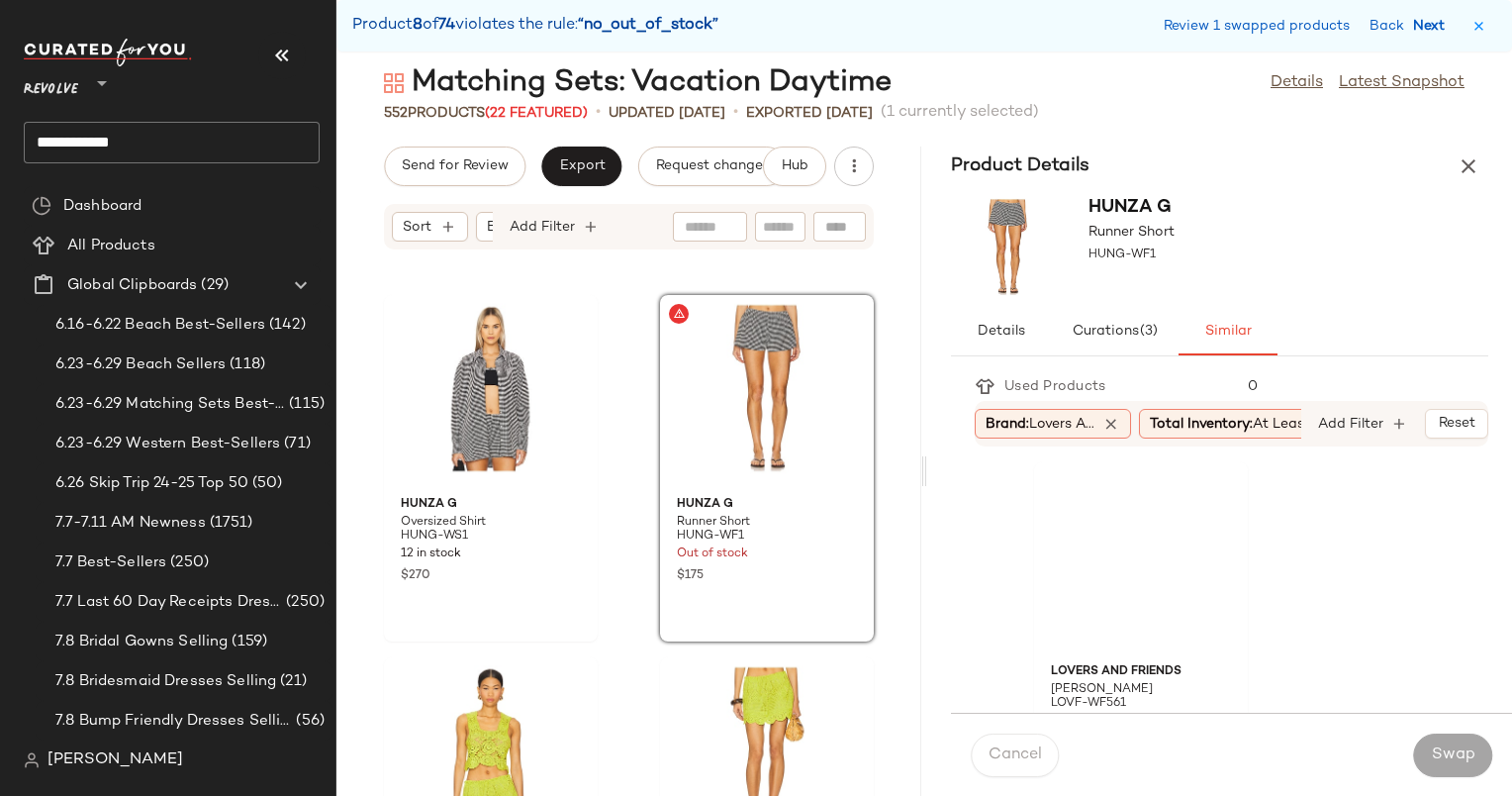 click on "Next" at bounding box center [1433, 26] 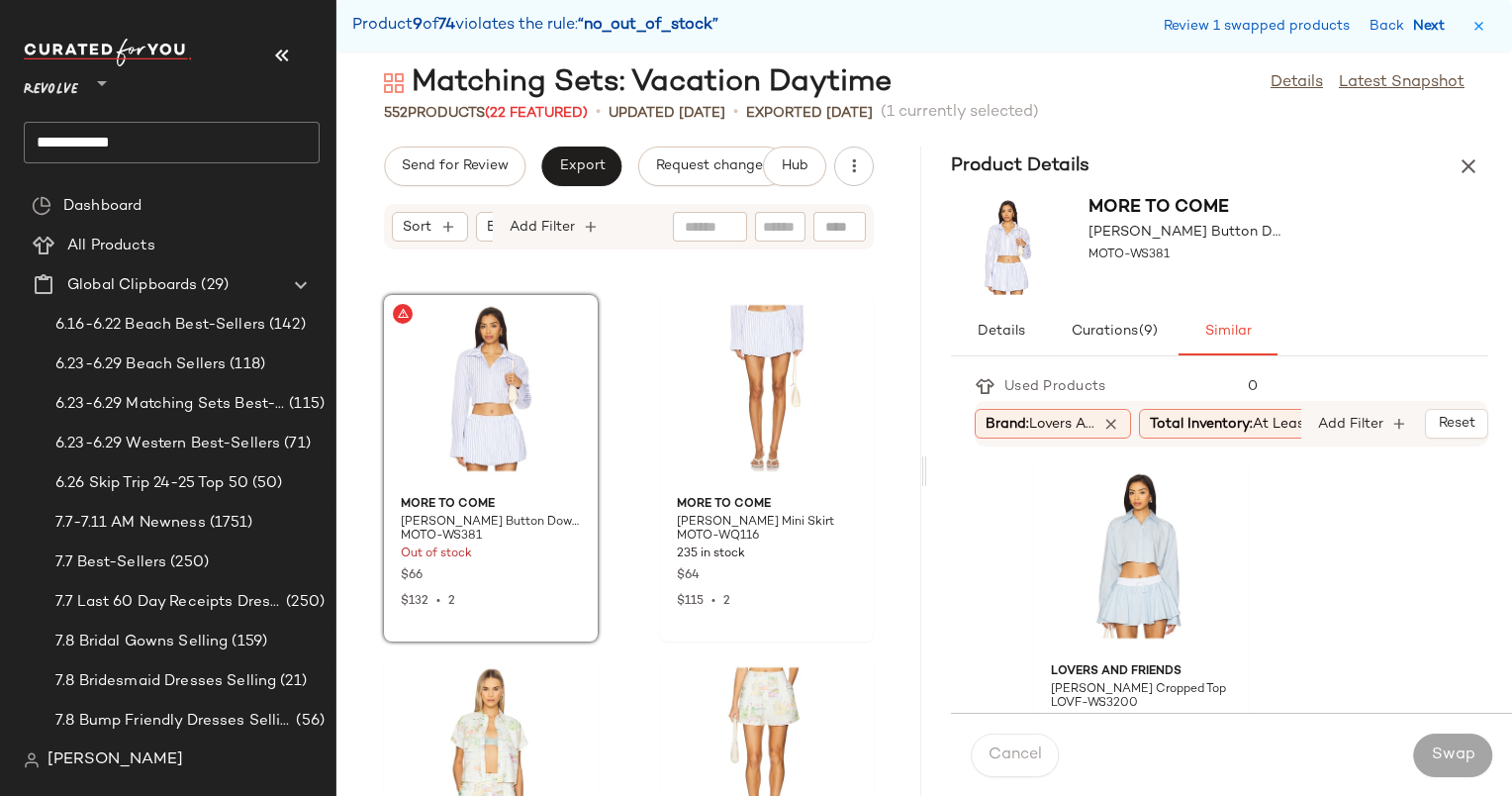 click on "Next" at bounding box center (1433, 26) 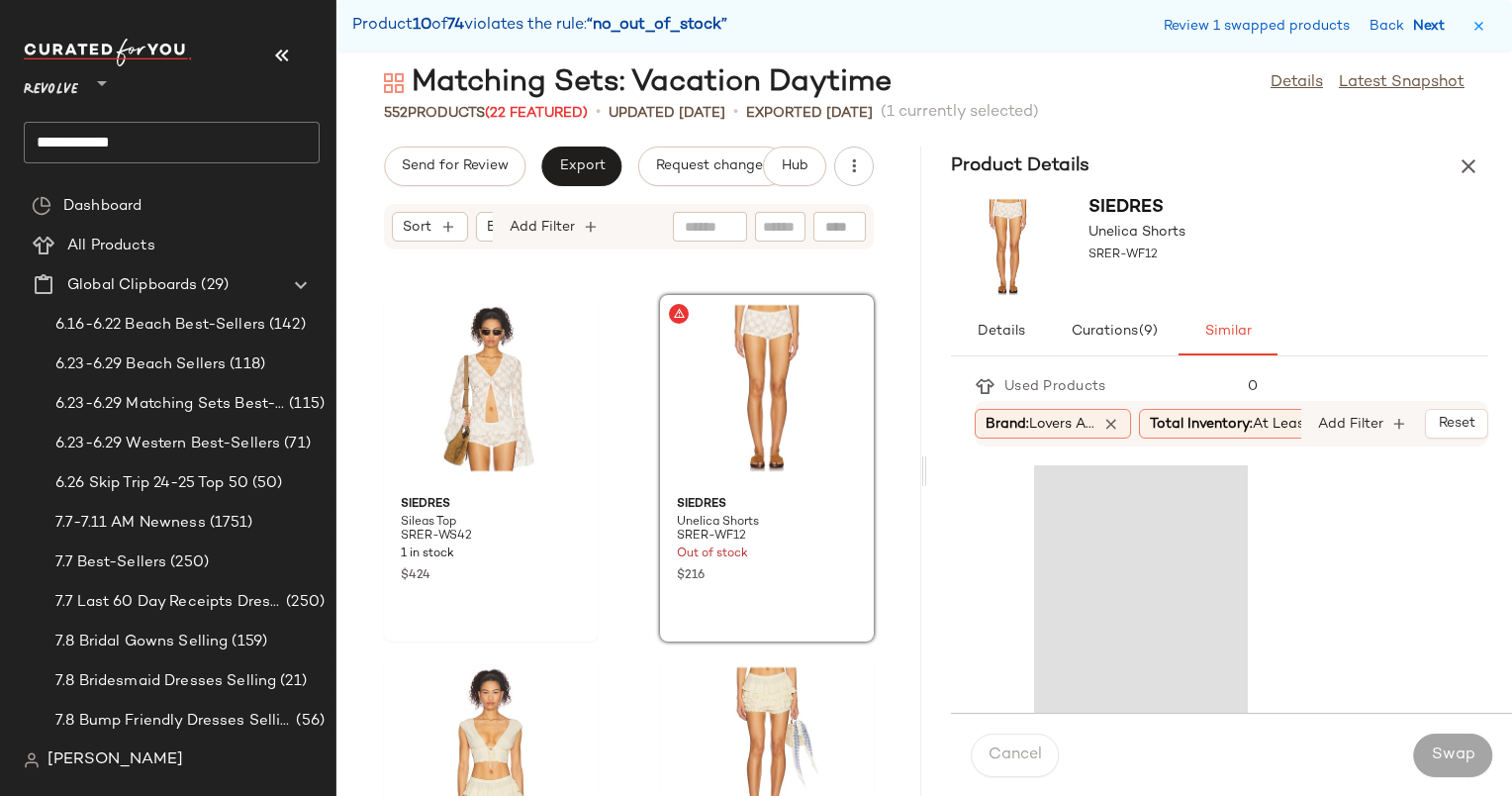 click on "Next" at bounding box center [1433, 26] 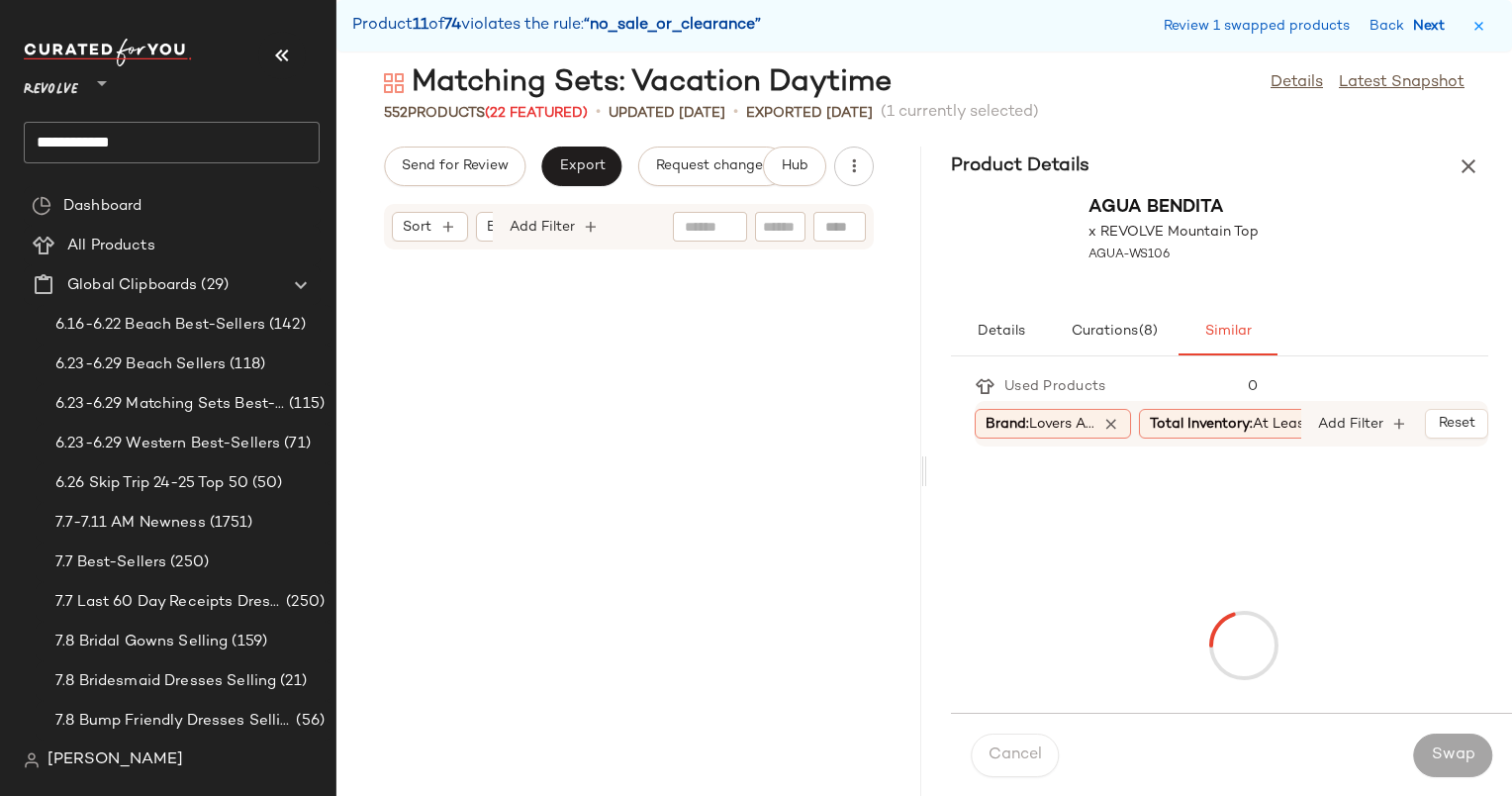 scroll, scrollTop: 33699, scrollLeft: 0, axis: vertical 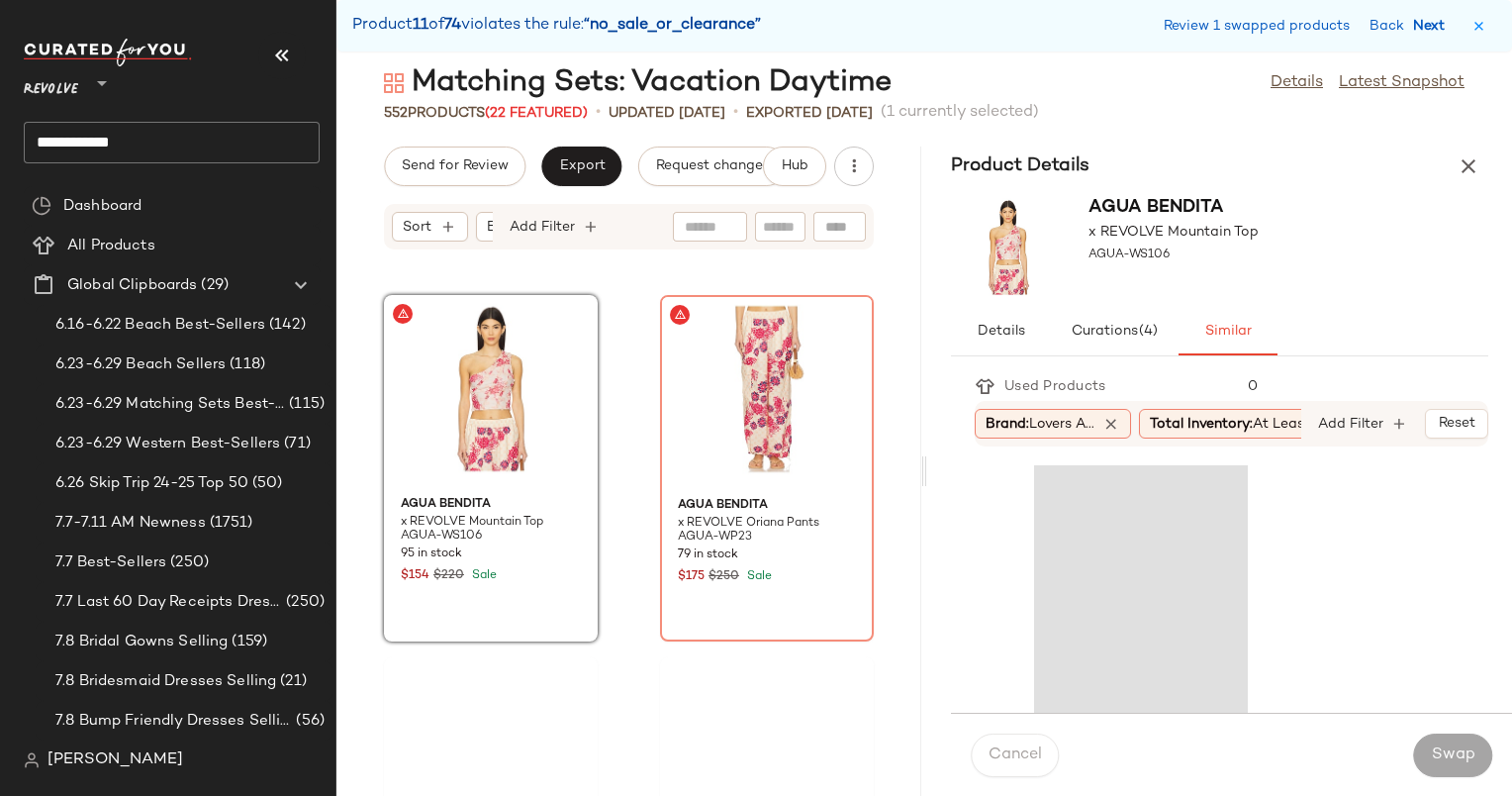 click on "Next" at bounding box center (1433, 26) 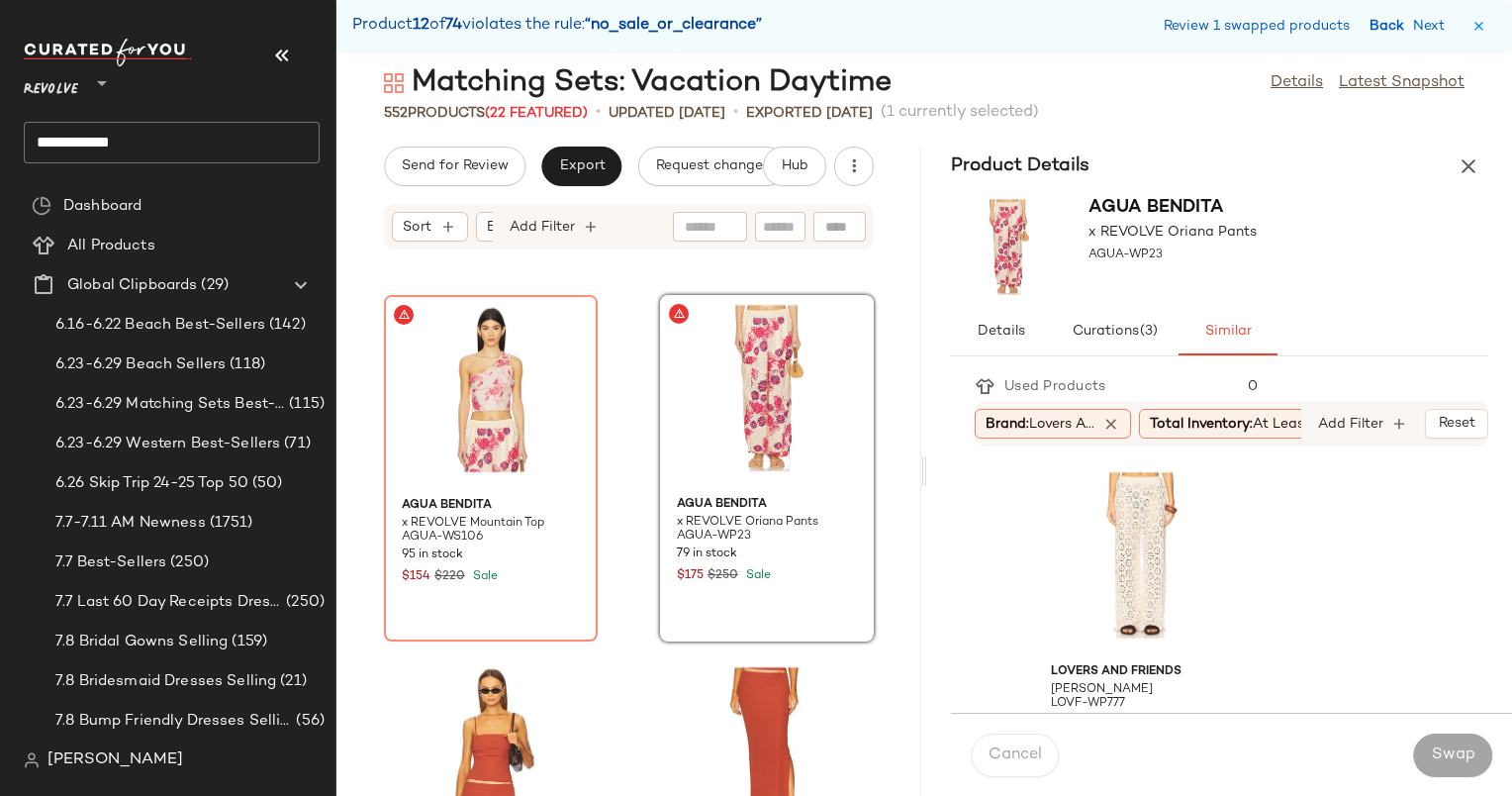 click on "Back" at bounding box center (1389, 26) 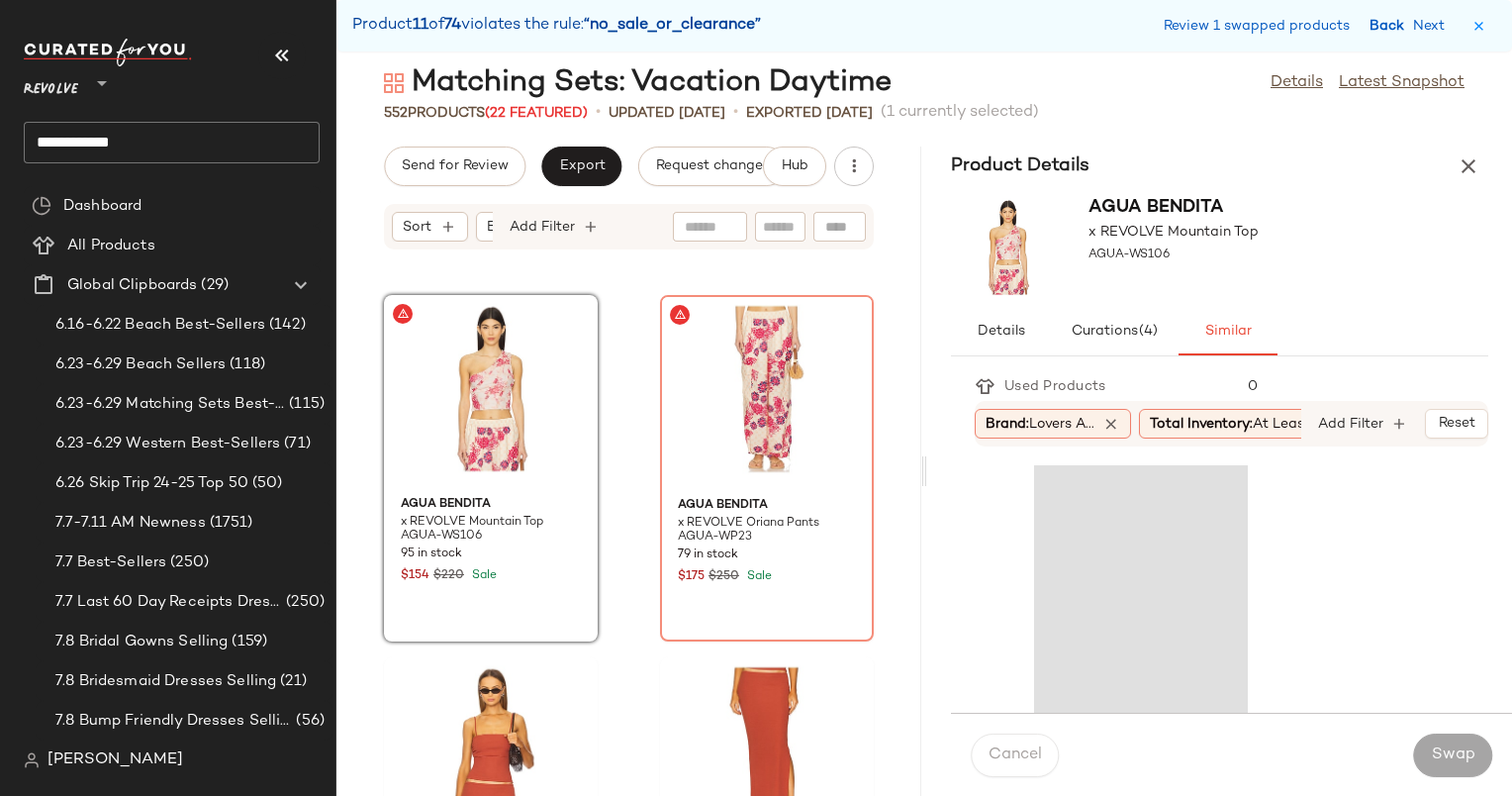 click on "Back" at bounding box center (1389, 26) 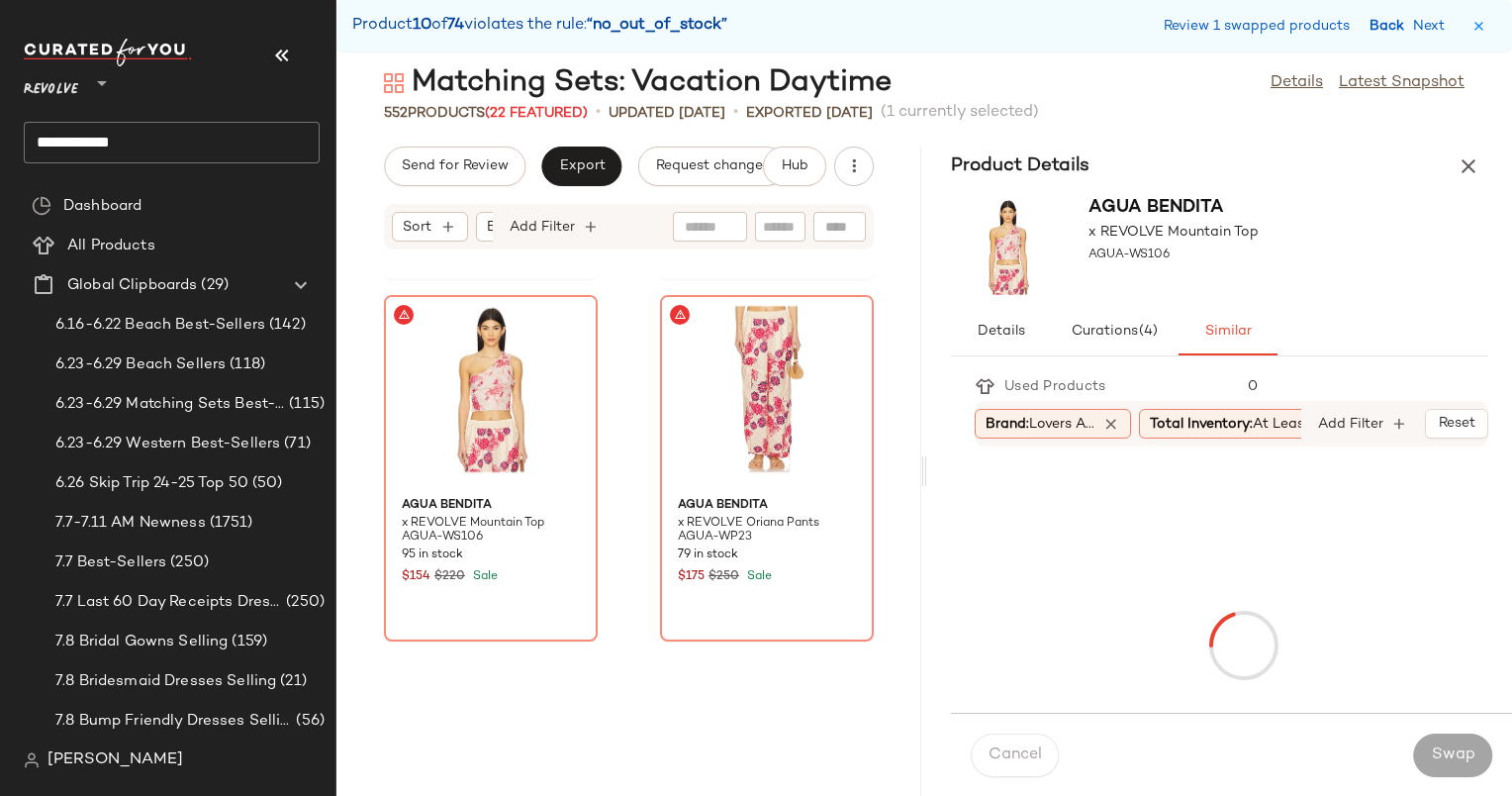 scroll, scrollTop: 32612, scrollLeft: 0, axis: vertical 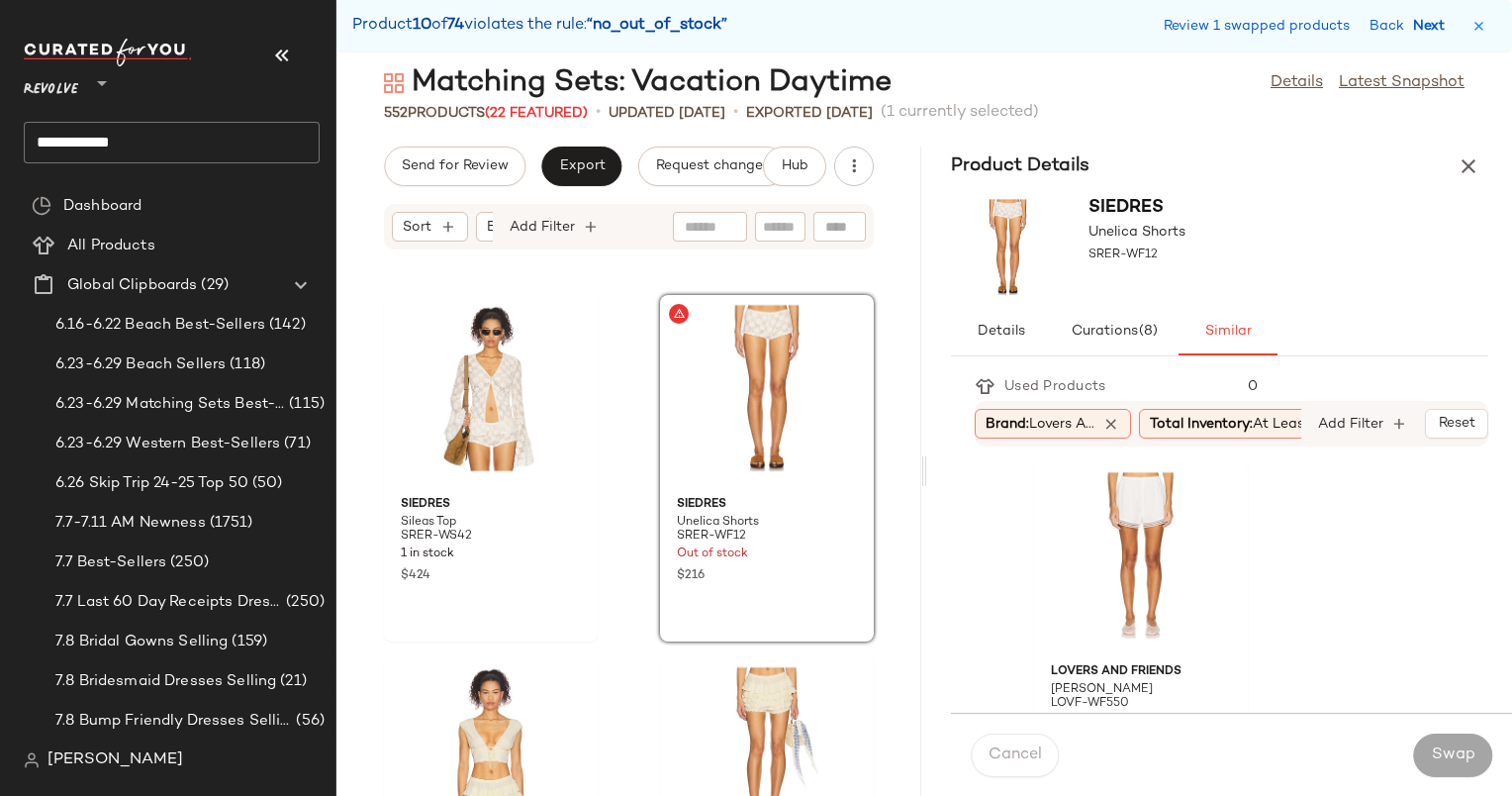 click on "Next" at bounding box center [1433, 26] 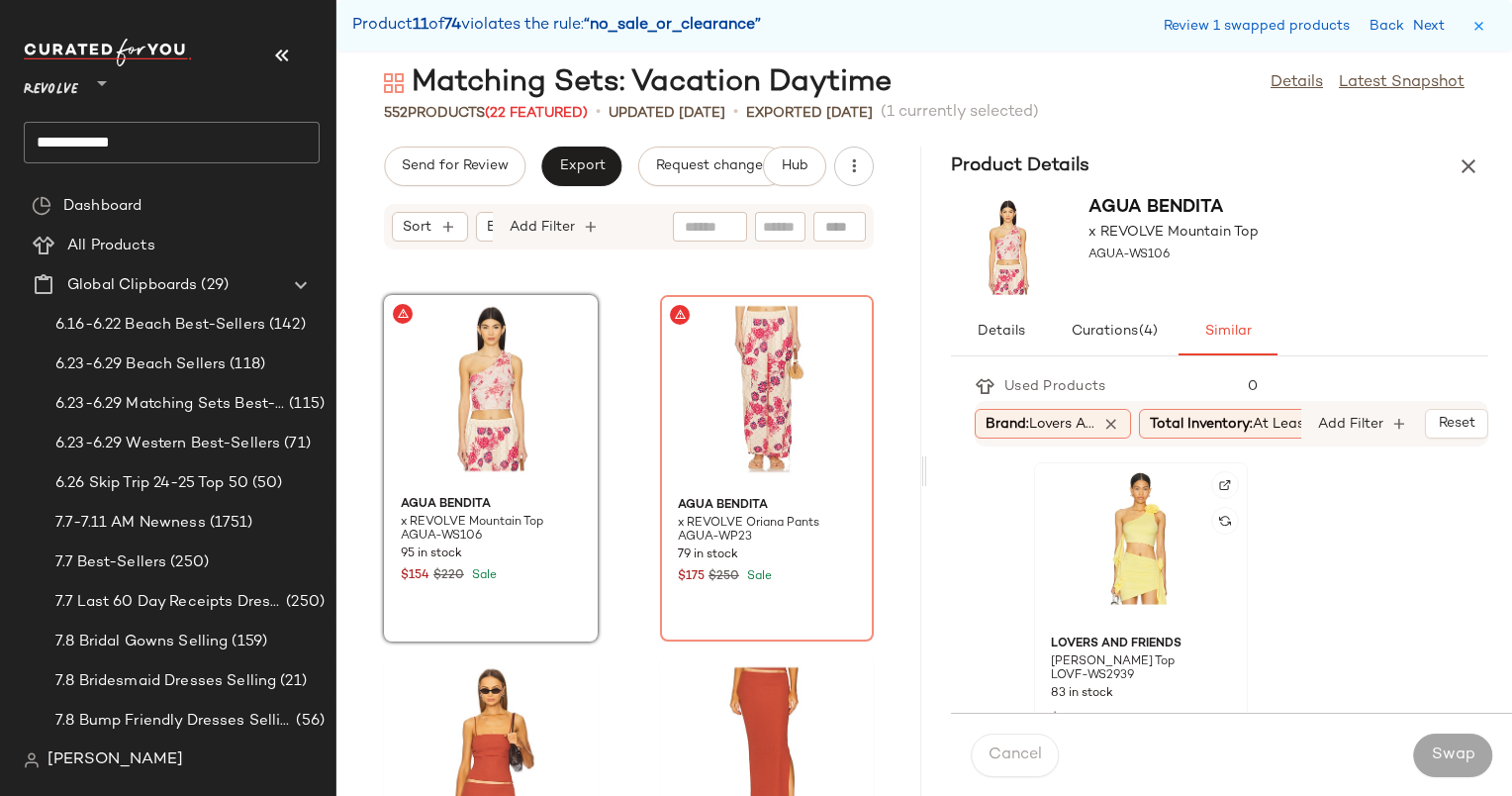 click 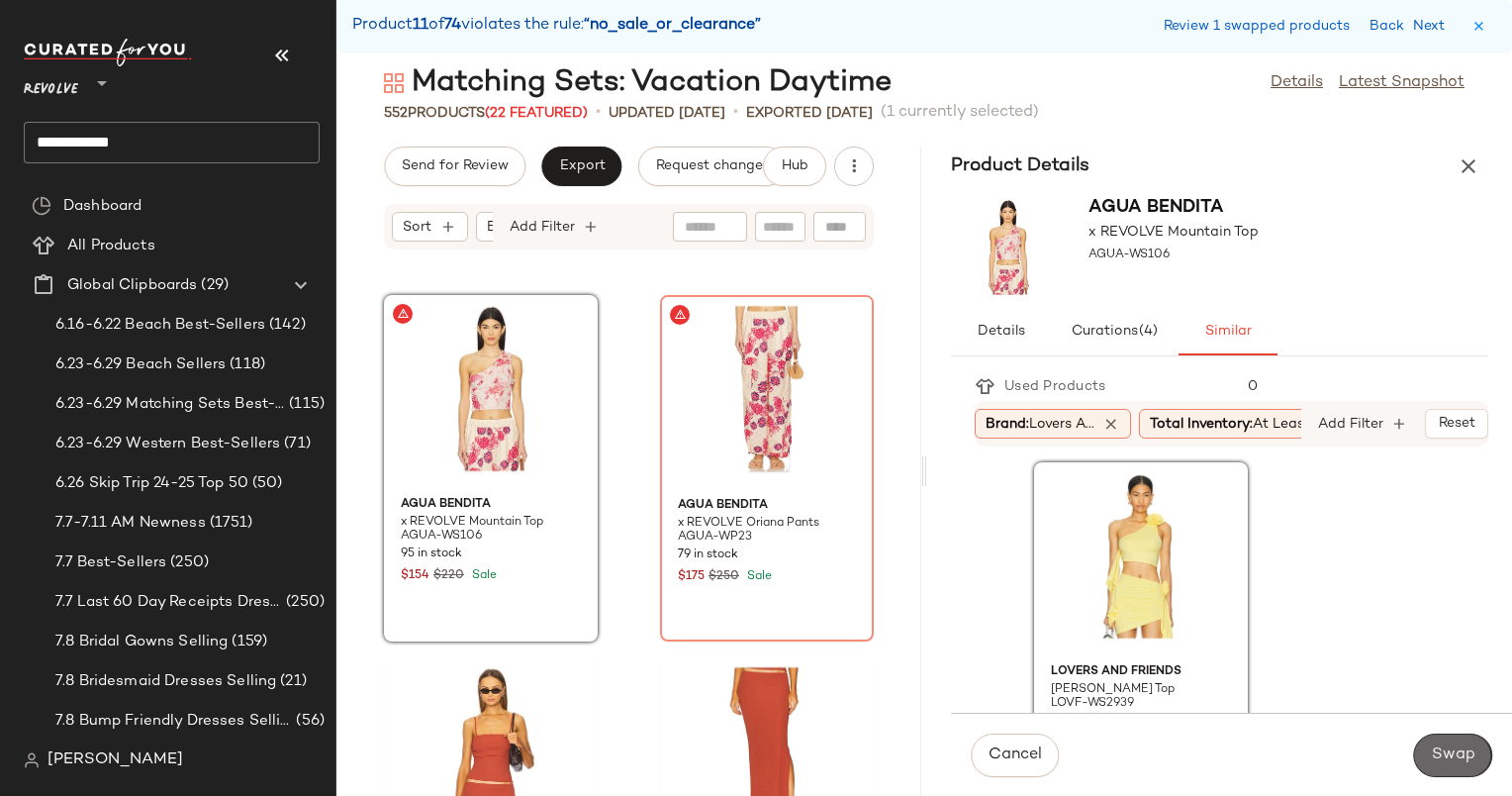 click on "Swap" 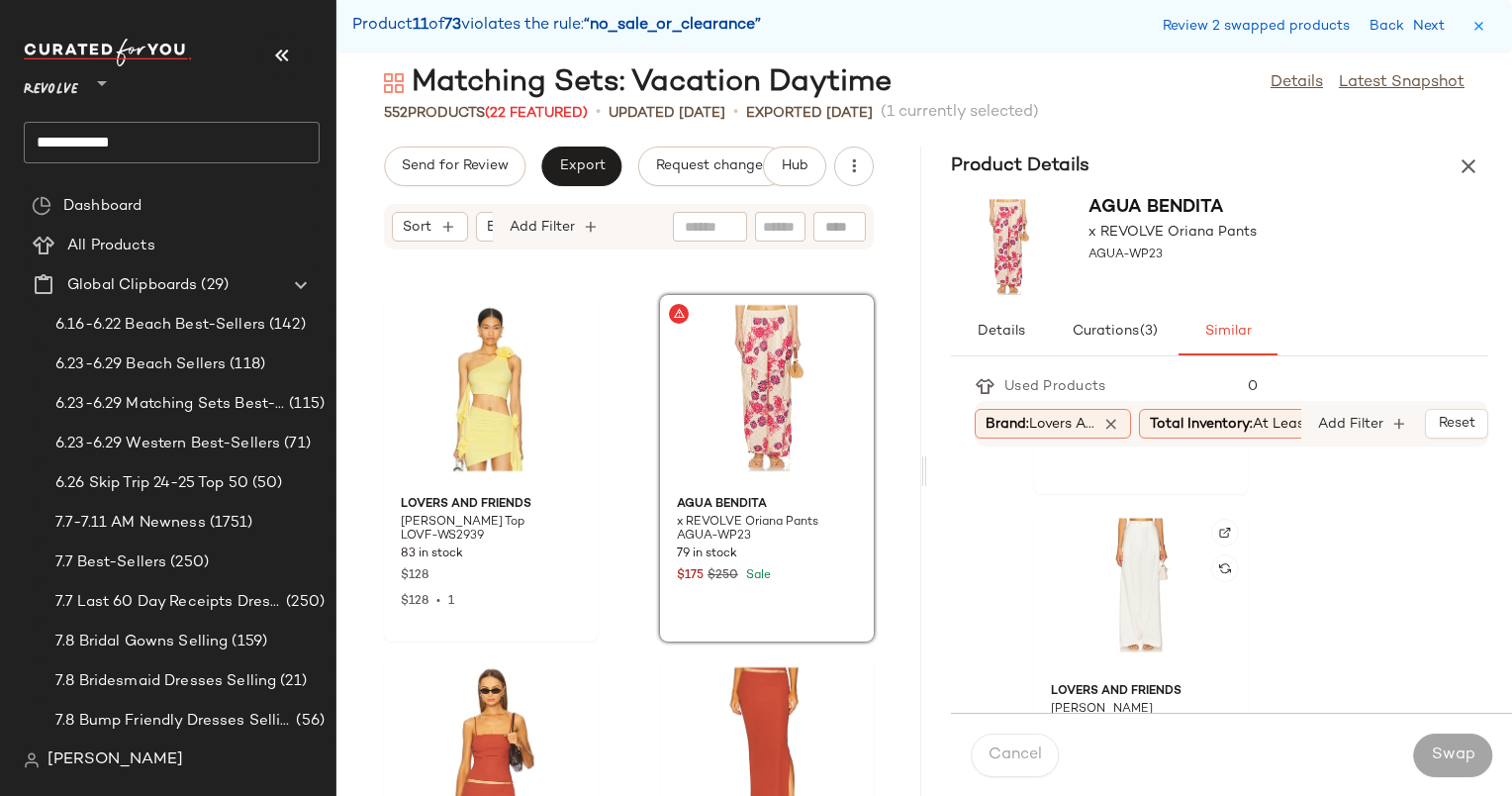 scroll, scrollTop: 741, scrollLeft: 0, axis: vertical 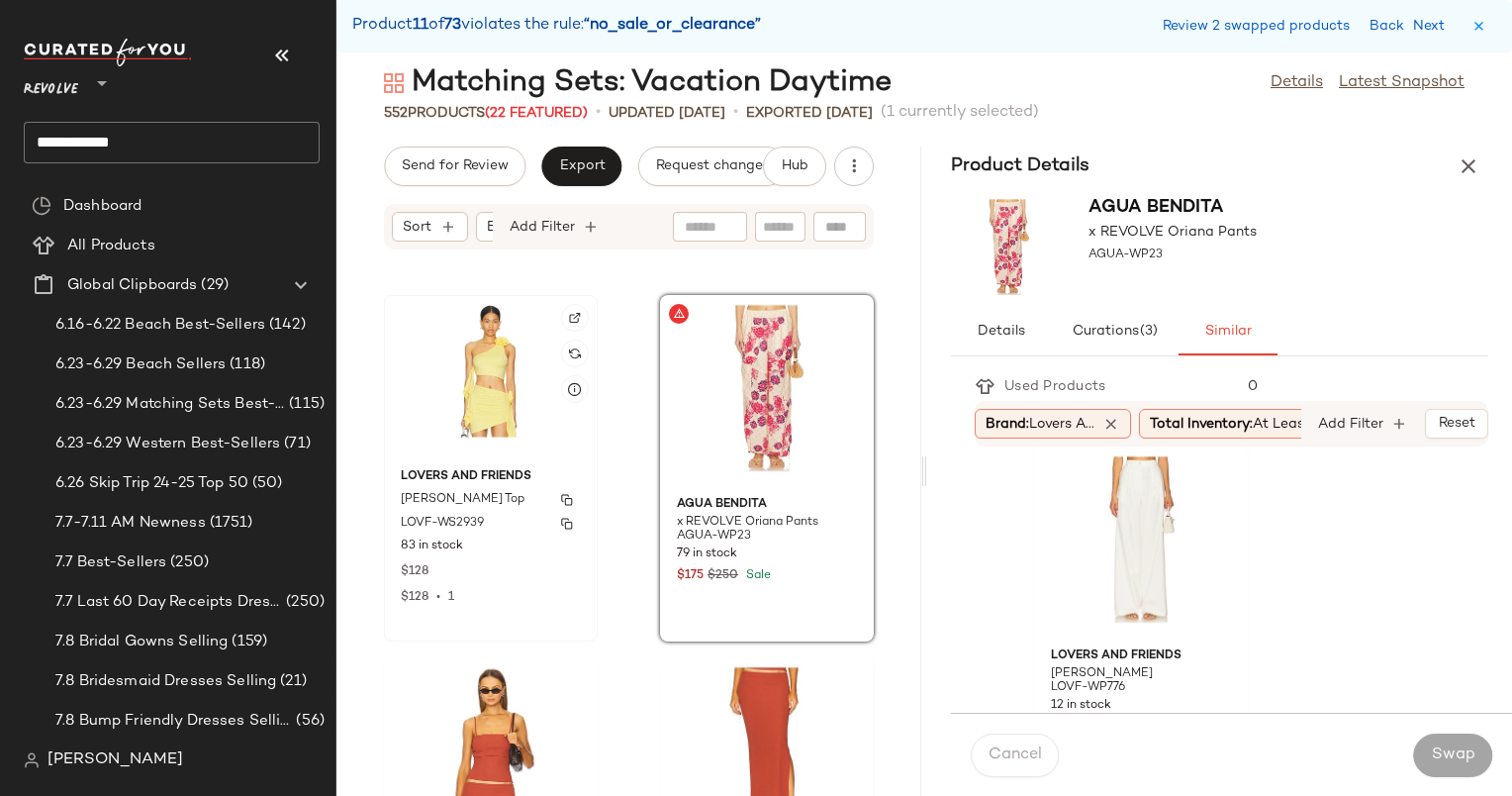 click on "Lovers and Friends Cordelia Top LOVF-WS2939 83 in stock $128 $128  •  1" 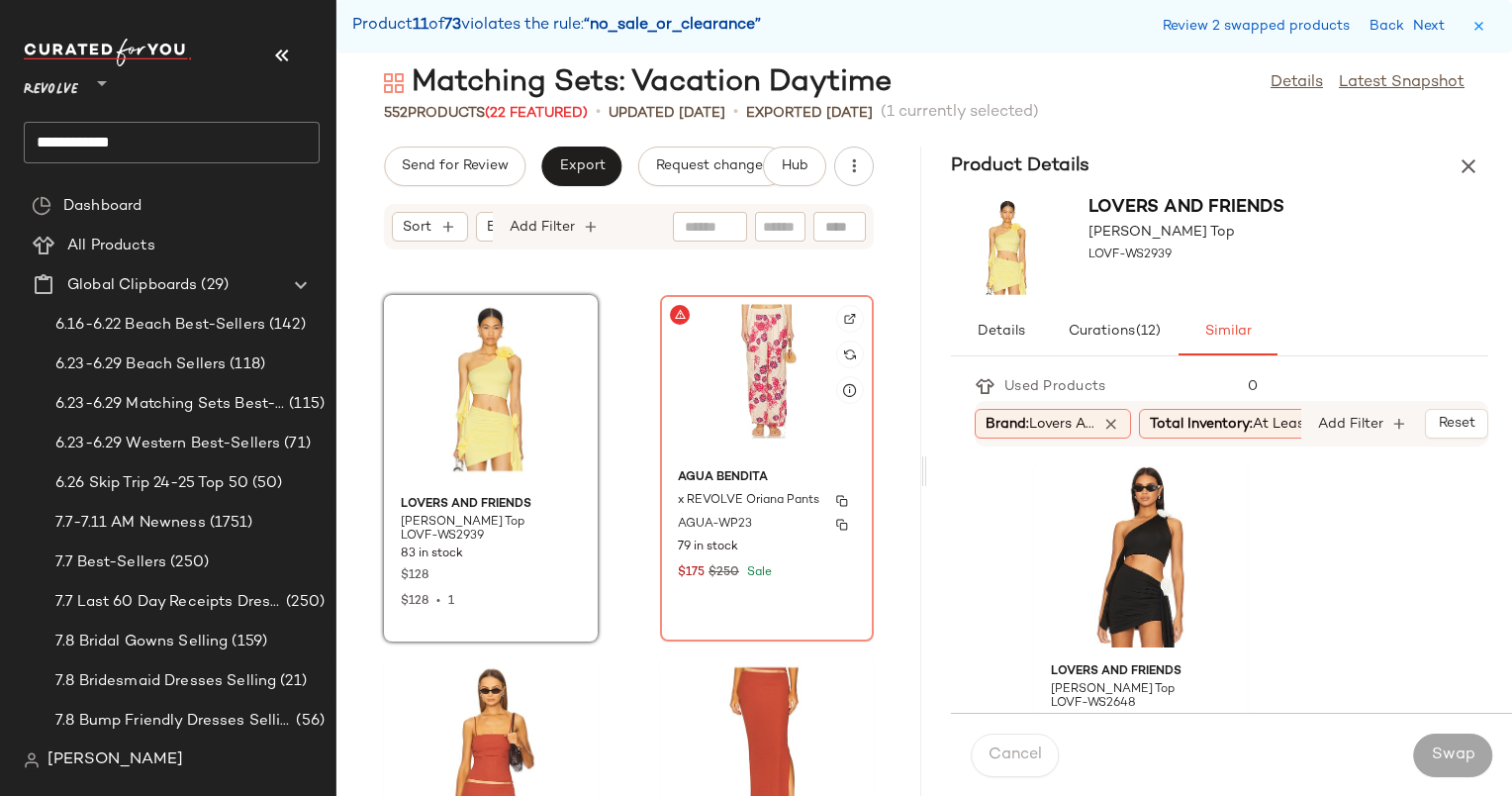 click on "Agua Bendita x REVOLVE Oriana Pants AGUA-WP23 79 in stock $175 $250 Sale" 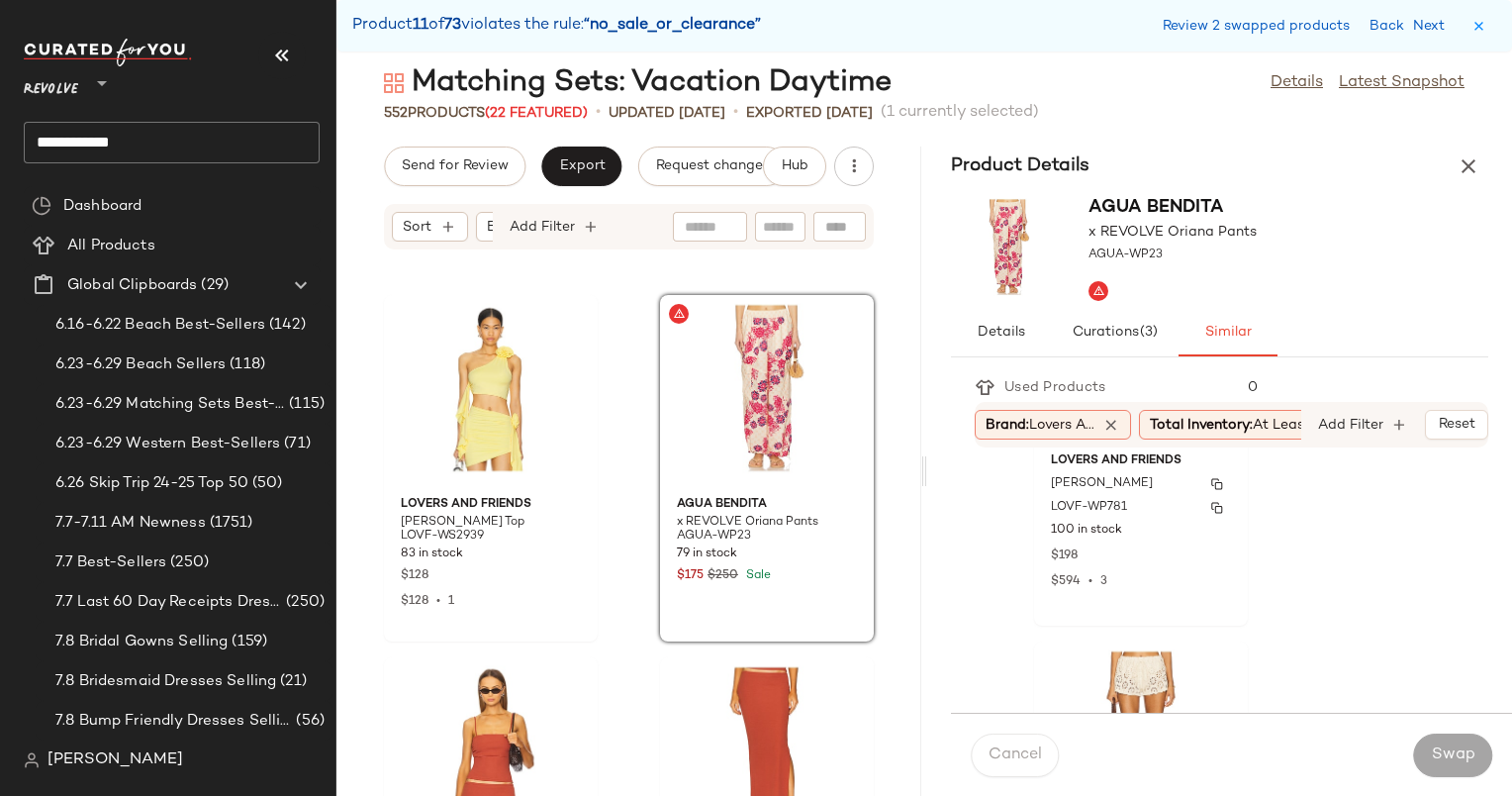 scroll, scrollTop: 8808, scrollLeft: 0, axis: vertical 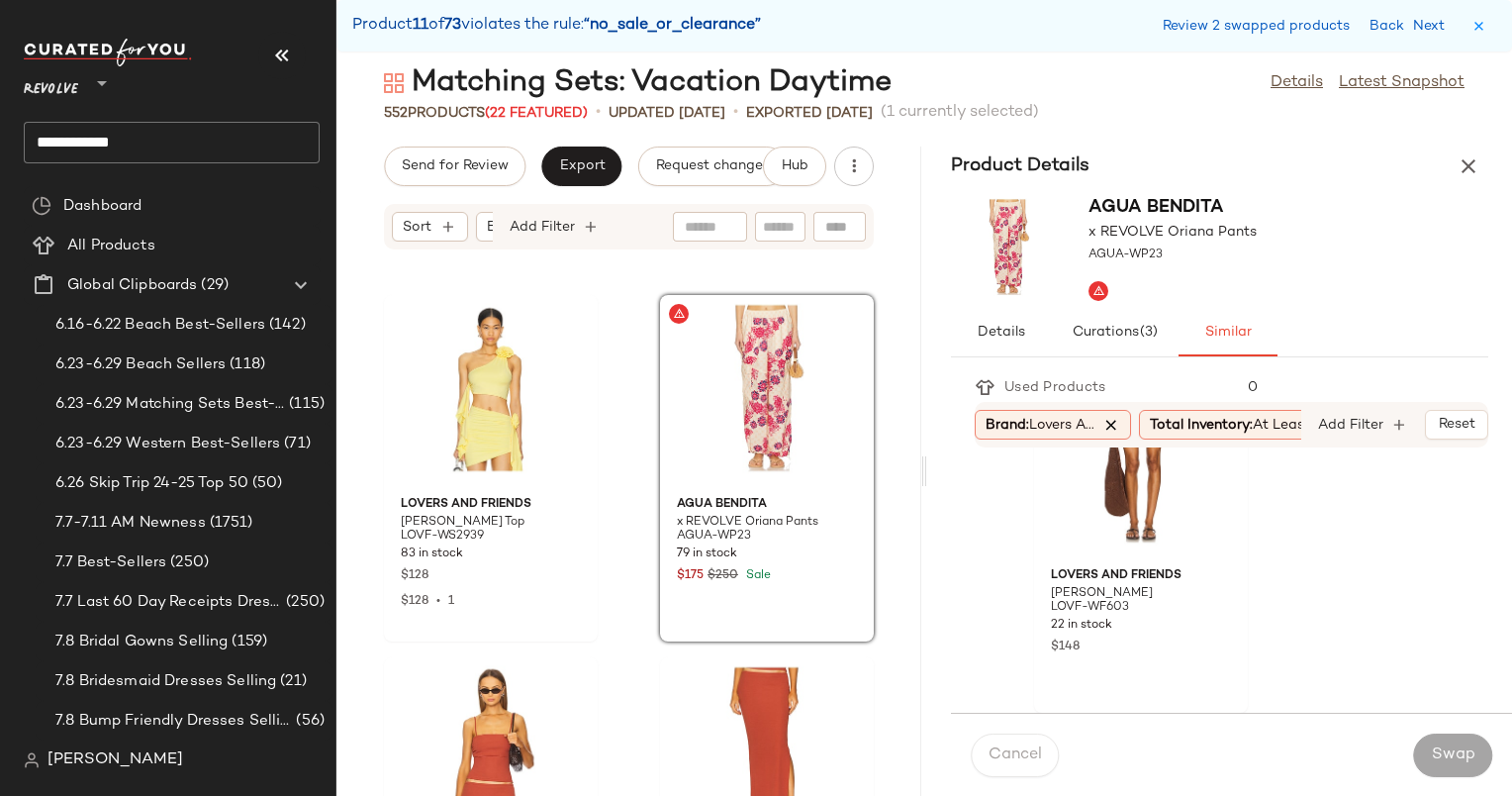 click at bounding box center [1111, 425] 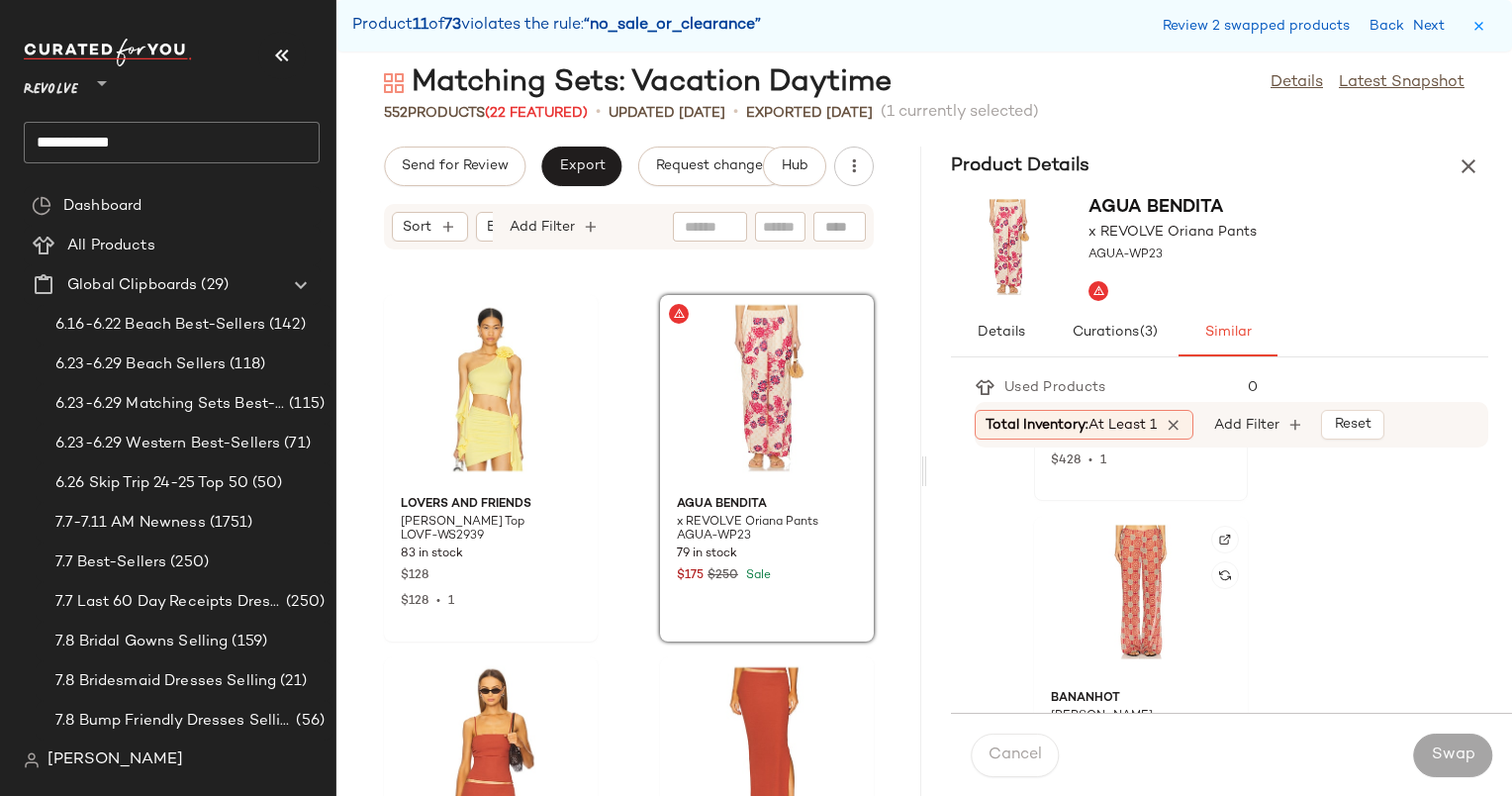 scroll, scrollTop: 321, scrollLeft: 0, axis: vertical 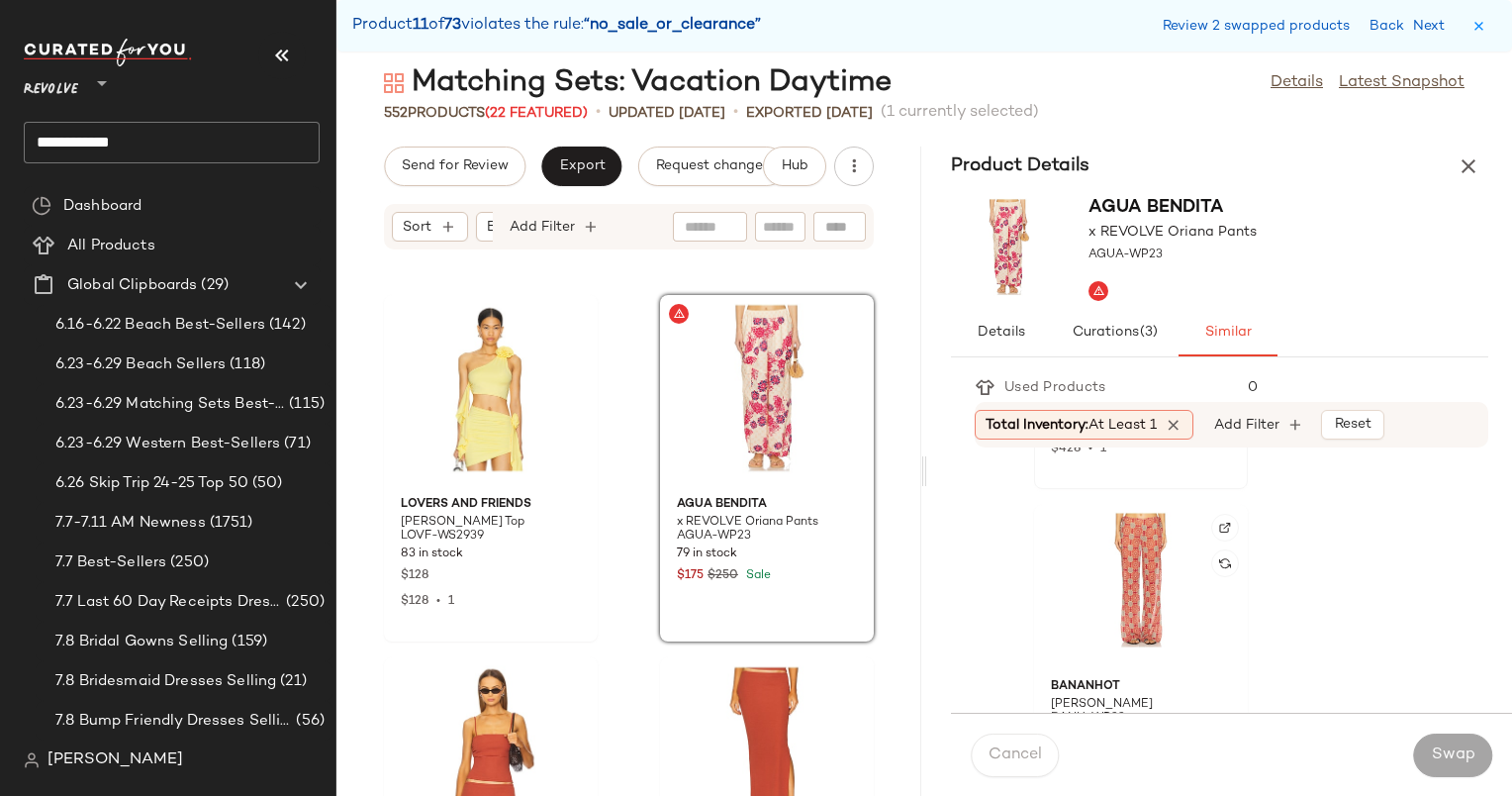 click 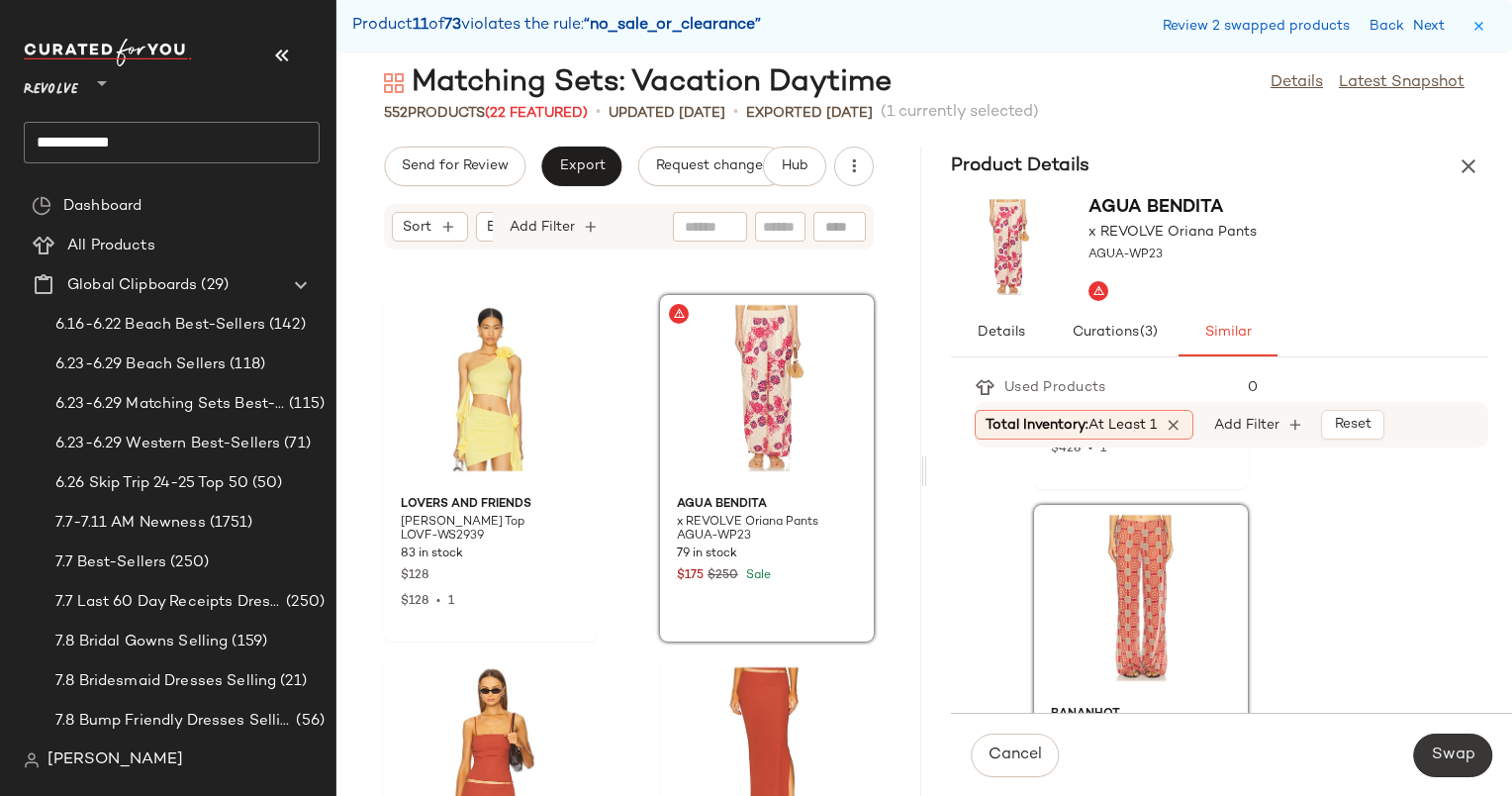 click on "Swap" 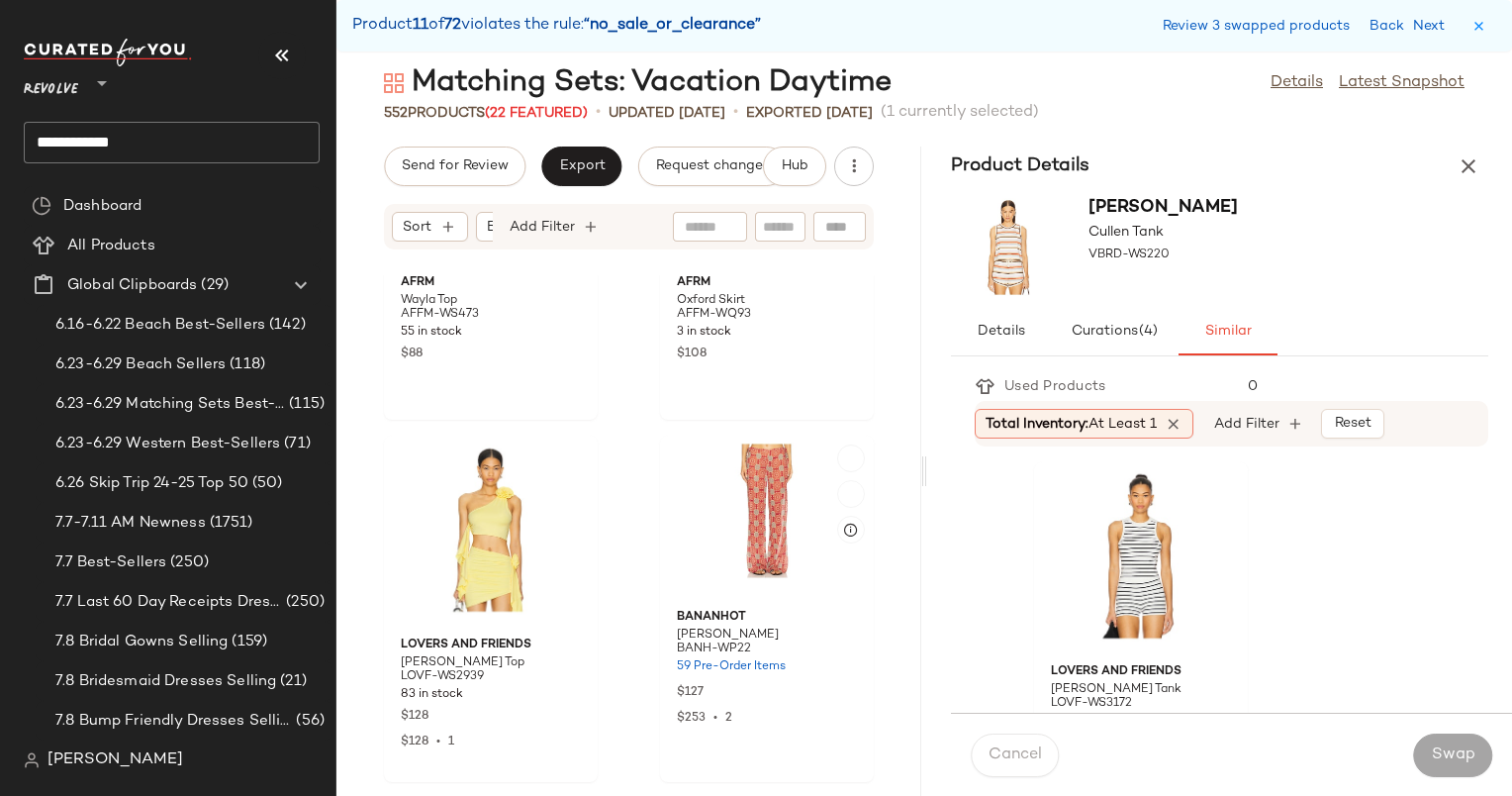 scroll, scrollTop: 33582, scrollLeft: 0, axis: vertical 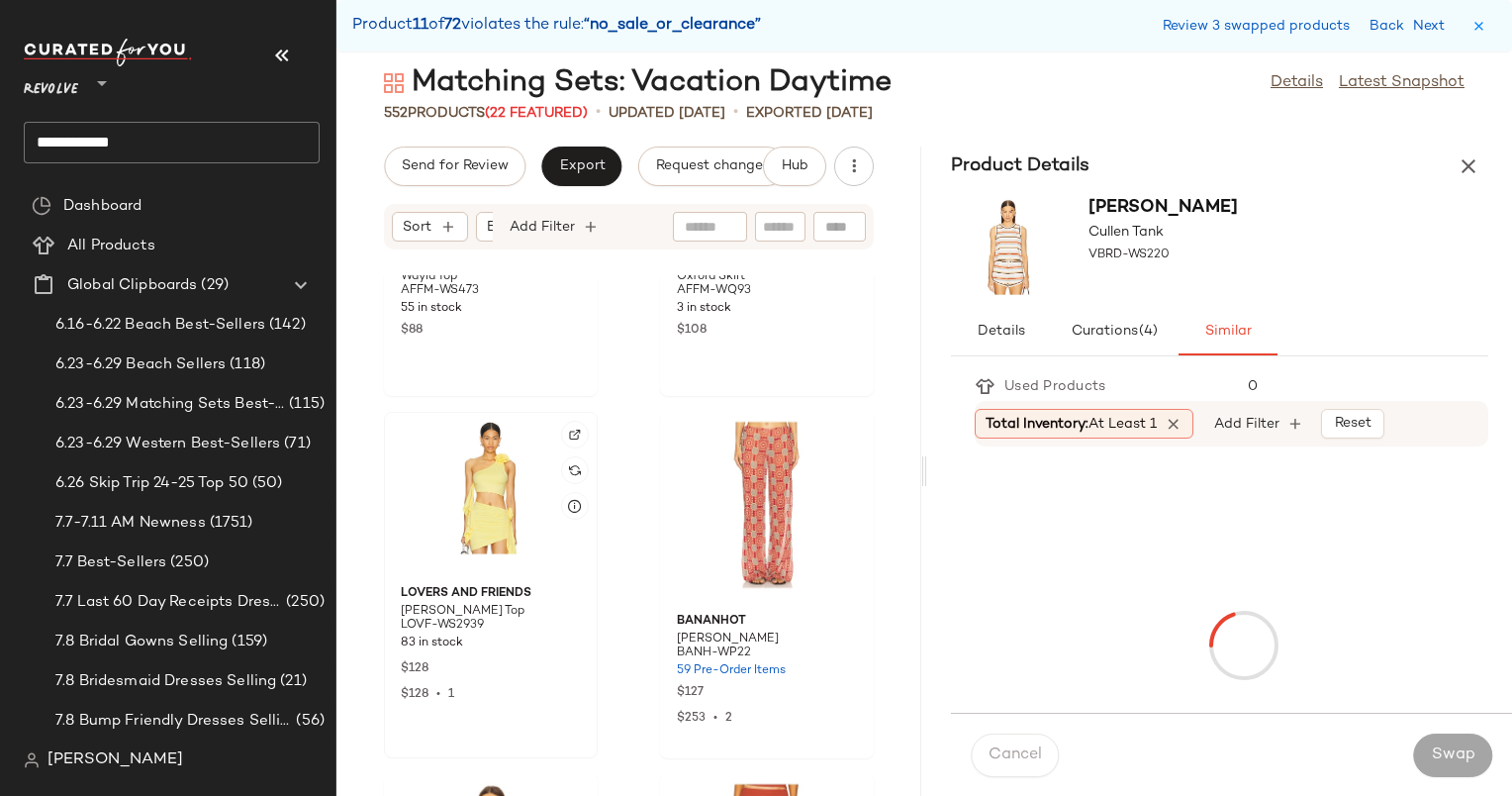 click 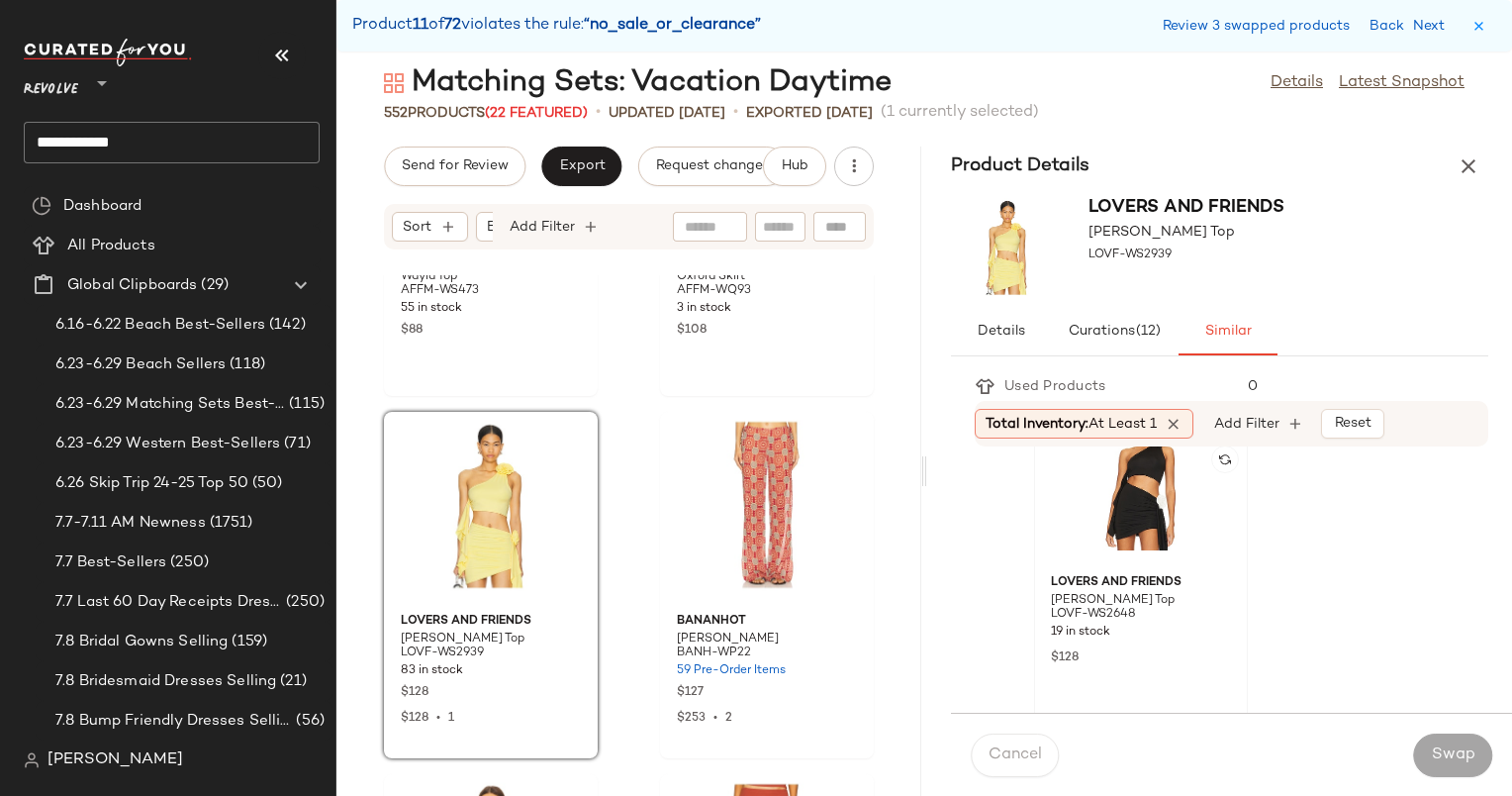 scroll, scrollTop: 95, scrollLeft: 0, axis: vertical 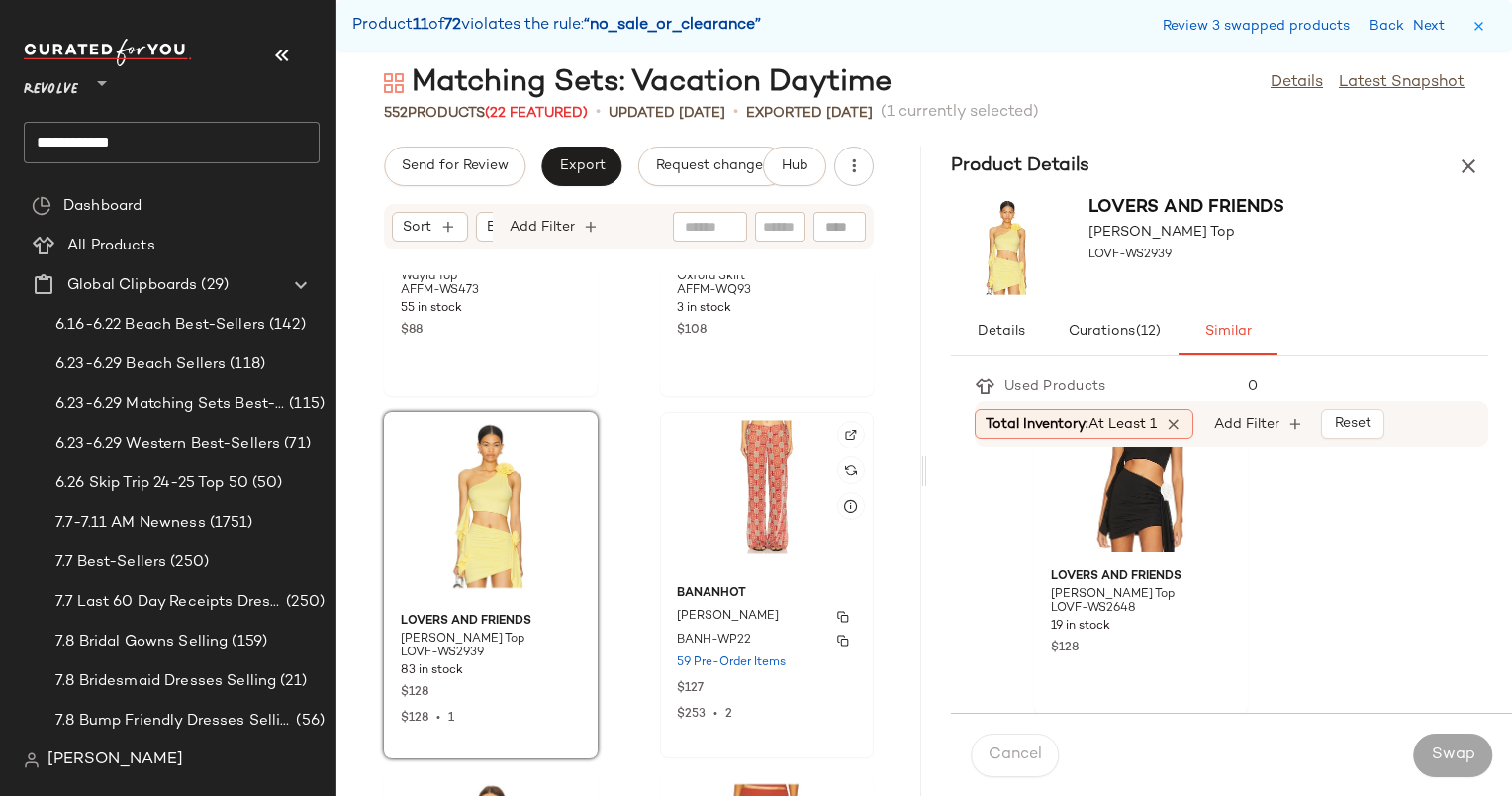 click on "Bananhot Grace Pant BANH-WP22 59 Pre-Order Items $127 $253  •  2" 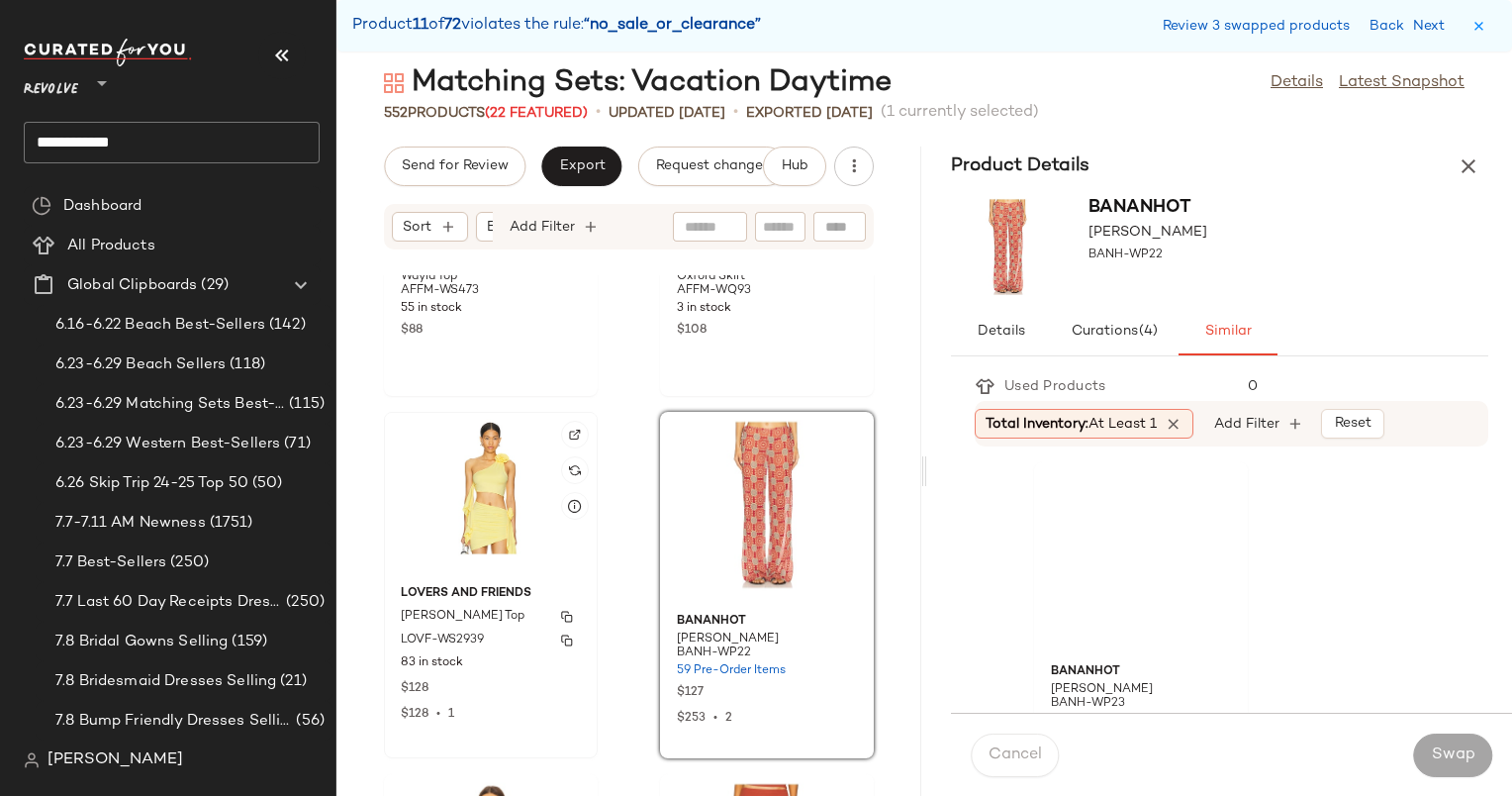 click on "Lovers and Friends Cordelia Top LOVF-WS2939 83 in stock $128 $128  •  1" 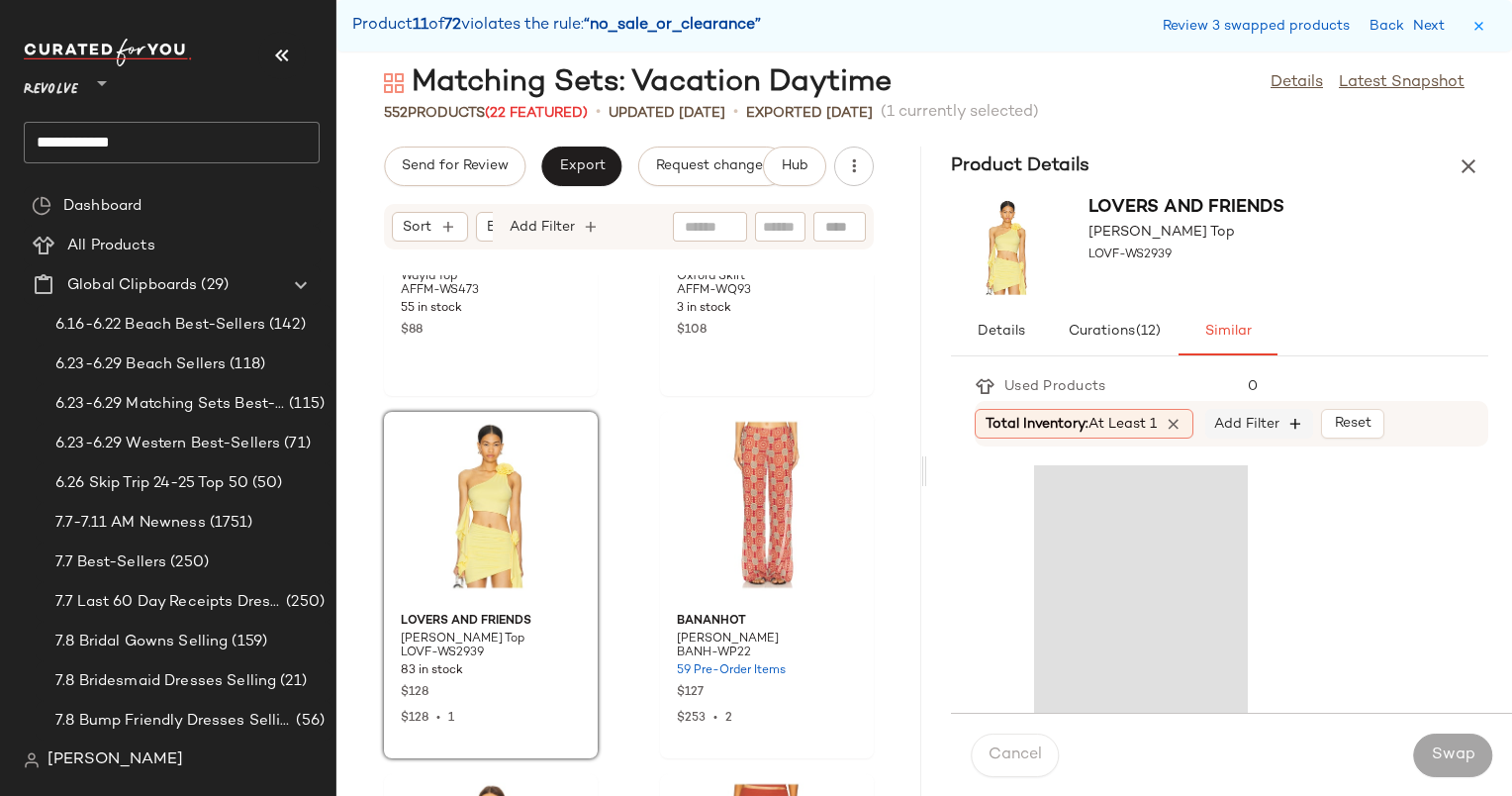 click at bounding box center (1296, 424) 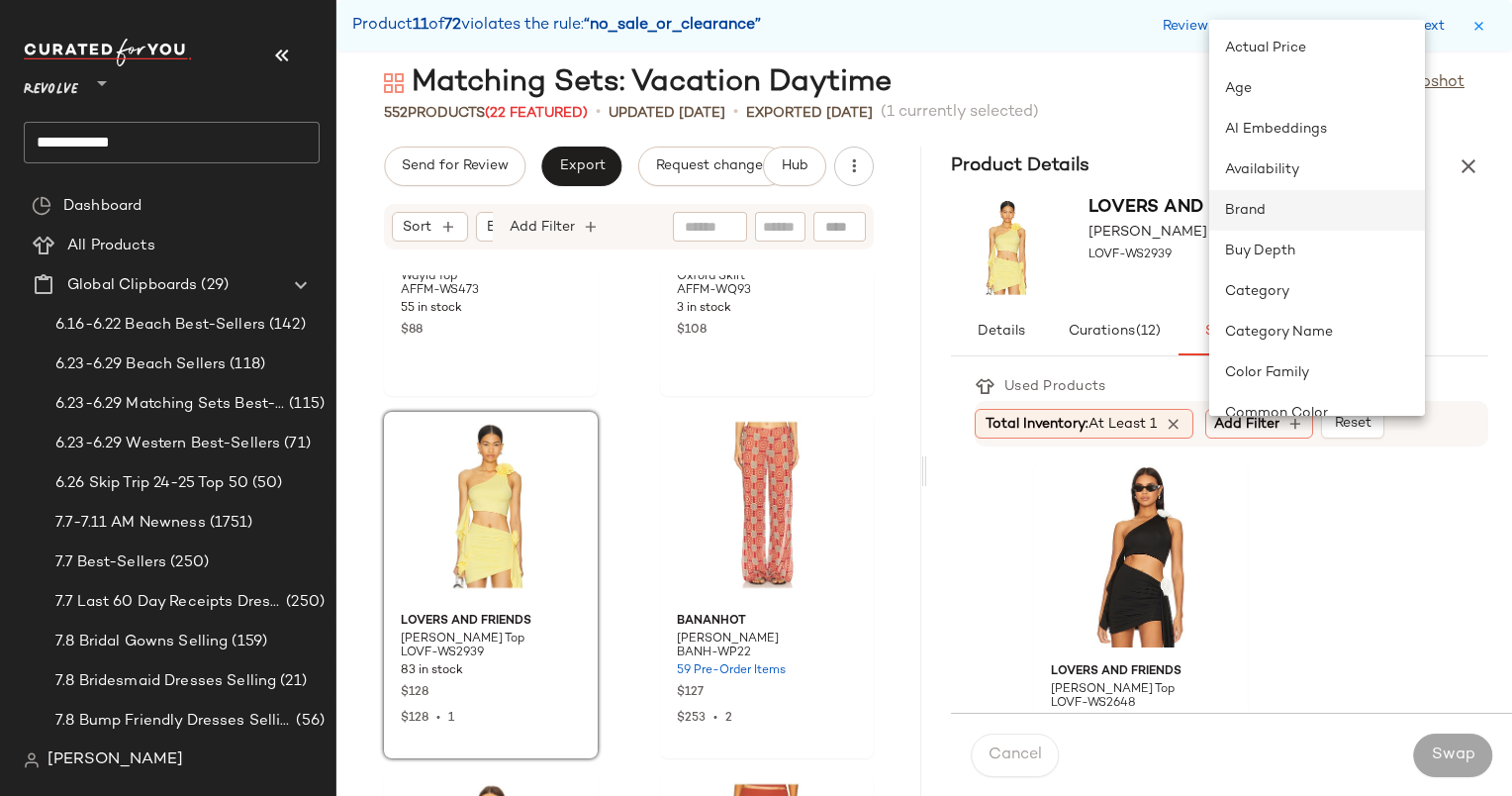 click on "Brand" 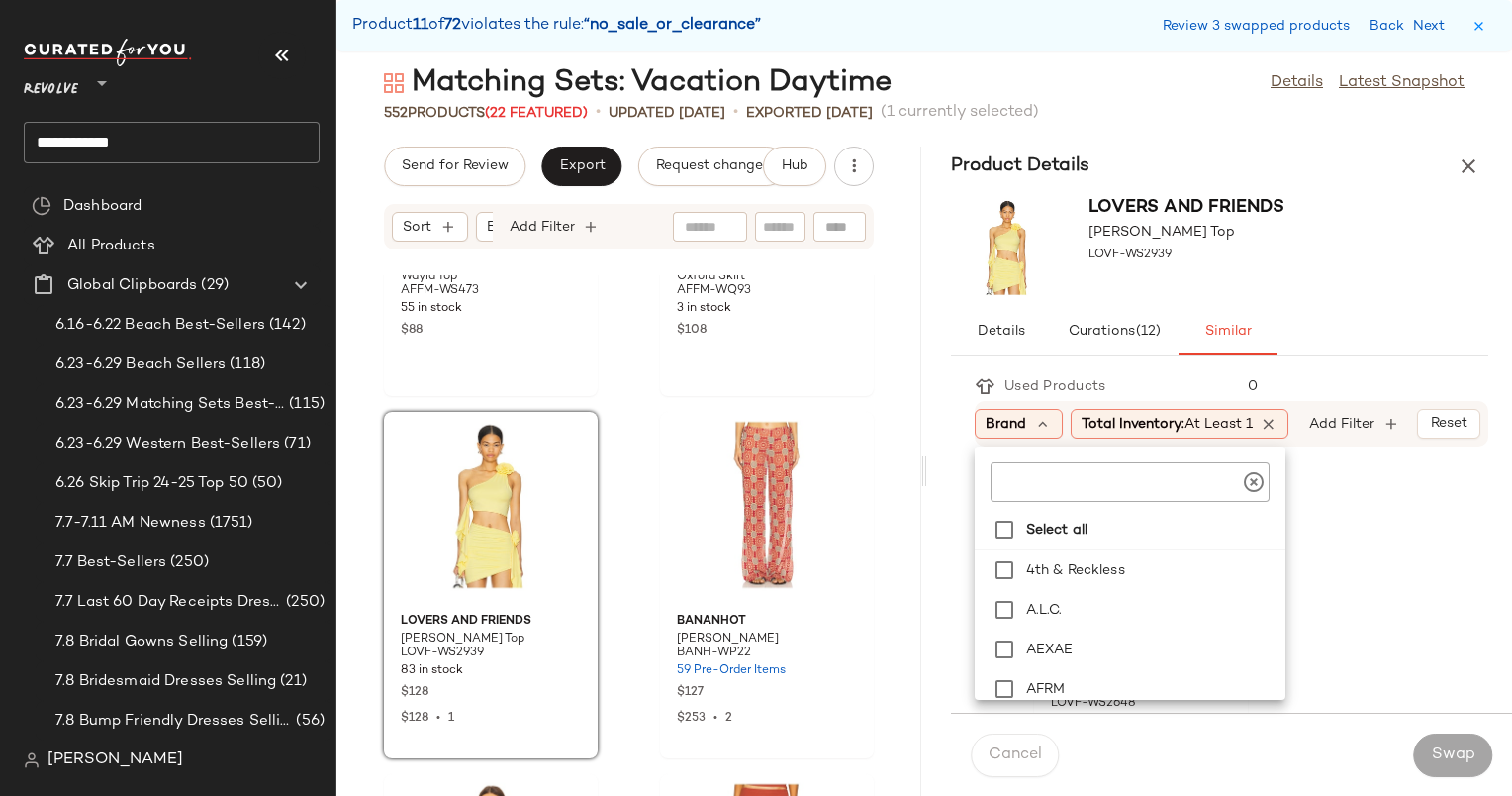 click 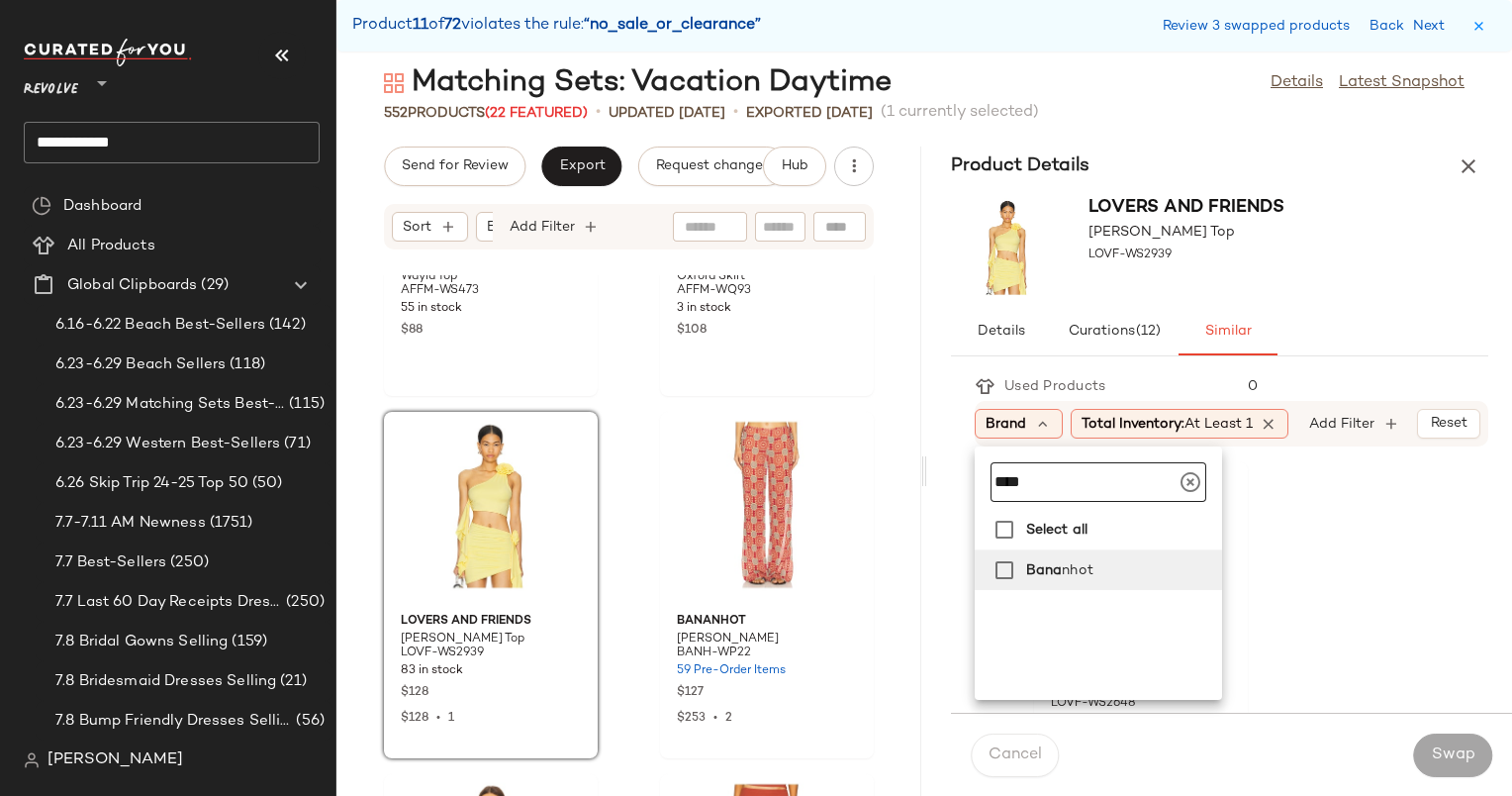type on "****" 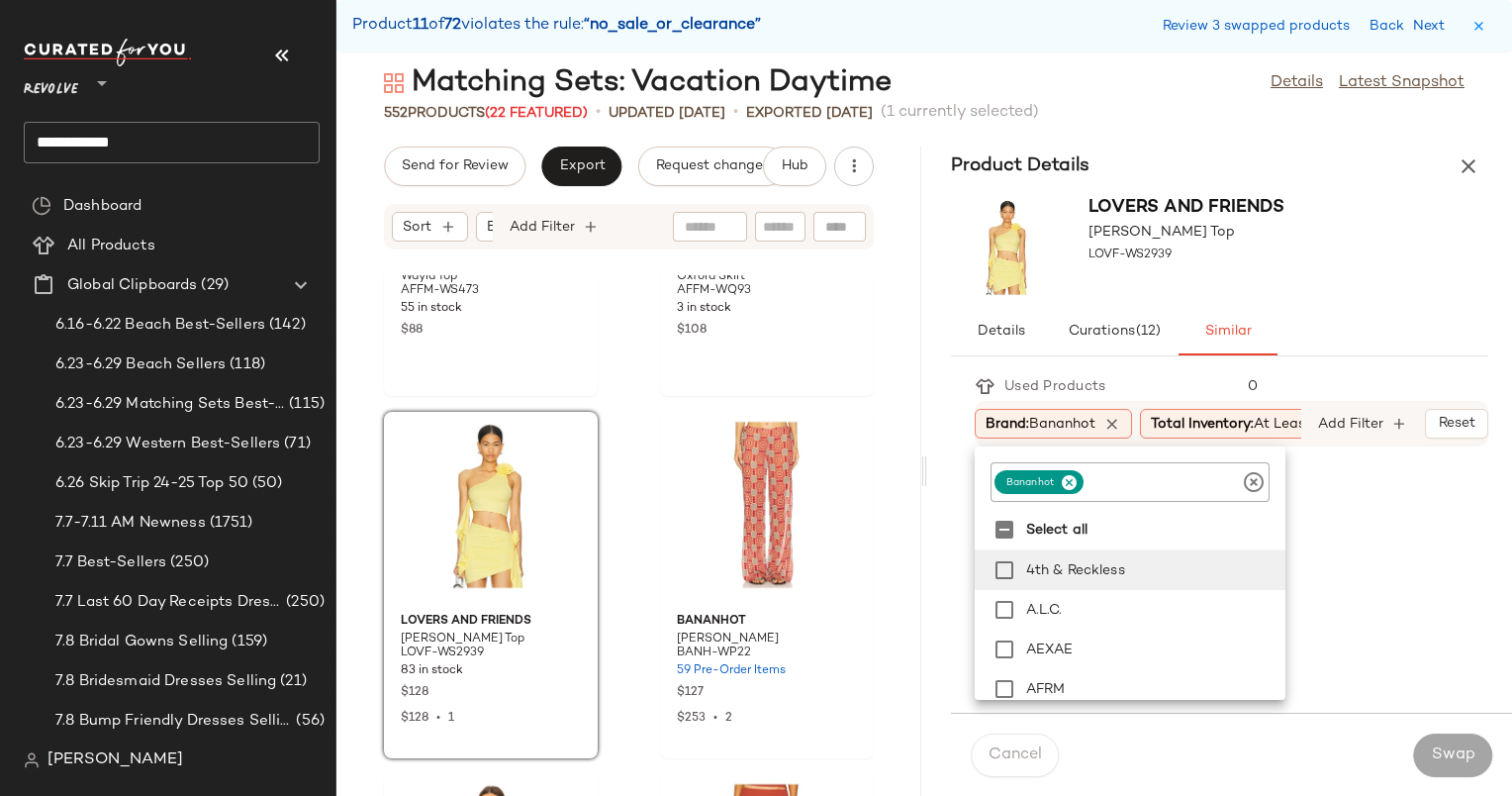 click at bounding box center [1243, 646] 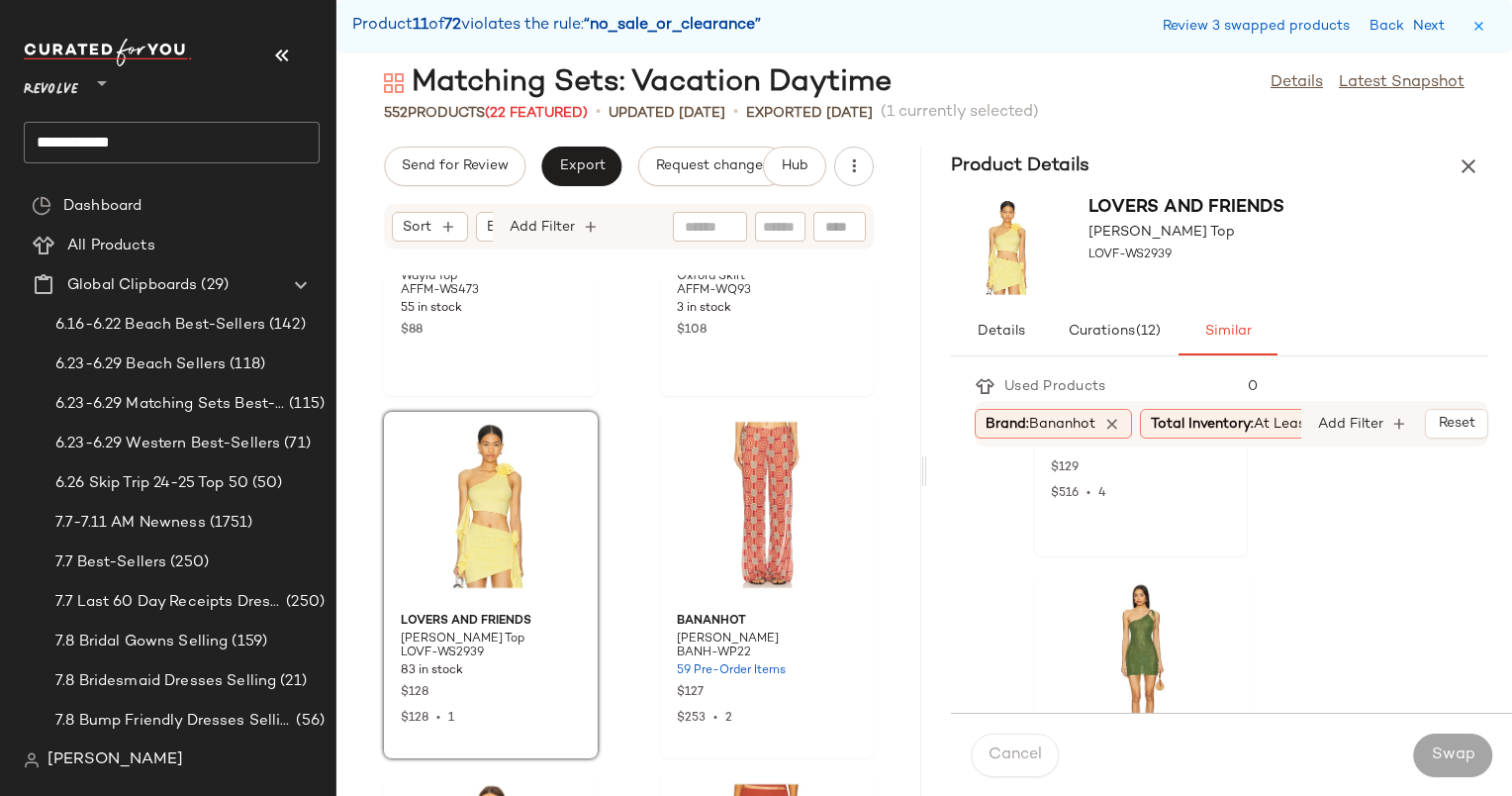 scroll, scrollTop: 1970, scrollLeft: 0, axis: vertical 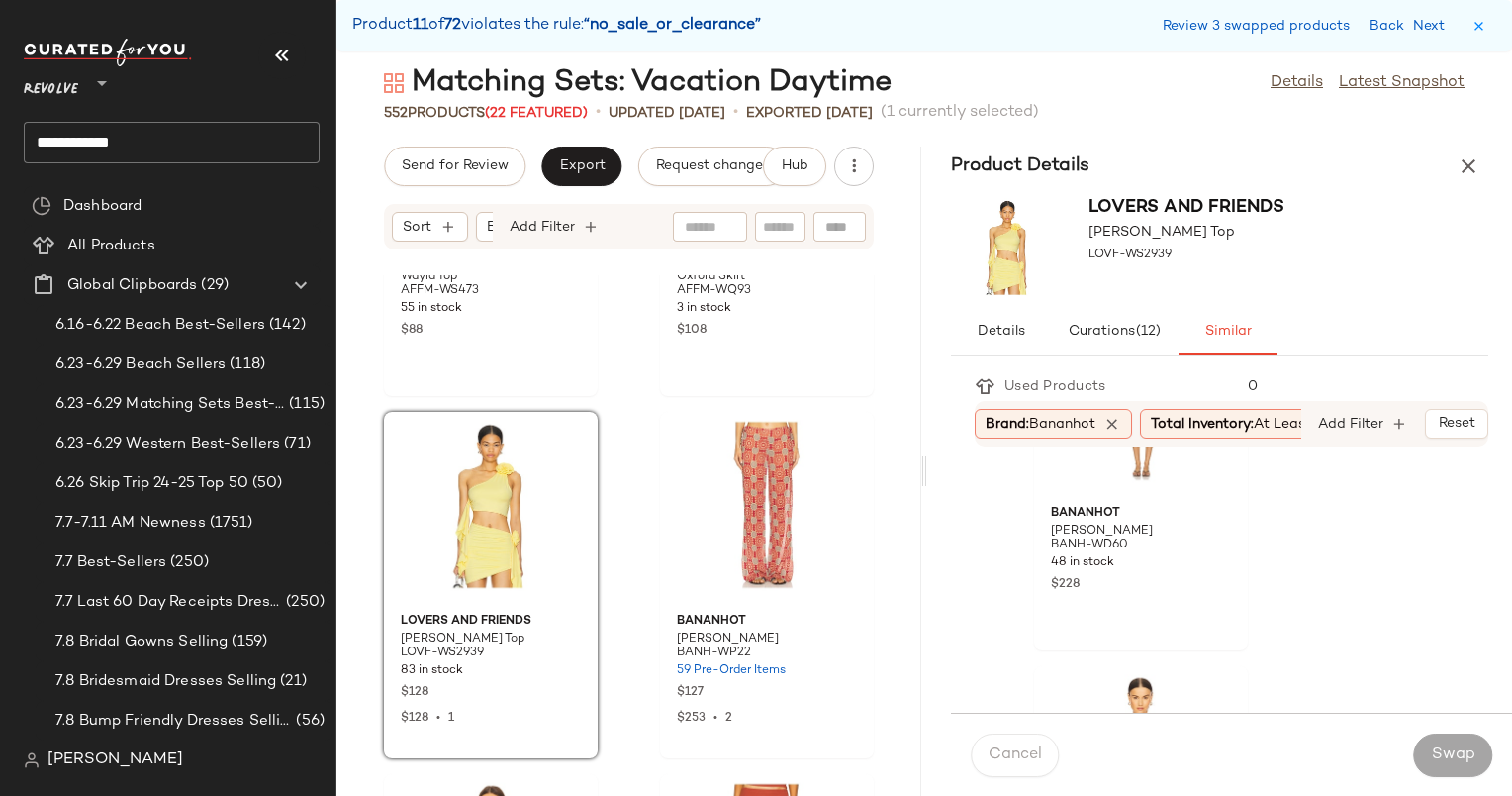 click on "Matching Sets: Vacation Daytime  Details   Latest Snapshot  552   Products  (22 Featured)  •   updated Jul 9th  •  Exported Jul 9th   (1 currently selected)   Send for Review   Export   Request changes   Hub  Sort  Brand  Category  Add Filter  AFRM Wayla Top AFFM-WS473 55 in stock $88 AFRM Oxford Skirt AFFM-WQ93 3 in stock $108 Lovers and Friends Cordelia Top LOVF-WS2939 83 in stock $128 $128  •  1 Bananhot Grace Pant BANH-WP22 59 Pre-Order Items $127 $253  •  2 LNA Lanai Ribbed Tank LNA-WS1582 5 in stock $70 $420  •  6 LNA Steph Ribbed Skirt LNA-WQ37 31 in stock $128 $256  •  2 Barefoot Dreams Sunbleached Buttoned Short Sleeve BDRE-WS12 14 in stock $158 $316  •  2 Barefoot Dreams Sunbleached Pant BDRE-WP20 10 in stock $168 $504  •  3 Product Details Lovers and Friends Cordelia Top LOVF-WS2939  Details   Curations  (12)  Similar   Used Products  0 Brand:   Bananhot Total Inventory:   At least 1 Add Filter   Reset  Bananhot Lena Shirt BANH-WS46 83 Pre-Order Items $127 $254  •  2 Bananhot" at bounding box center (924, 430) 